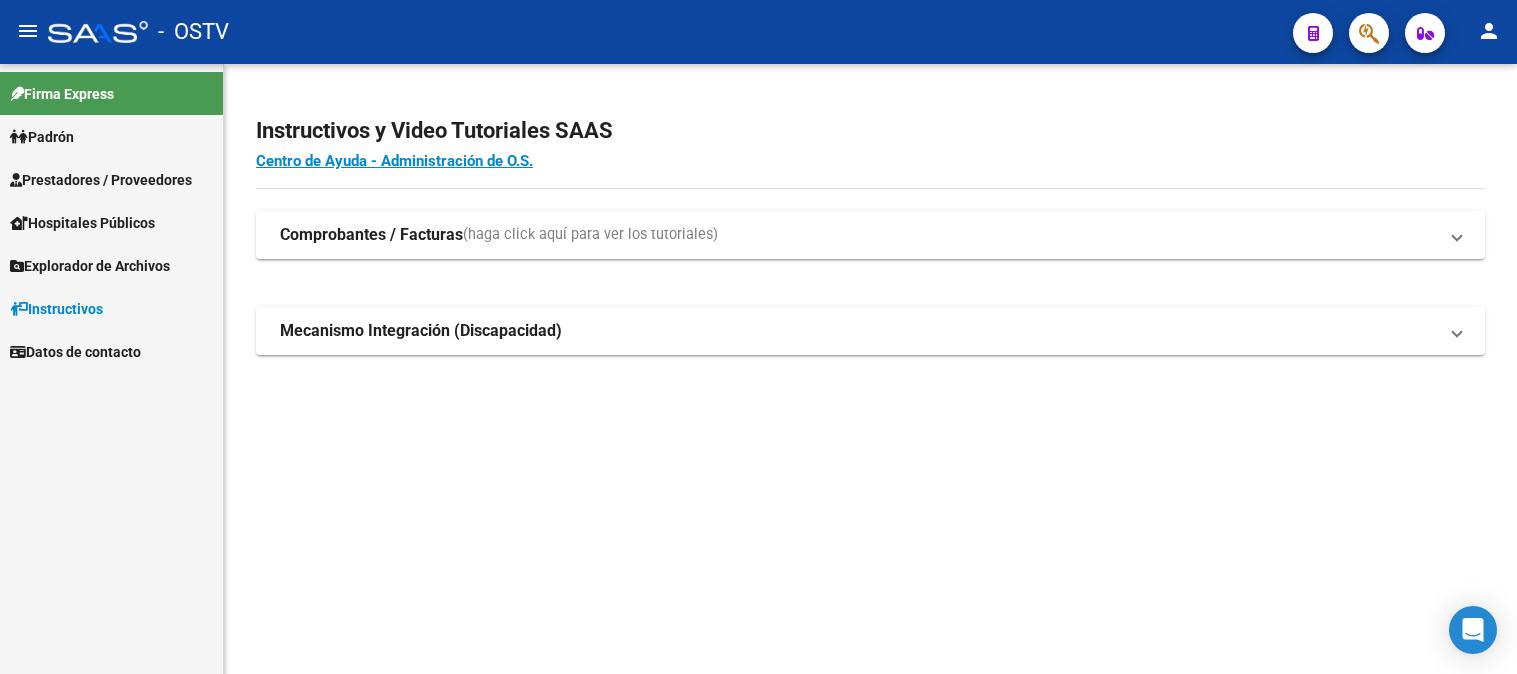scroll, scrollTop: 0, scrollLeft: 0, axis: both 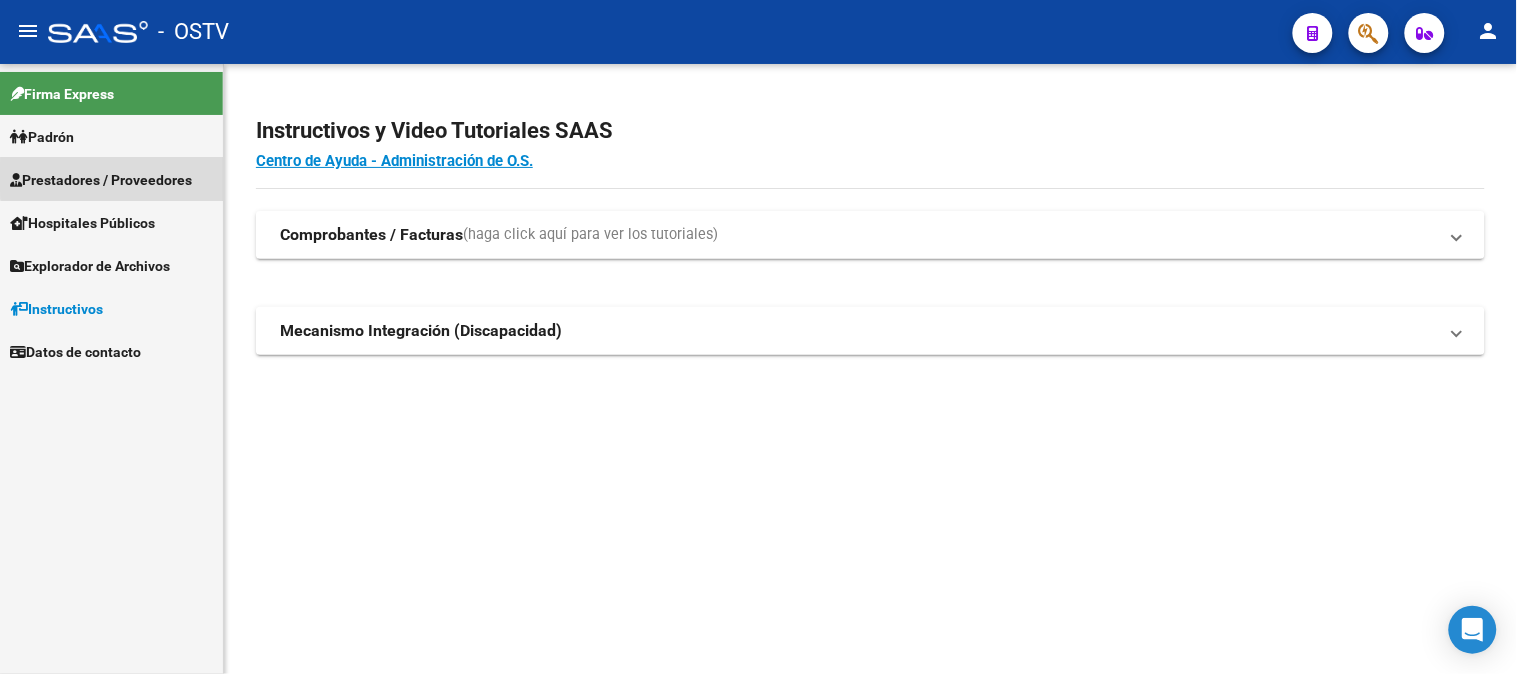 click on "Prestadores / Proveedores" at bounding box center [101, 180] 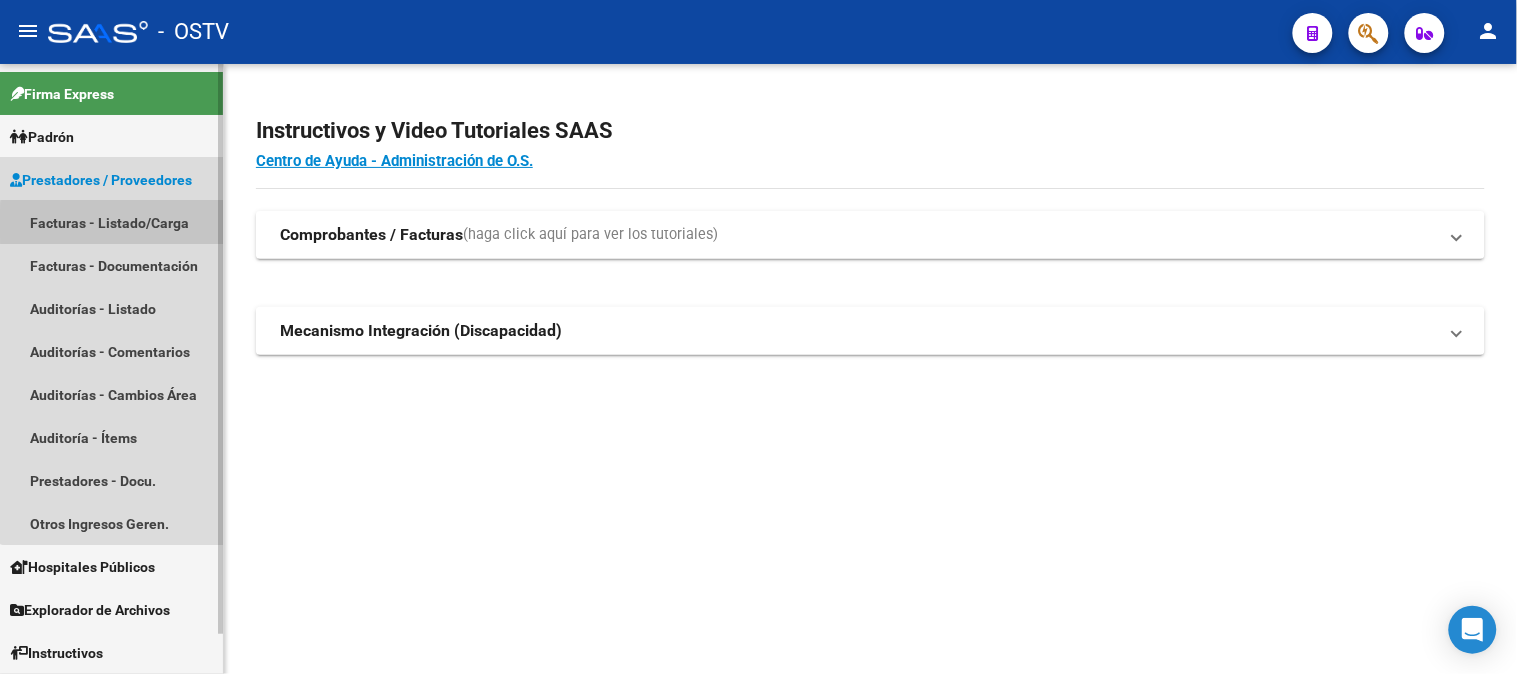 click on "Facturas - Listado/Carga" at bounding box center (111, 222) 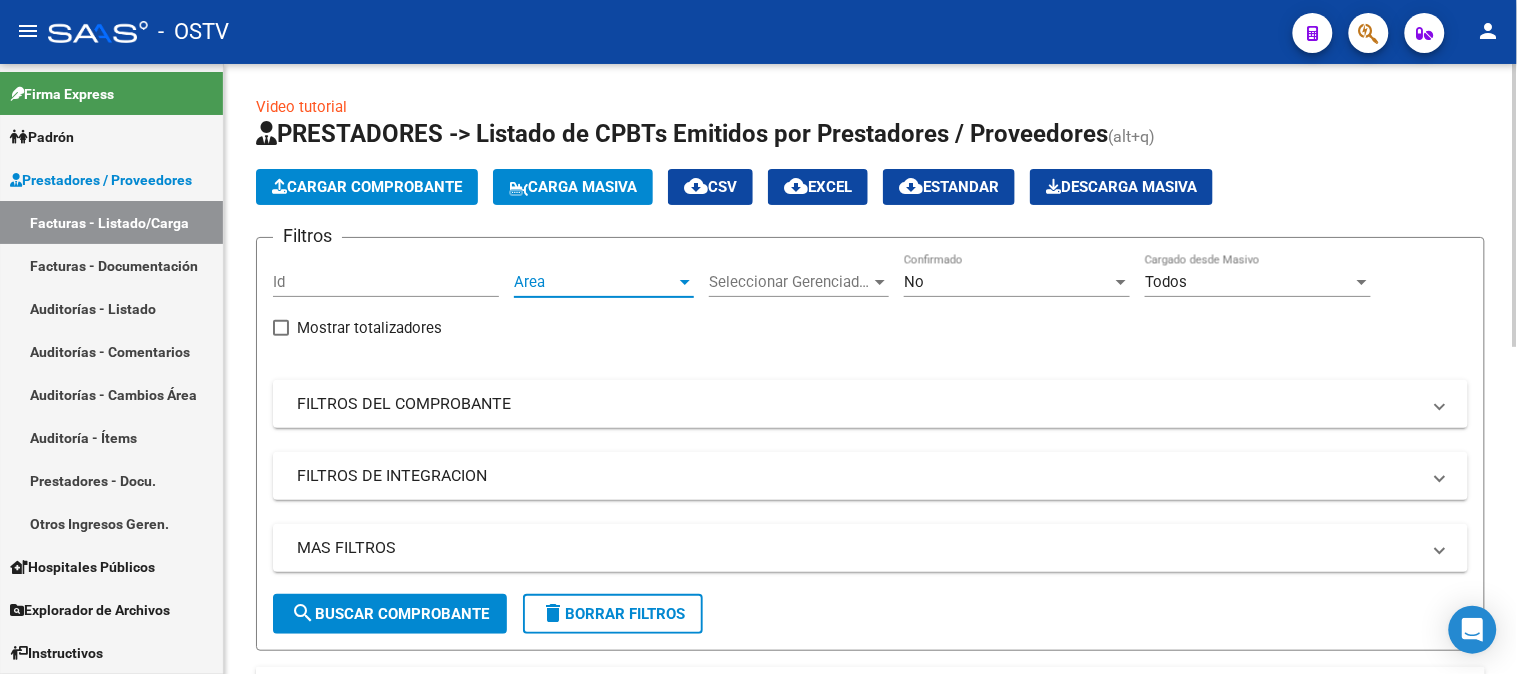 click on "Area" at bounding box center (595, 282) 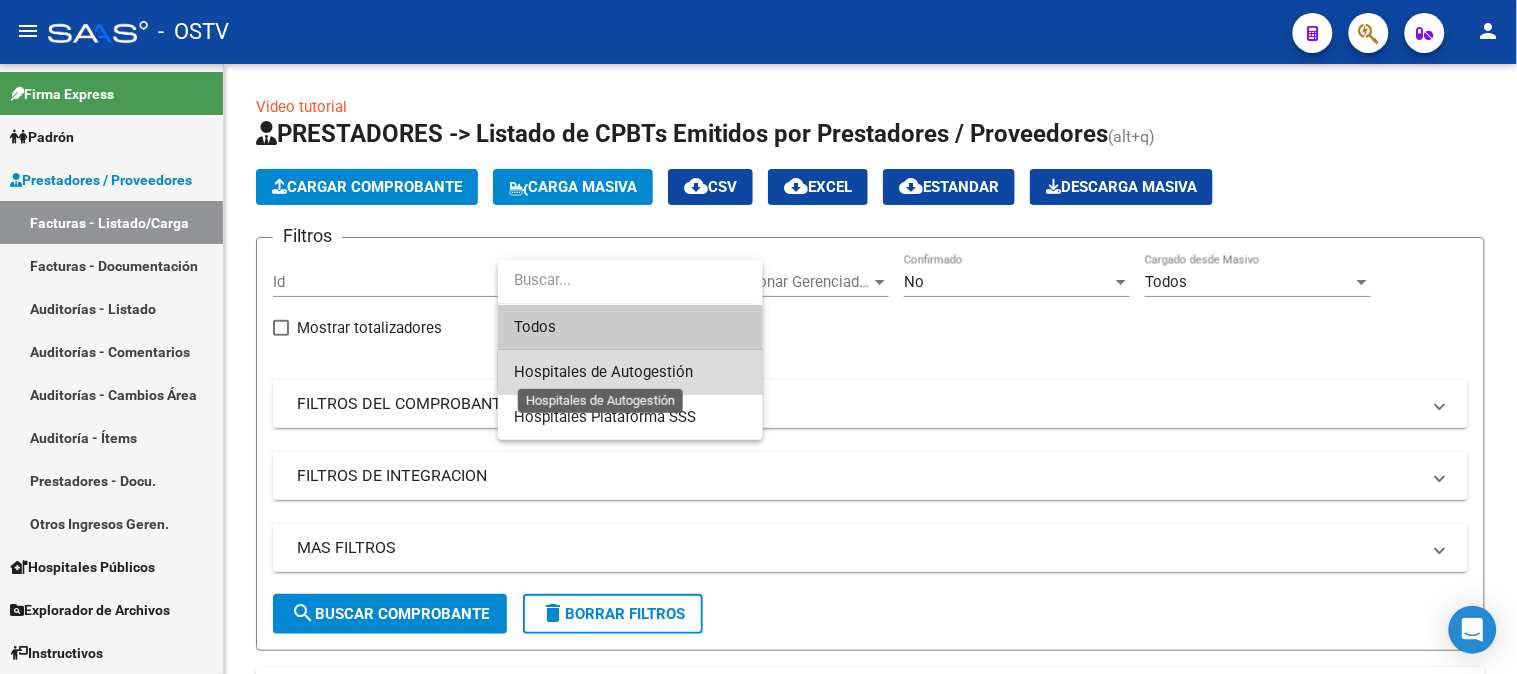 click on "Hospitales de Autogestión" at bounding box center (603, 372) 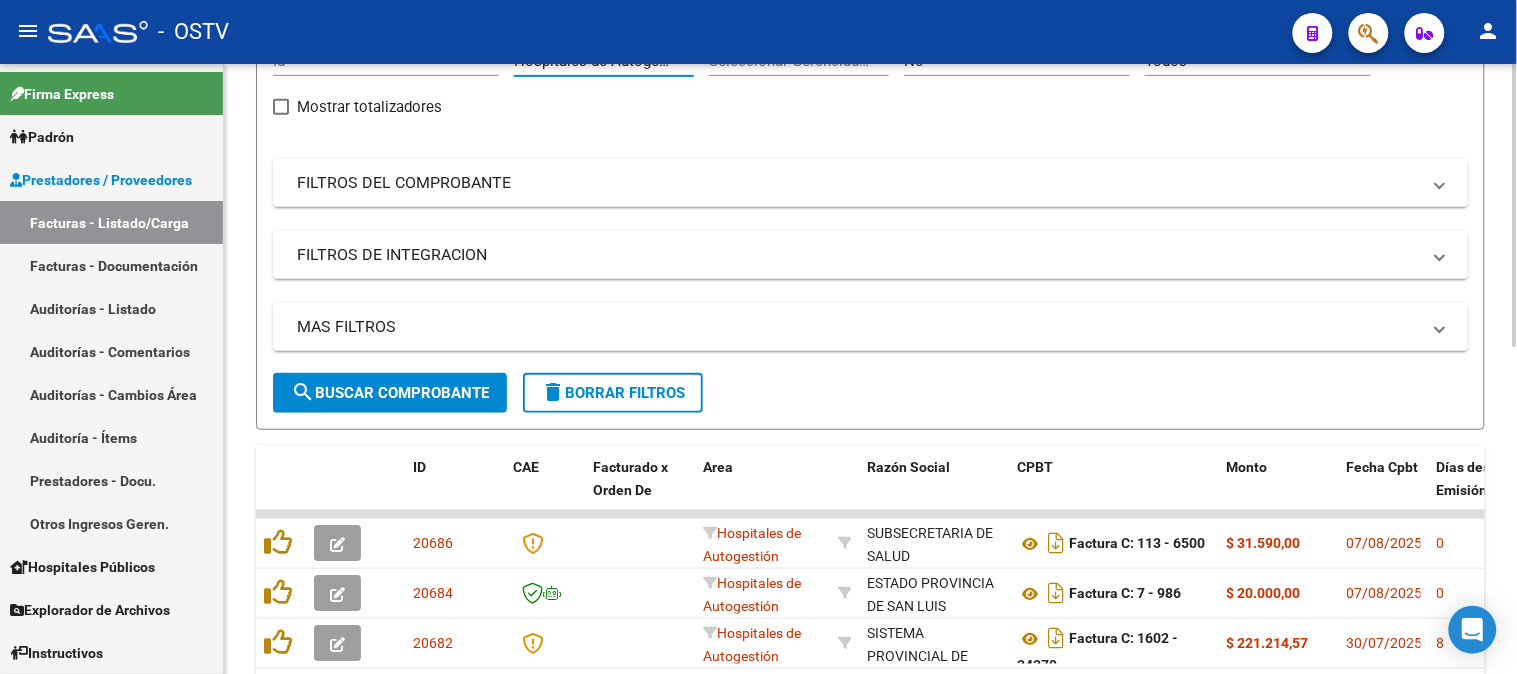 scroll, scrollTop: 222, scrollLeft: 0, axis: vertical 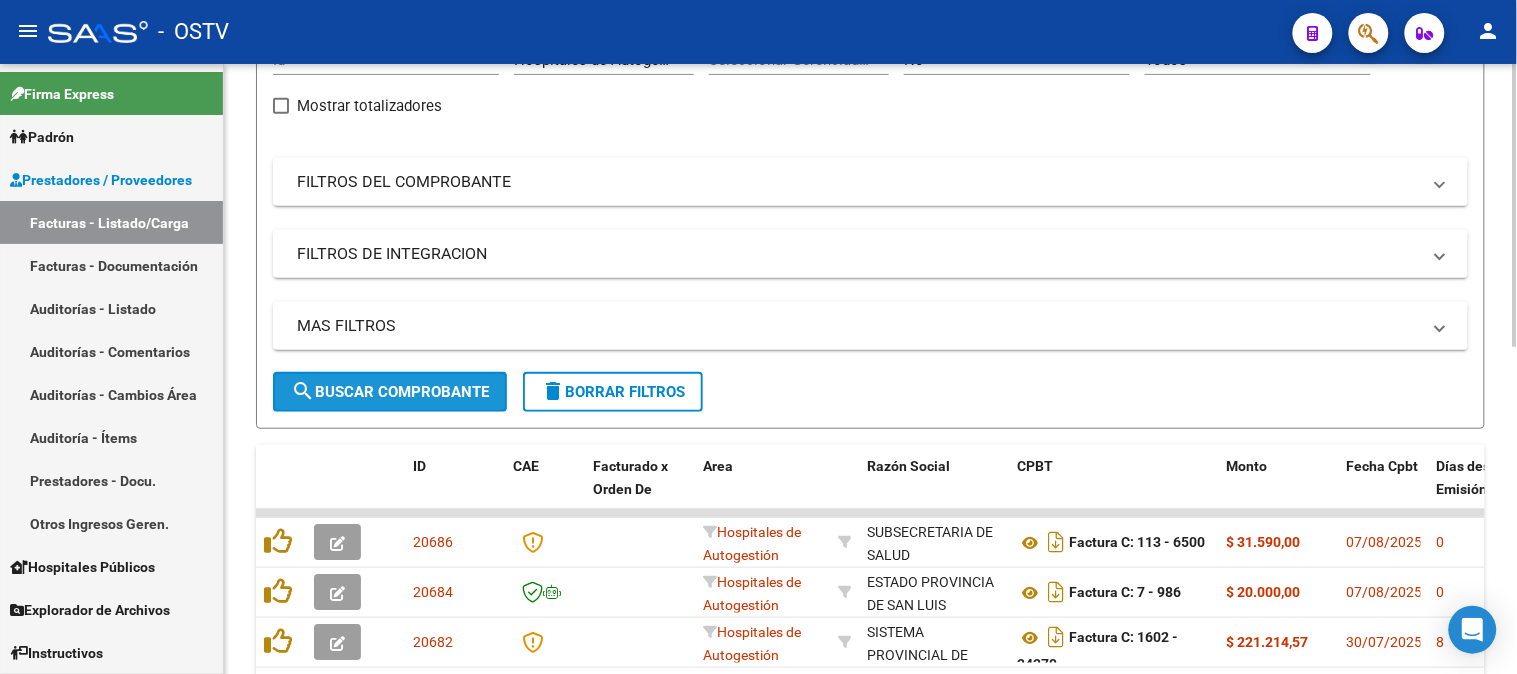 click on "search  Buscar Comprobante" 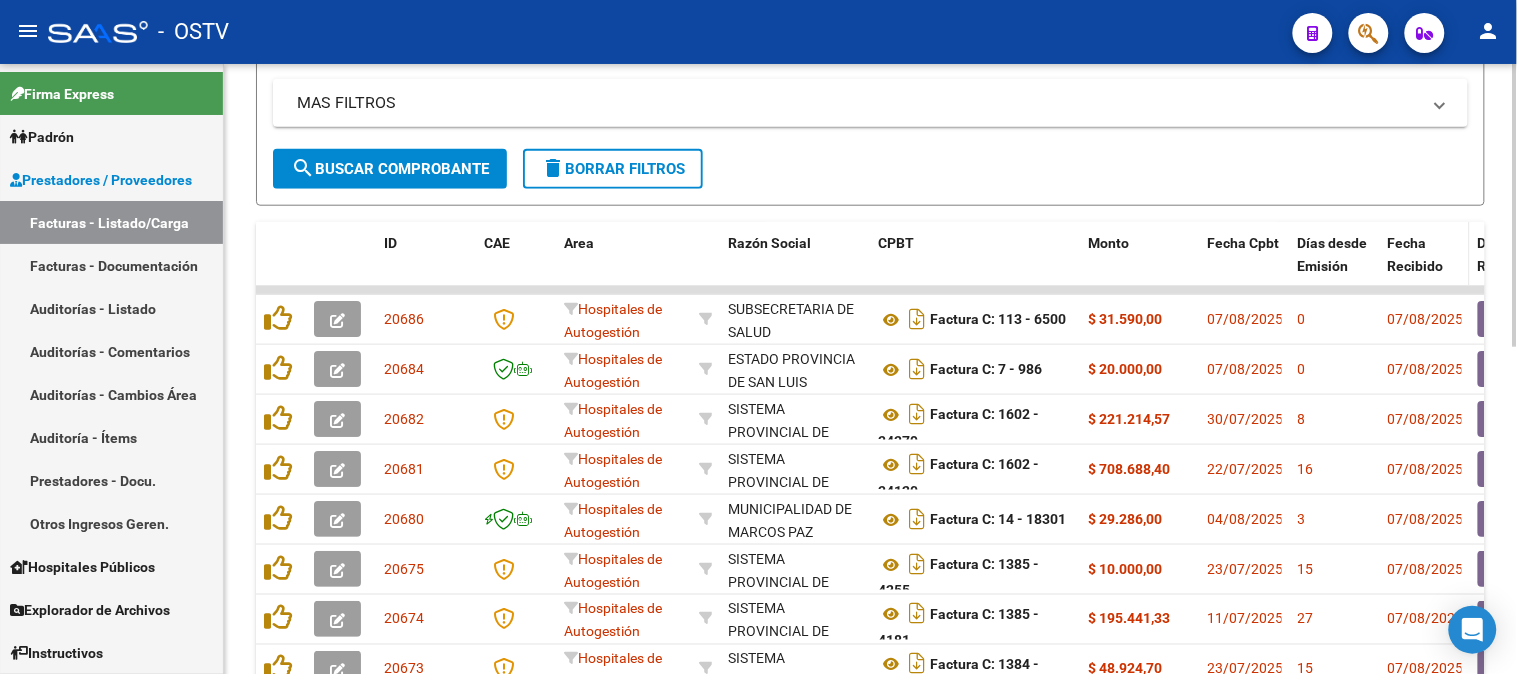 scroll, scrollTop: 555, scrollLeft: 0, axis: vertical 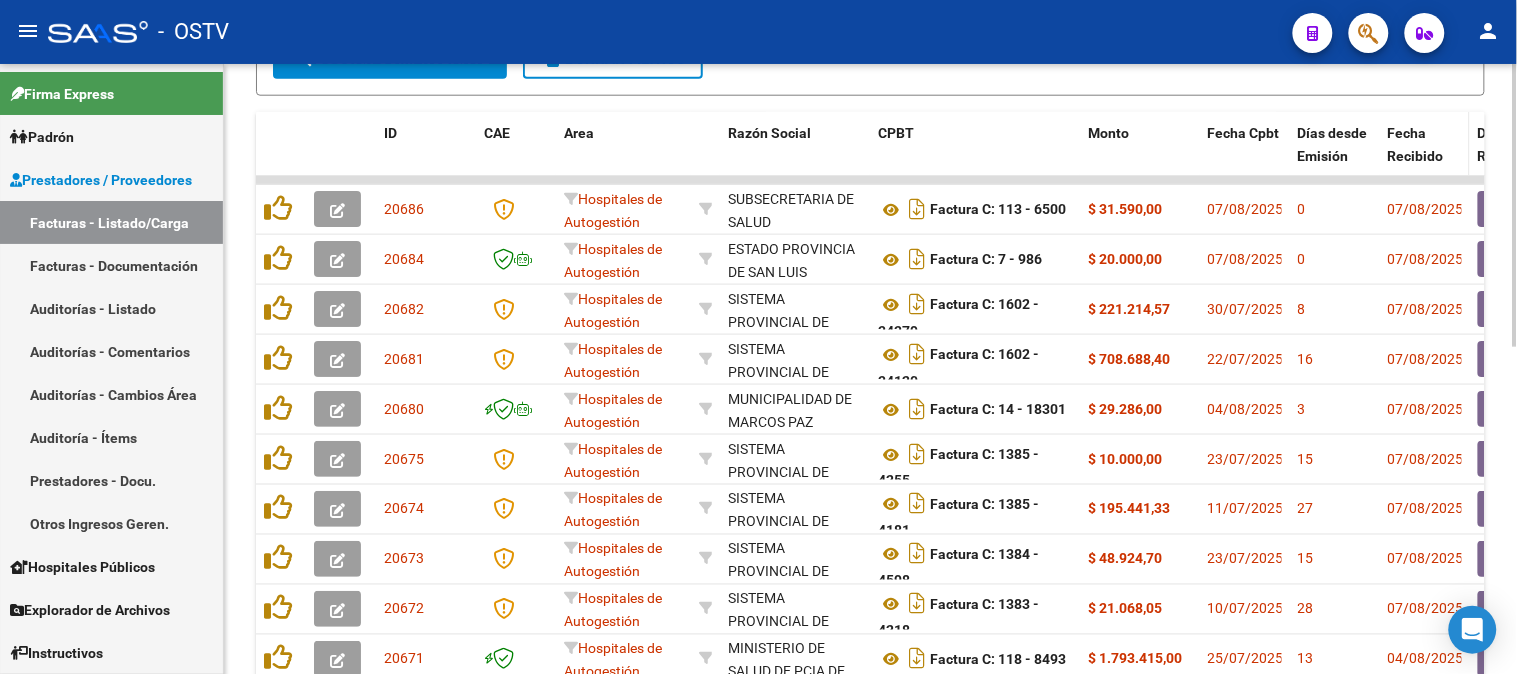 click on "Fecha Recibido" 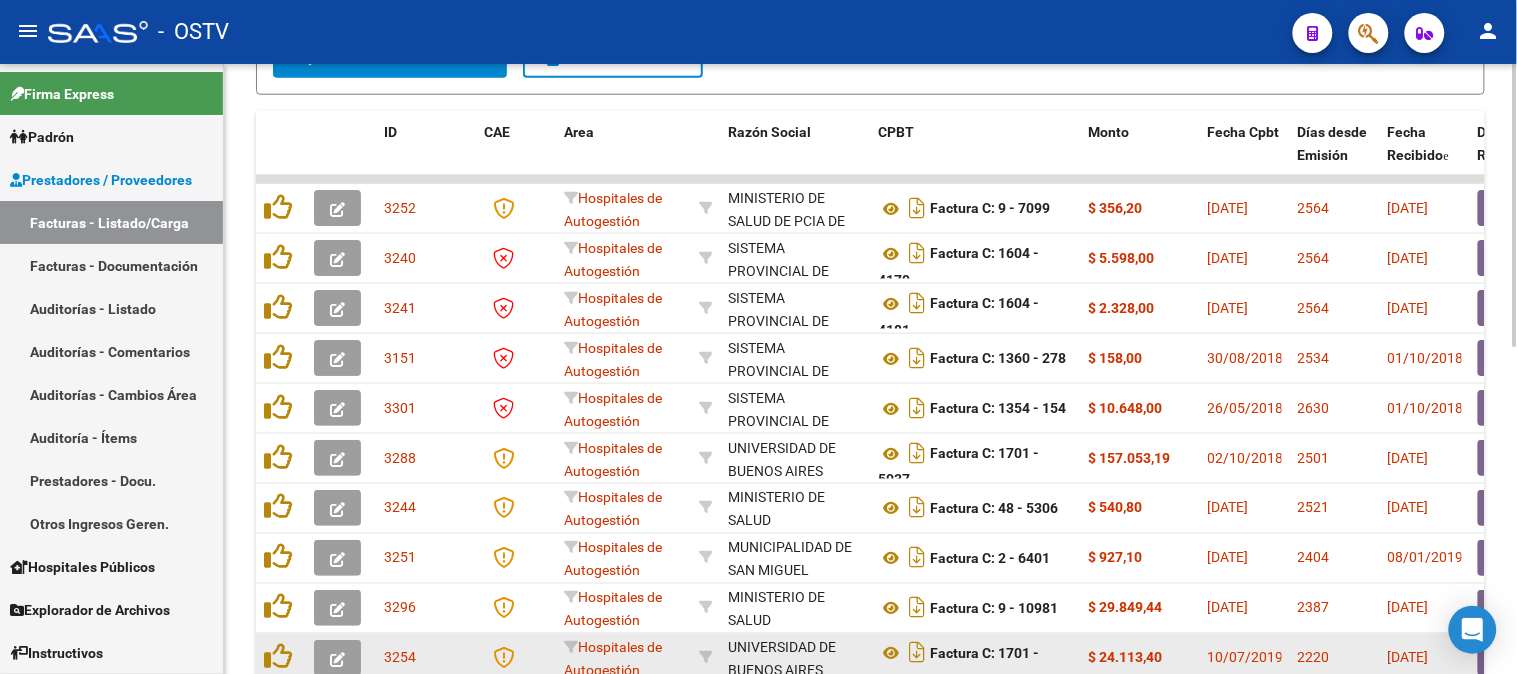 scroll, scrollTop: 702, scrollLeft: 0, axis: vertical 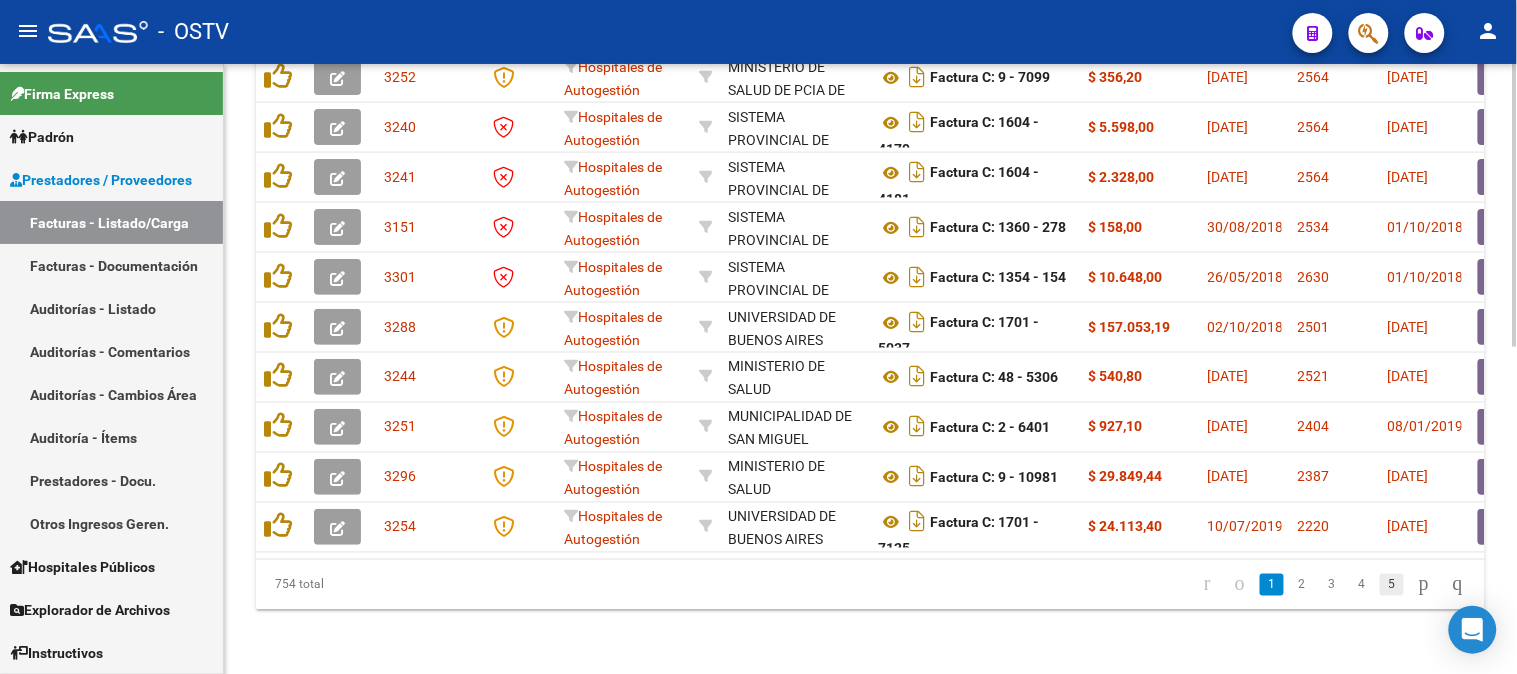 click on "5" 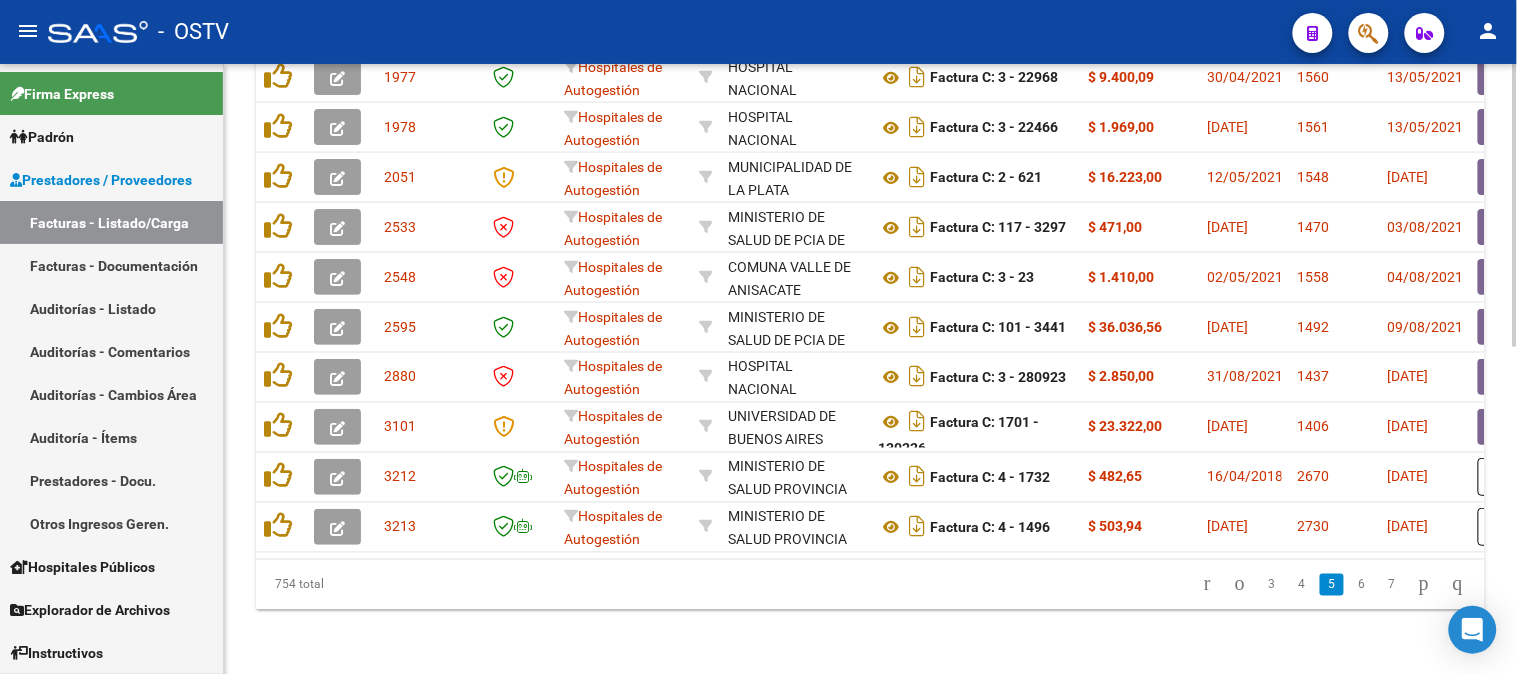 click on "7" 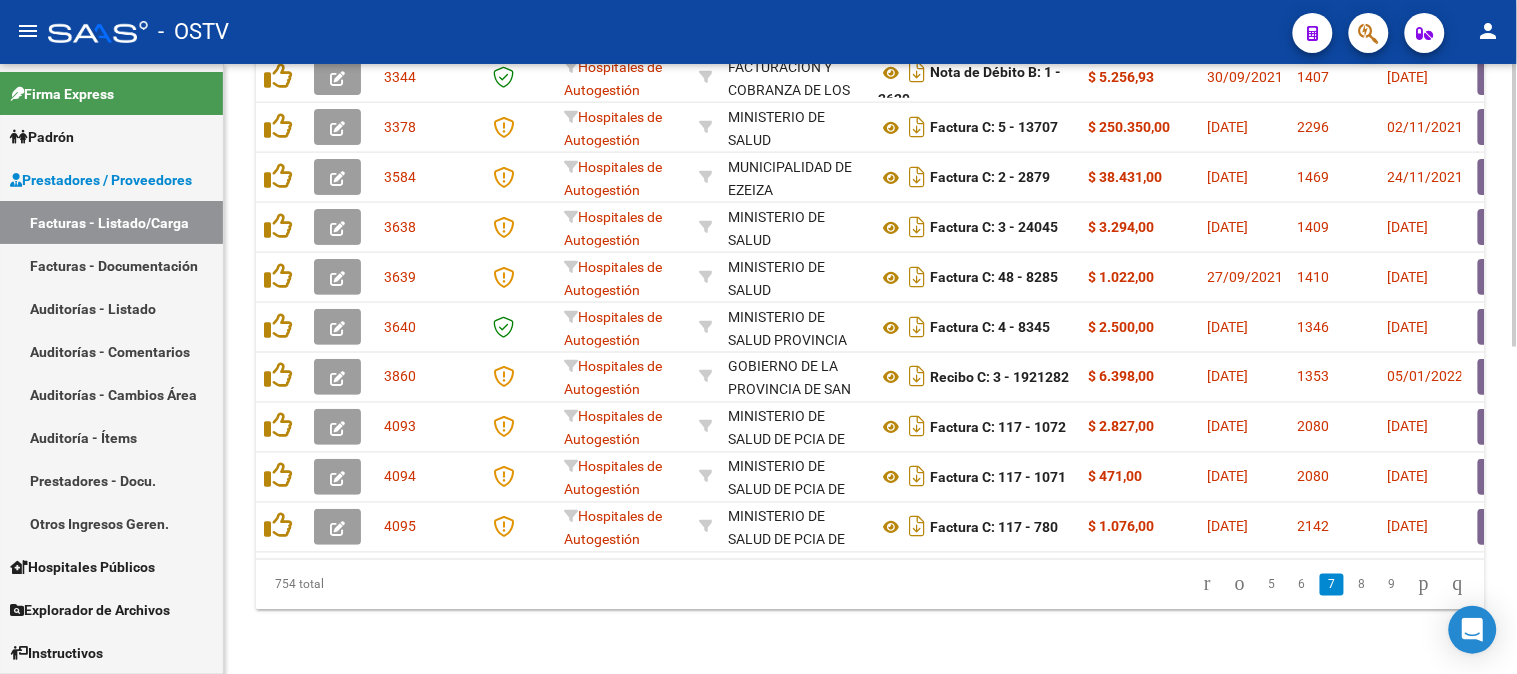 click on "9" 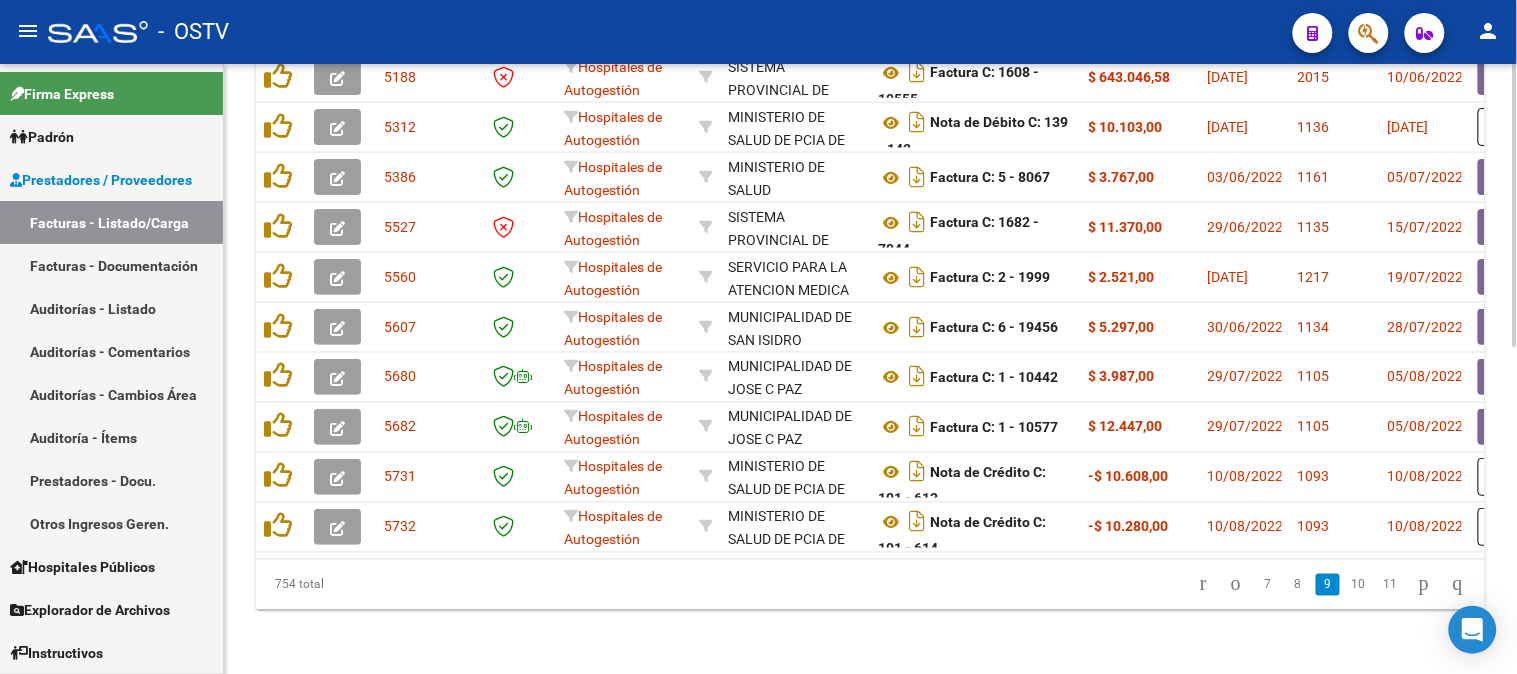 click on "11" 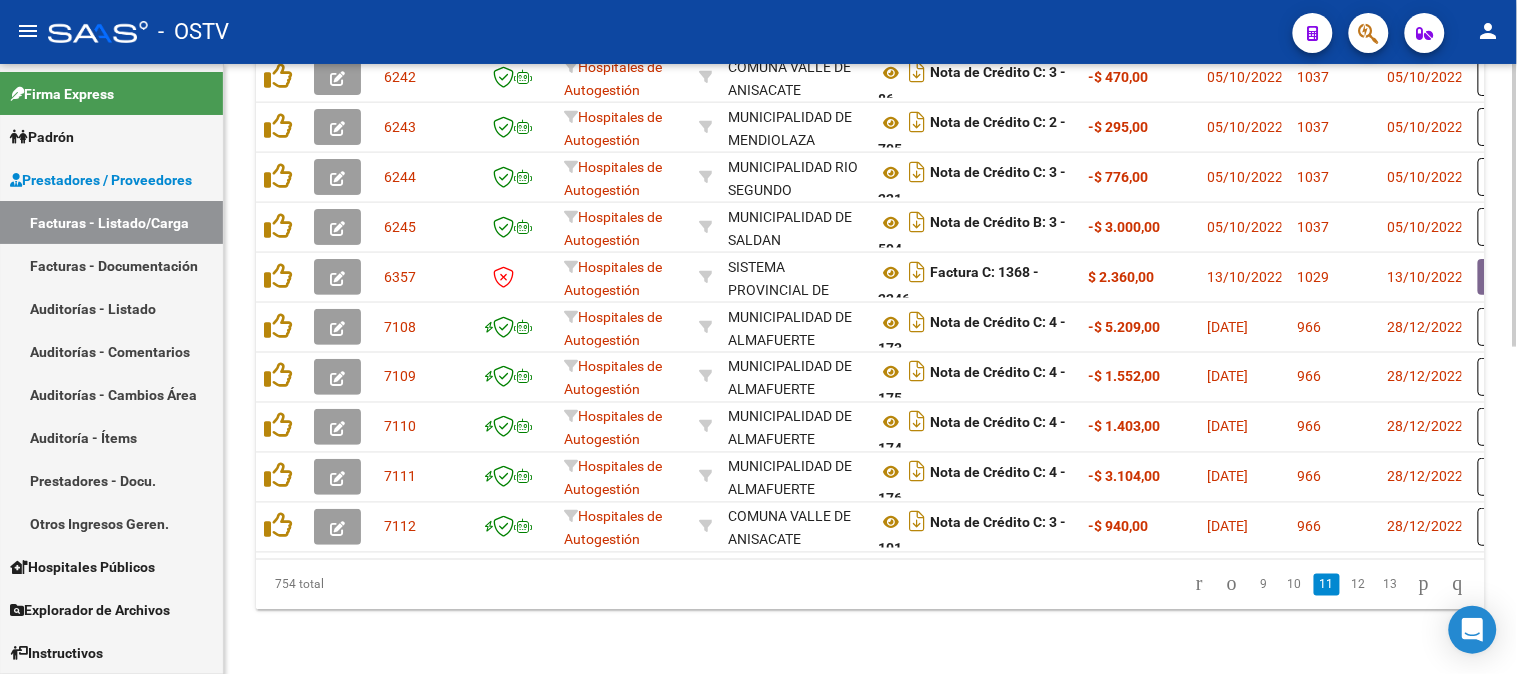 click on "13" 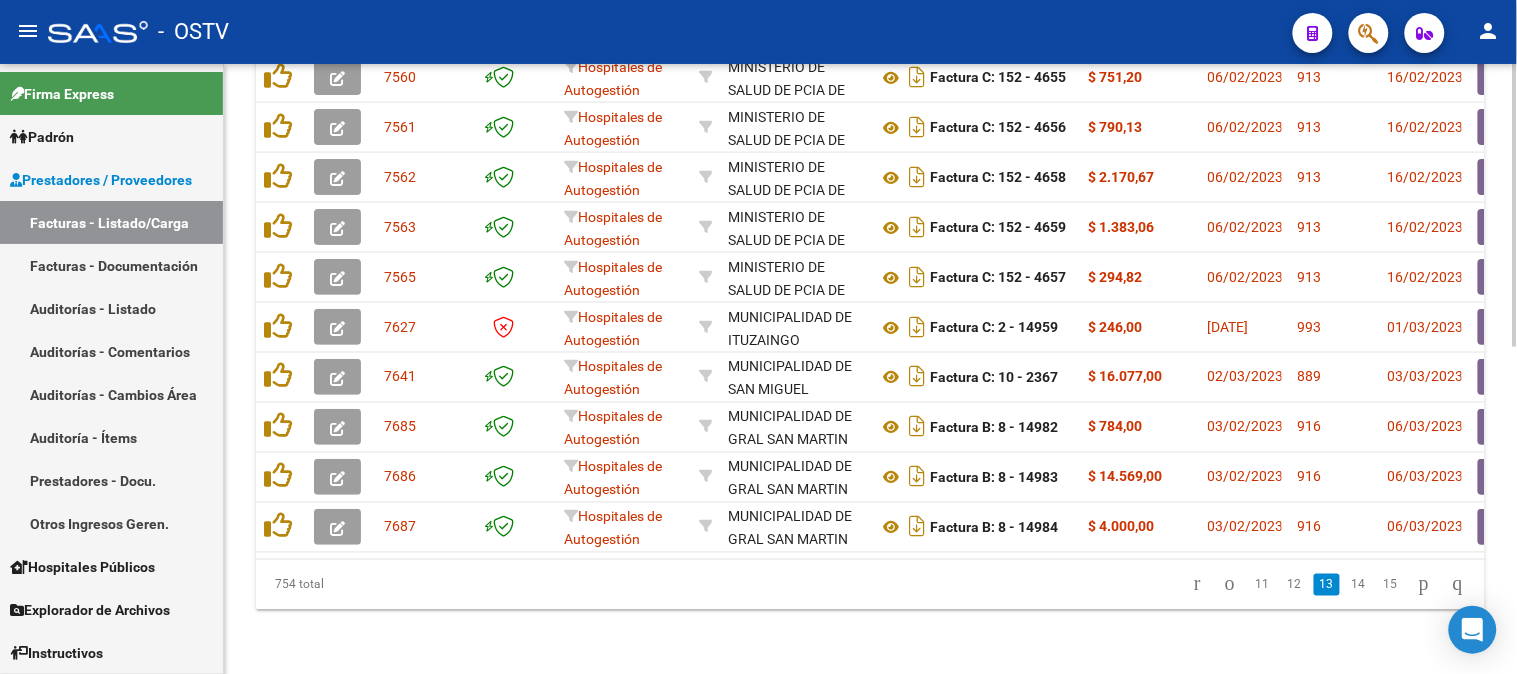 click on "15" 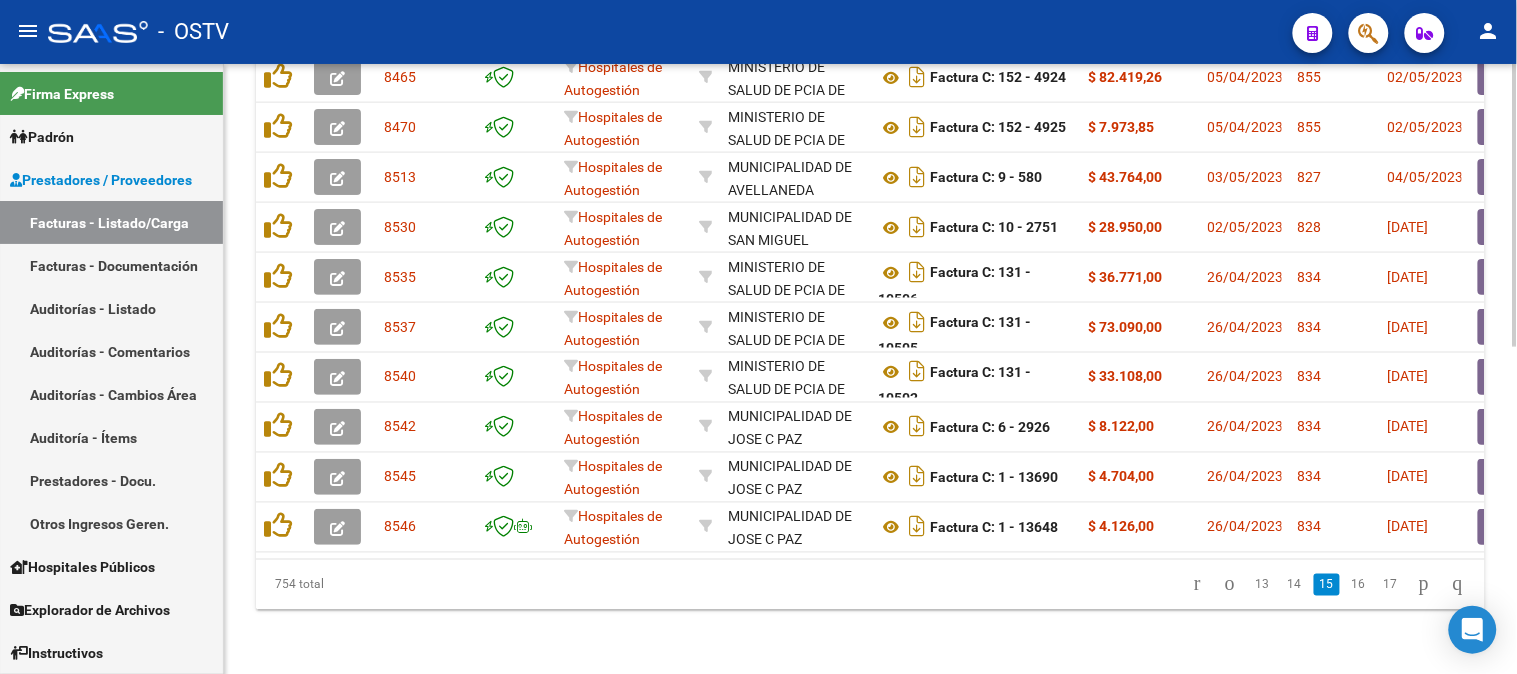 click on "17" 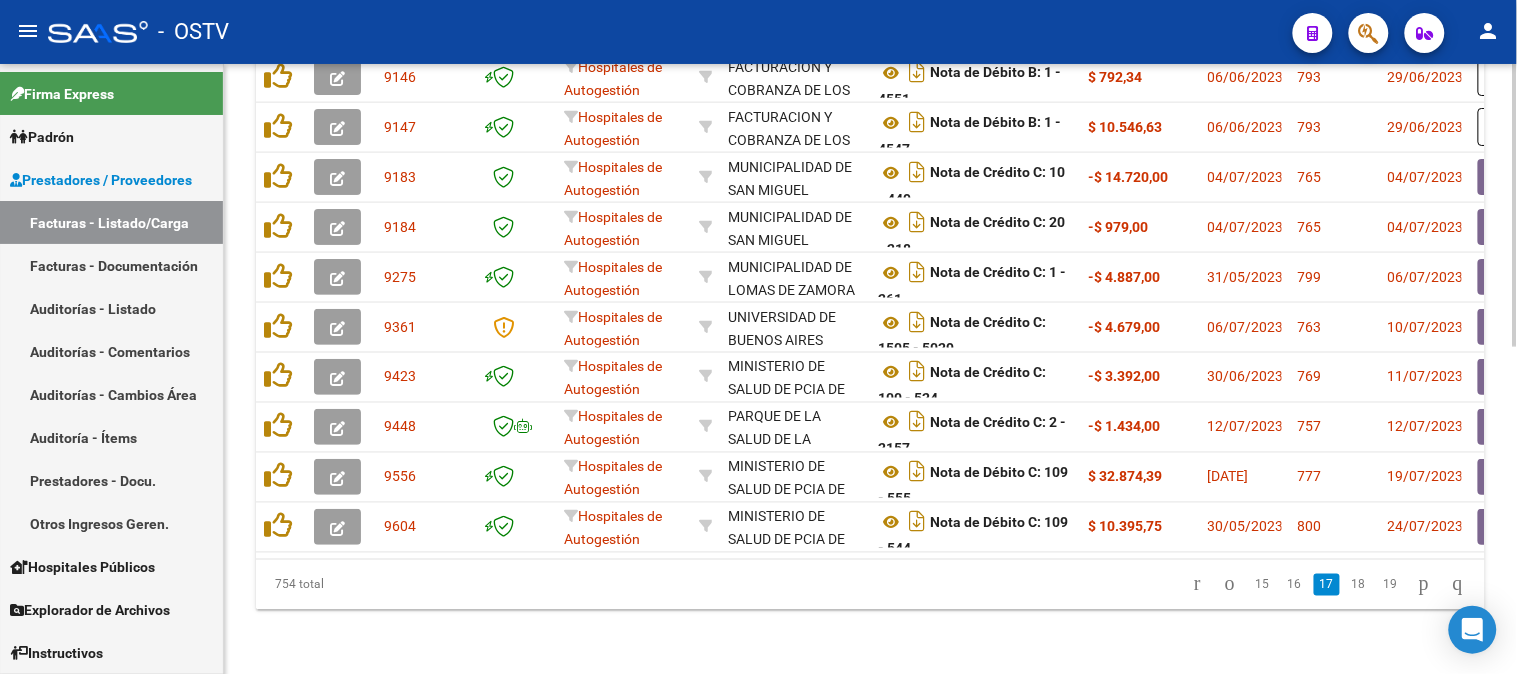 click on "19" 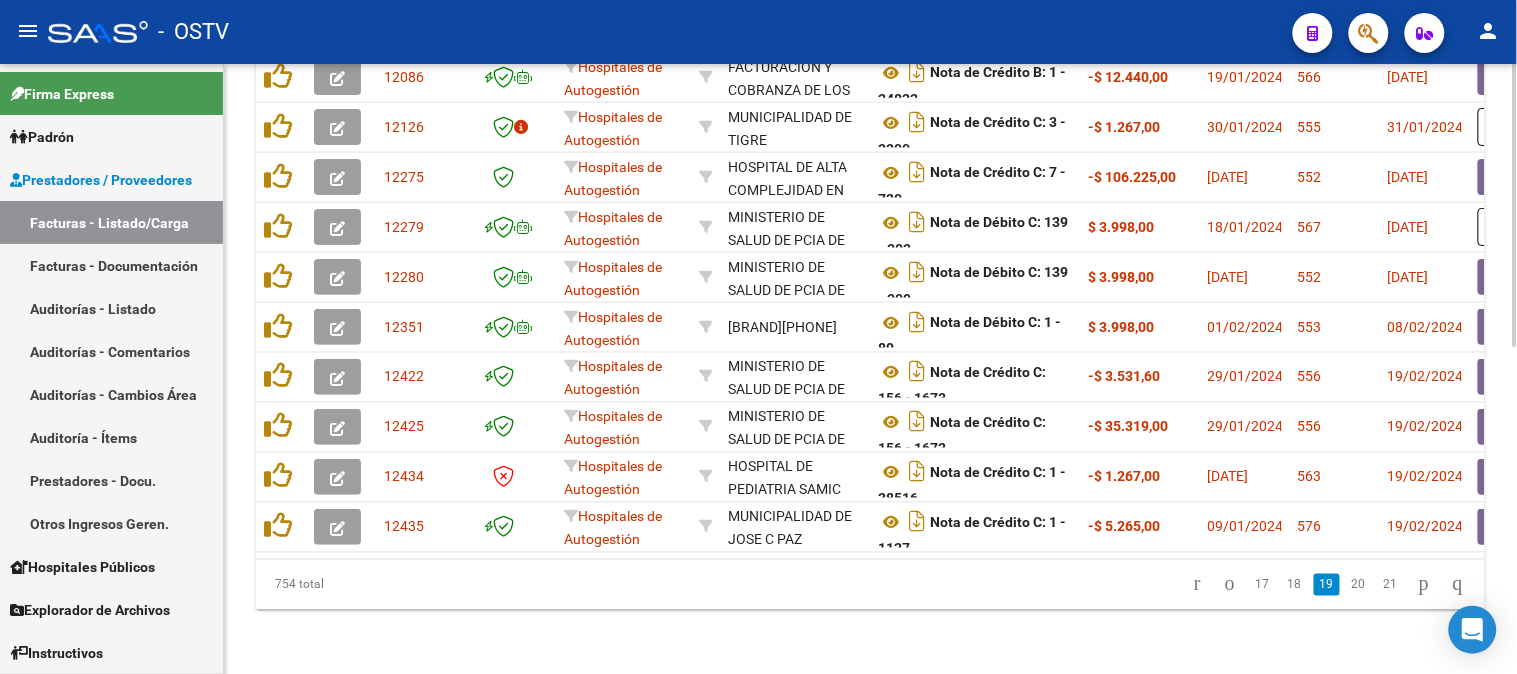 click on "21" 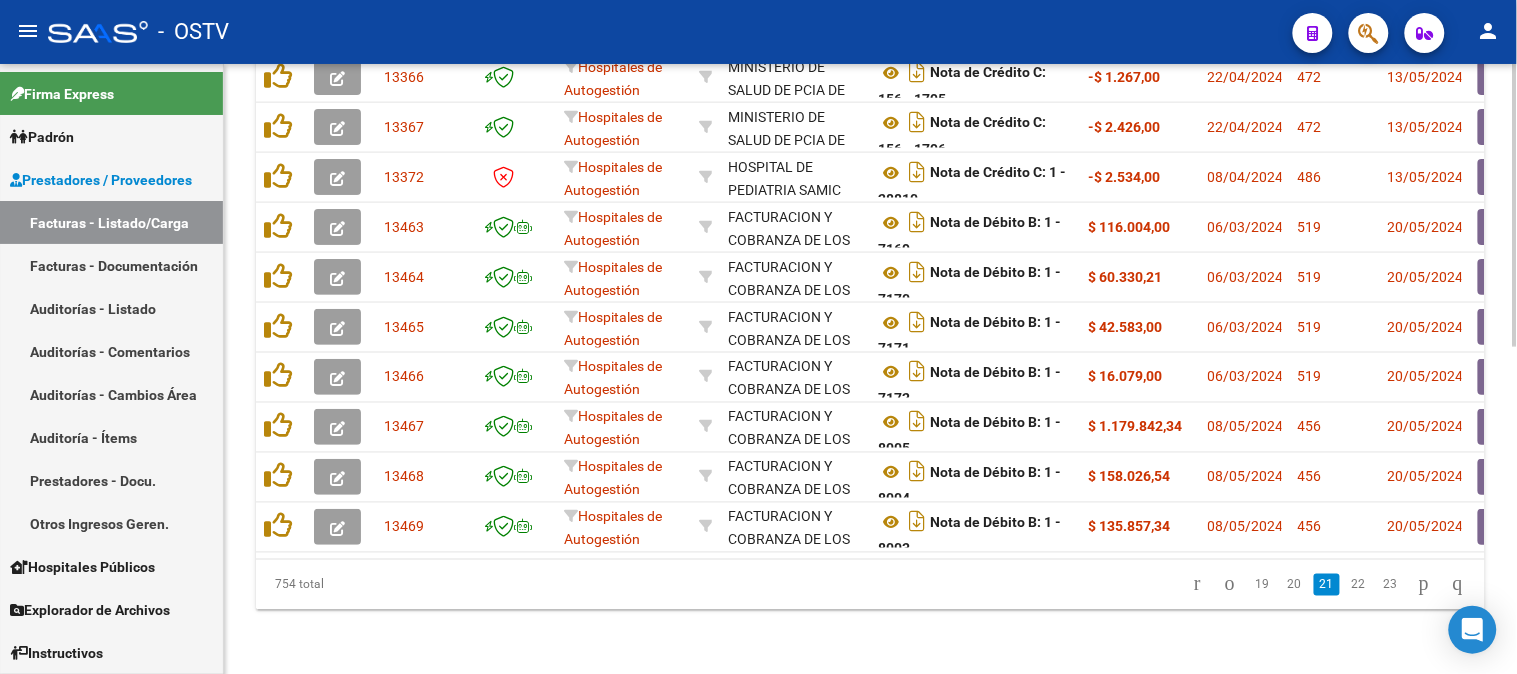 click on "23" 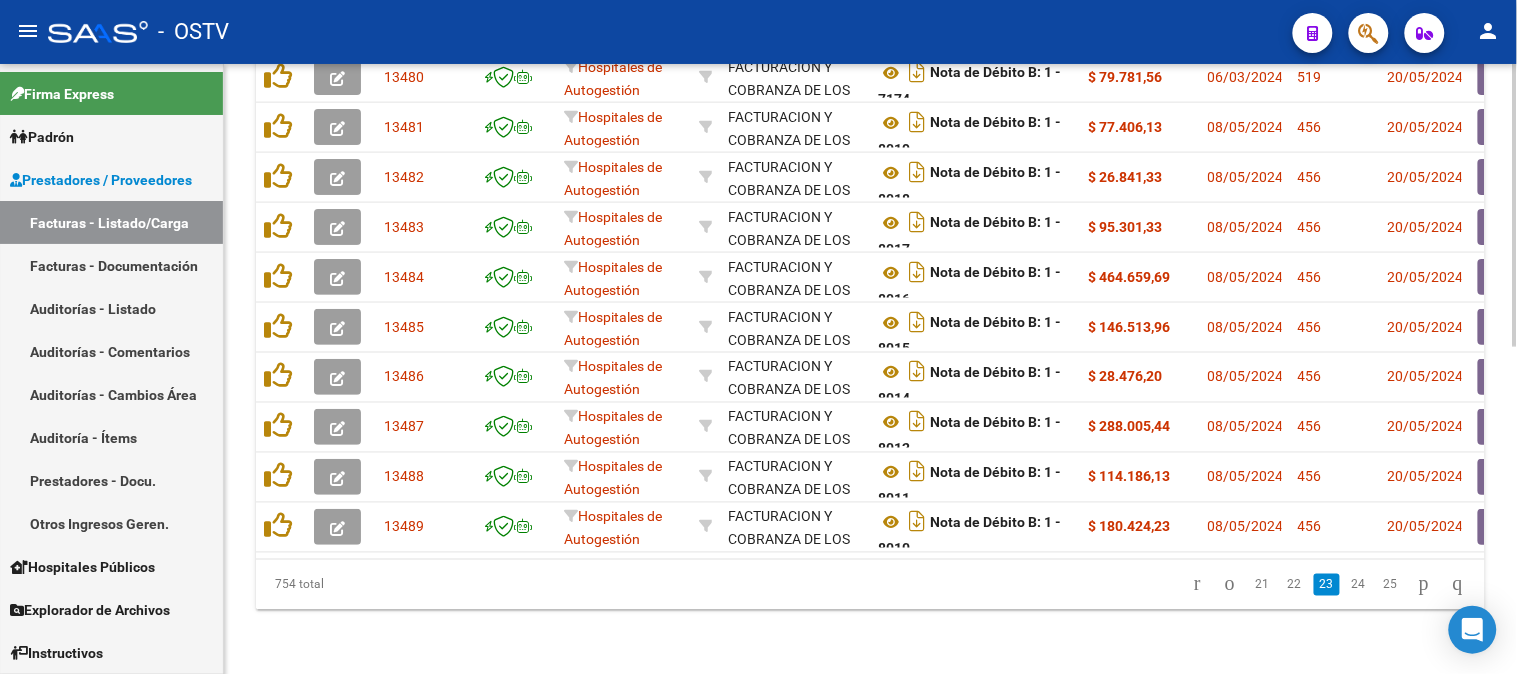 click on "25" 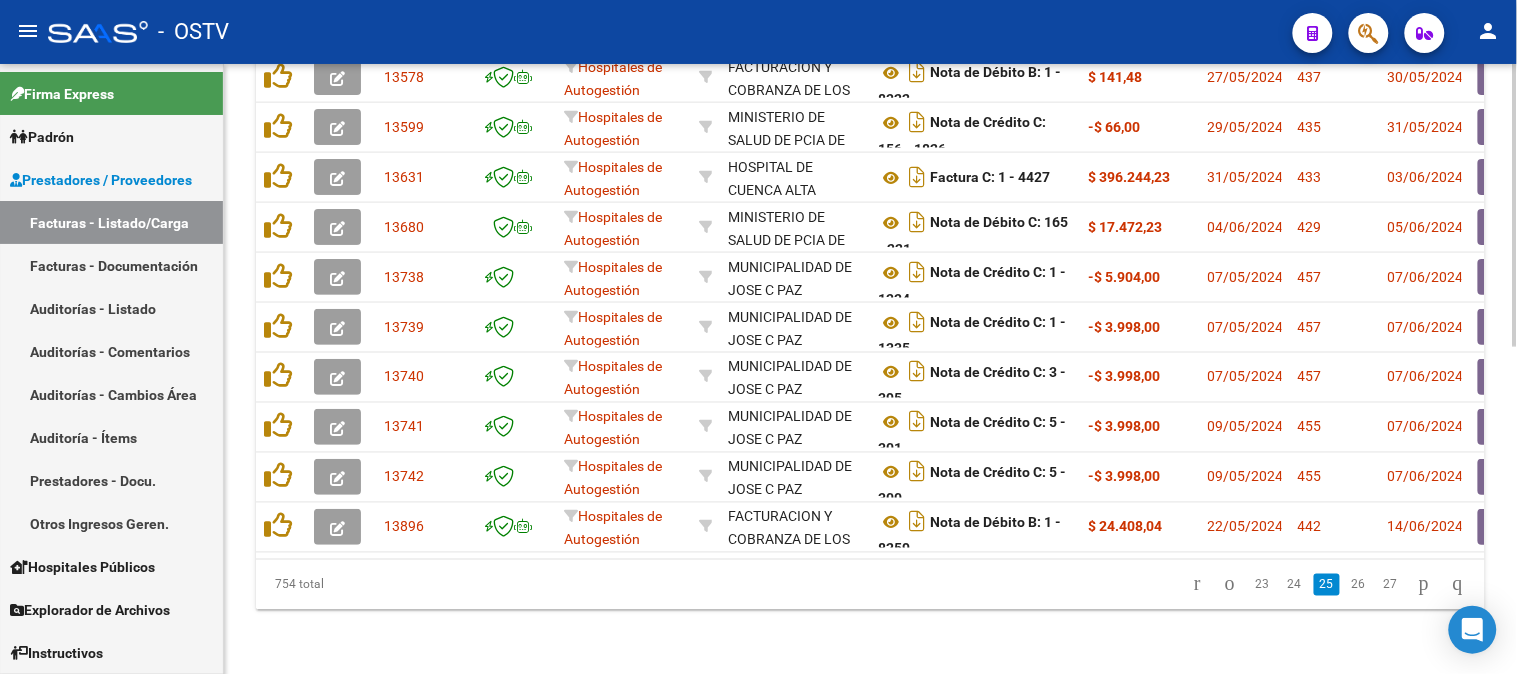 click on "27" 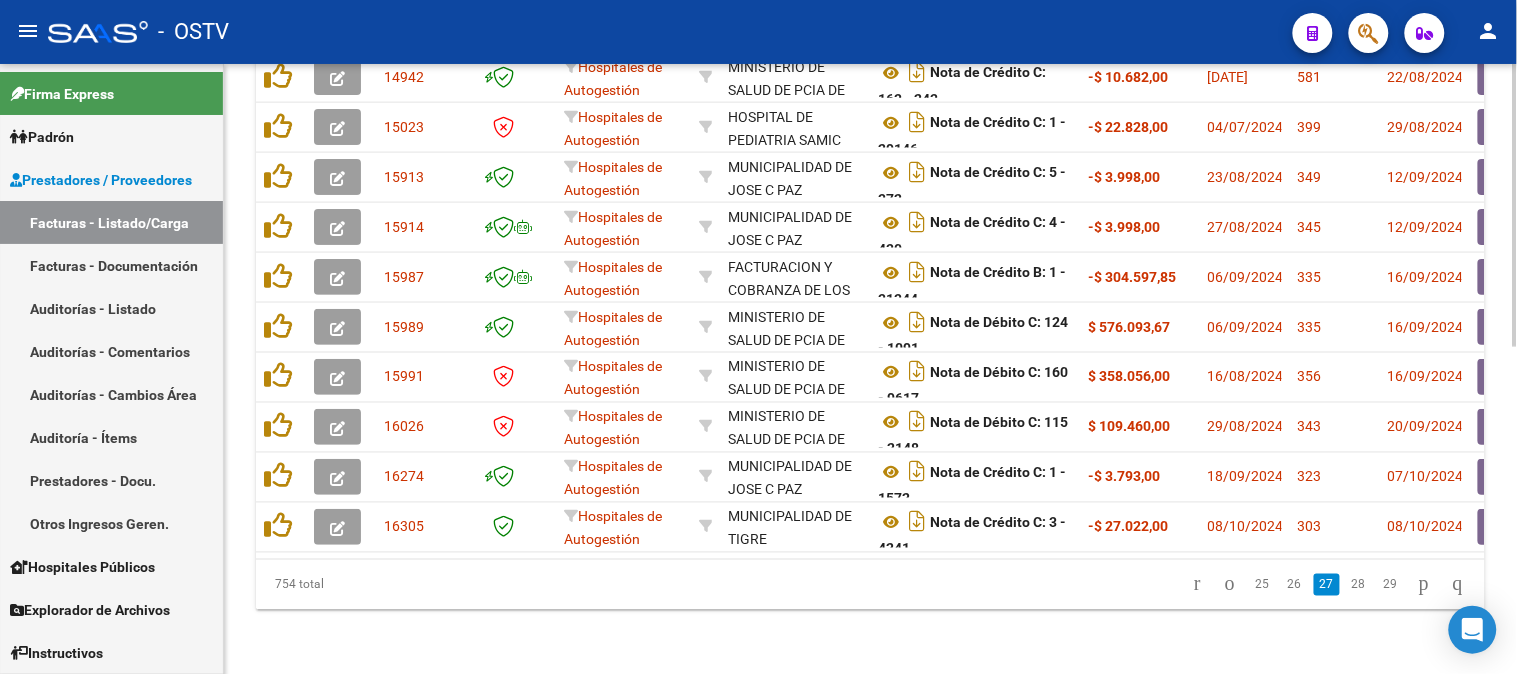 click on "29" 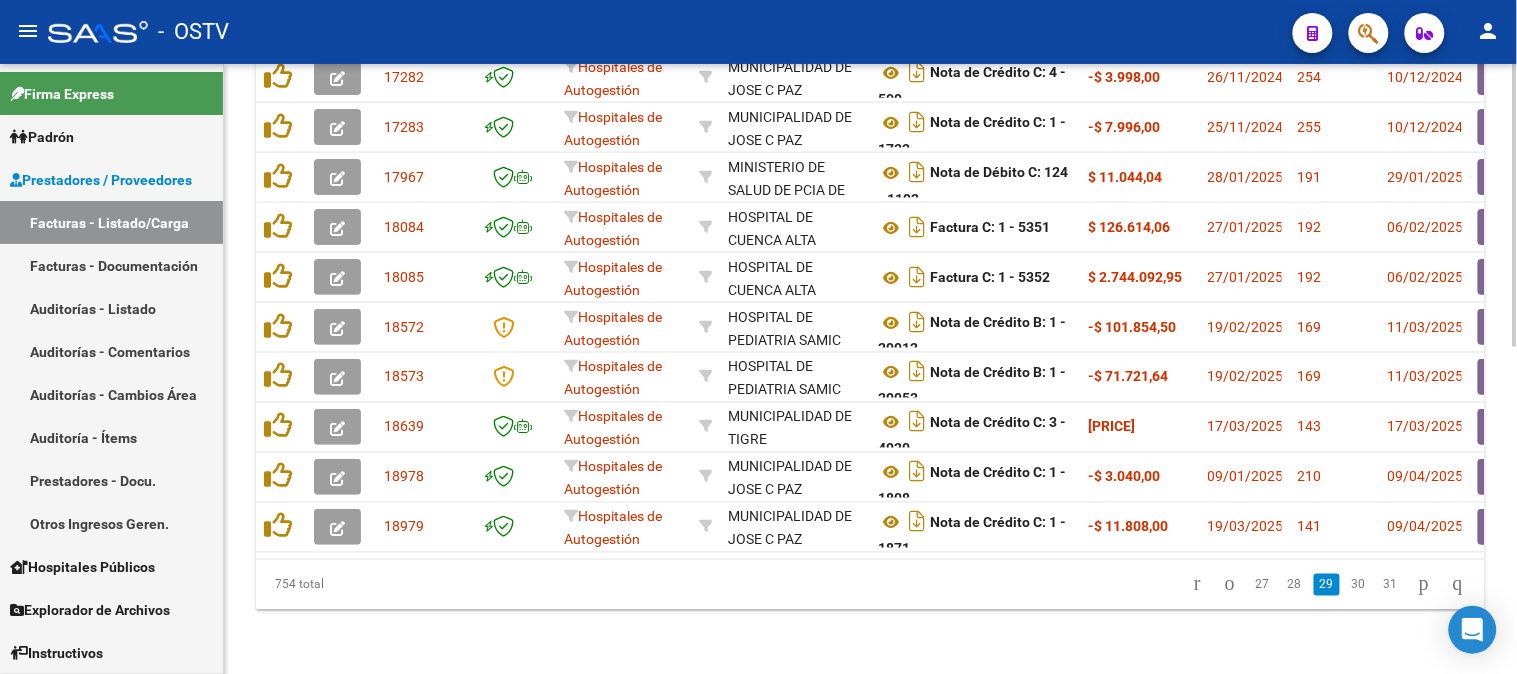 scroll, scrollTop: 702, scrollLeft: 0, axis: vertical 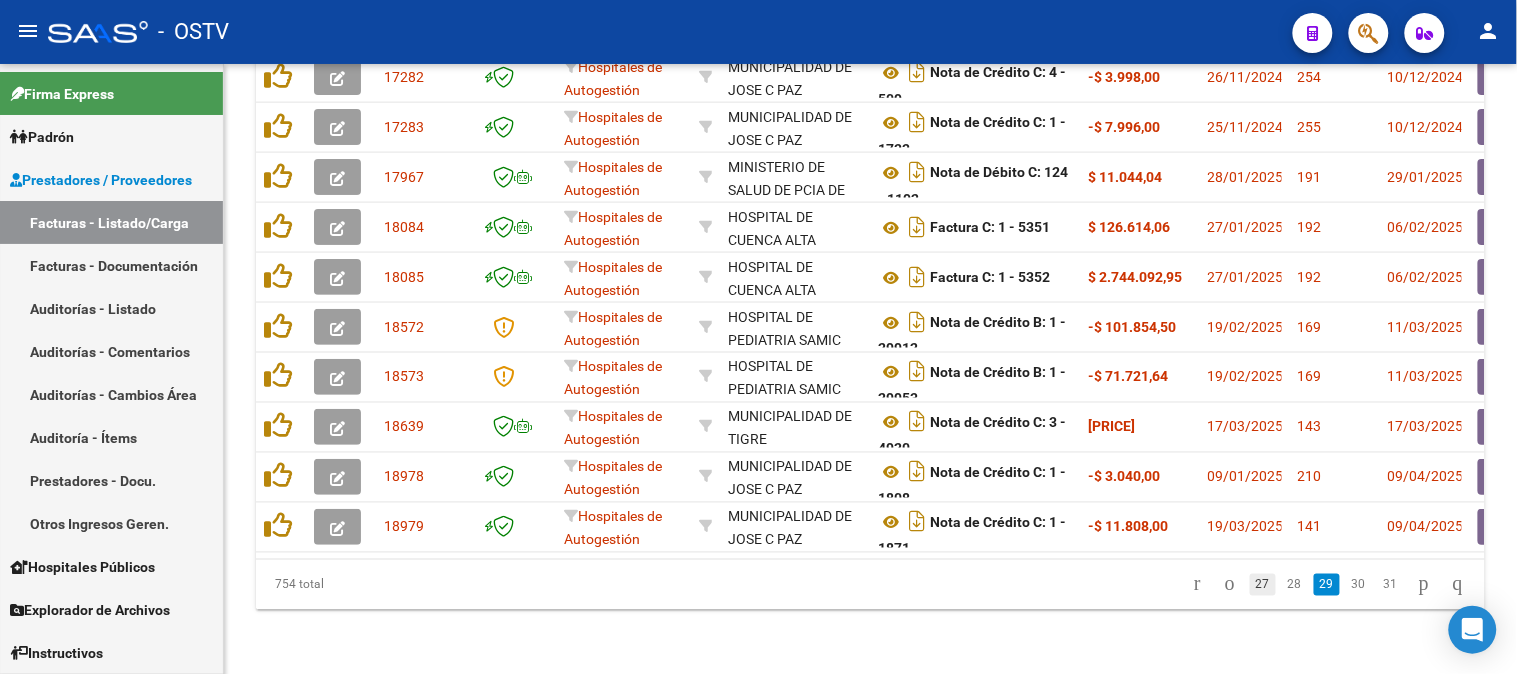 click on "27" 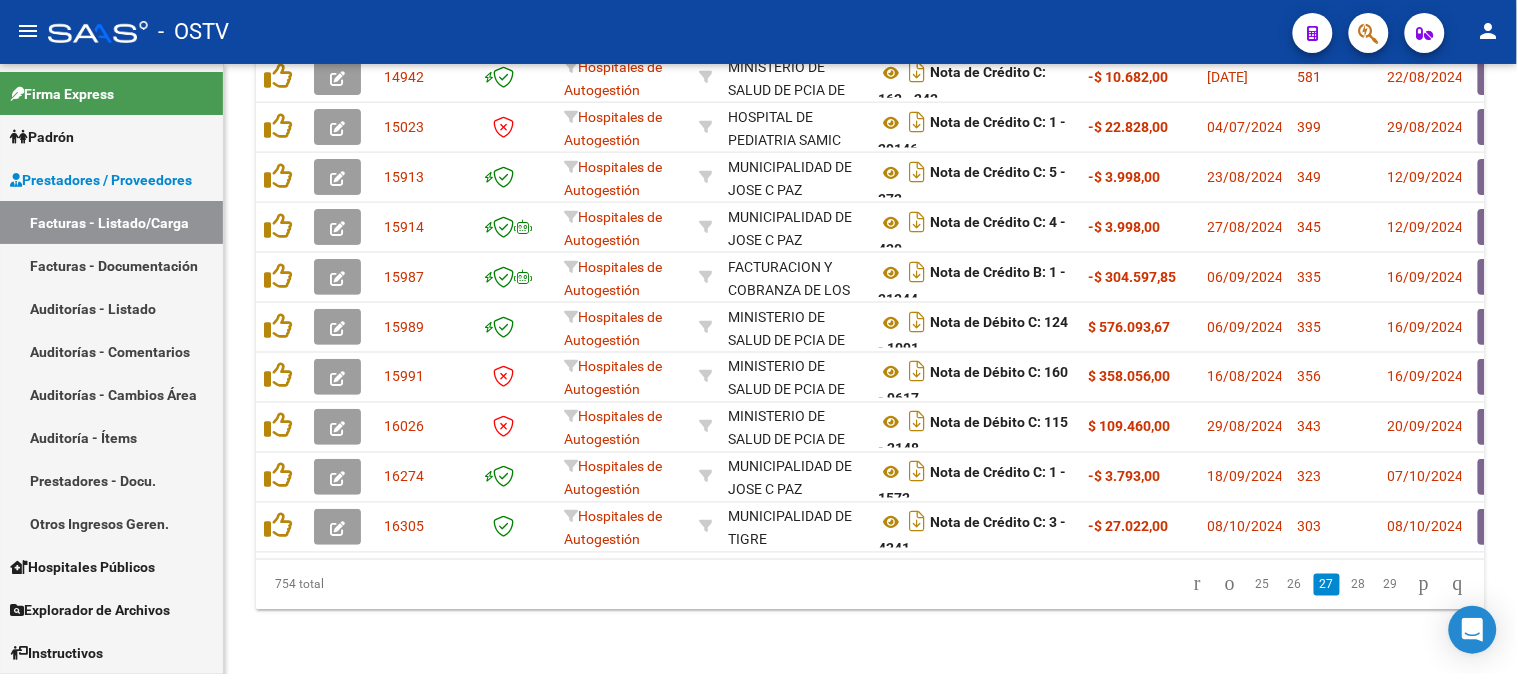 scroll, scrollTop: 702, scrollLeft: 0, axis: vertical 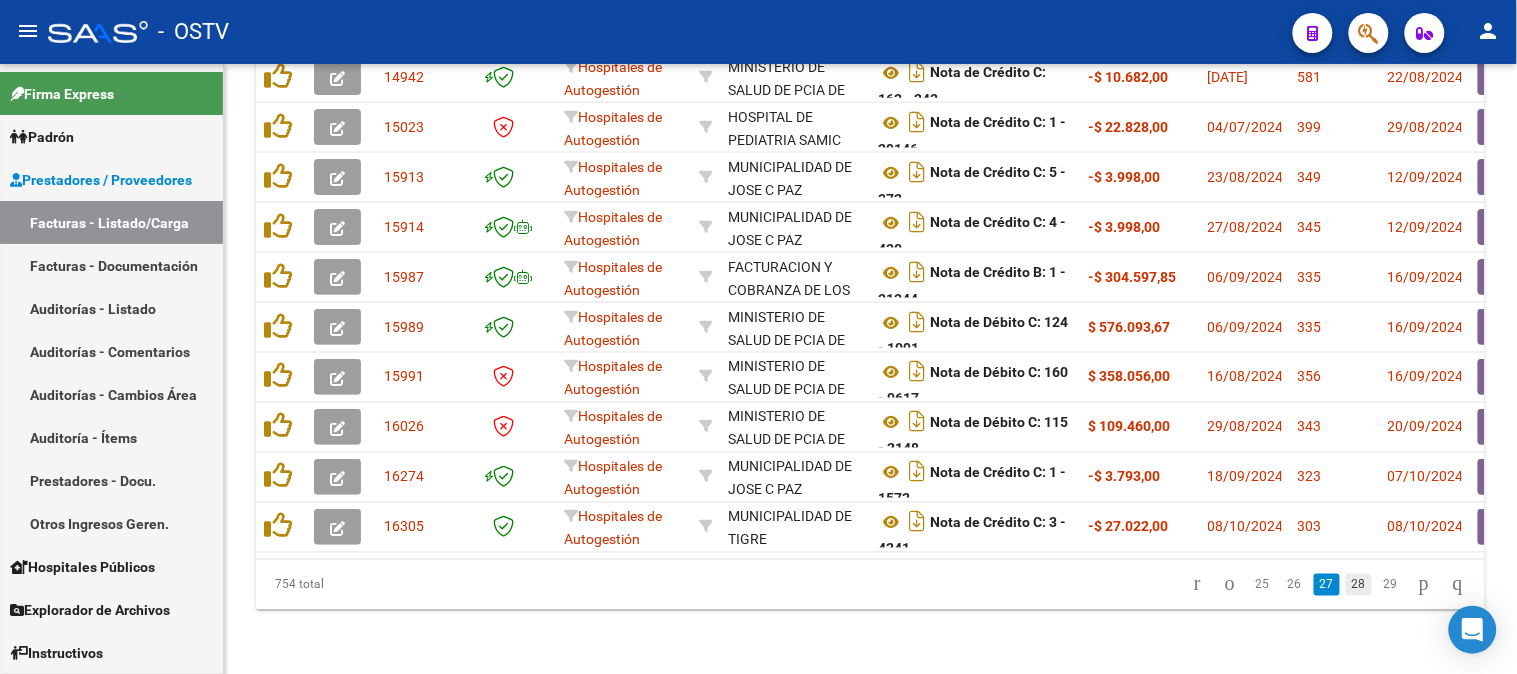click on "28" 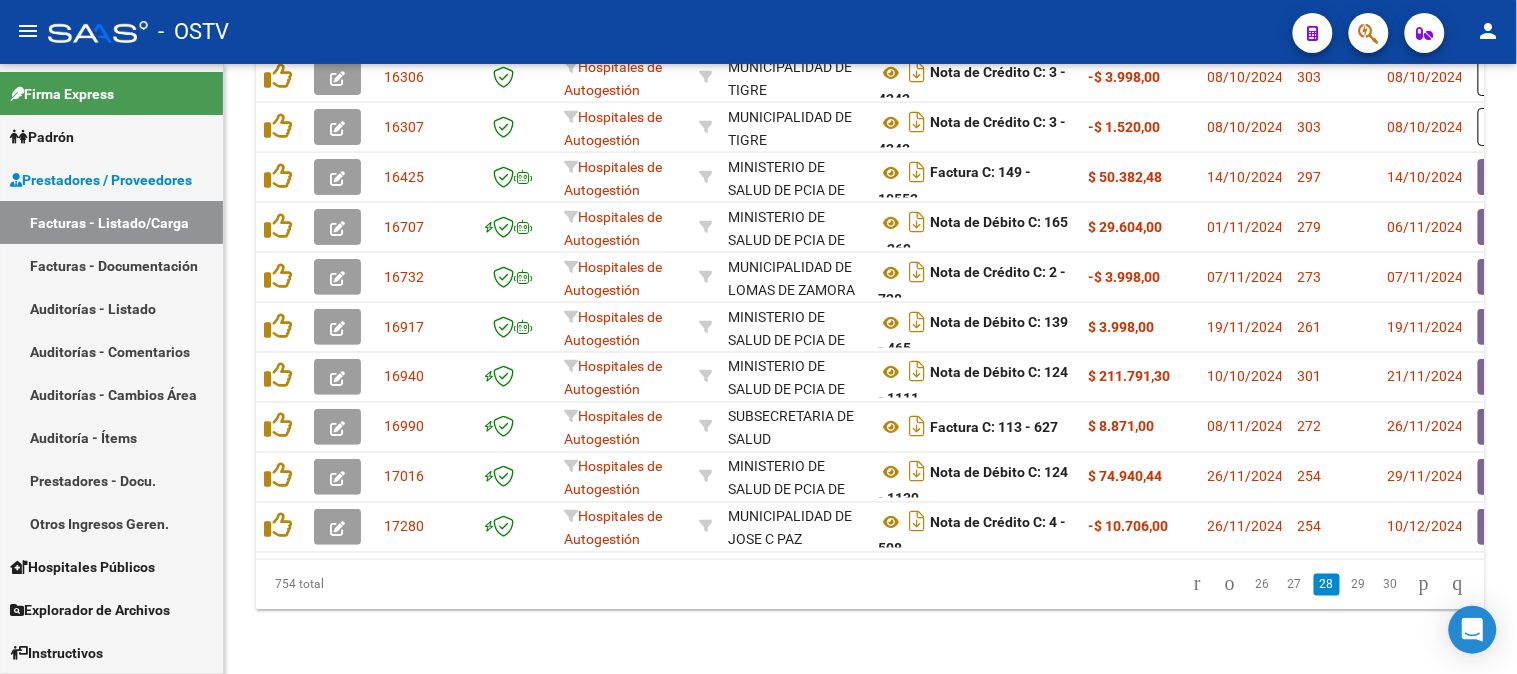 scroll, scrollTop: 702, scrollLeft: 0, axis: vertical 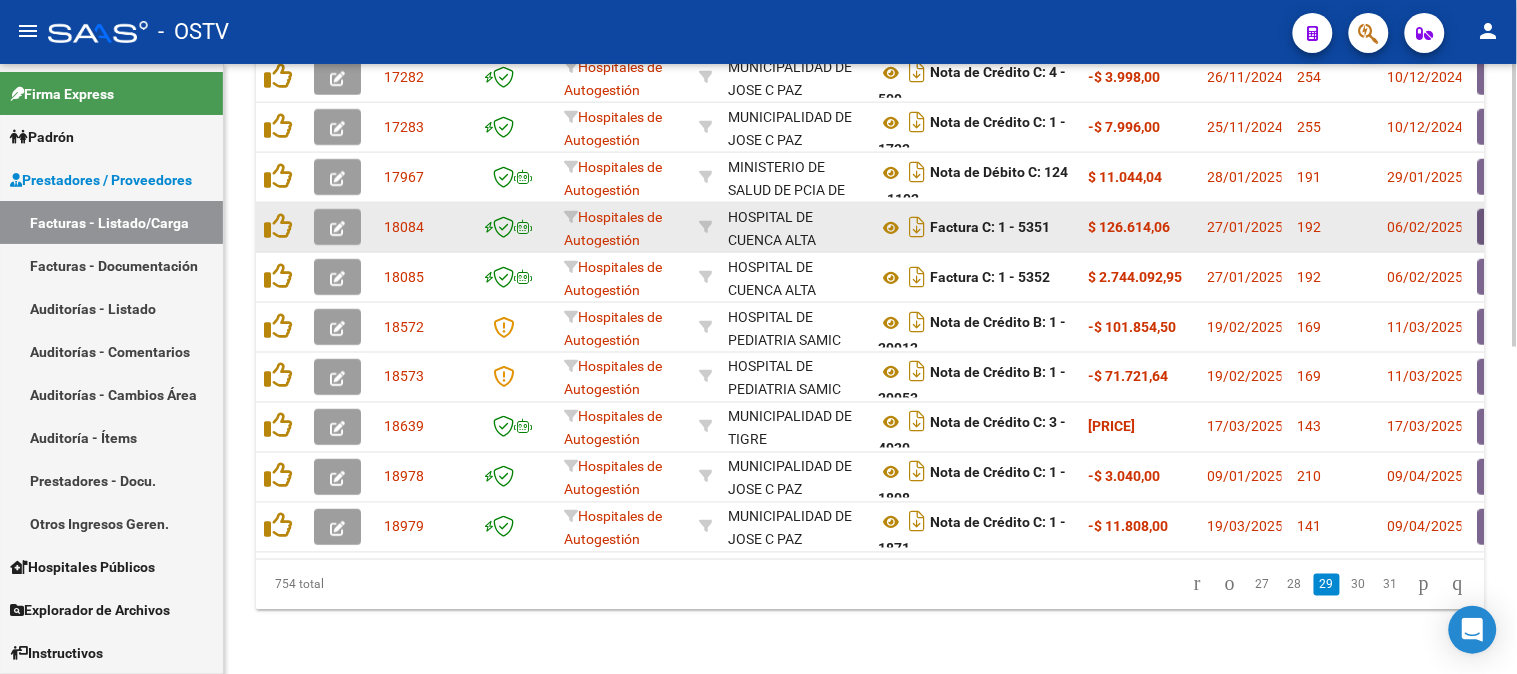 click 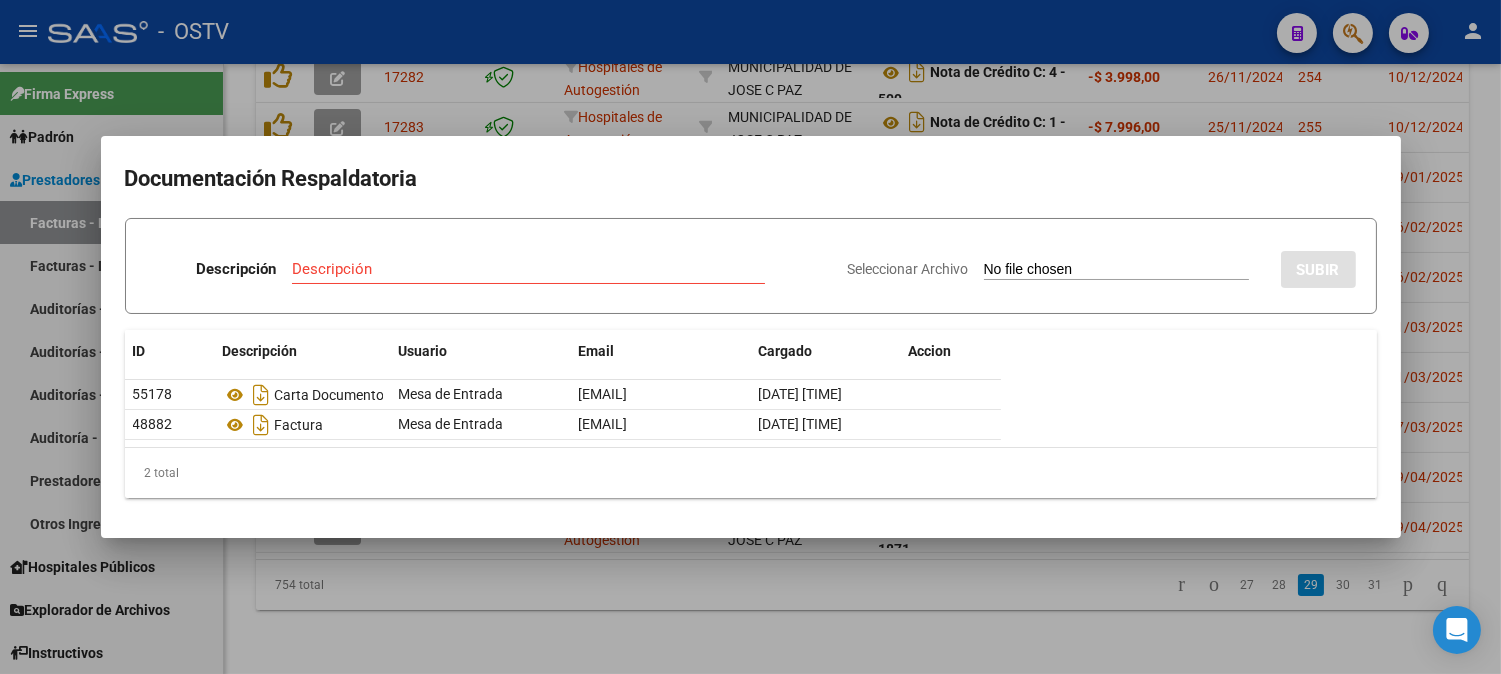 click at bounding box center [750, 337] 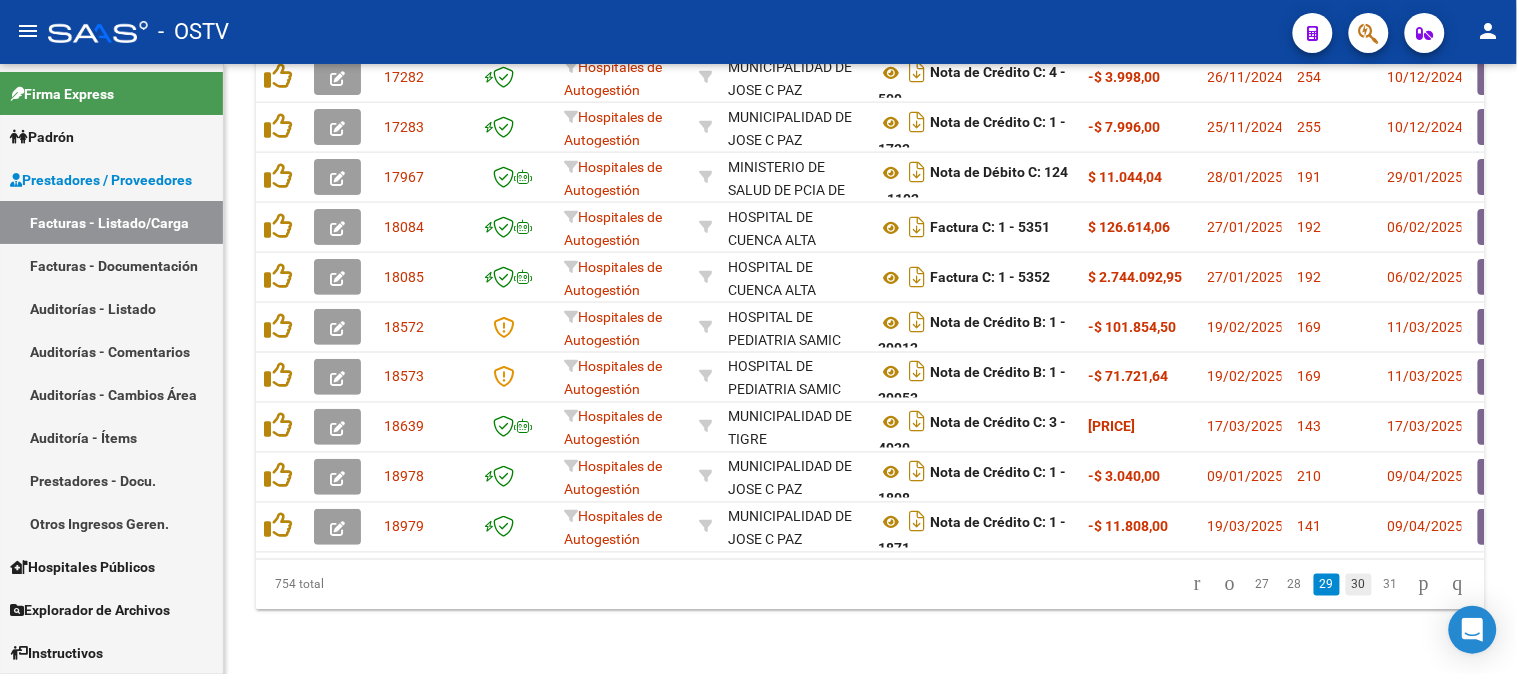 click on "30" 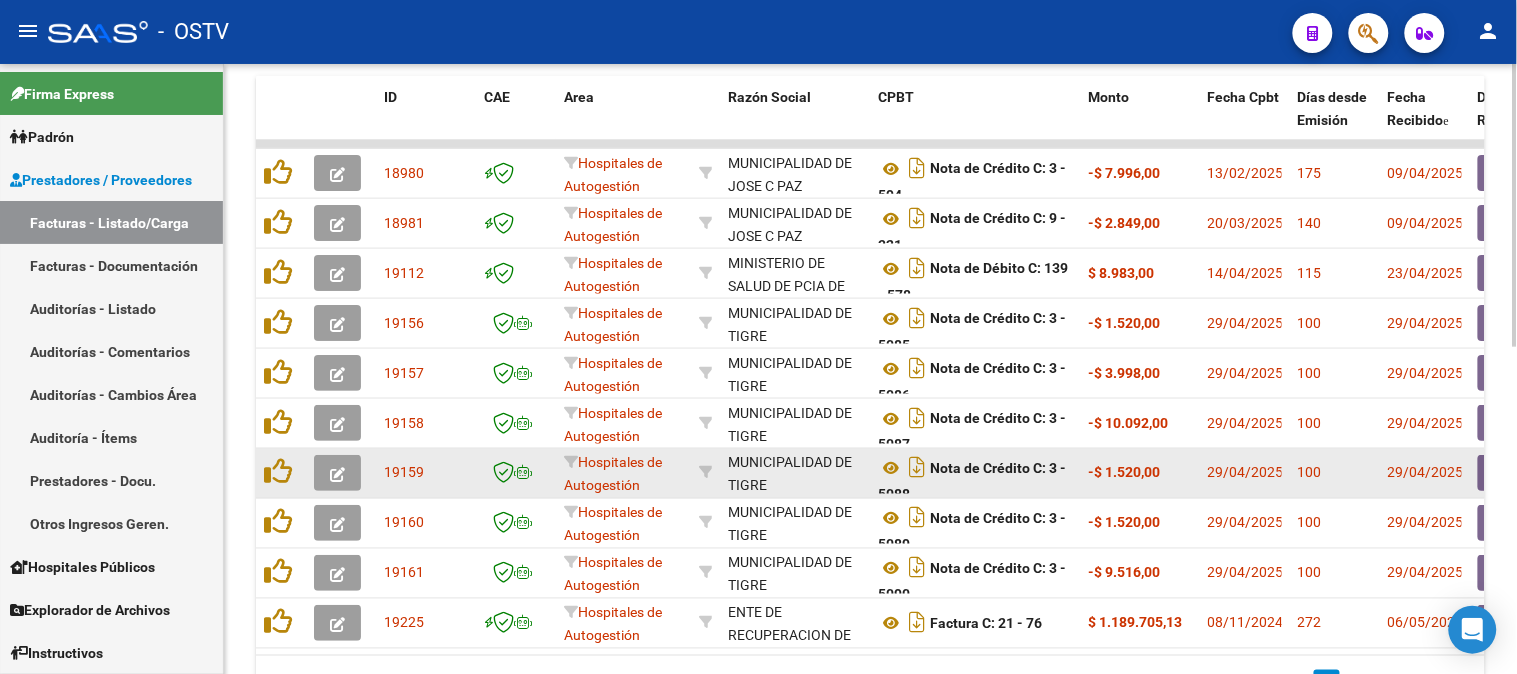 scroll, scrollTop: 702, scrollLeft: 0, axis: vertical 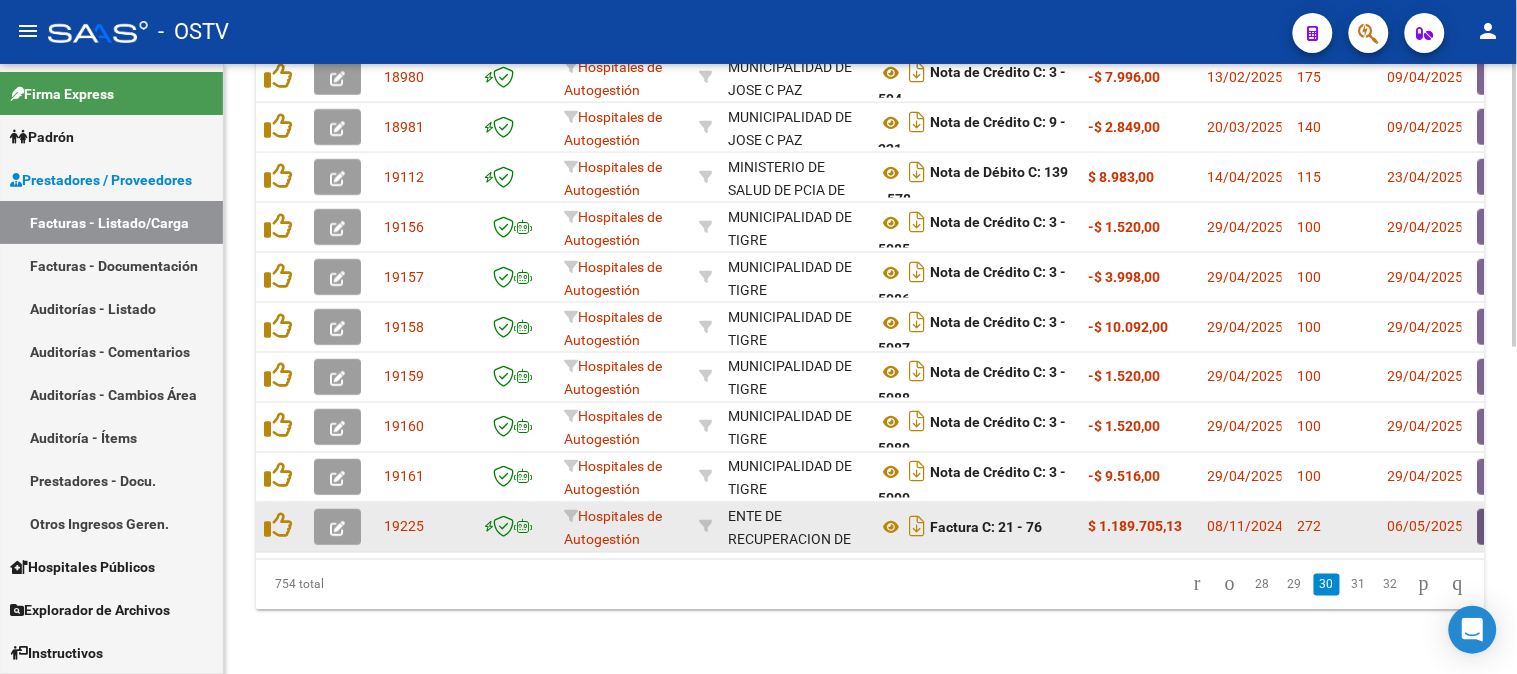 click 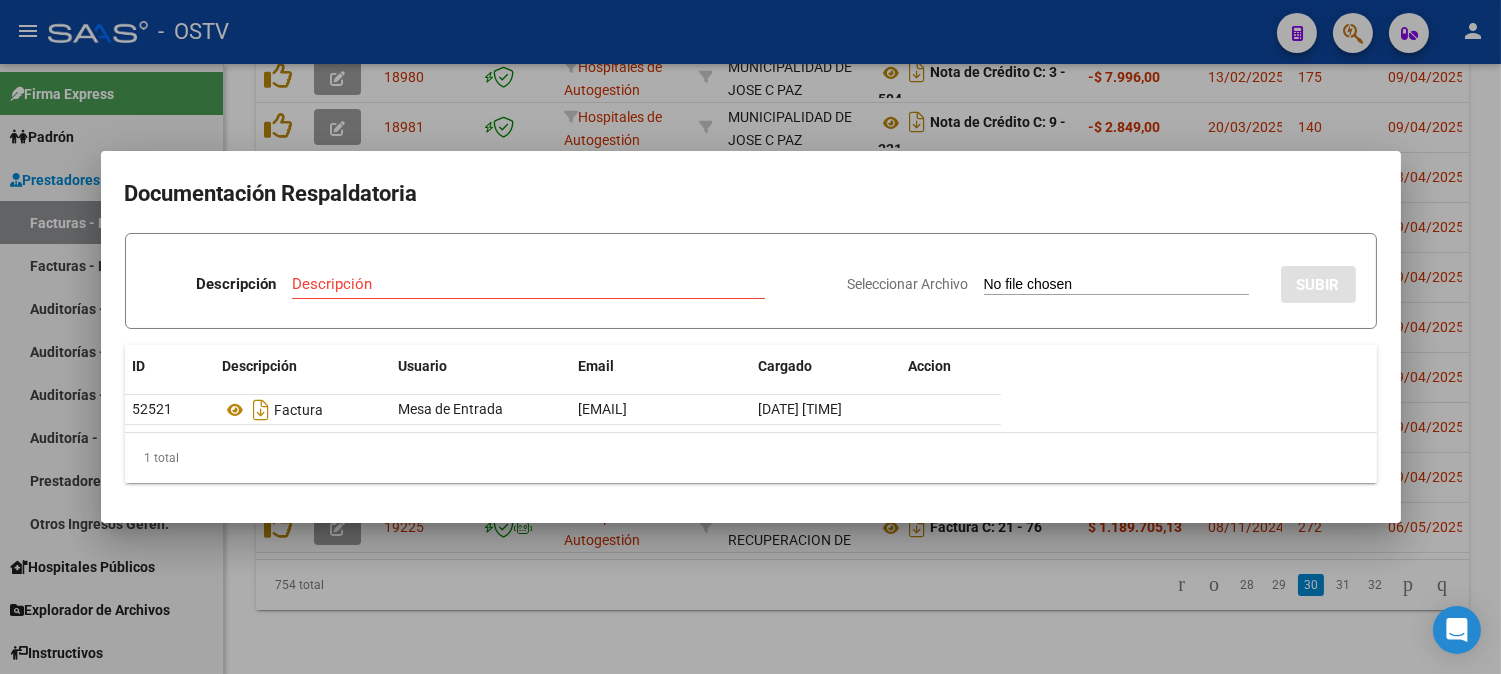 click at bounding box center [750, 337] 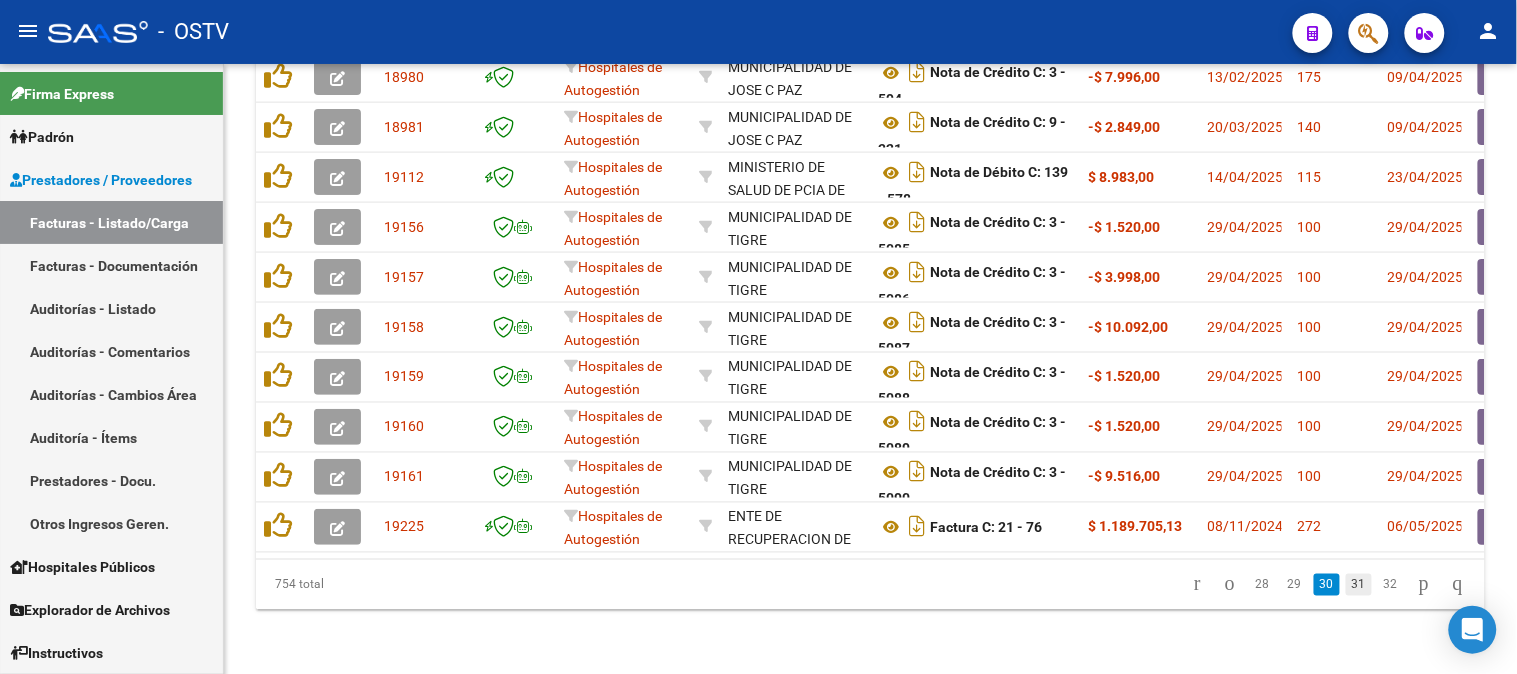 click on "31" 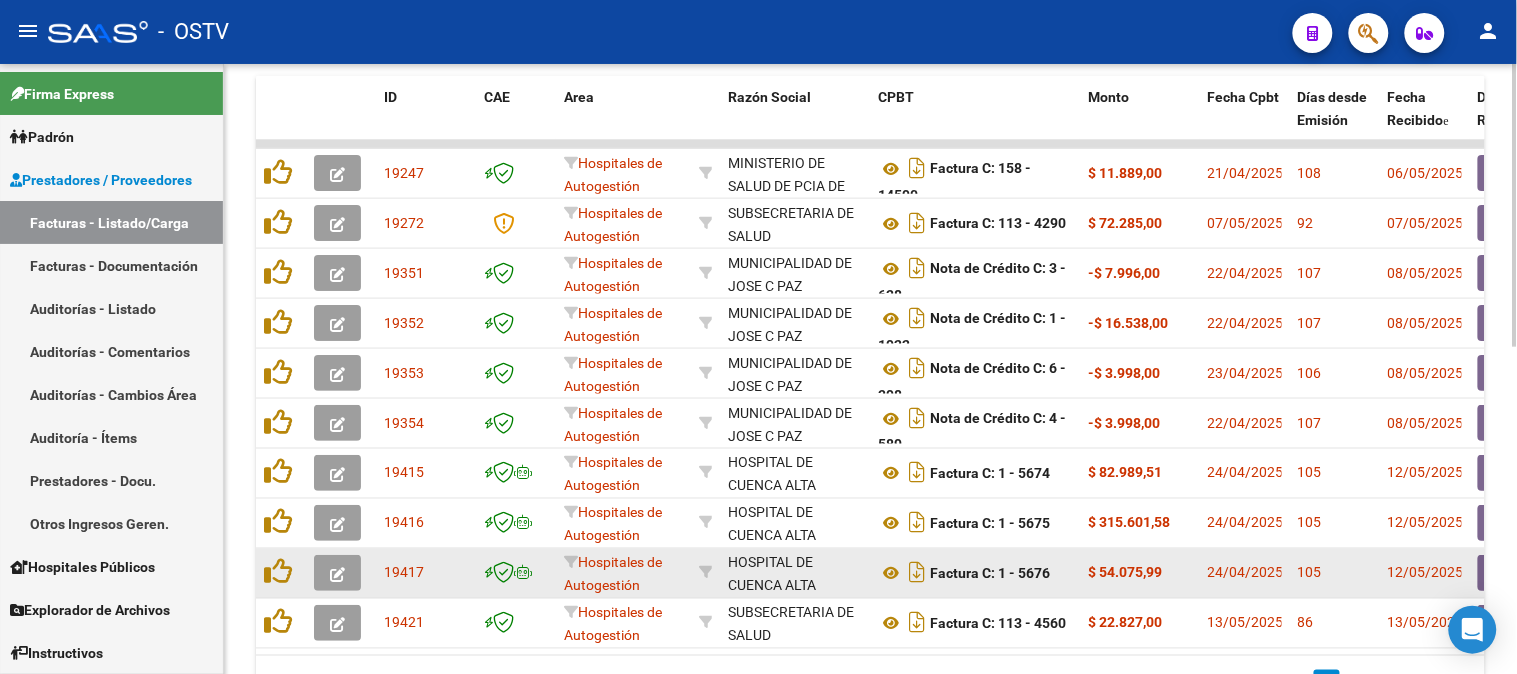 scroll, scrollTop: 702, scrollLeft: 0, axis: vertical 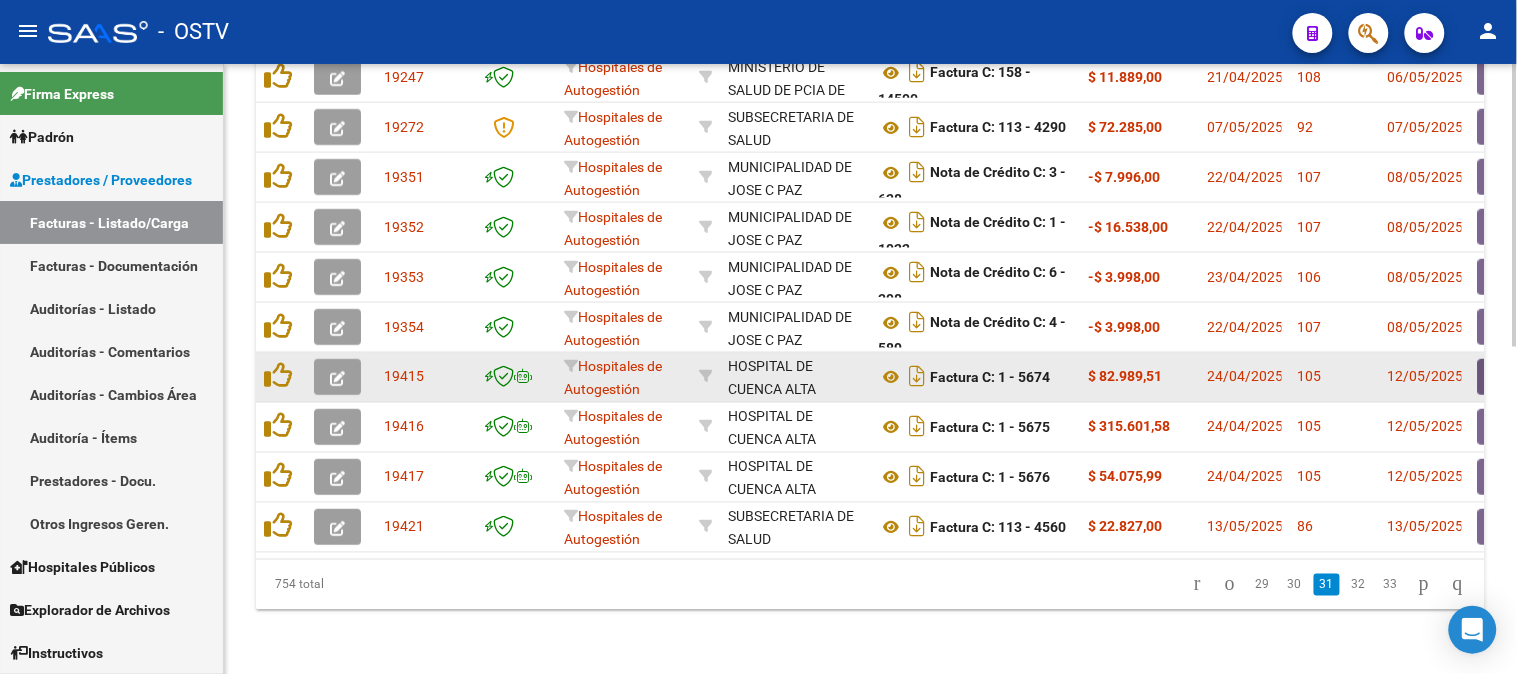 click 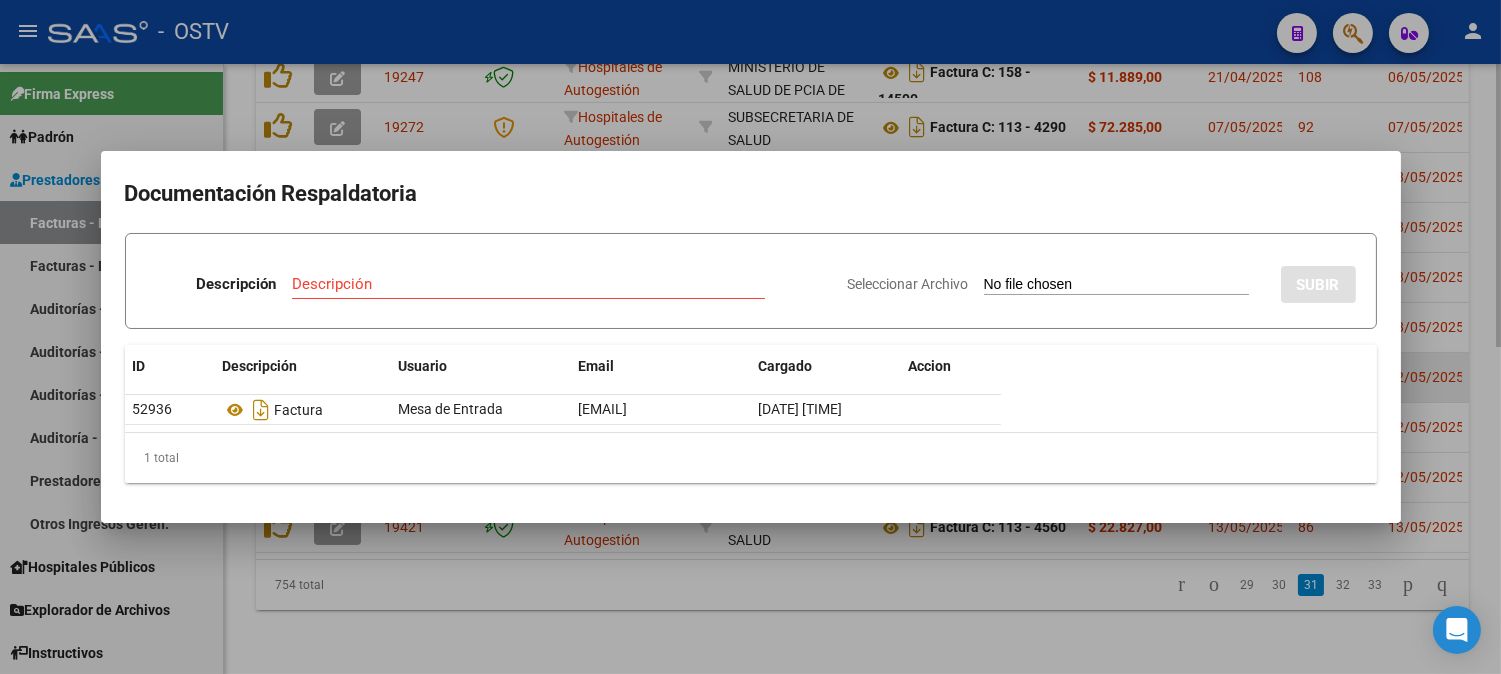 click at bounding box center [750, 337] 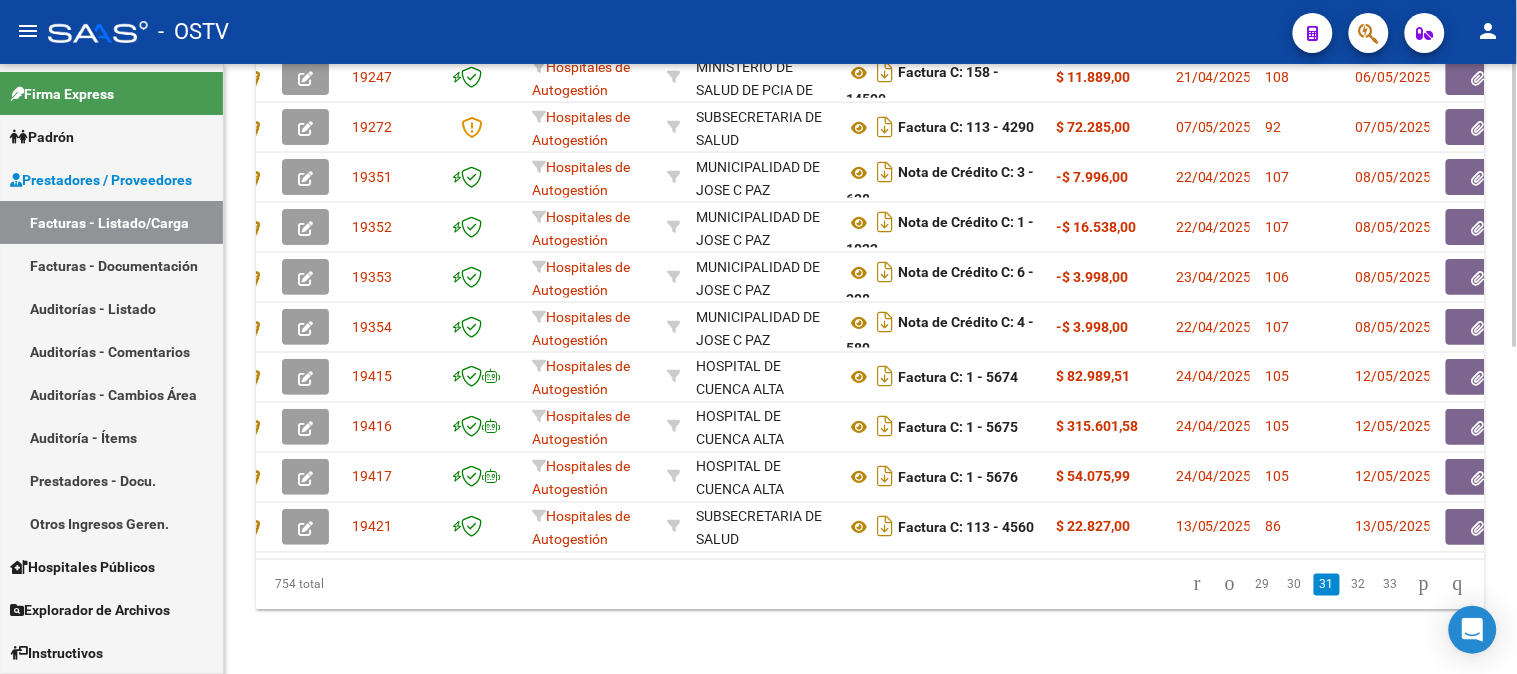 scroll, scrollTop: 0, scrollLeft: 14, axis: horizontal 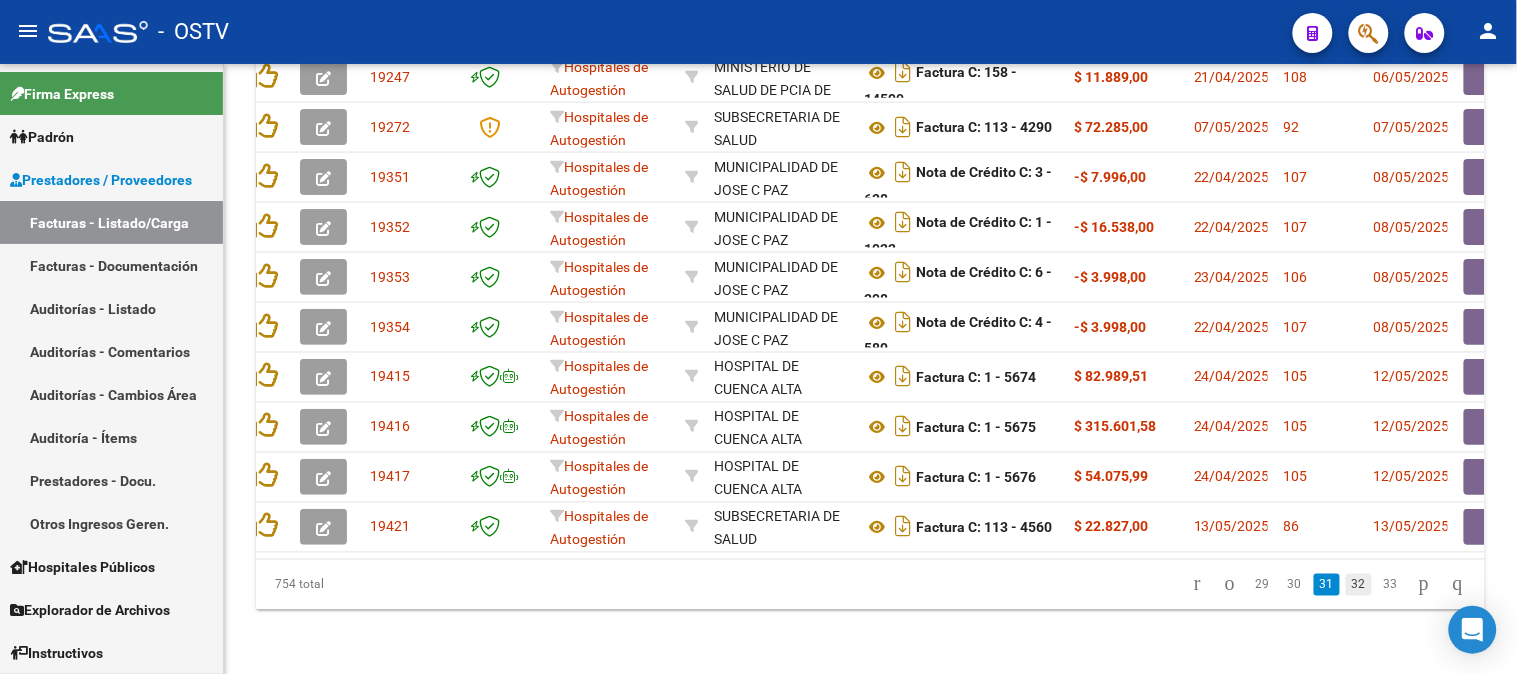 click on "32" 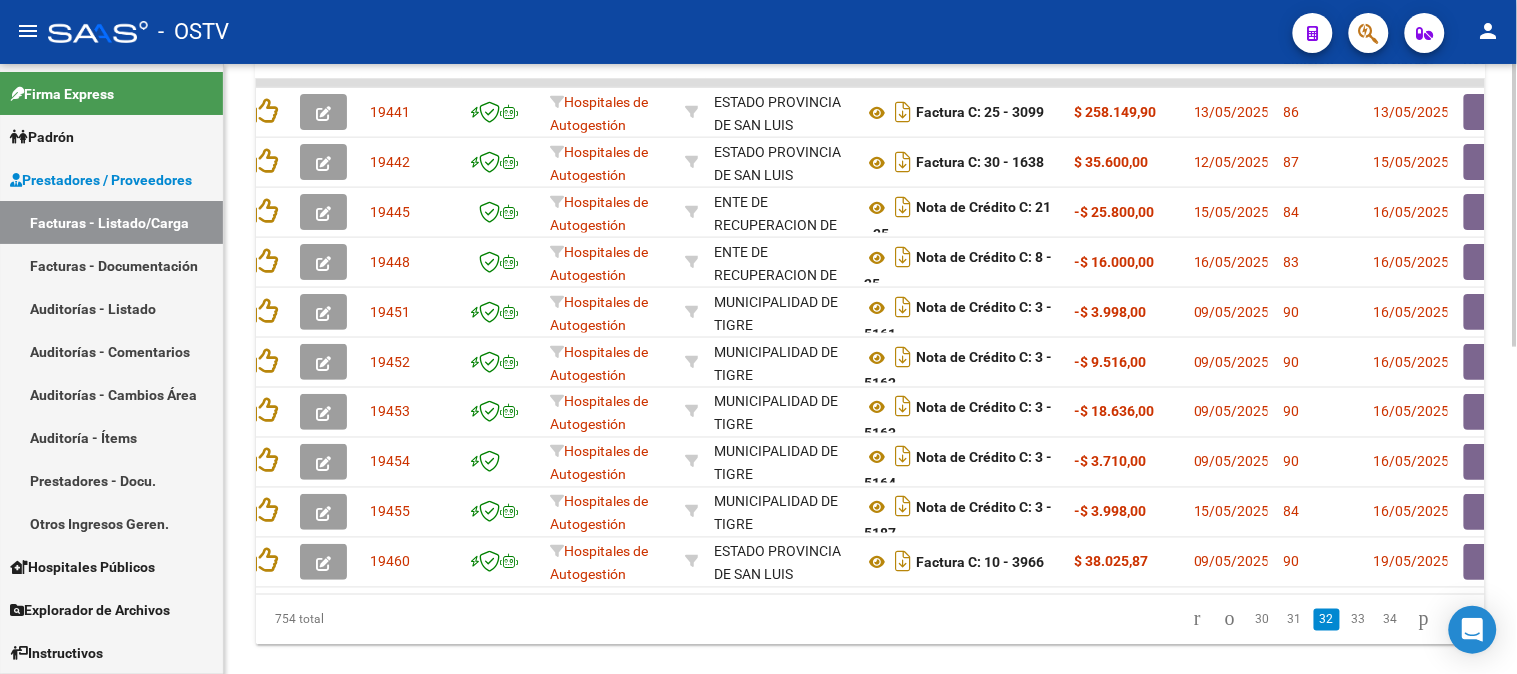 scroll, scrollTop: 702, scrollLeft: 0, axis: vertical 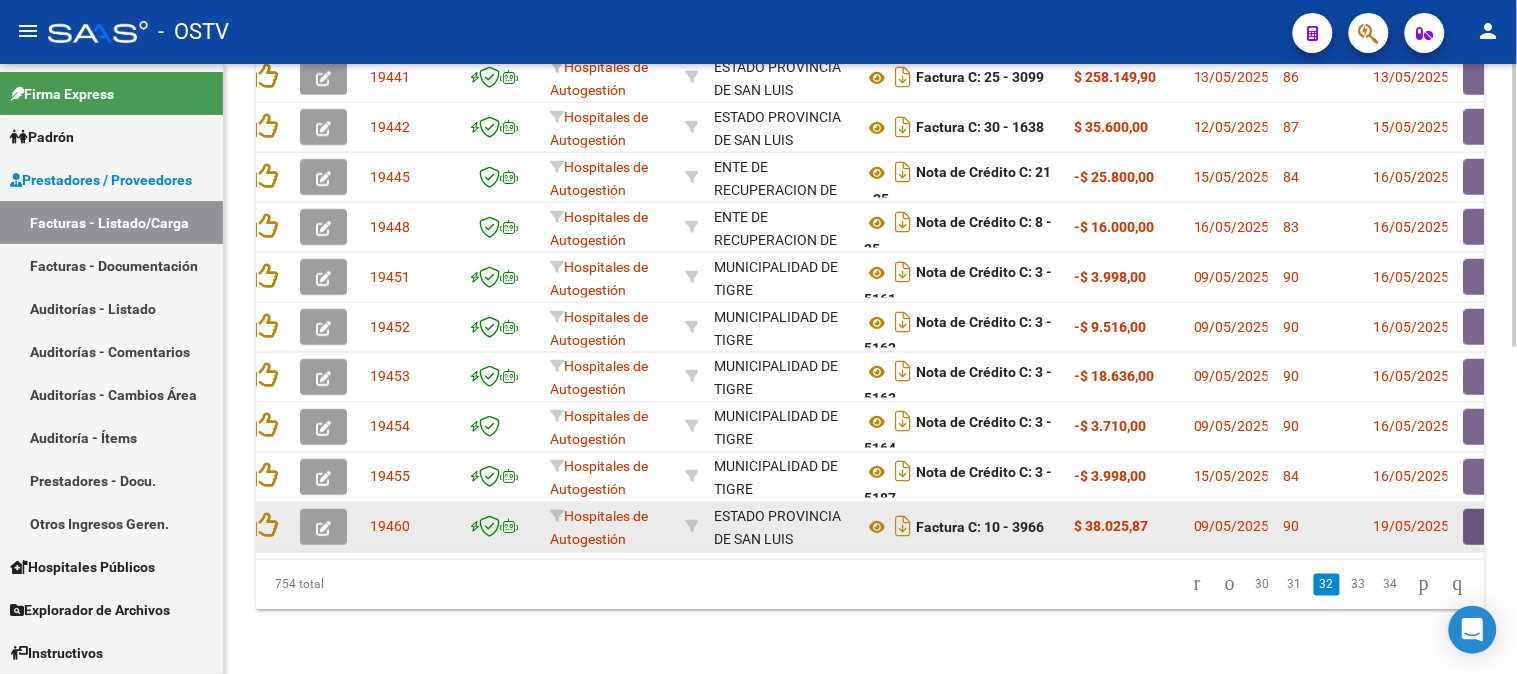 click 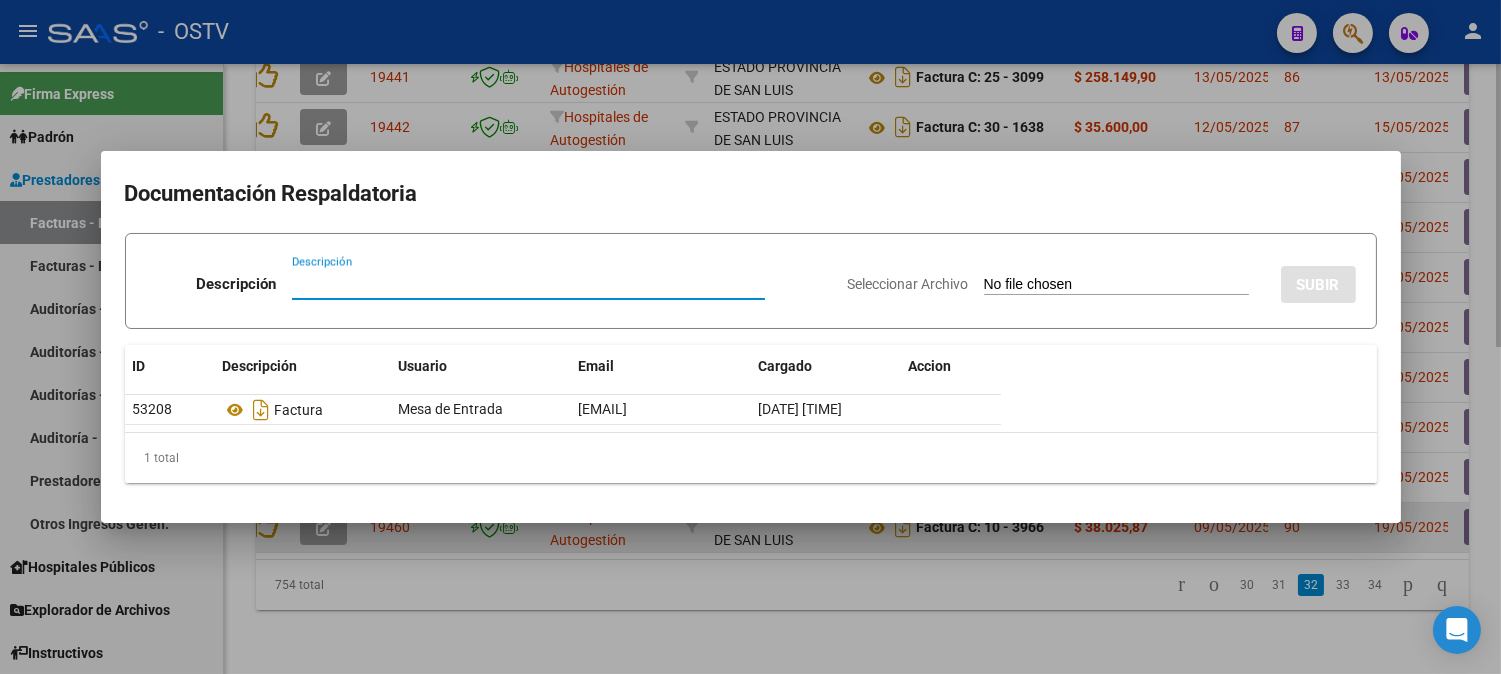 click at bounding box center [750, 337] 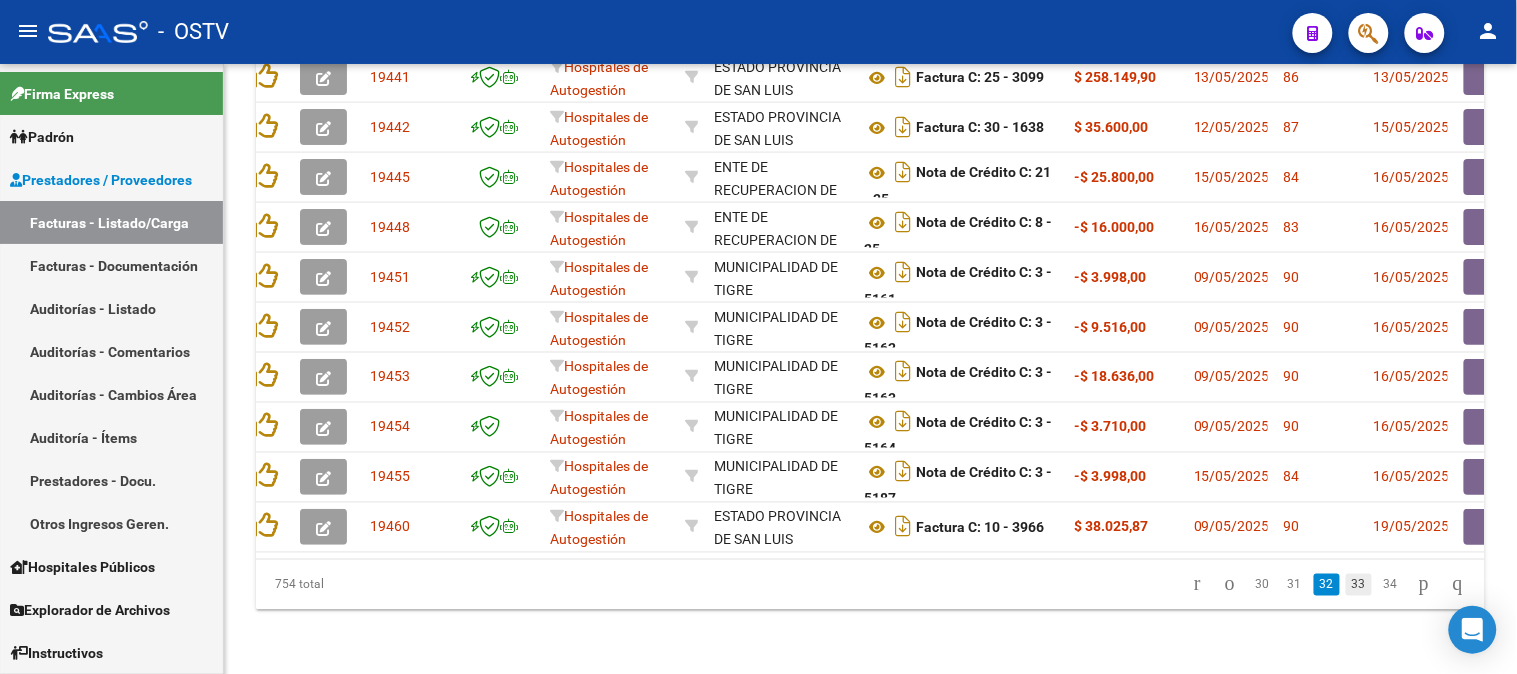 click on "33" 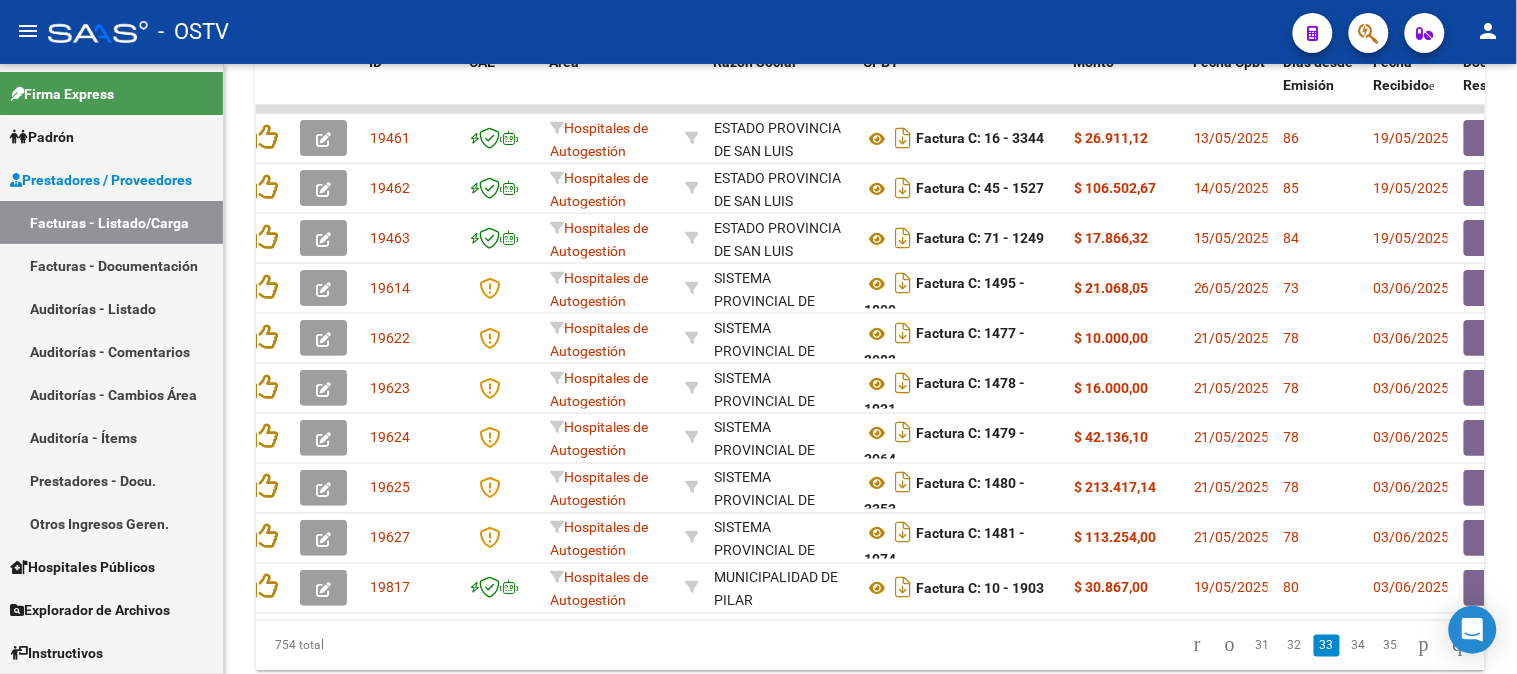 scroll, scrollTop: 591, scrollLeft: 0, axis: vertical 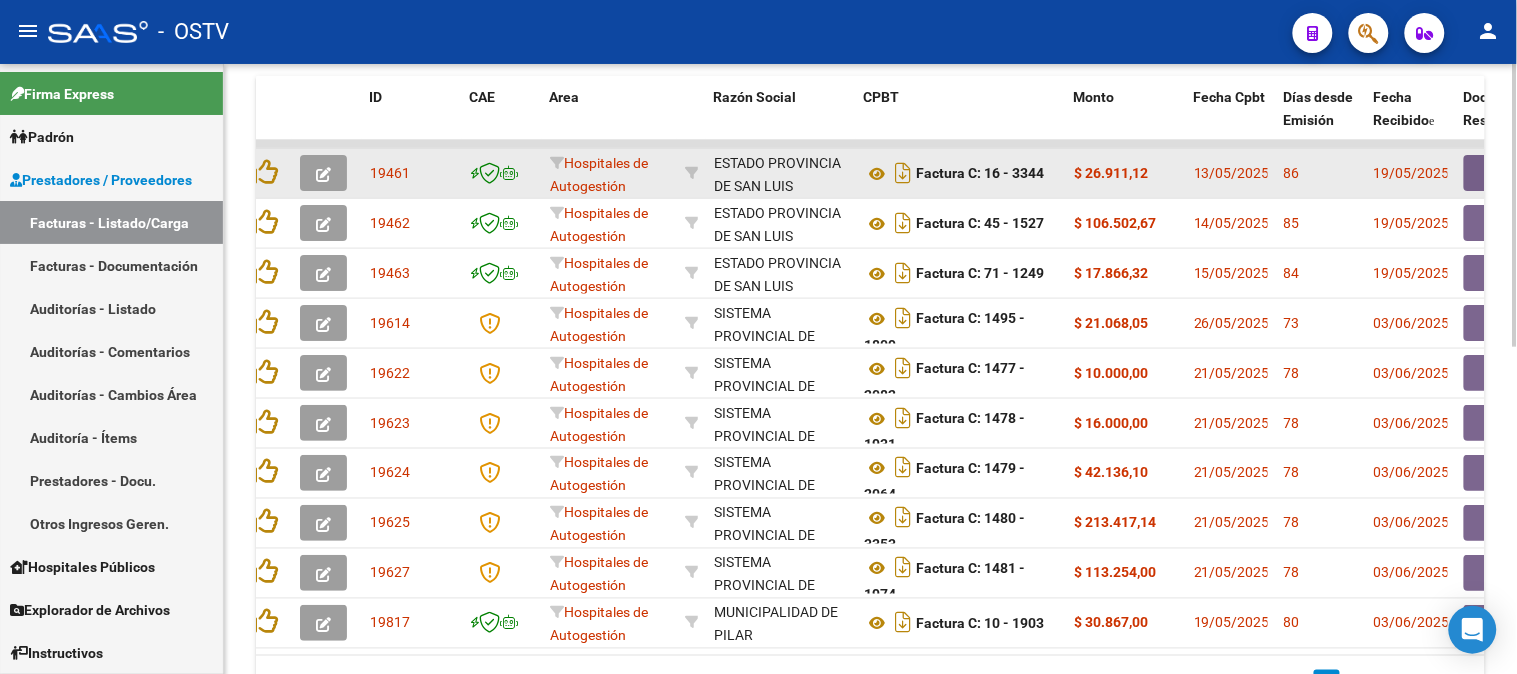 click 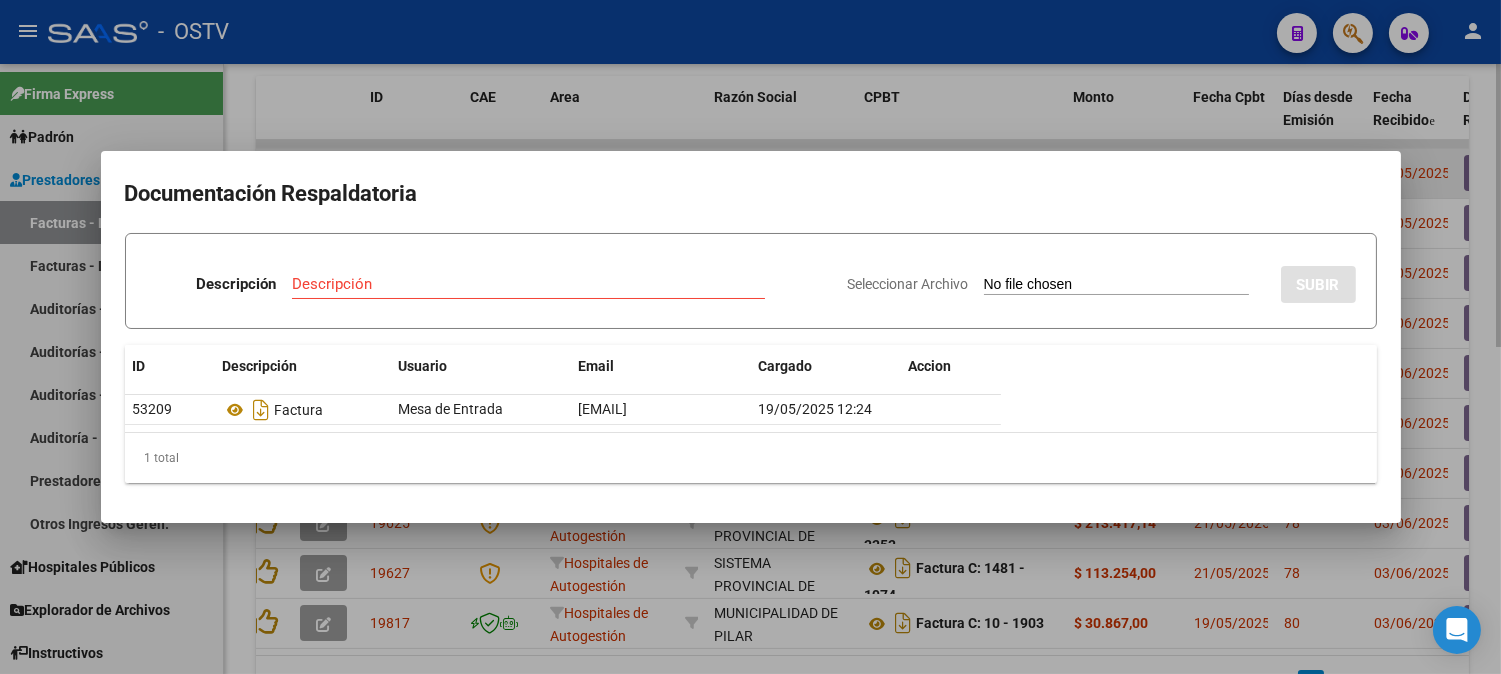 click at bounding box center [750, 337] 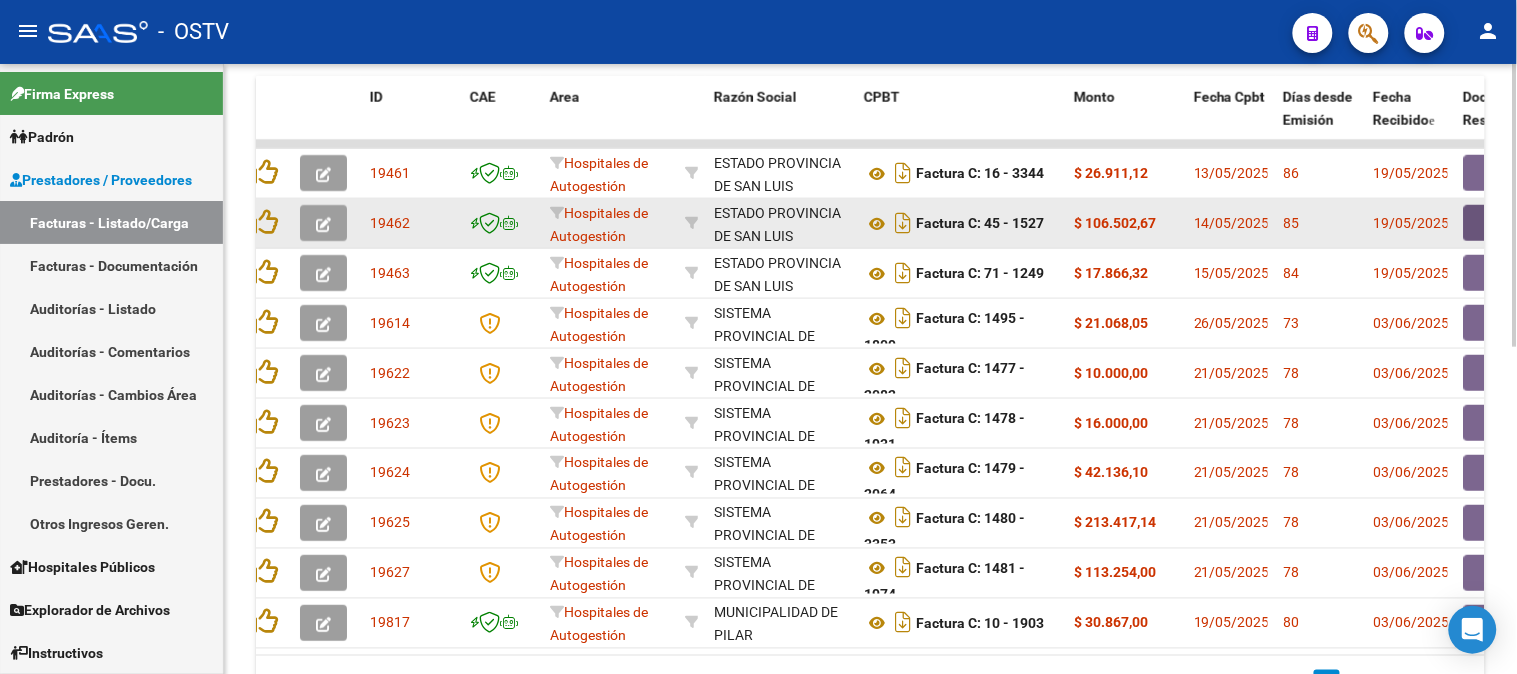 click 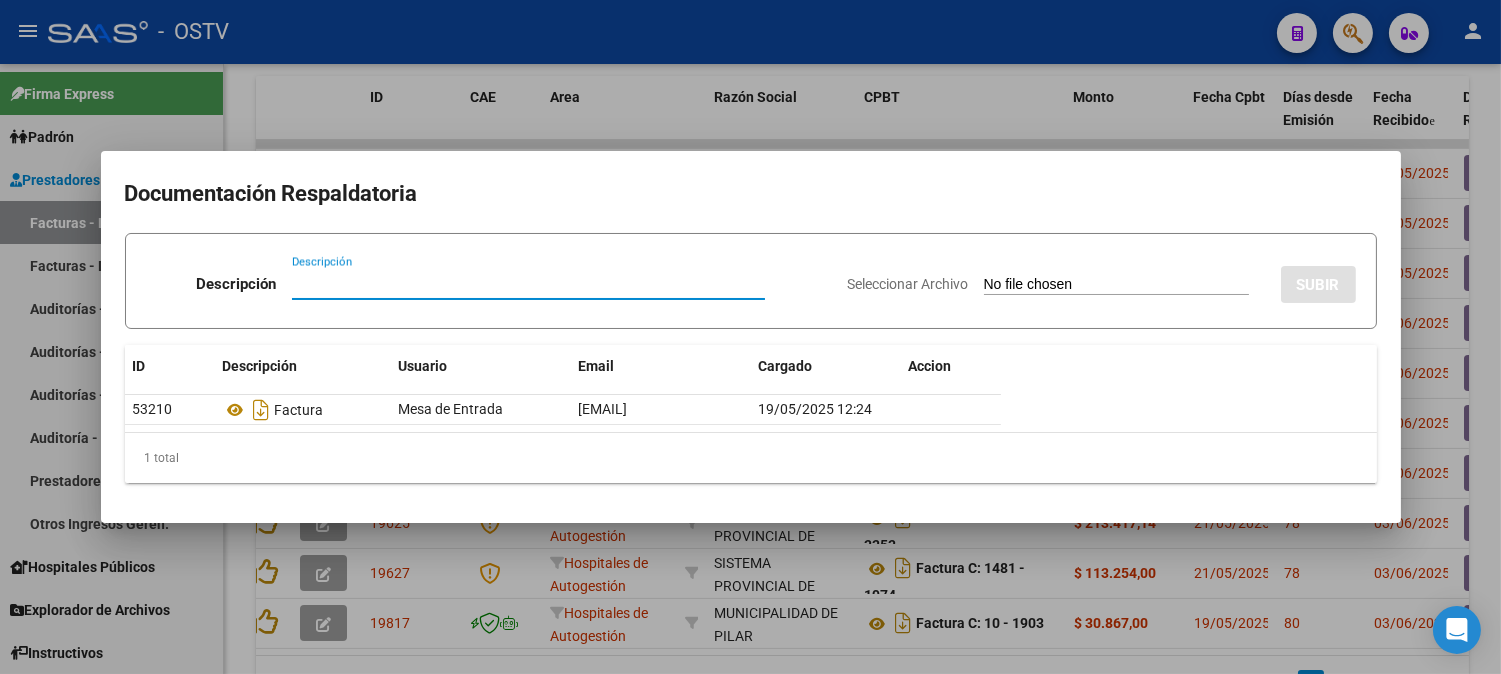 click at bounding box center (750, 337) 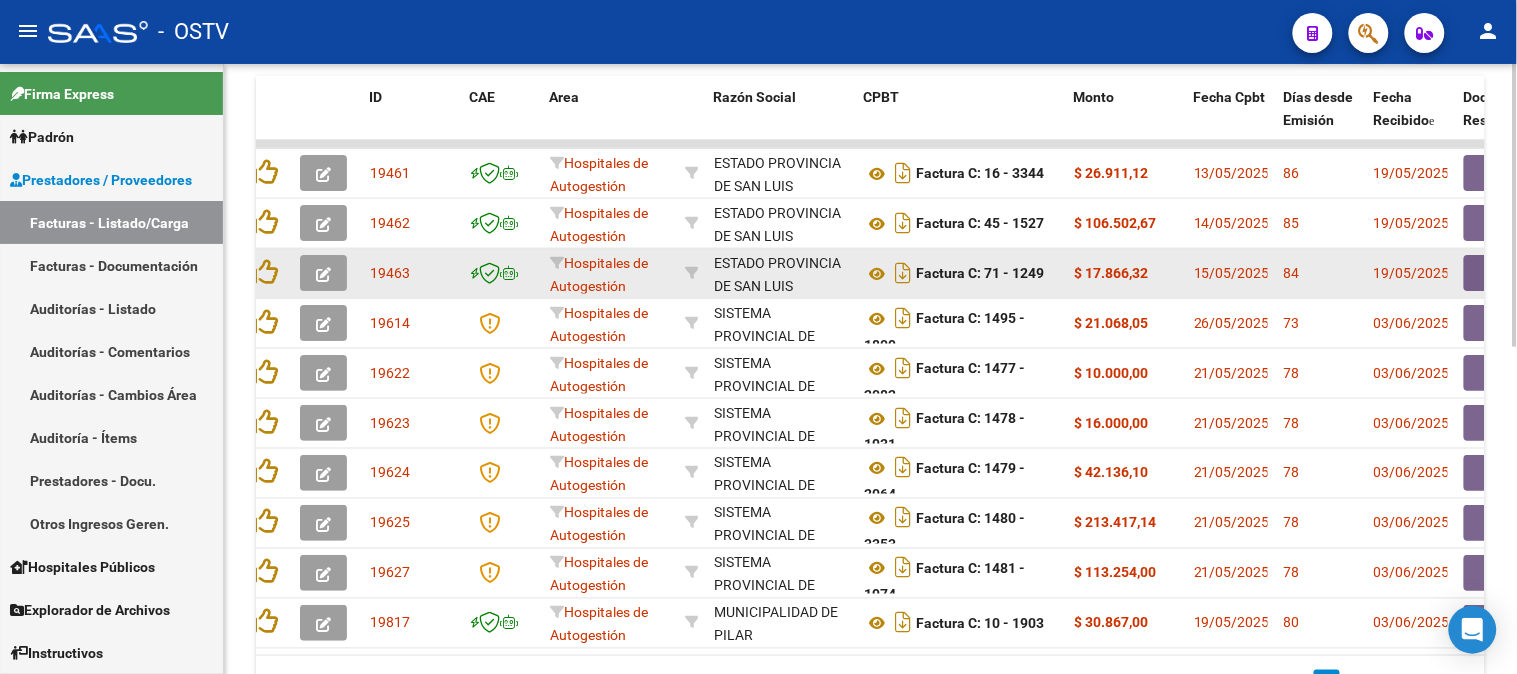 click 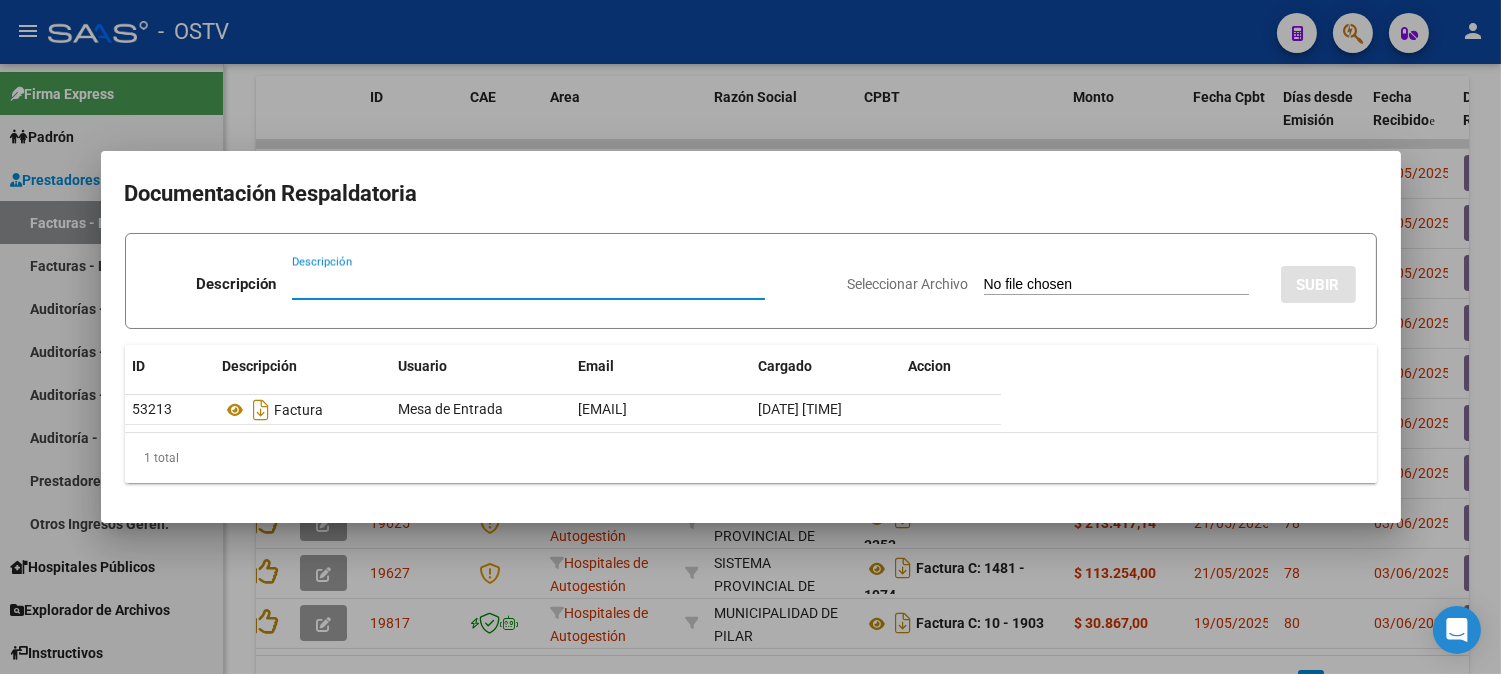 click at bounding box center (750, 337) 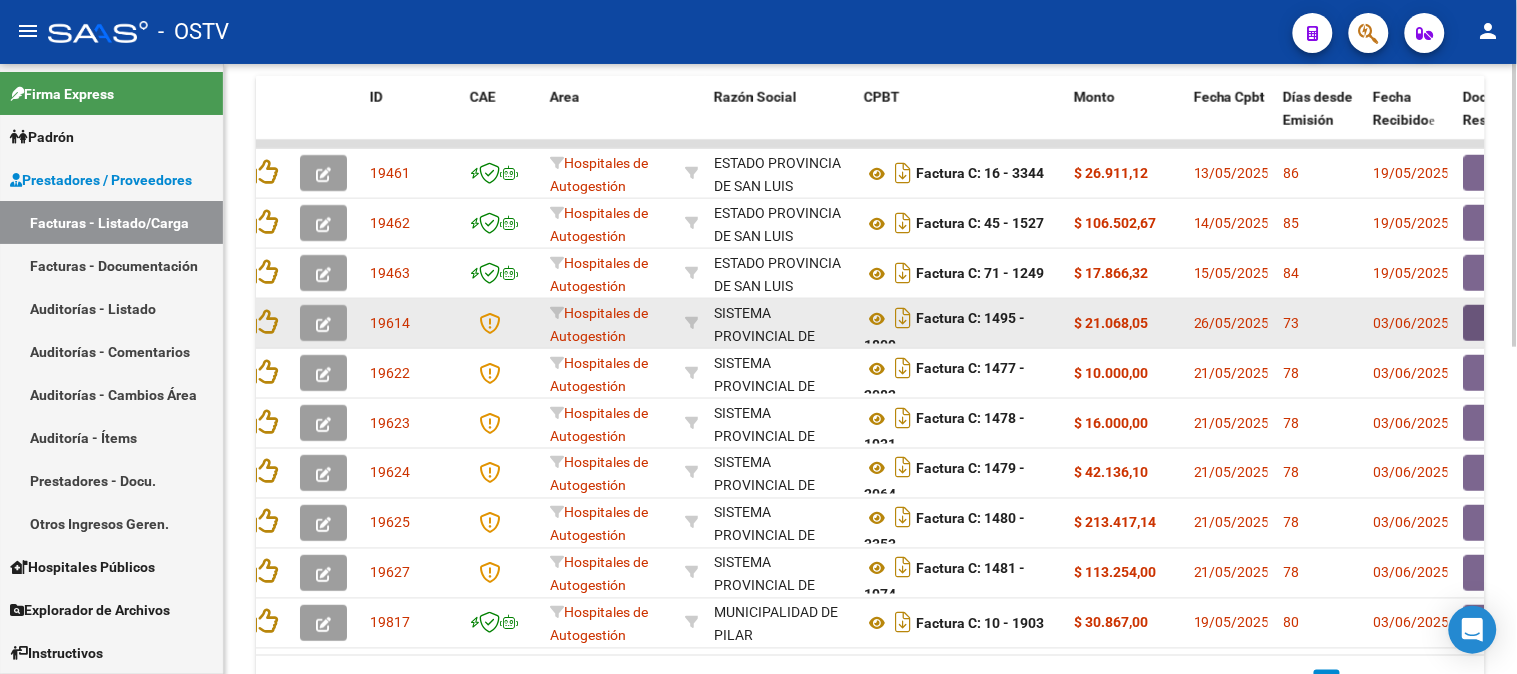 click 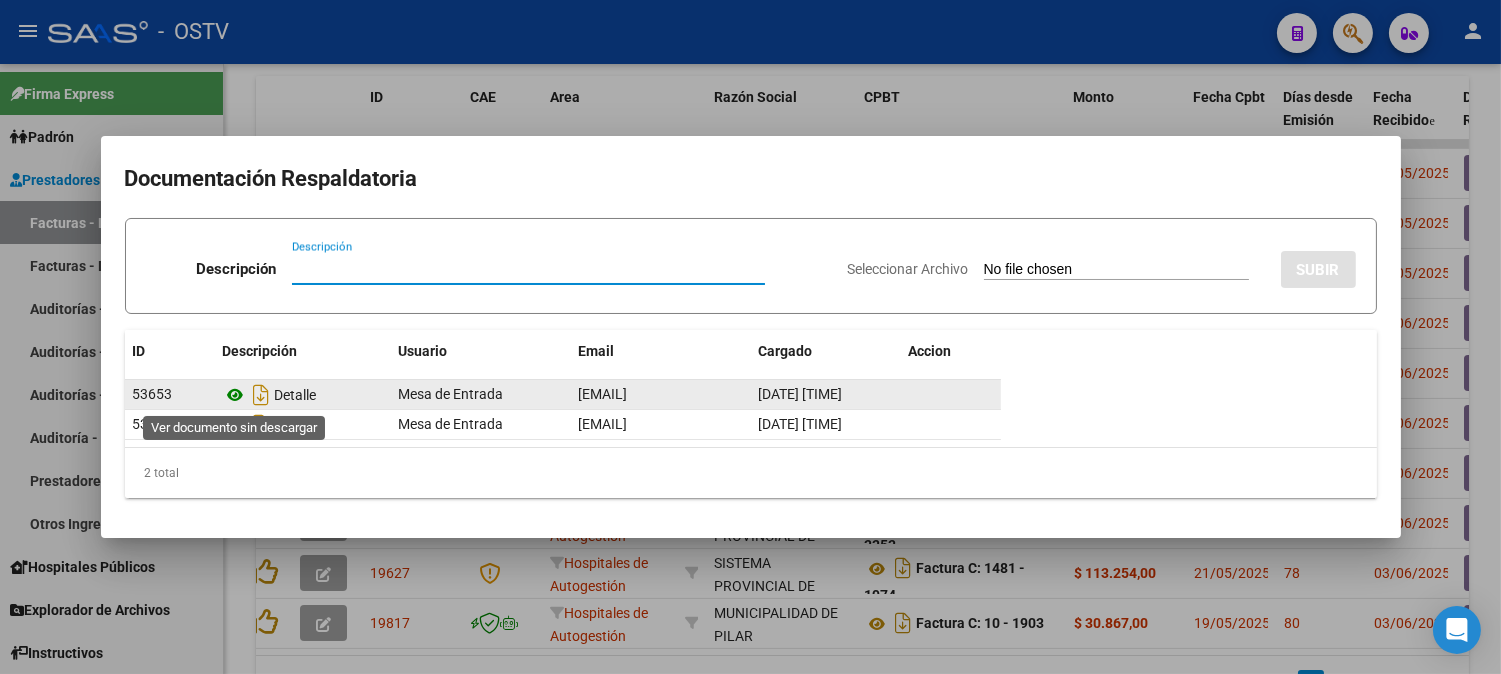 click 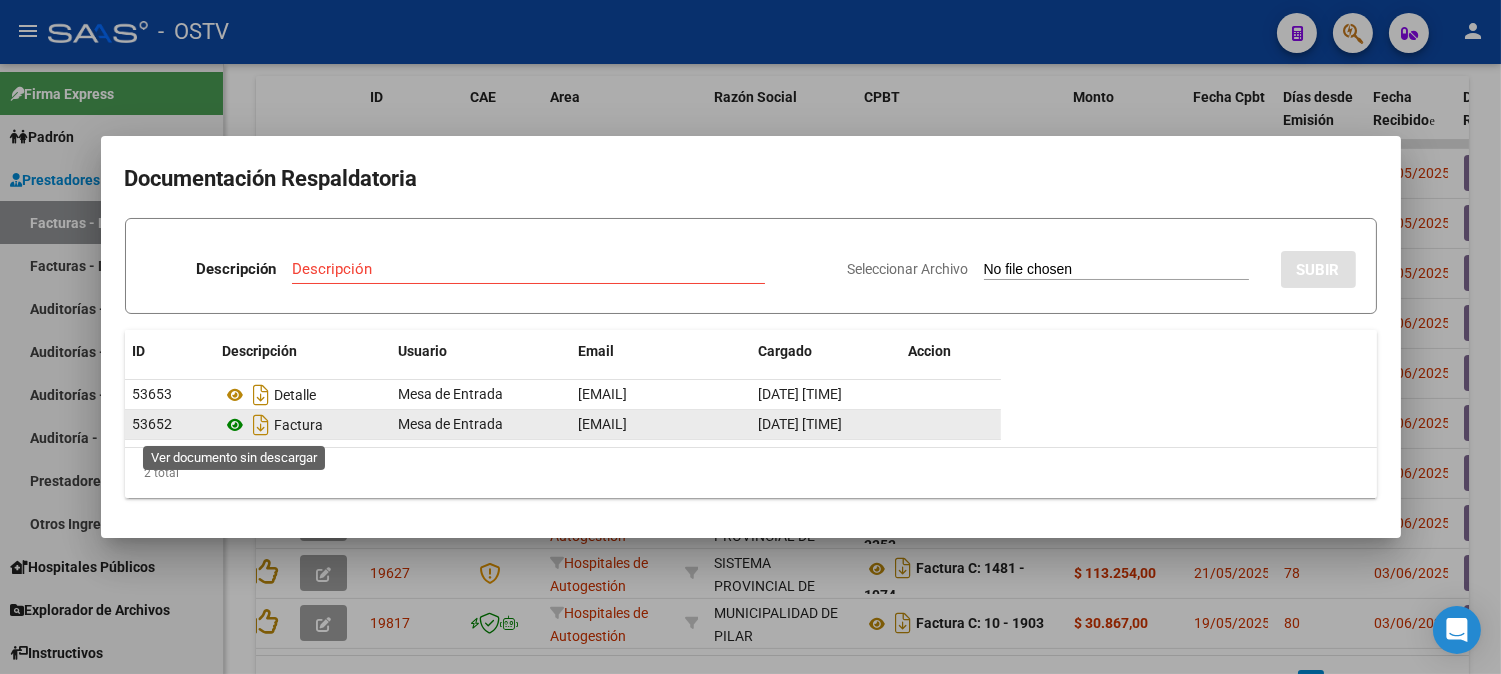 click 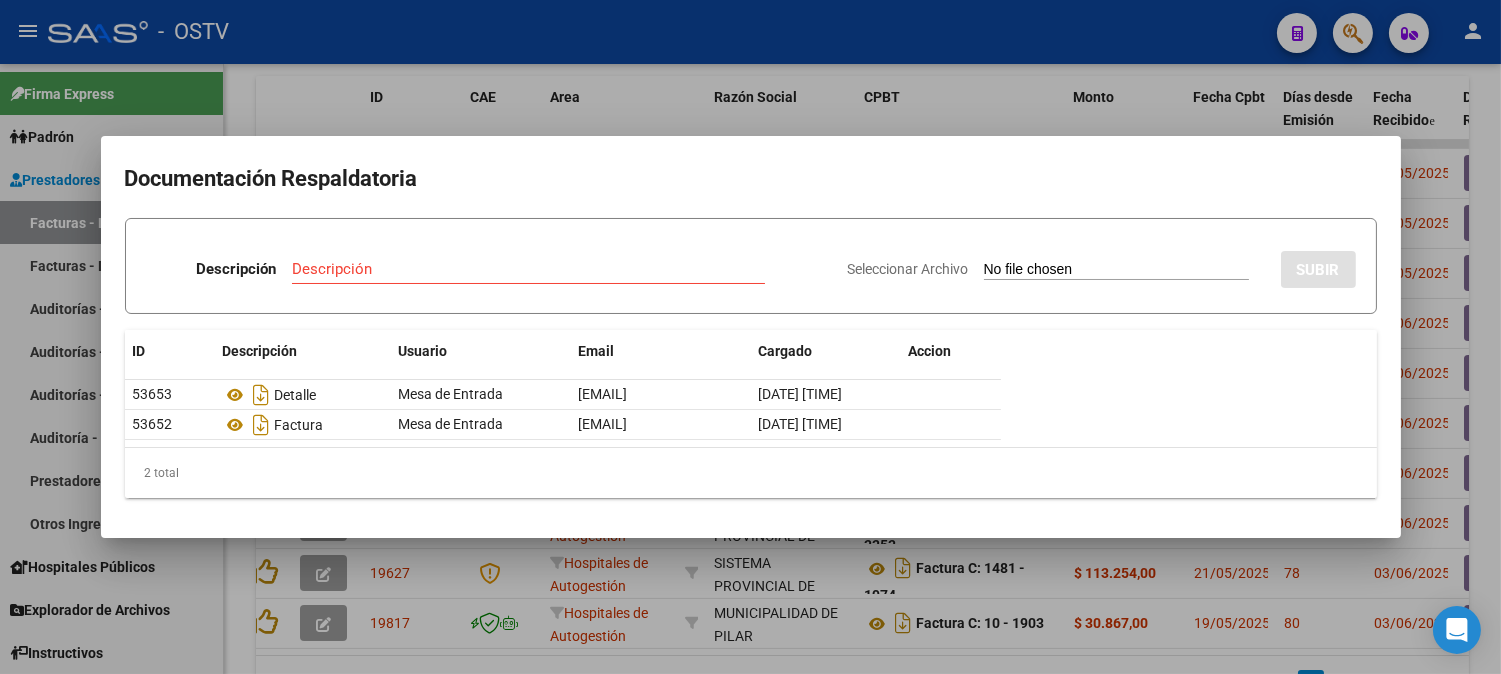 click at bounding box center [750, 337] 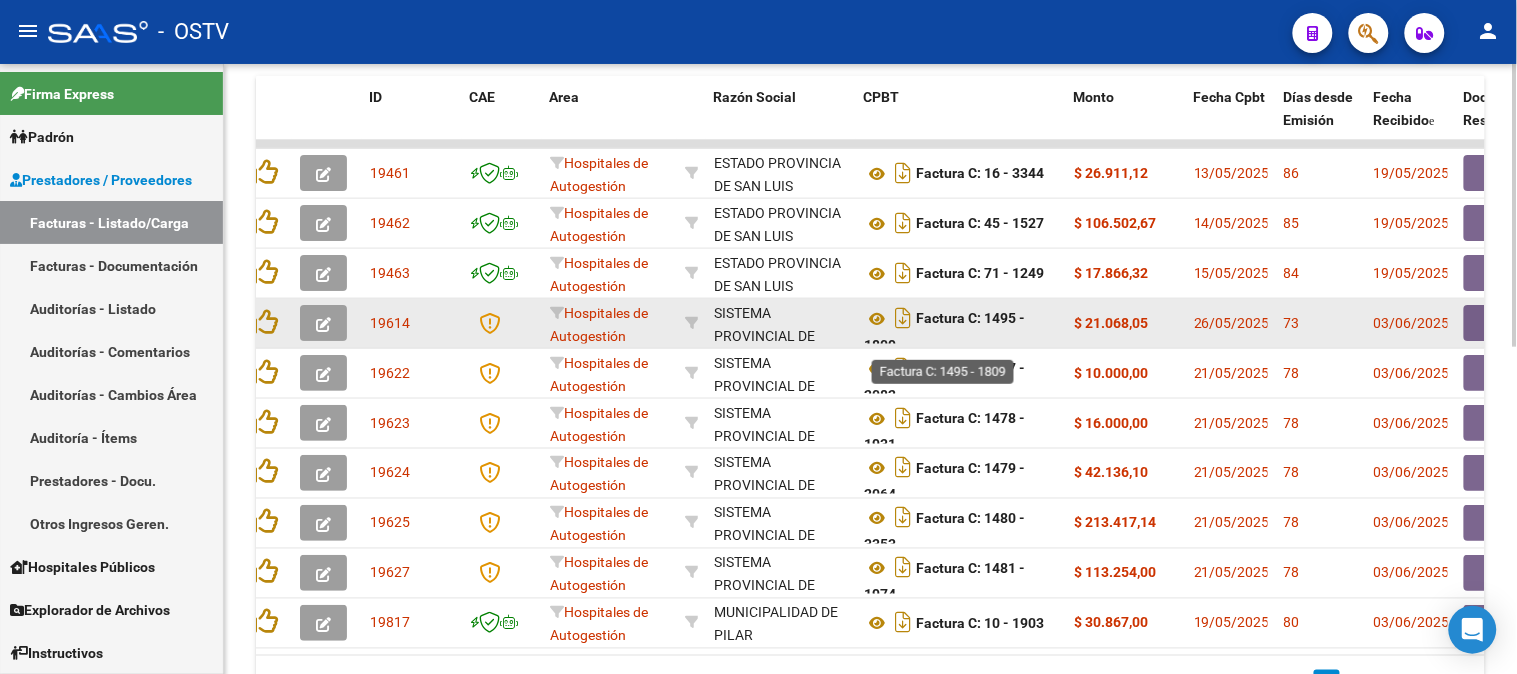 scroll, scrollTop: 12, scrollLeft: 0, axis: vertical 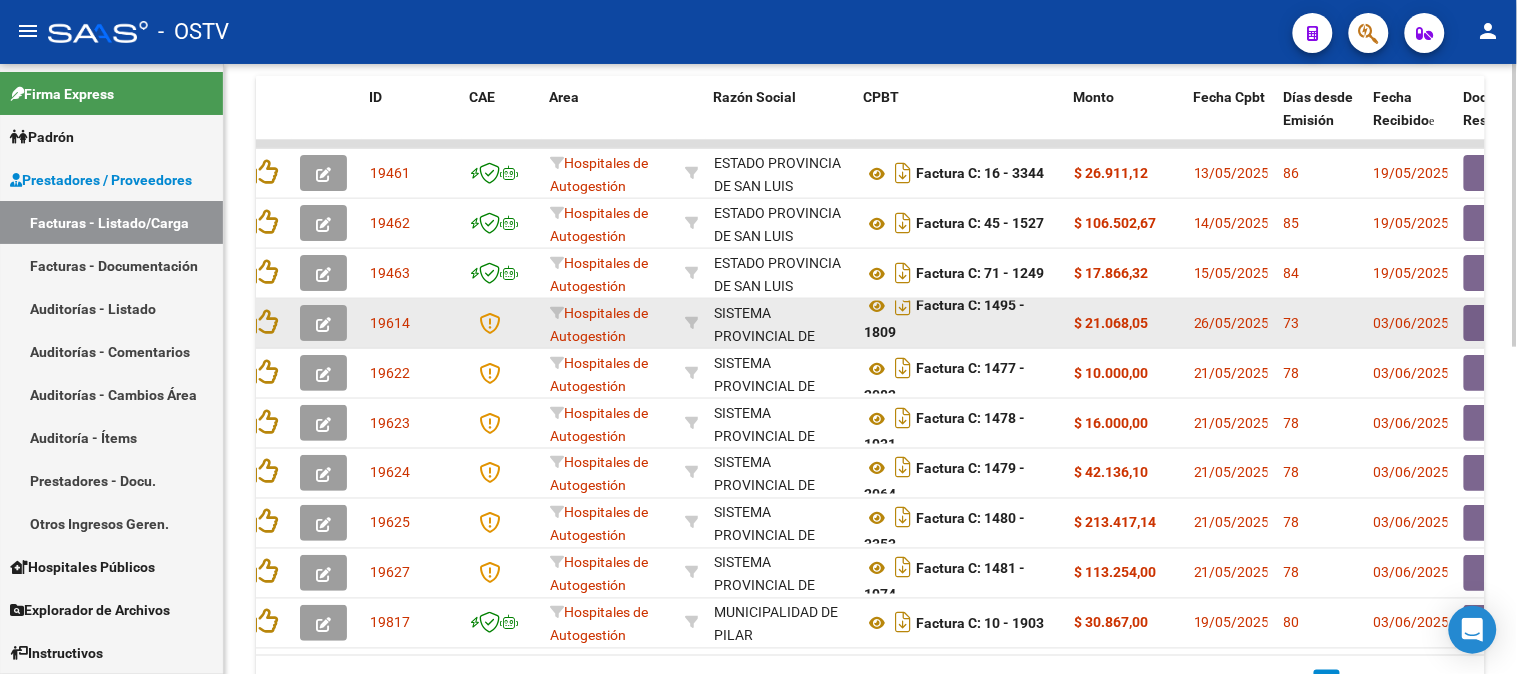 drag, startPoint x: 963, startPoint y: 320, endPoint x: 973, endPoint y: 333, distance: 16.40122 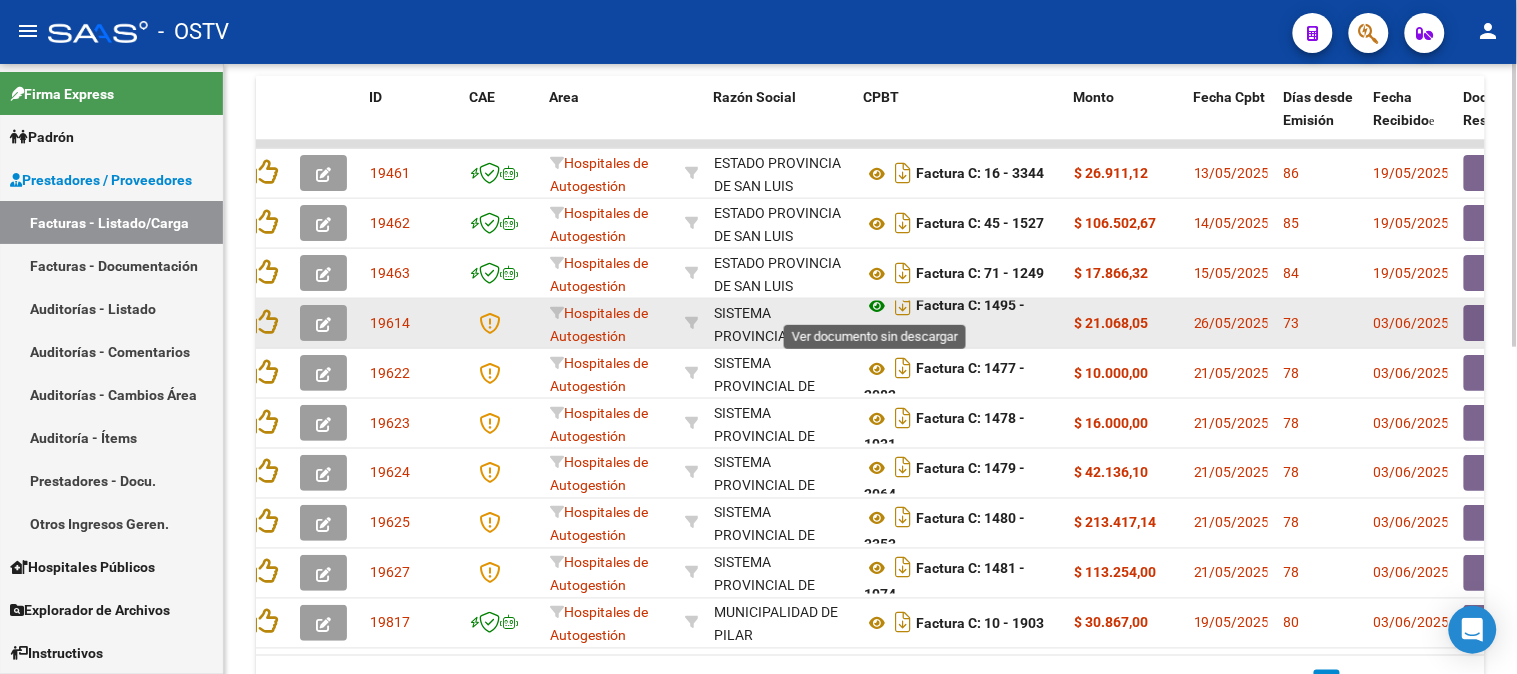 click 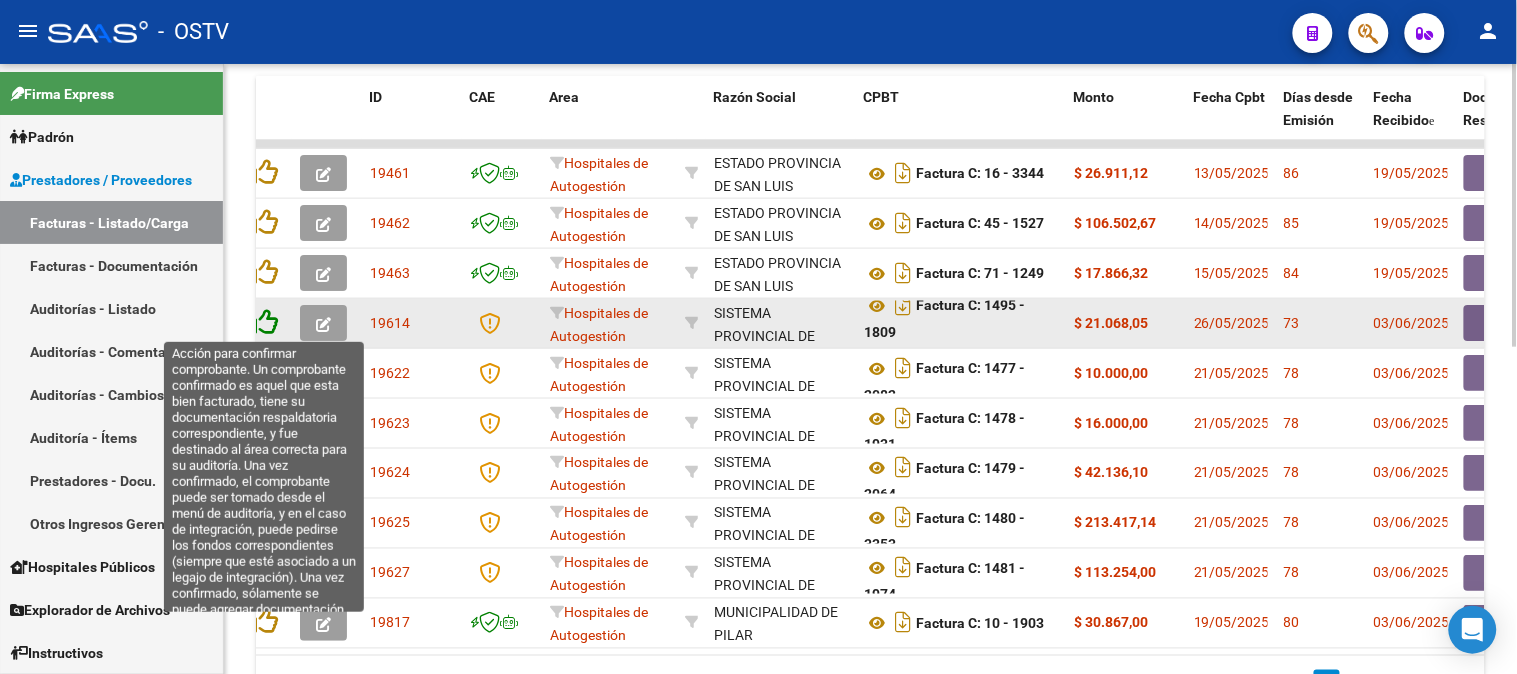 click 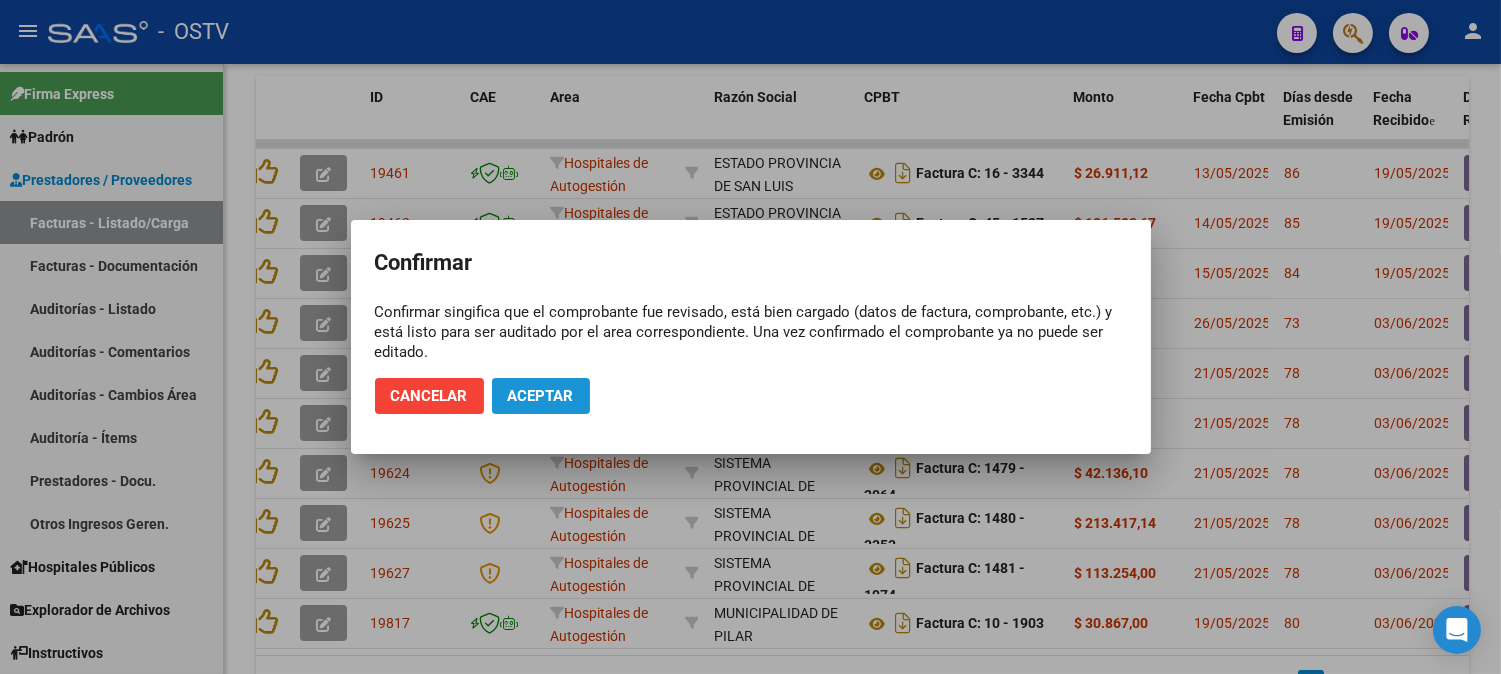 click on "Aceptar" 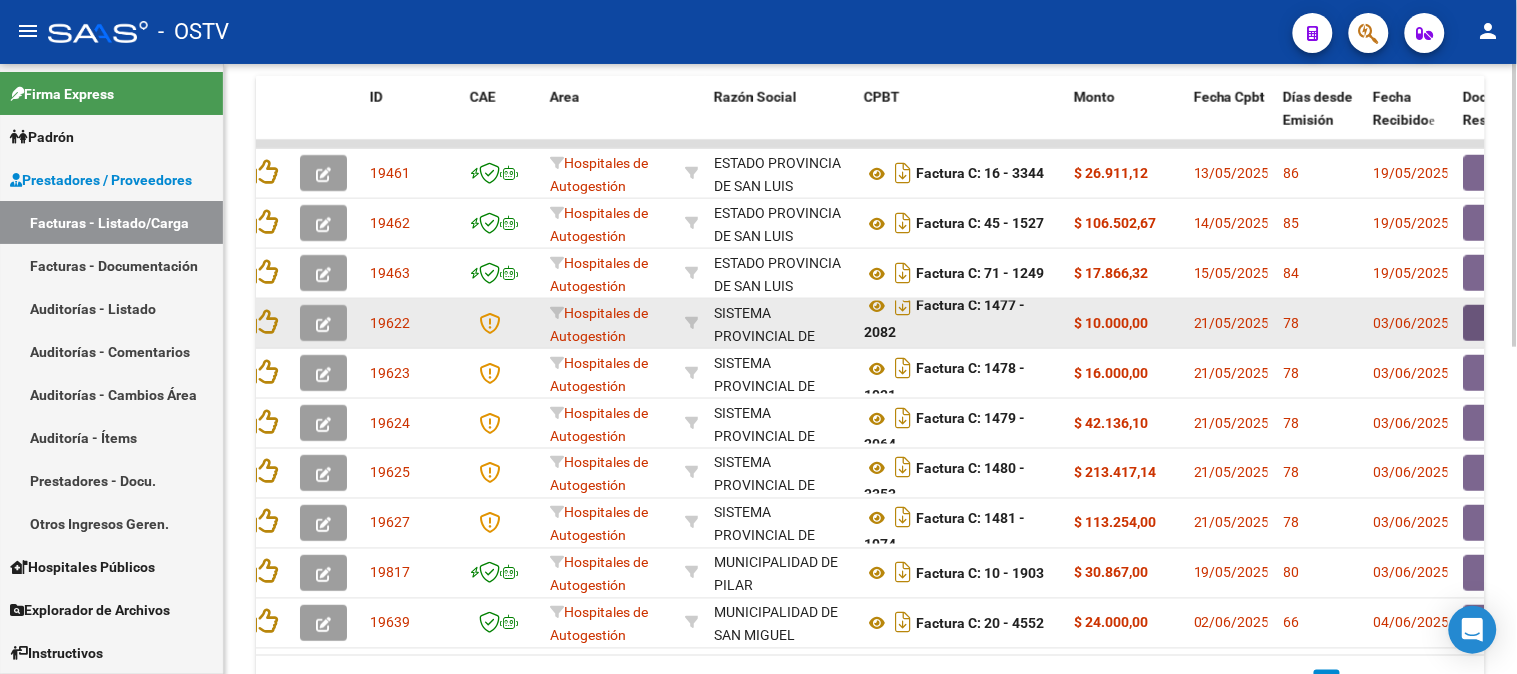 click 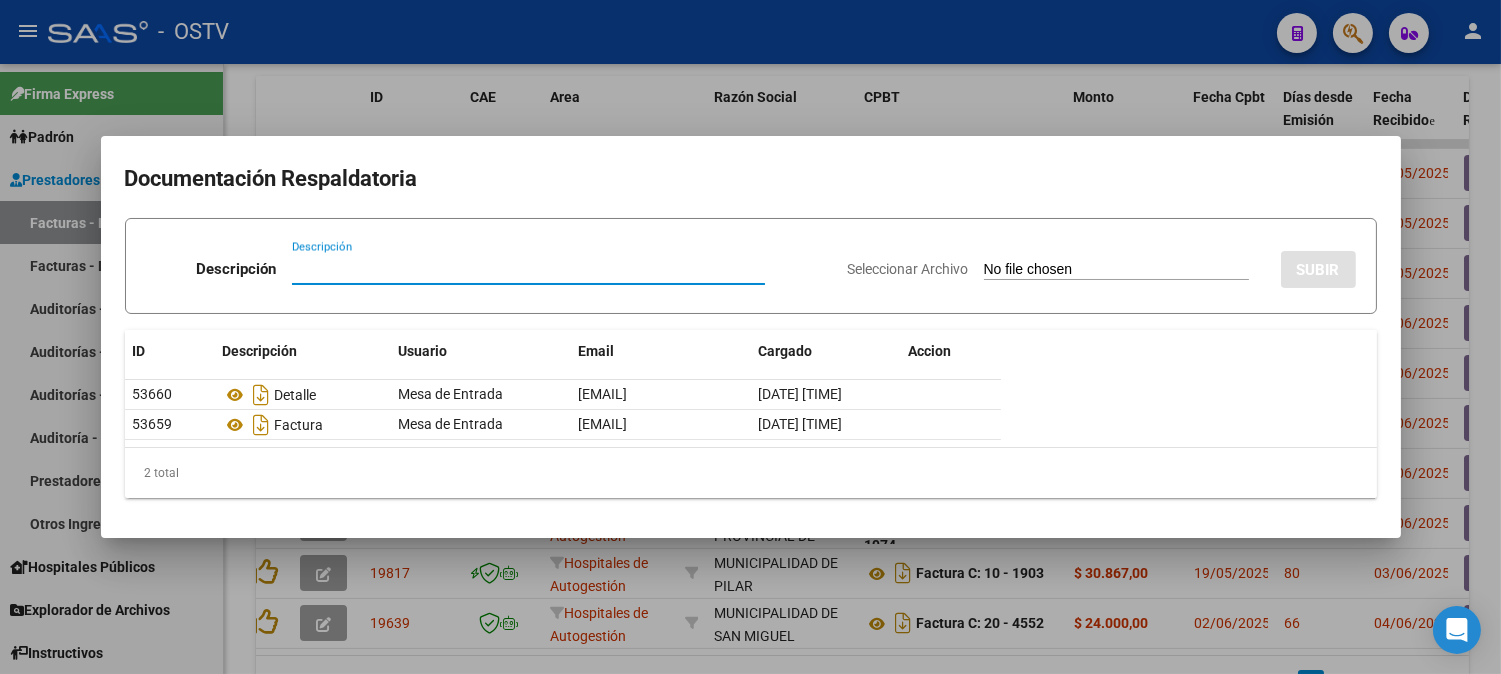 click at bounding box center (750, 337) 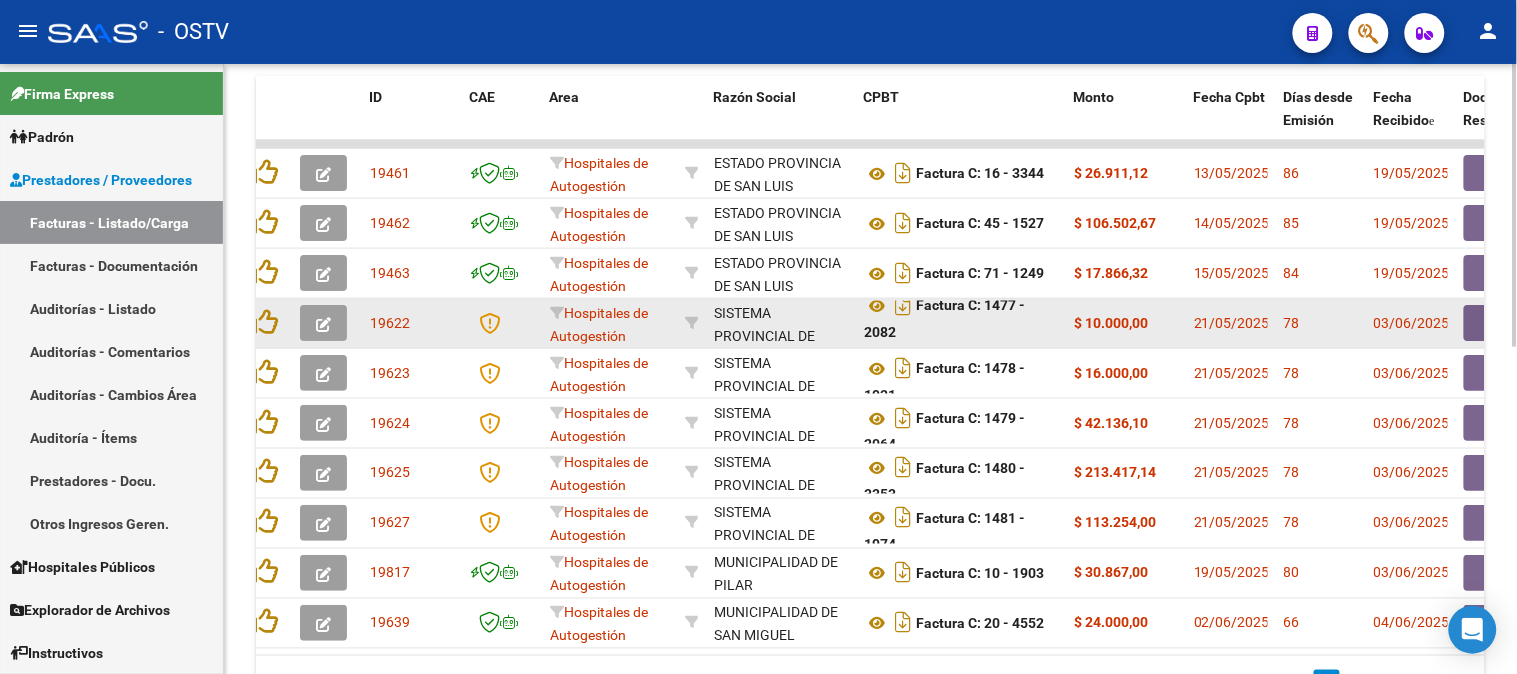 scroll, scrollTop: 12, scrollLeft: 0, axis: vertical 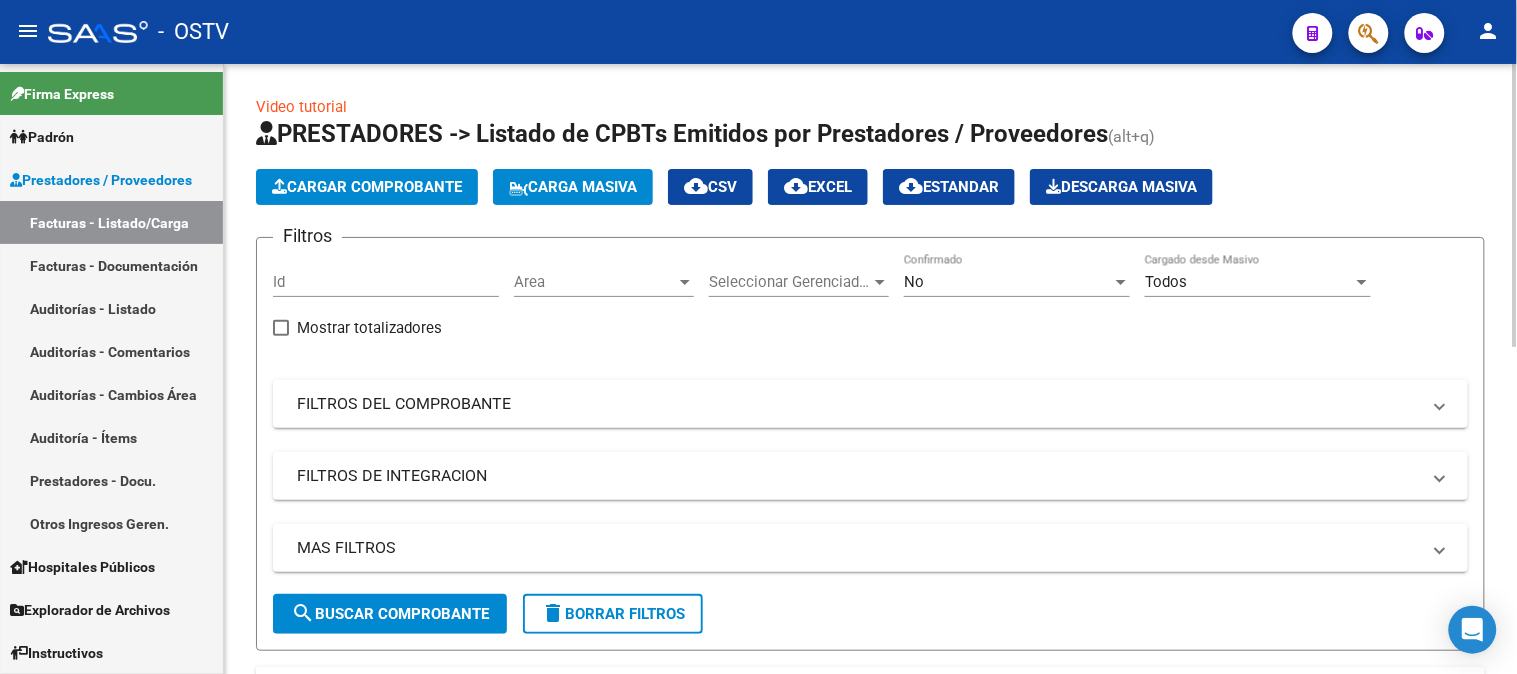 click on "Area" at bounding box center [595, 282] 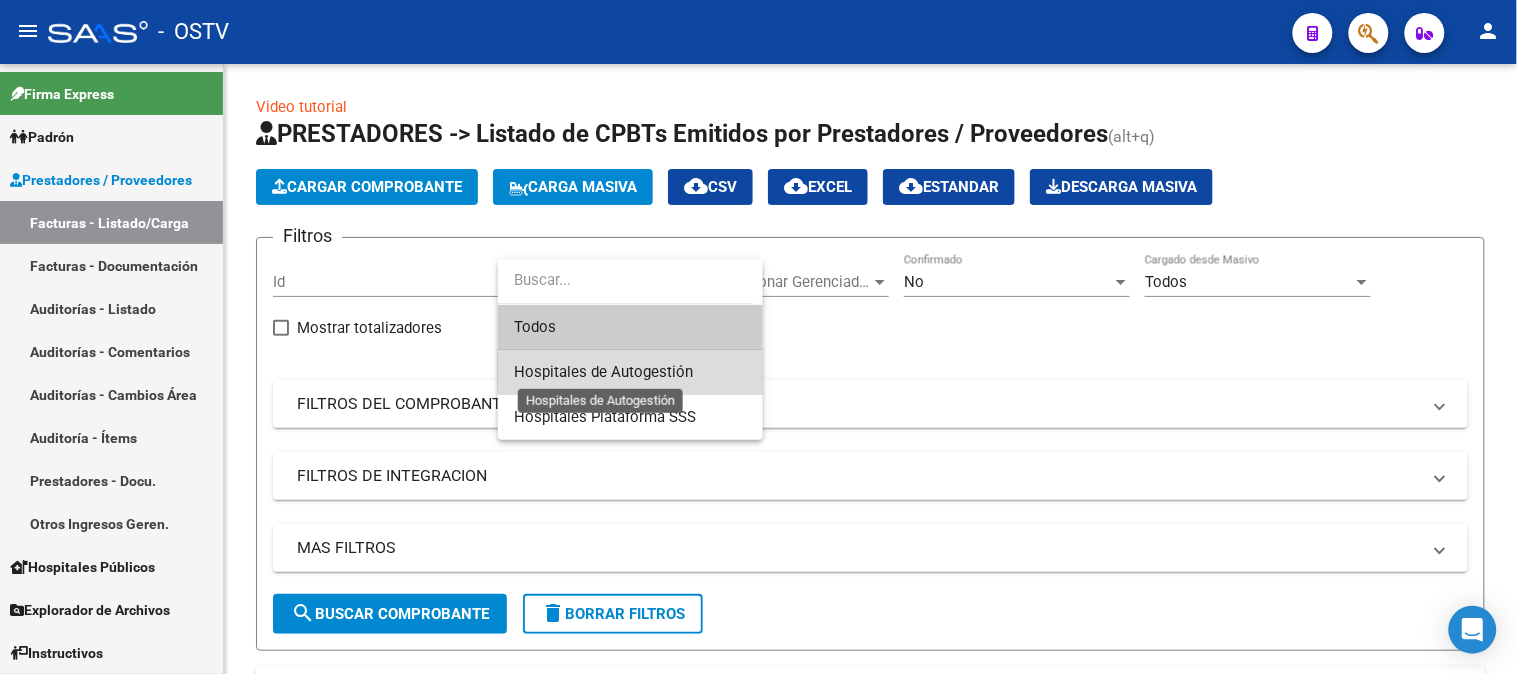 click on "Hospitales de Autogestión" at bounding box center (603, 372) 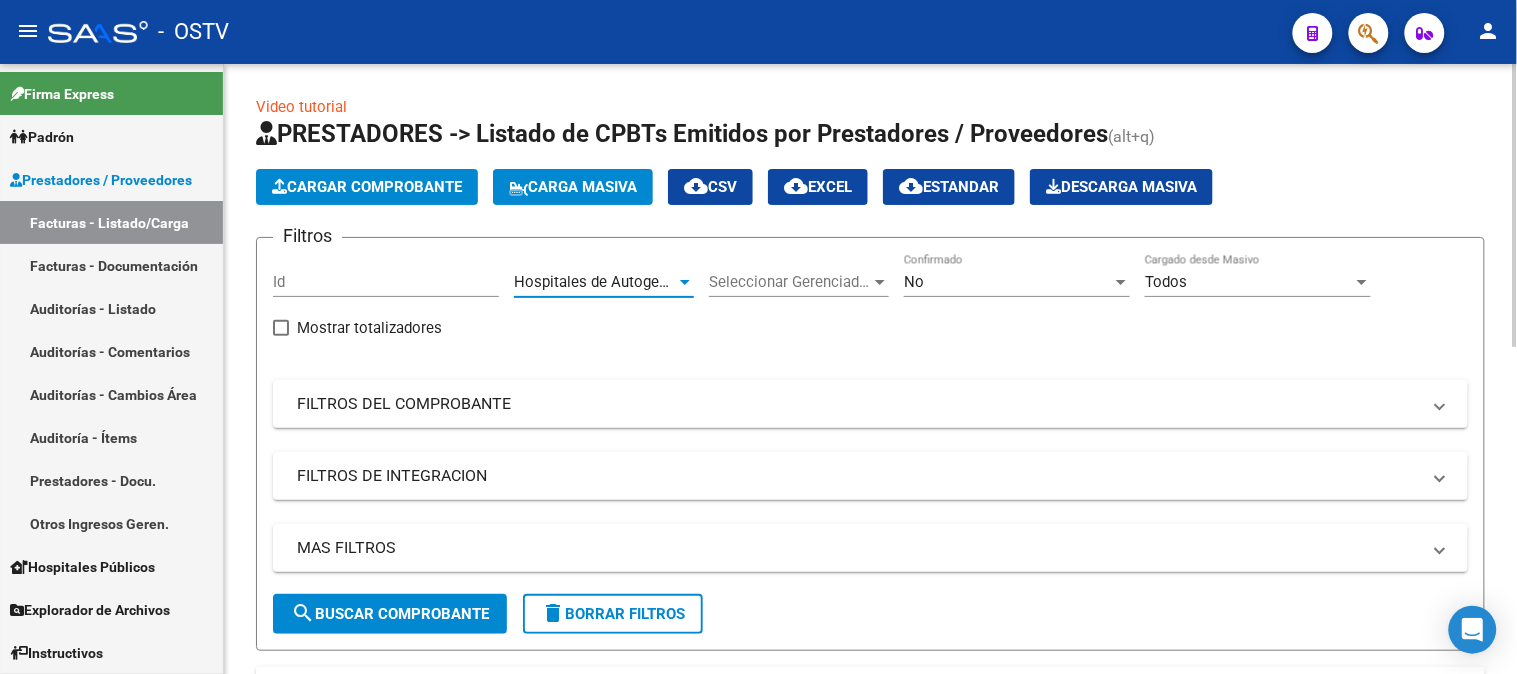 click on "search  Buscar Comprobante" 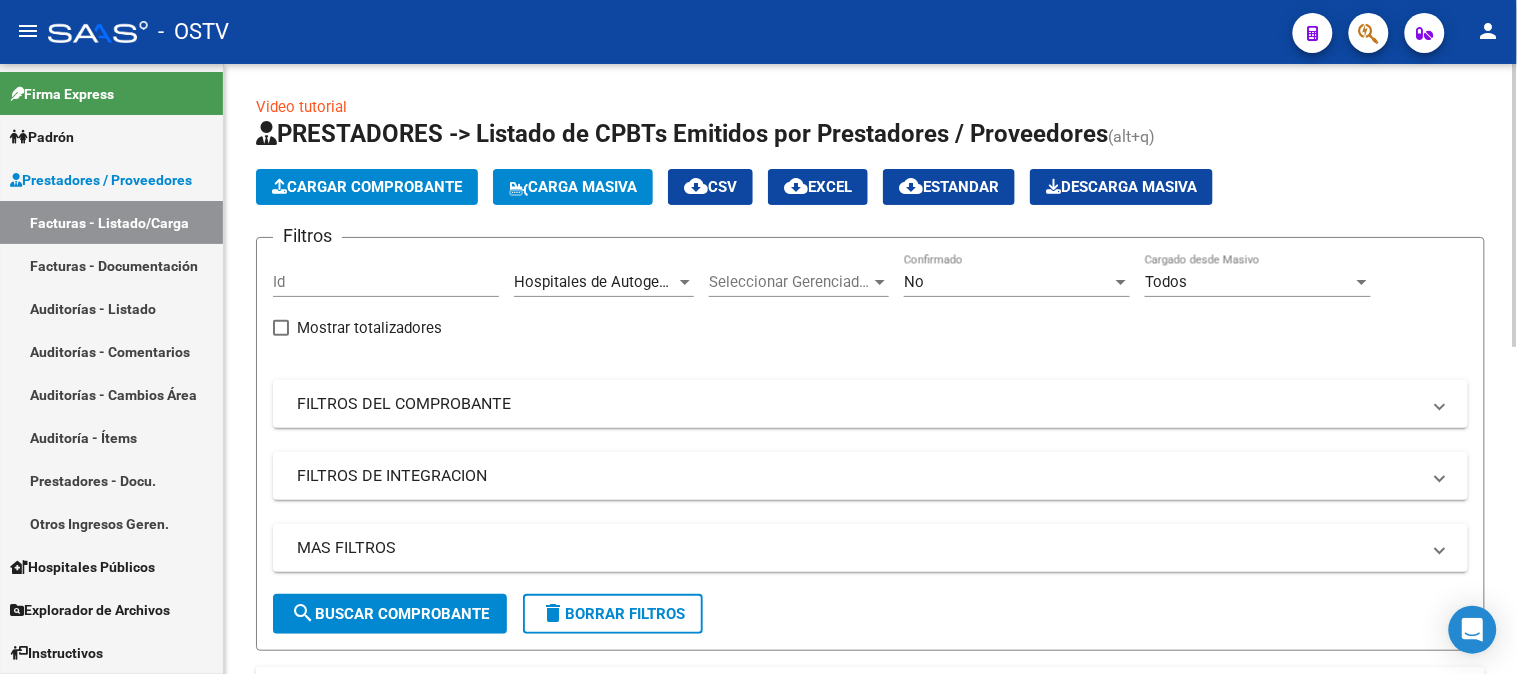 scroll, scrollTop: 444, scrollLeft: 0, axis: vertical 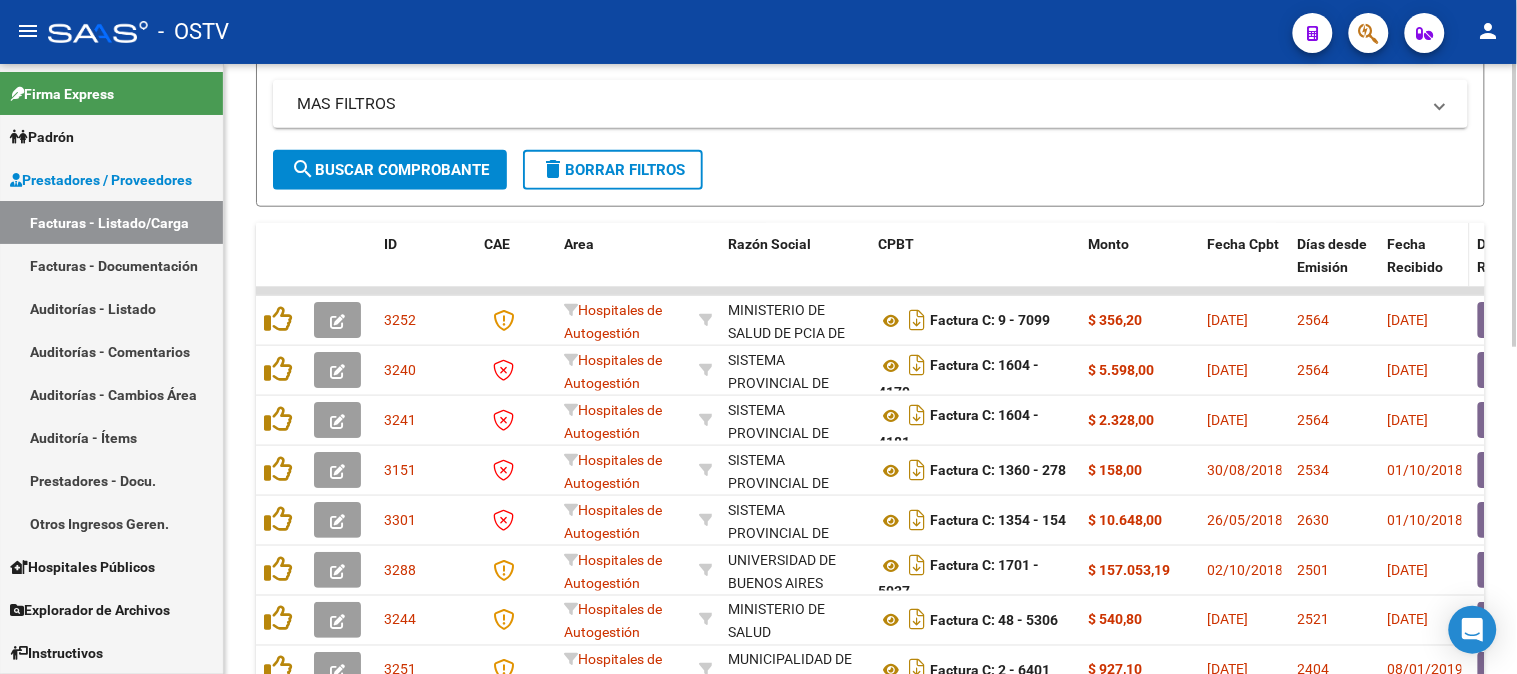 click on "Fecha Recibido" 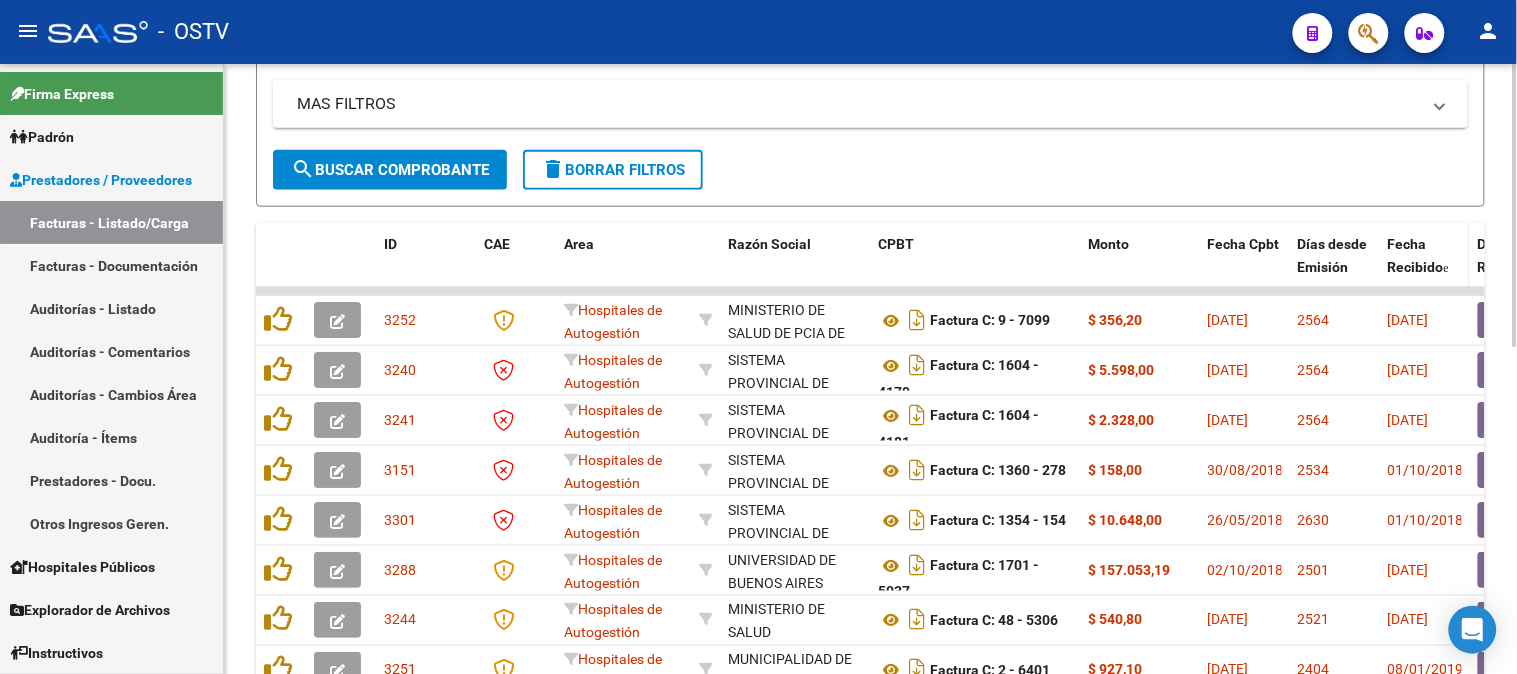 click on "Fecha Recibido" 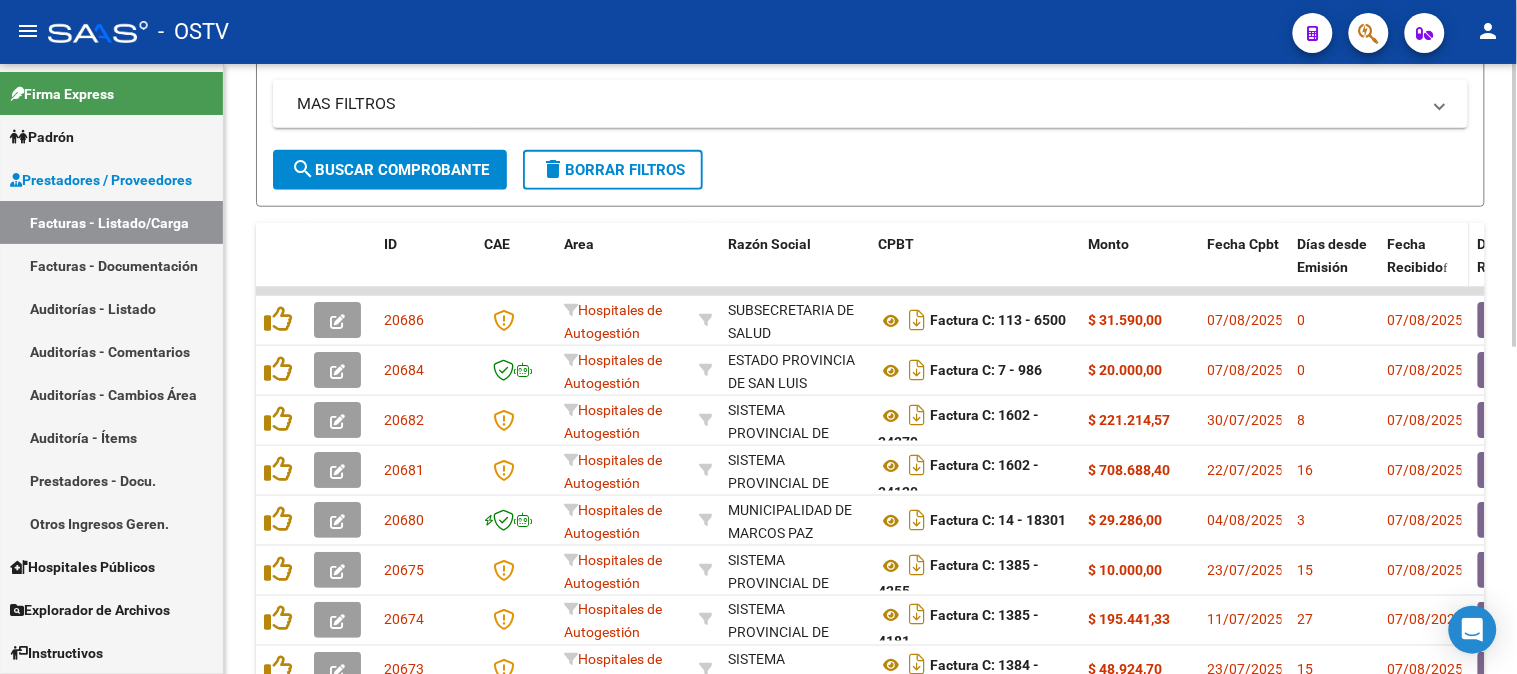 click on "Fecha Recibido" 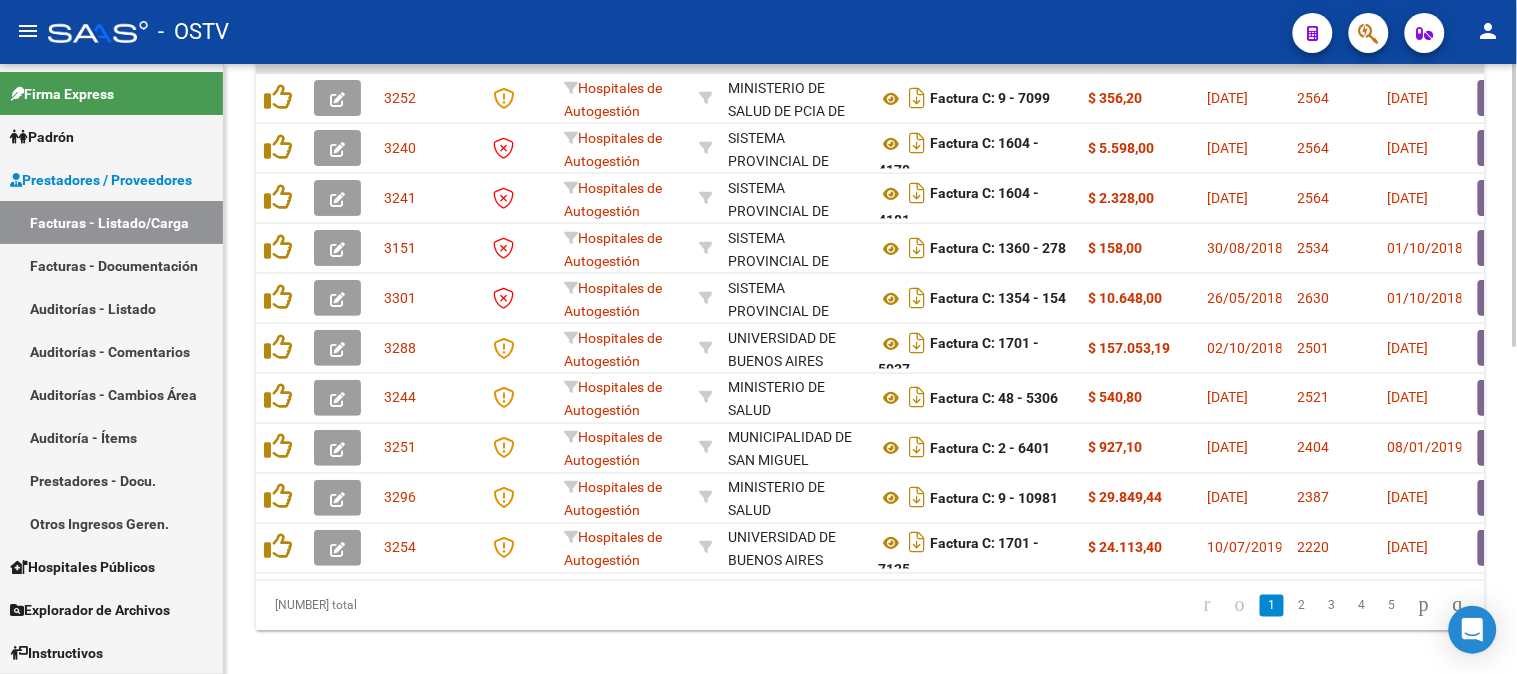 scroll, scrollTop: 702, scrollLeft: 0, axis: vertical 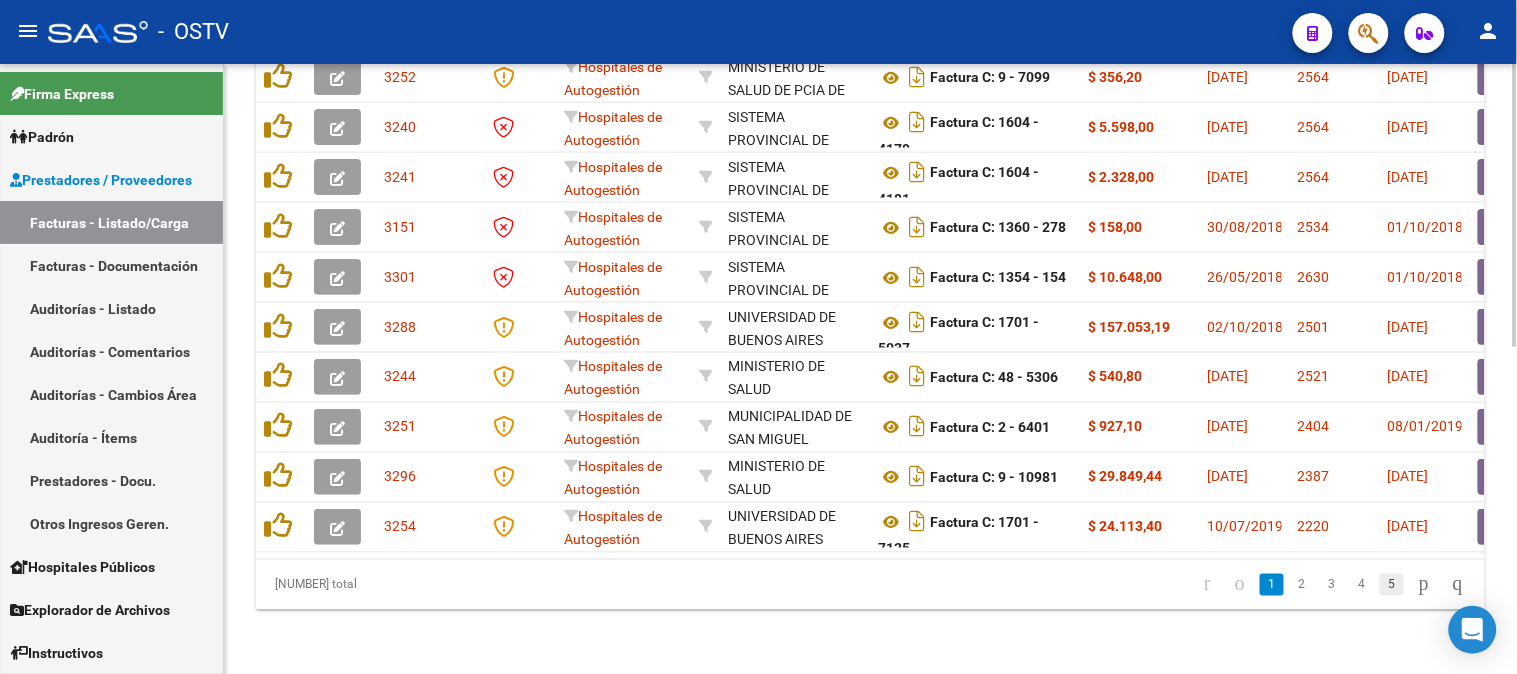 click on "5" 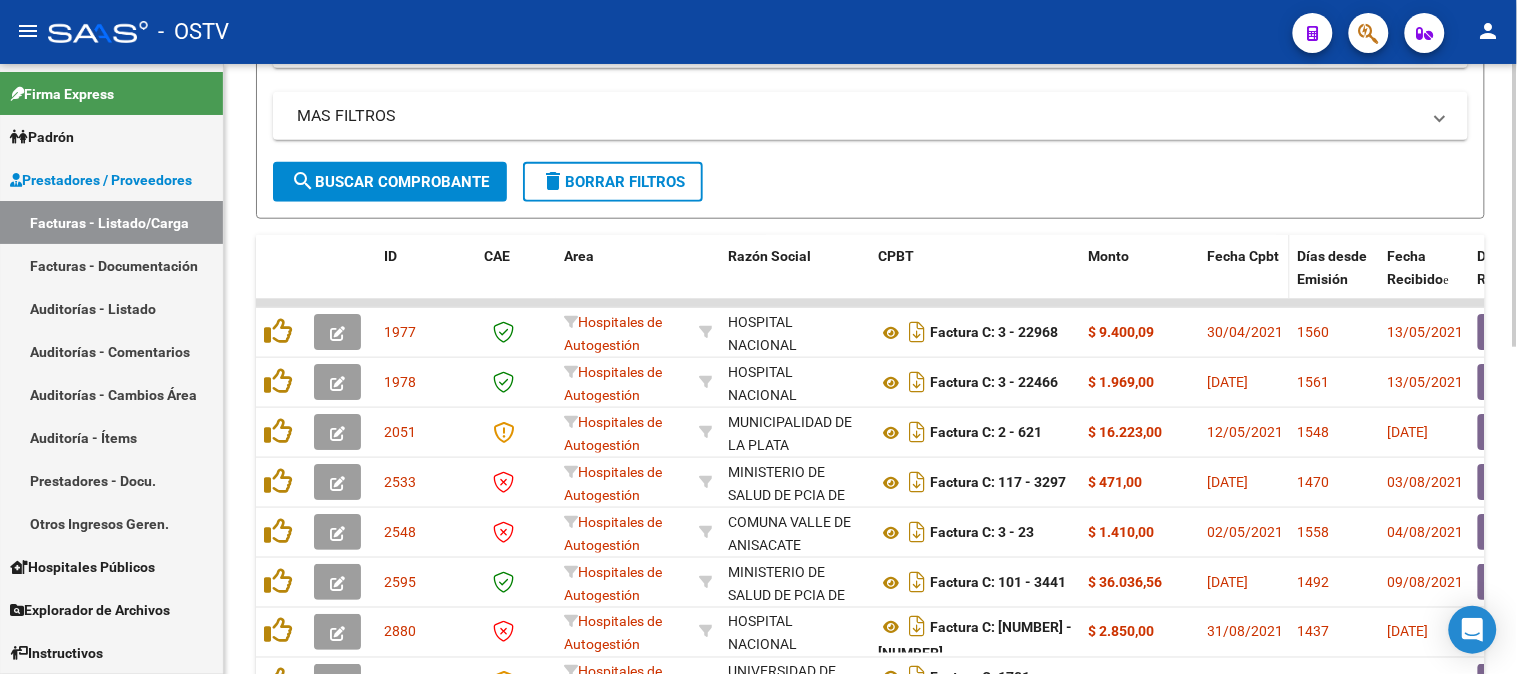 scroll, scrollTop: 480, scrollLeft: 0, axis: vertical 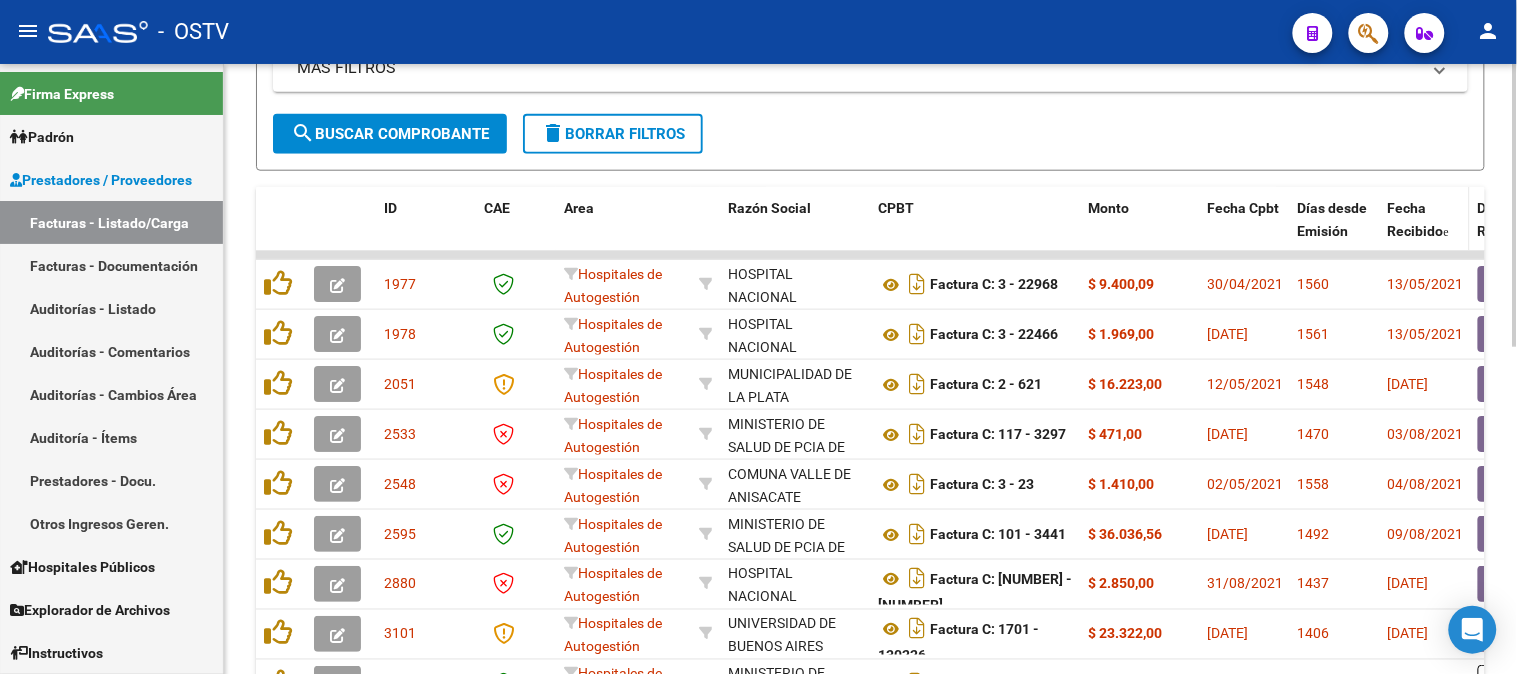 click on "Fecha Recibido" 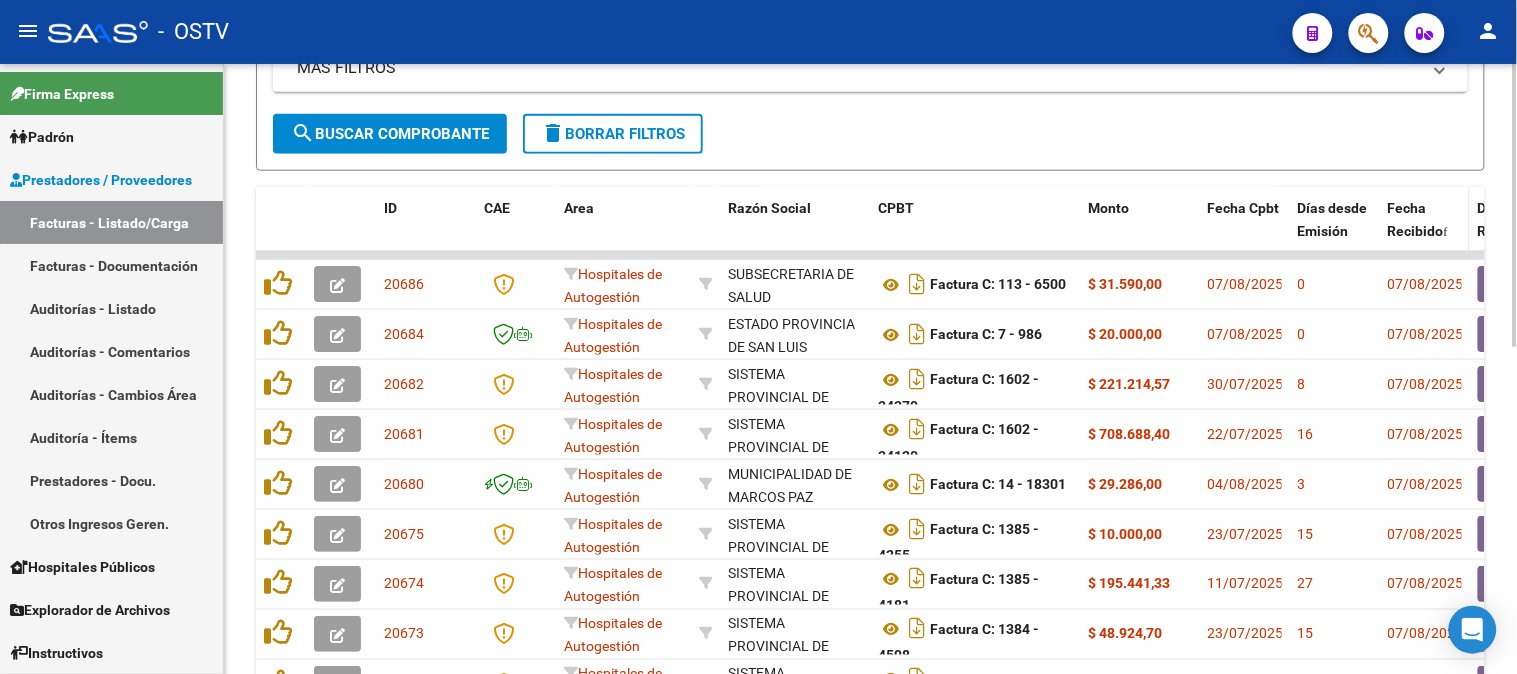 click on "Fecha Recibido" 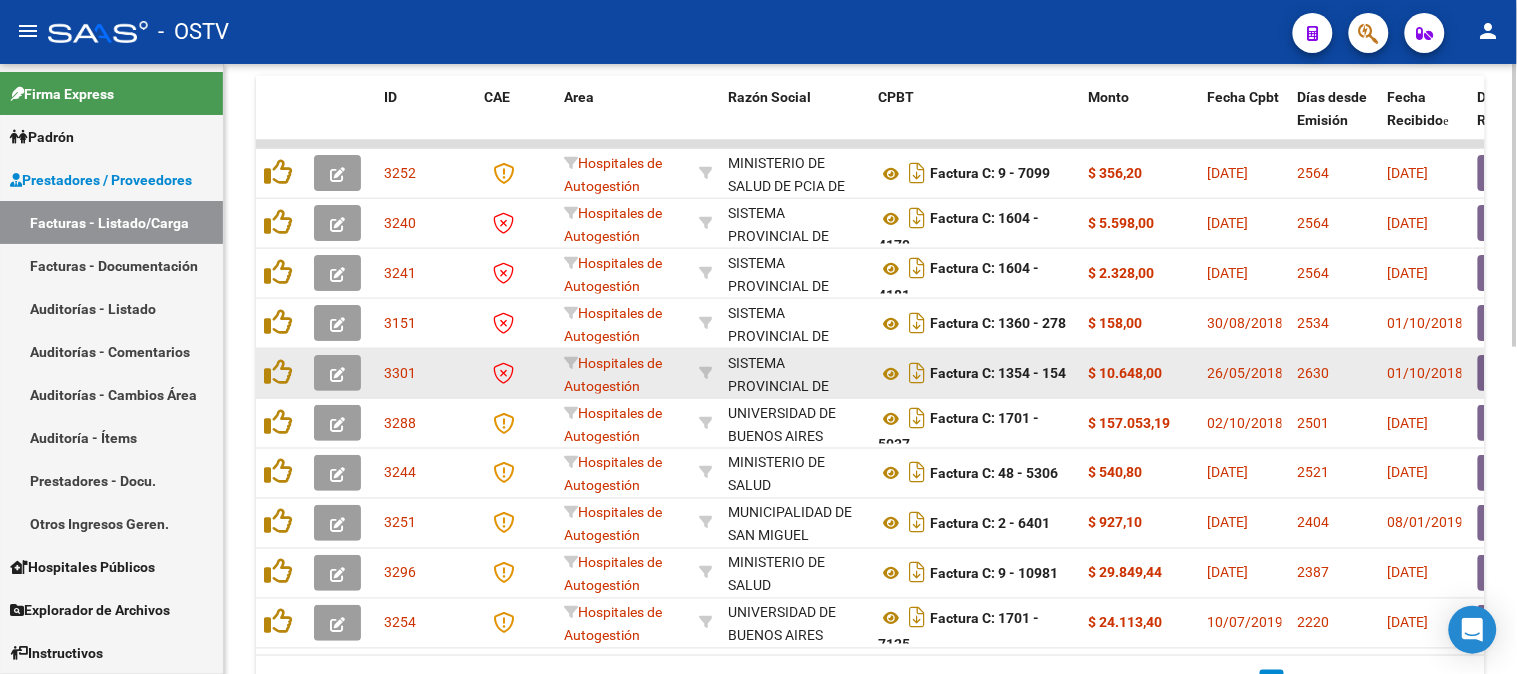scroll, scrollTop: 702, scrollLeft: 0, axis: vertical 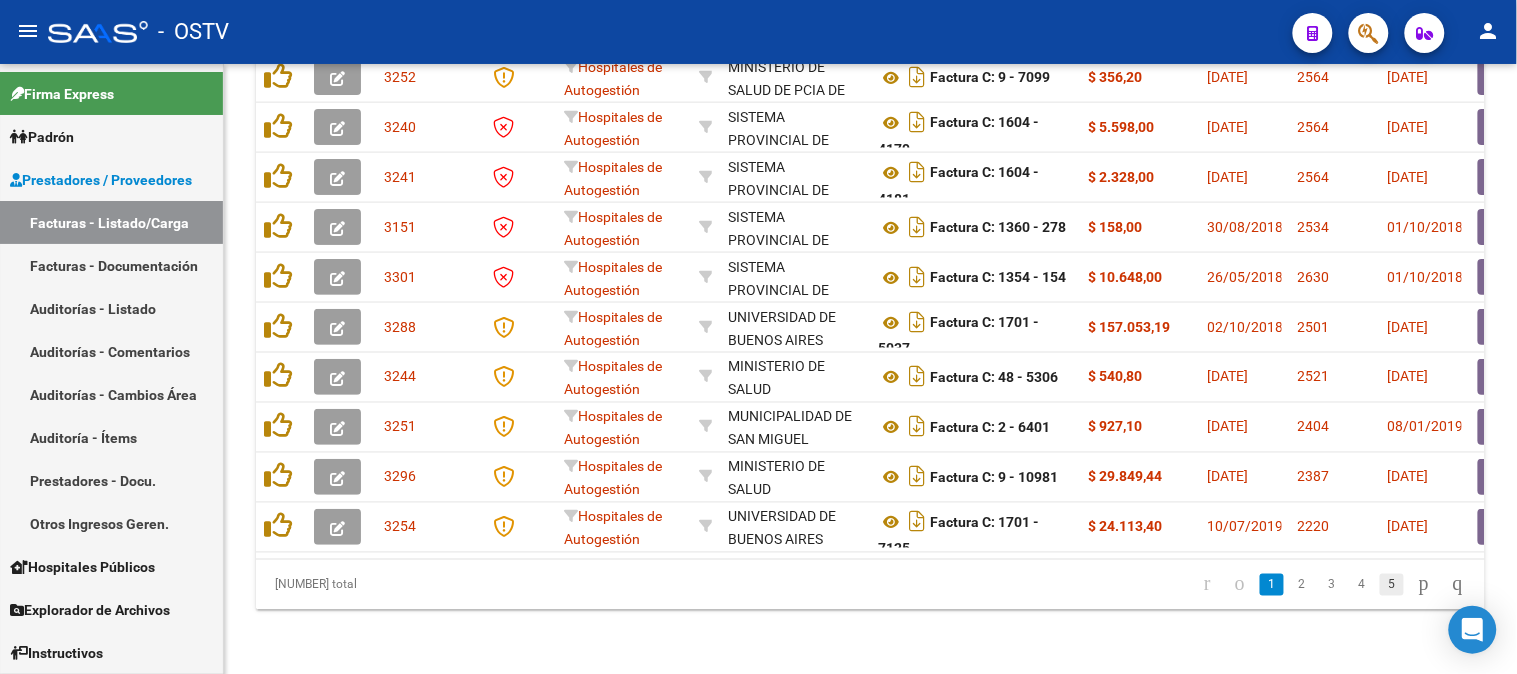 click on "5" 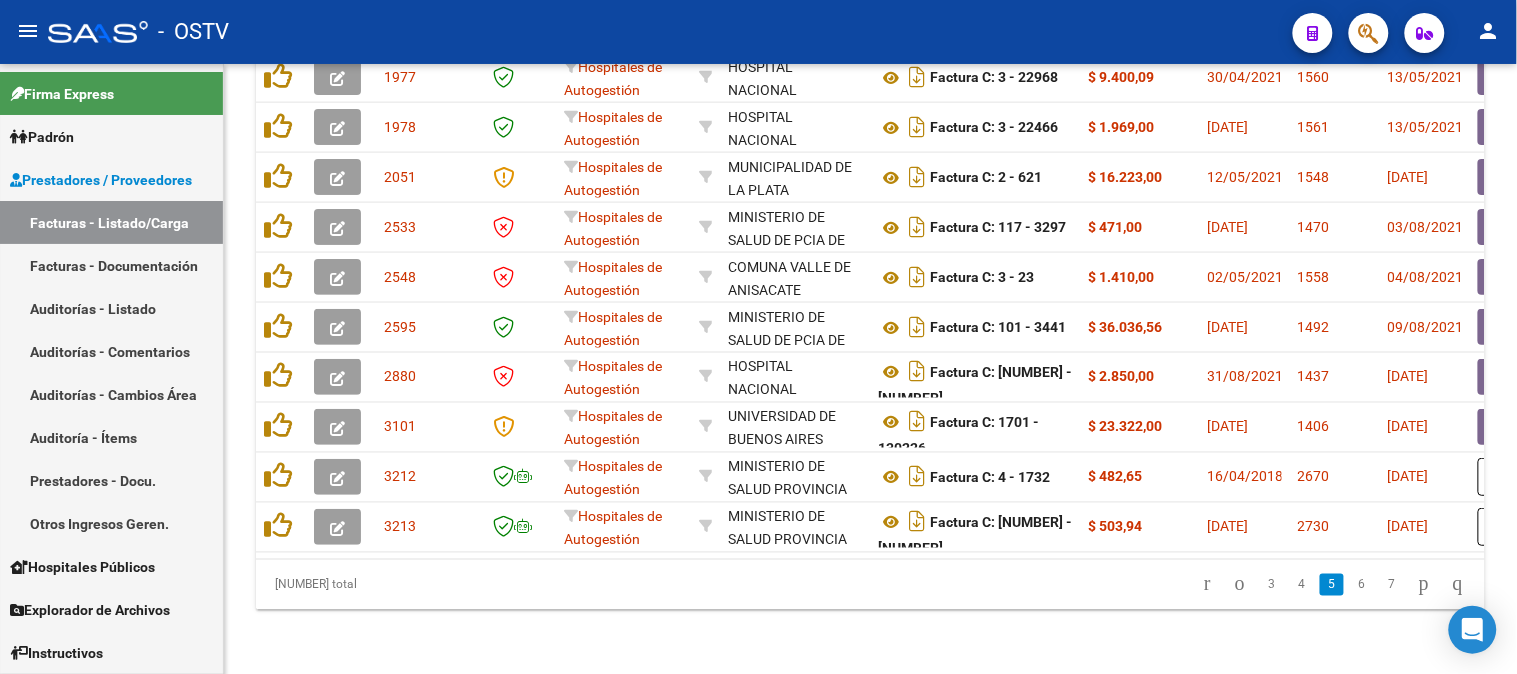 click on "7" 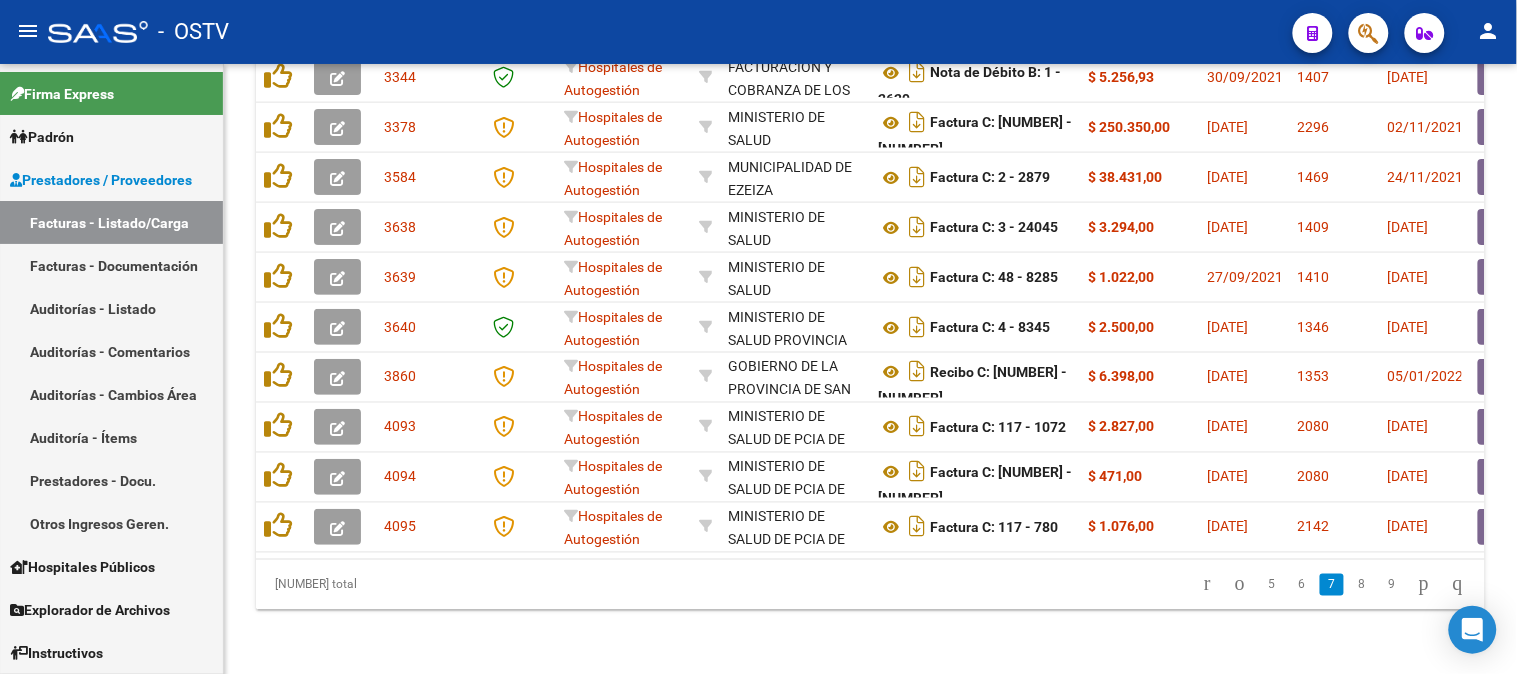 click on "9" 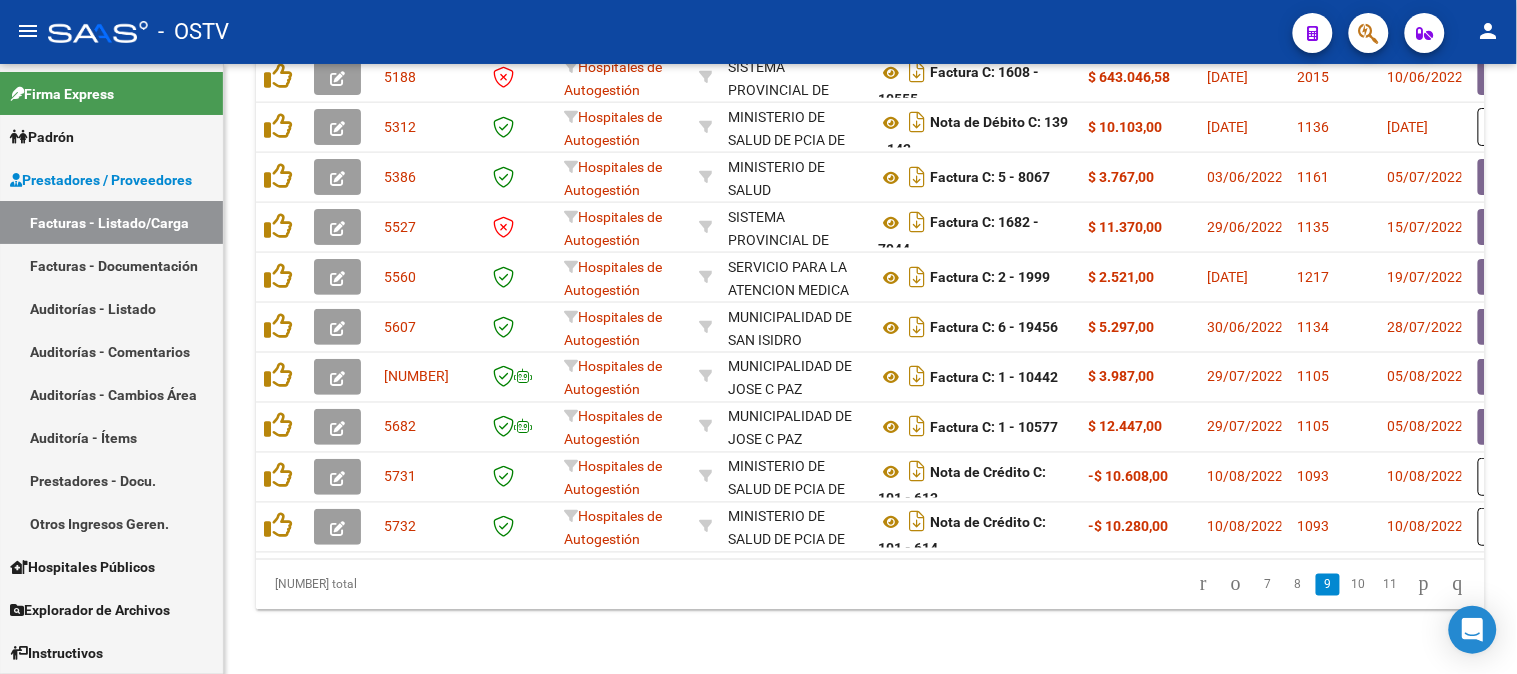 click on "11" 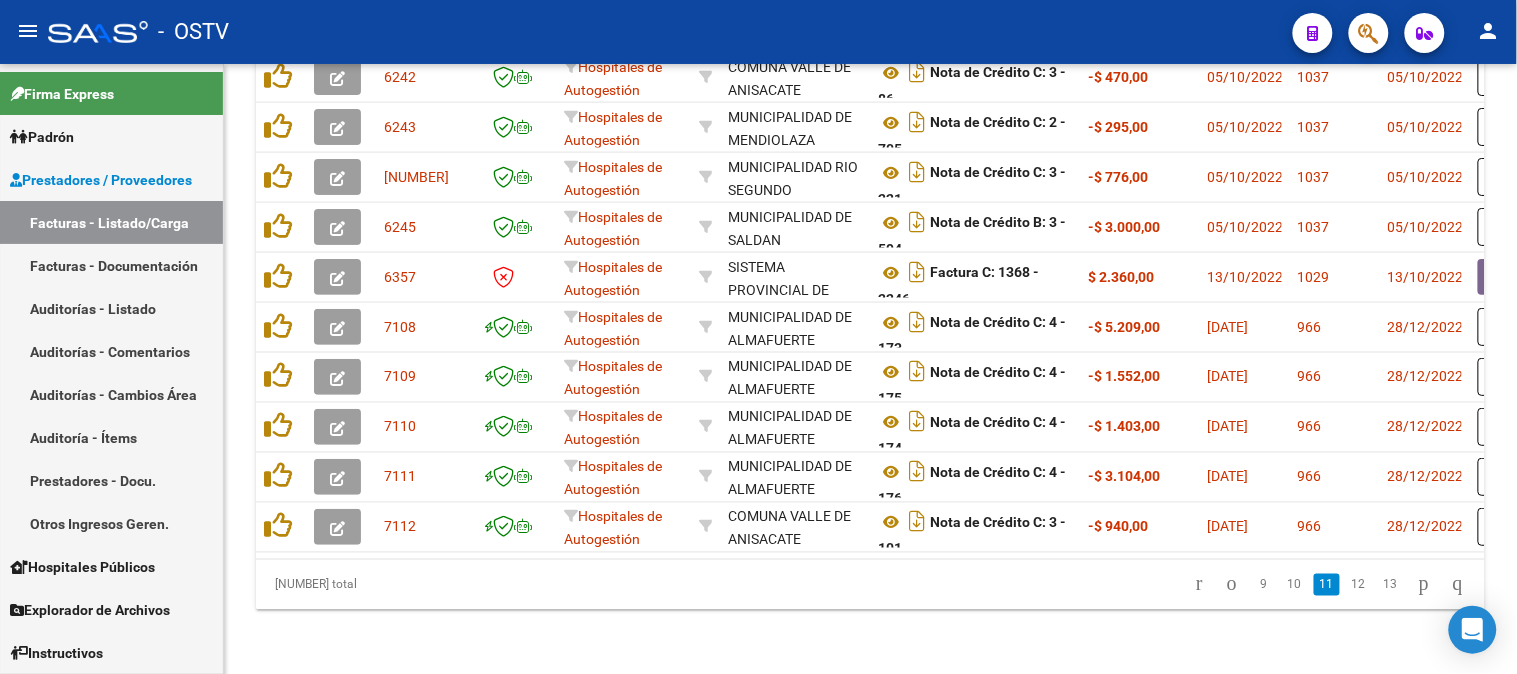 click on "13" 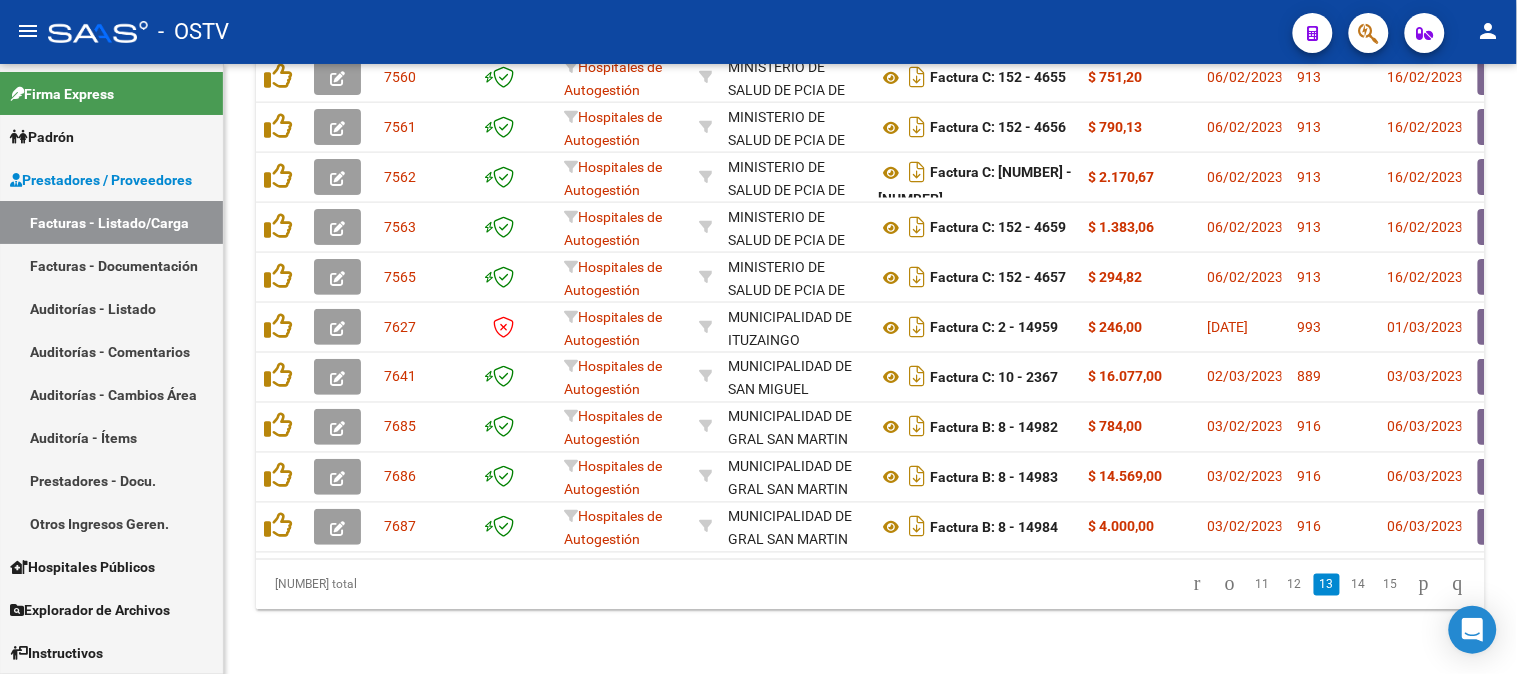scroll, scrollTop: 702, scrollLeft: 0, axis: vertical 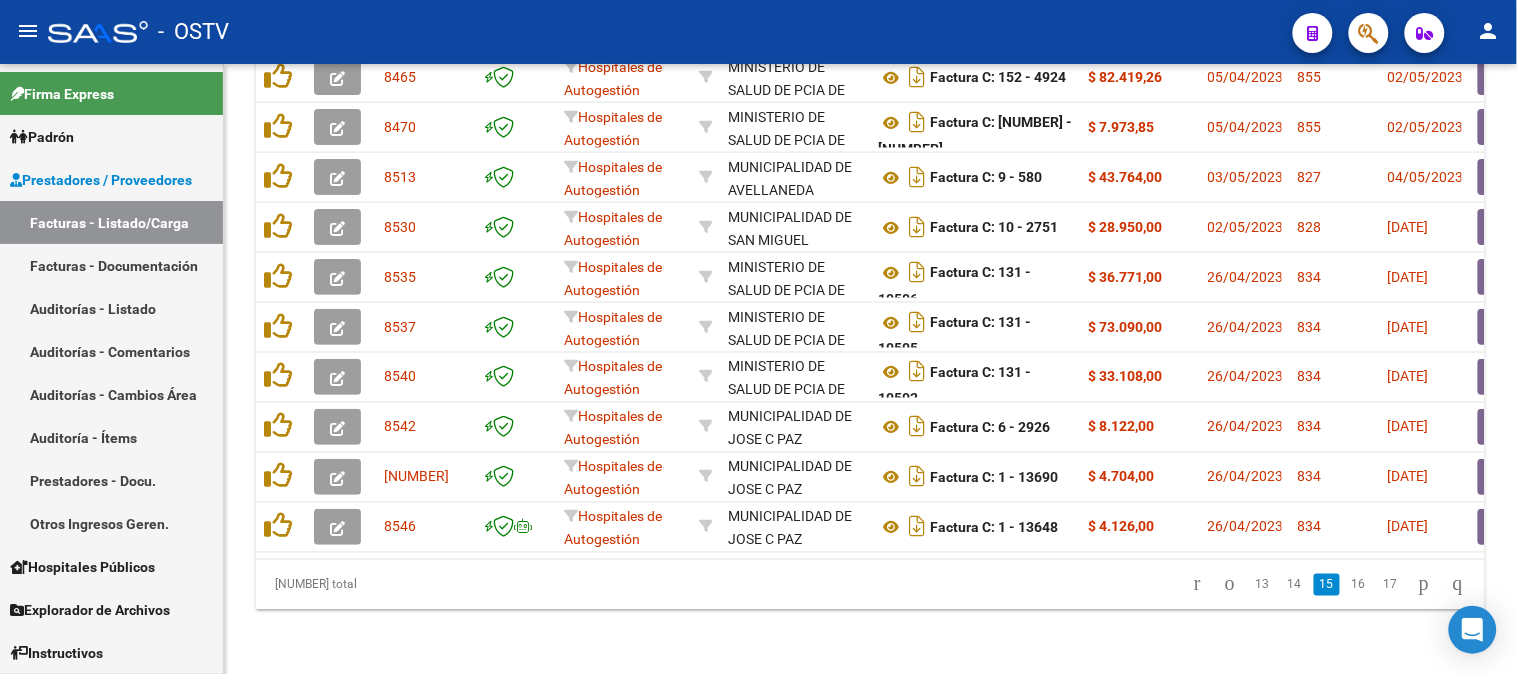 click on "17" 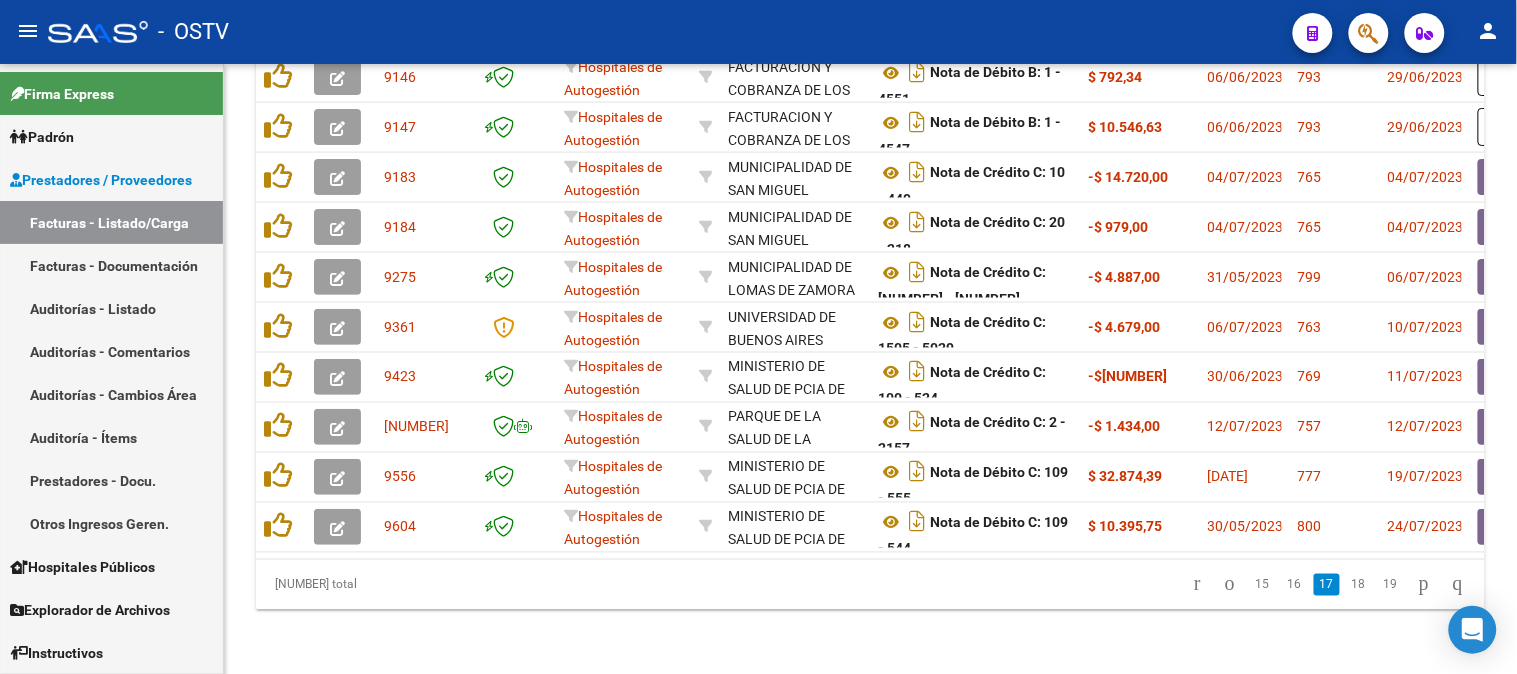 click on "19" 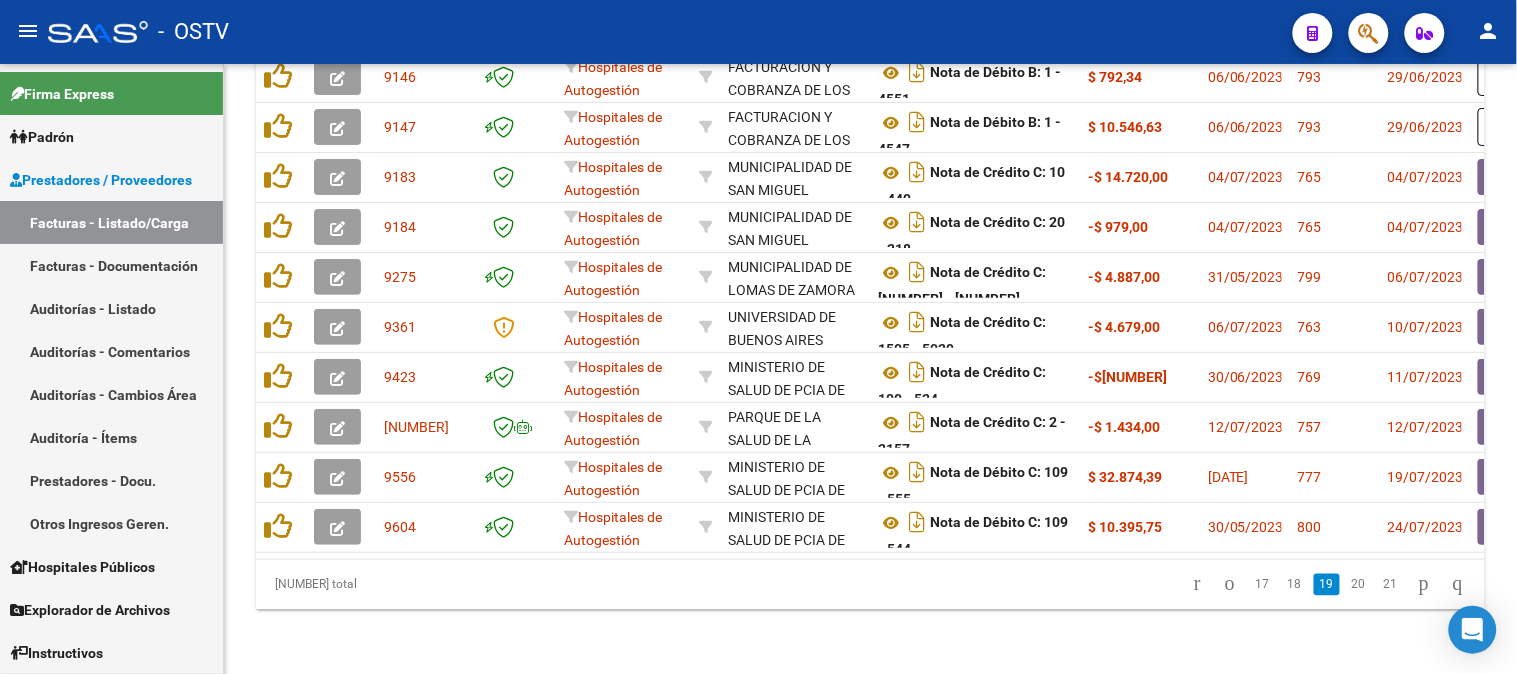 scroll, scrollTop: 702, scrollLeft: 0, axis: vertical 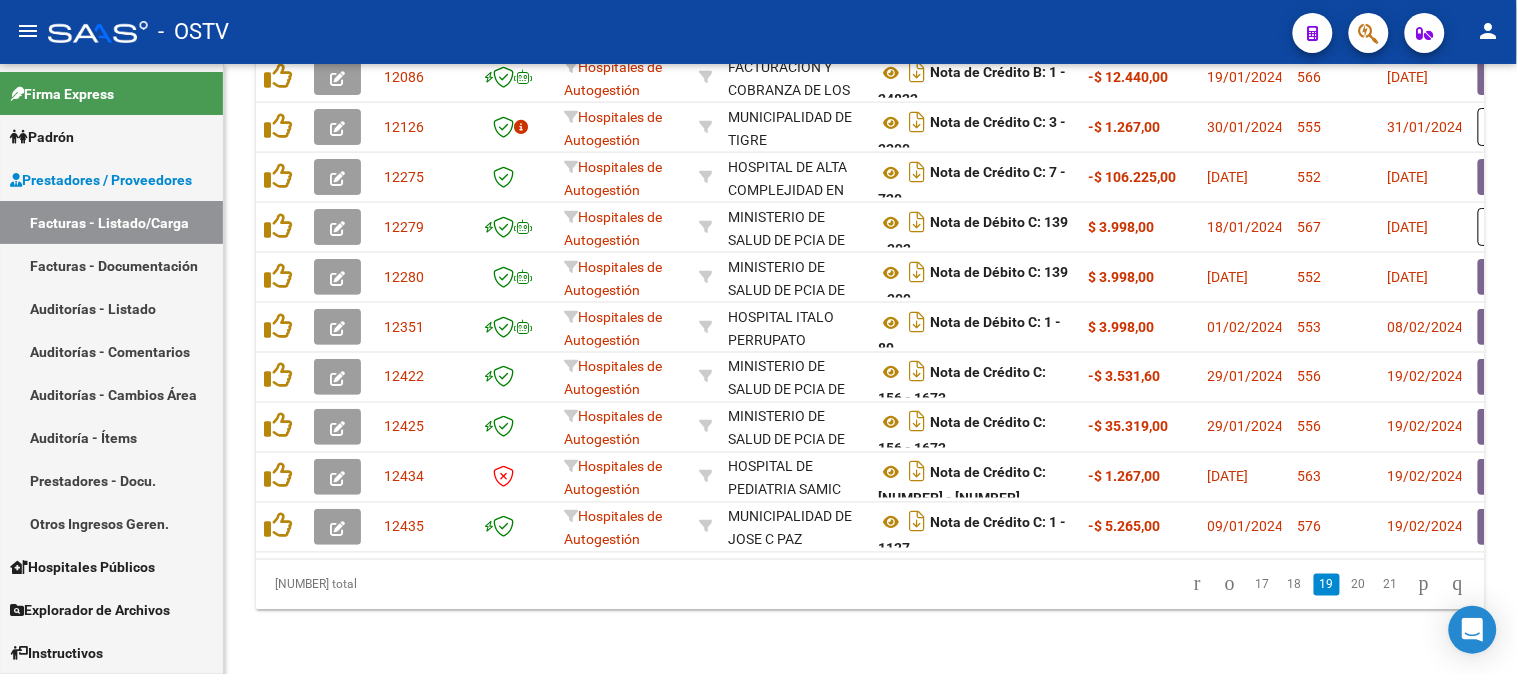 click on "21" 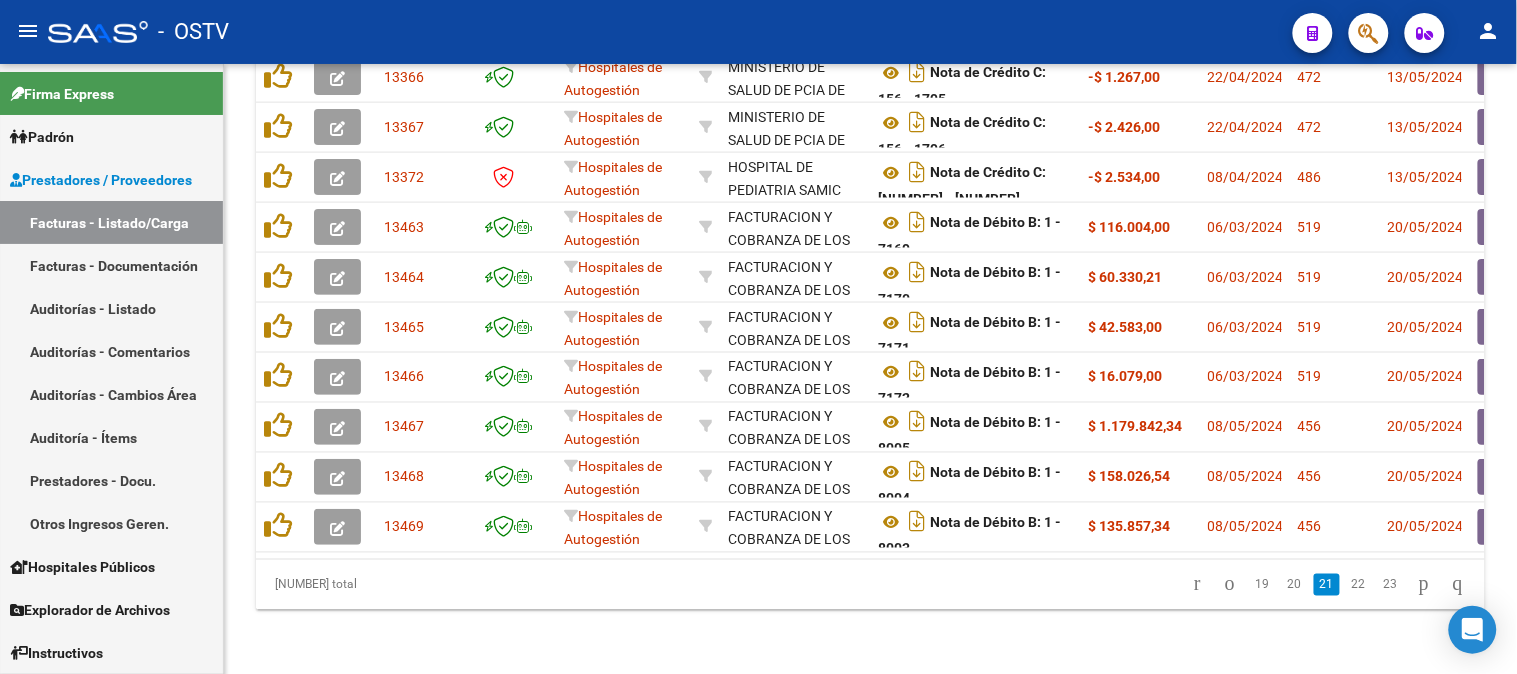 scroll, scrollTop: 702, scrollLeft: 0, axis: vertical 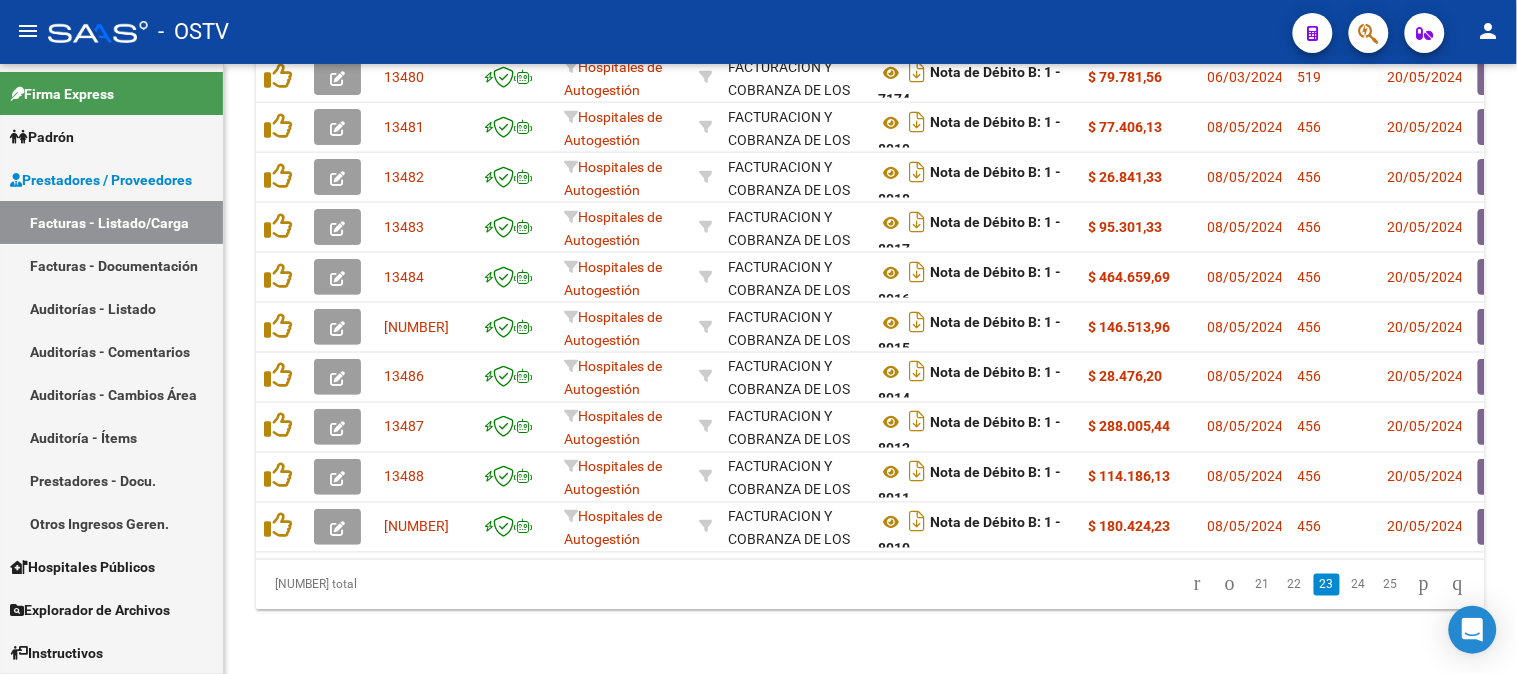 click on "25" 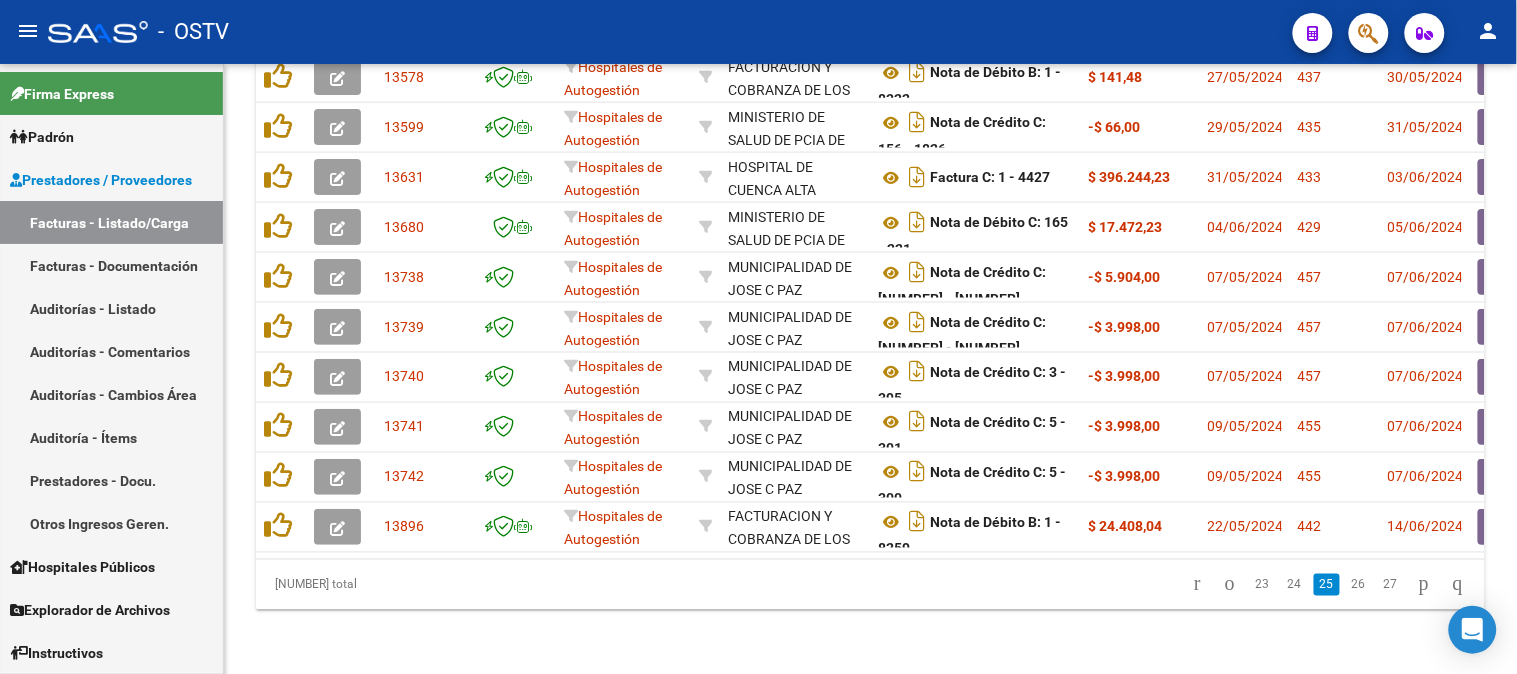 scroll, scrollTop: 702, scrollLeft: 0, axis: vertical 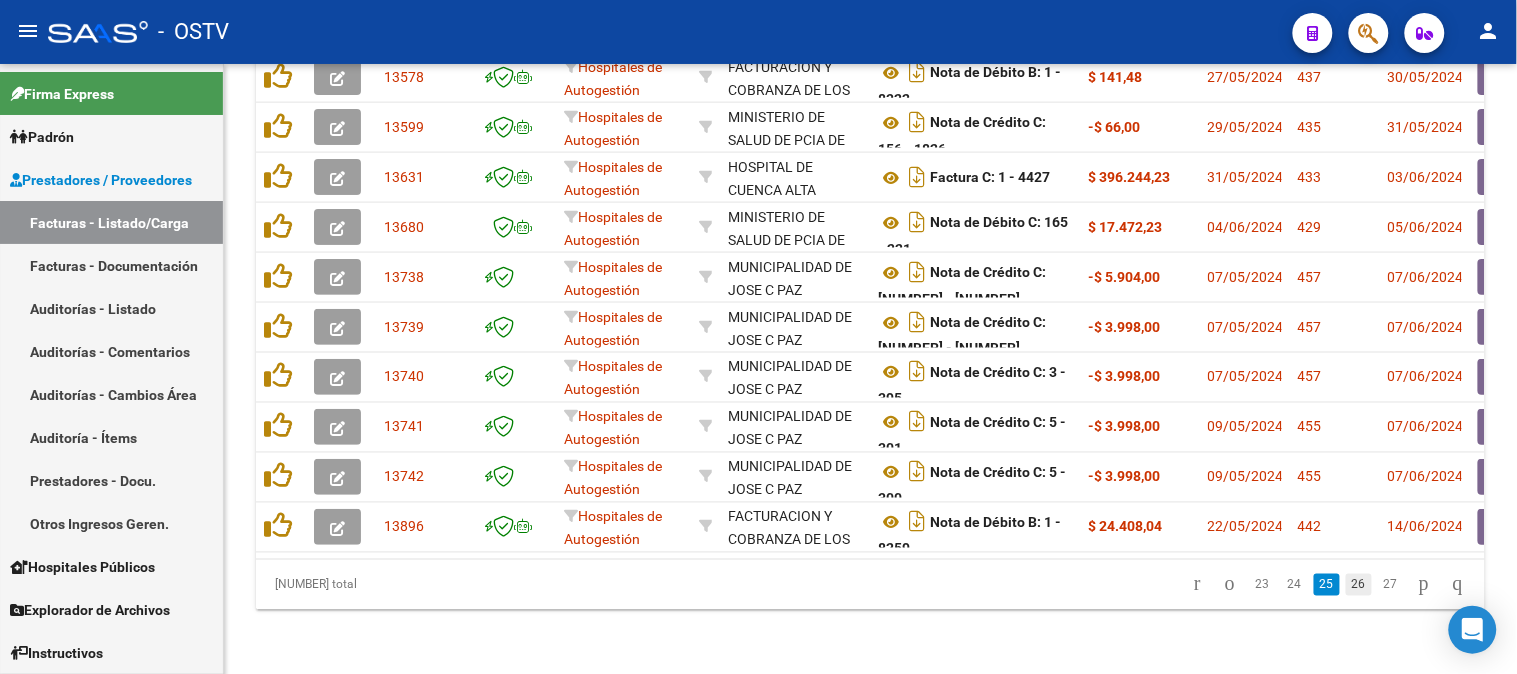 click on "26" 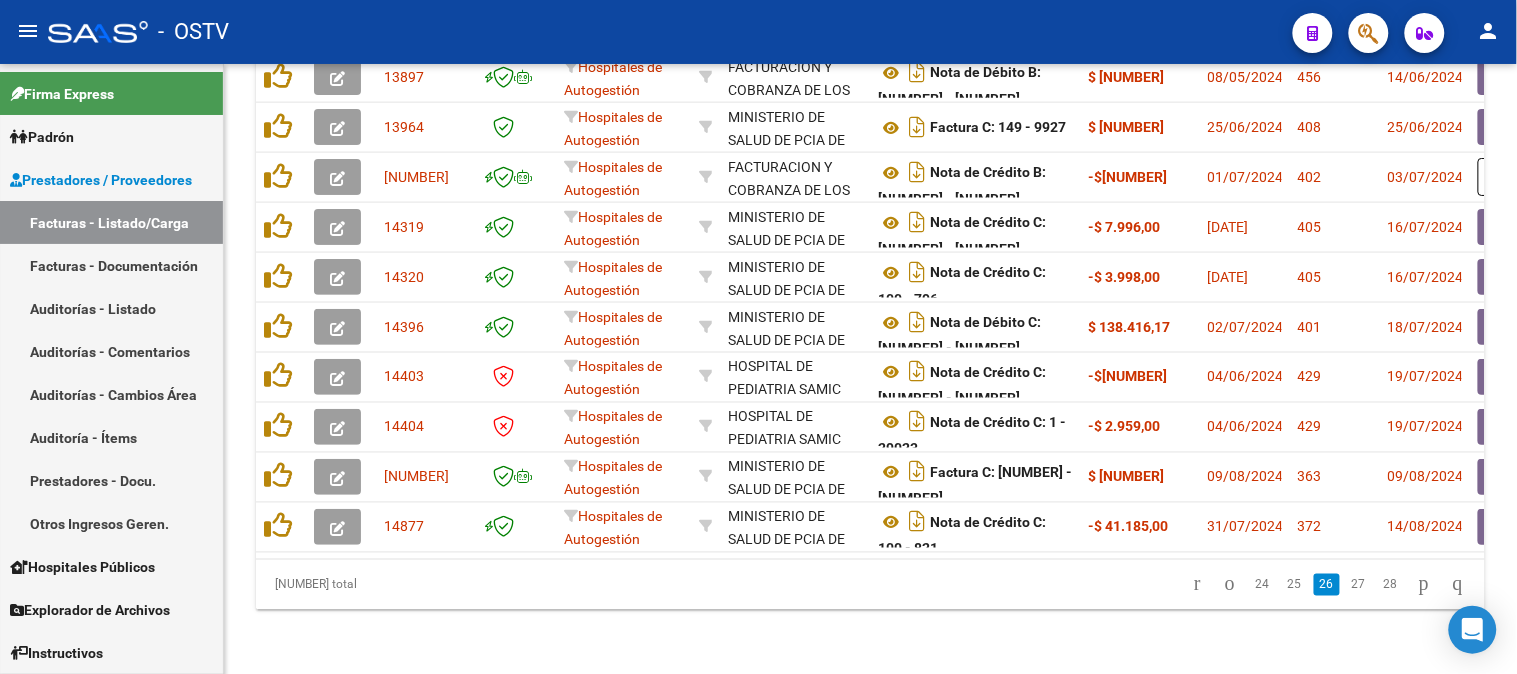scroll, scrollTop: 702, scrollLeft: 0, axis: vertical 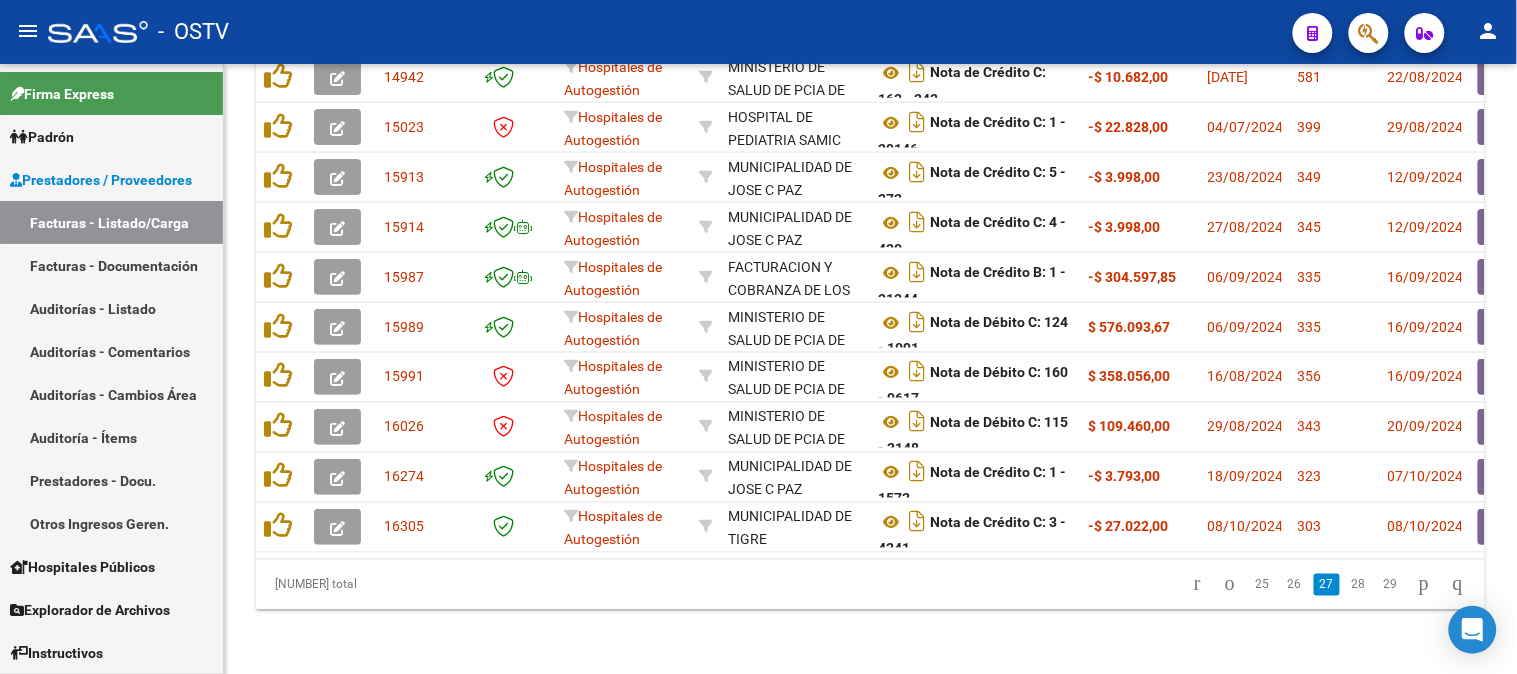 click on "28" 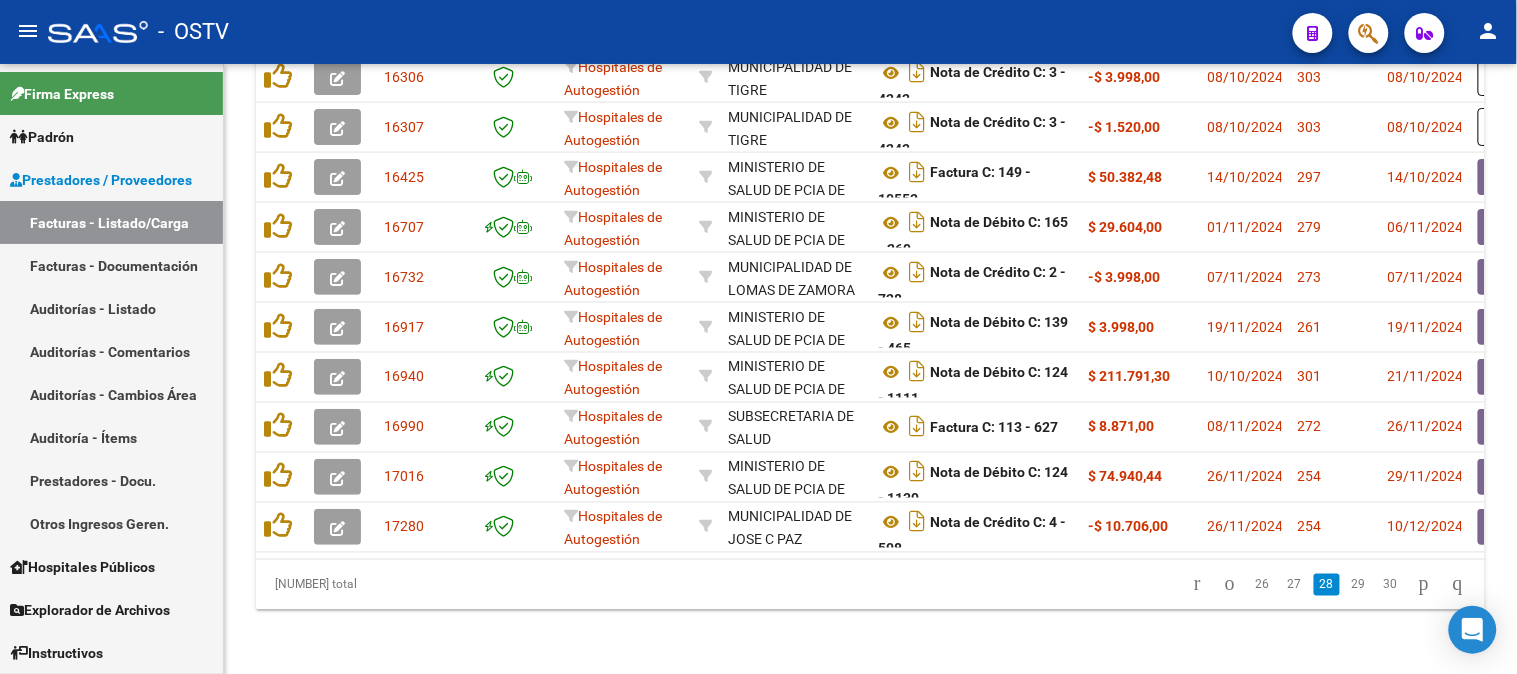 scroll, scrollTop: 702, scrollLeft: 0, axis: vertical 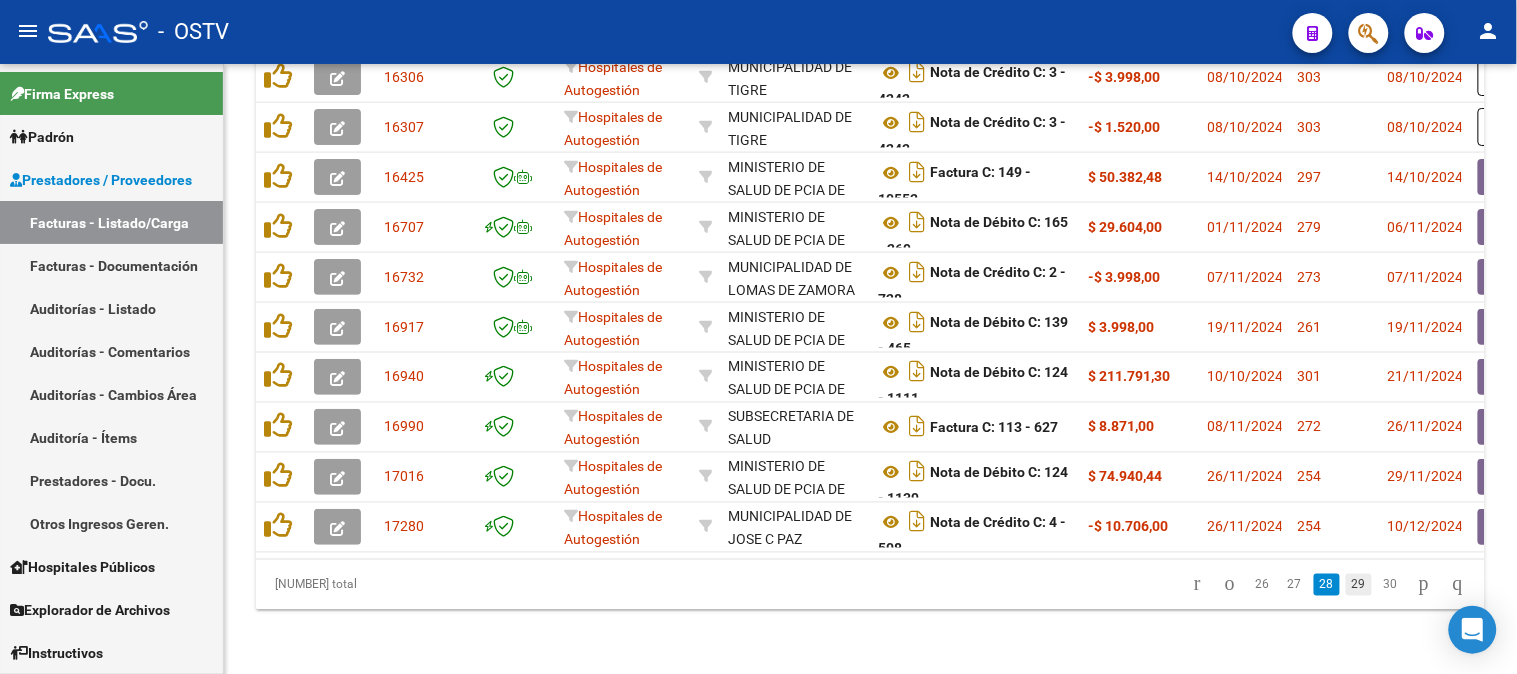 click on "29" 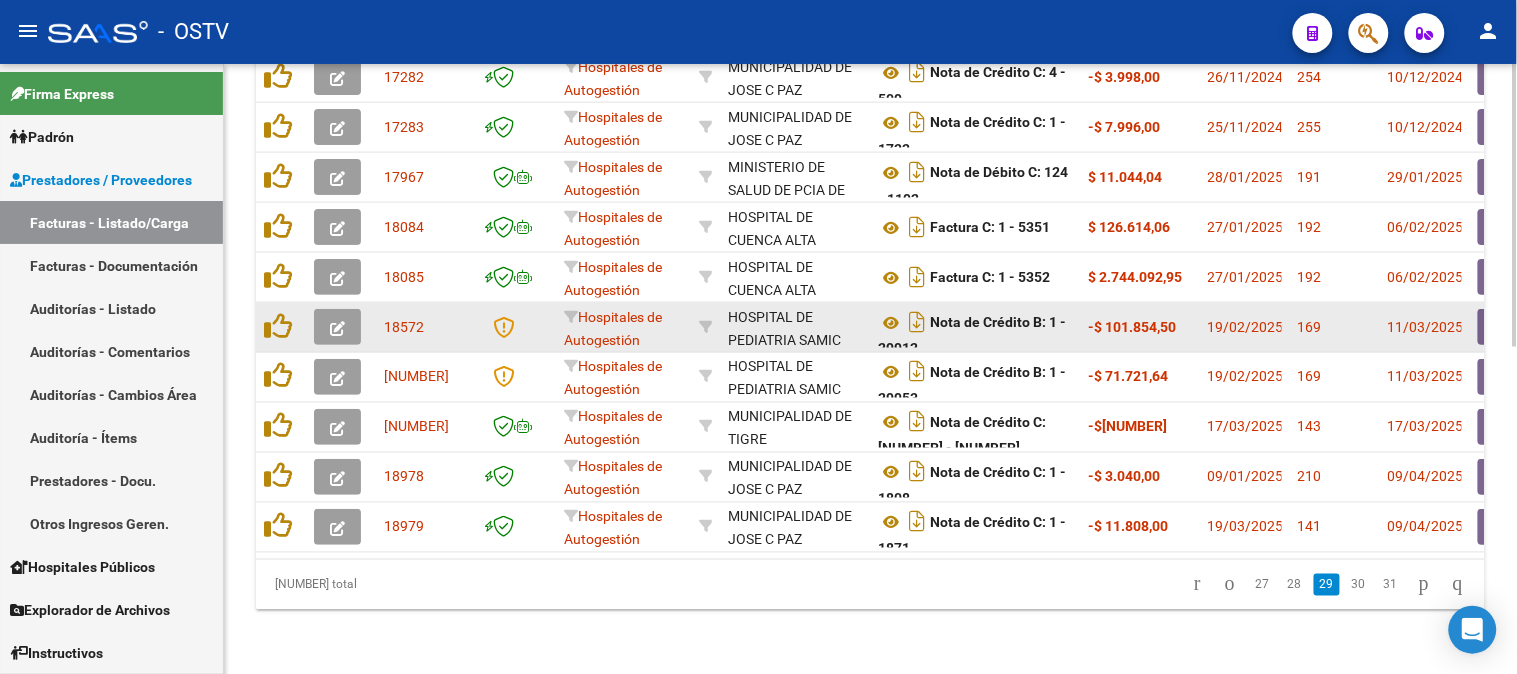 scroll, scrollTop: 591, scrollLeft: 0, axis: vertical 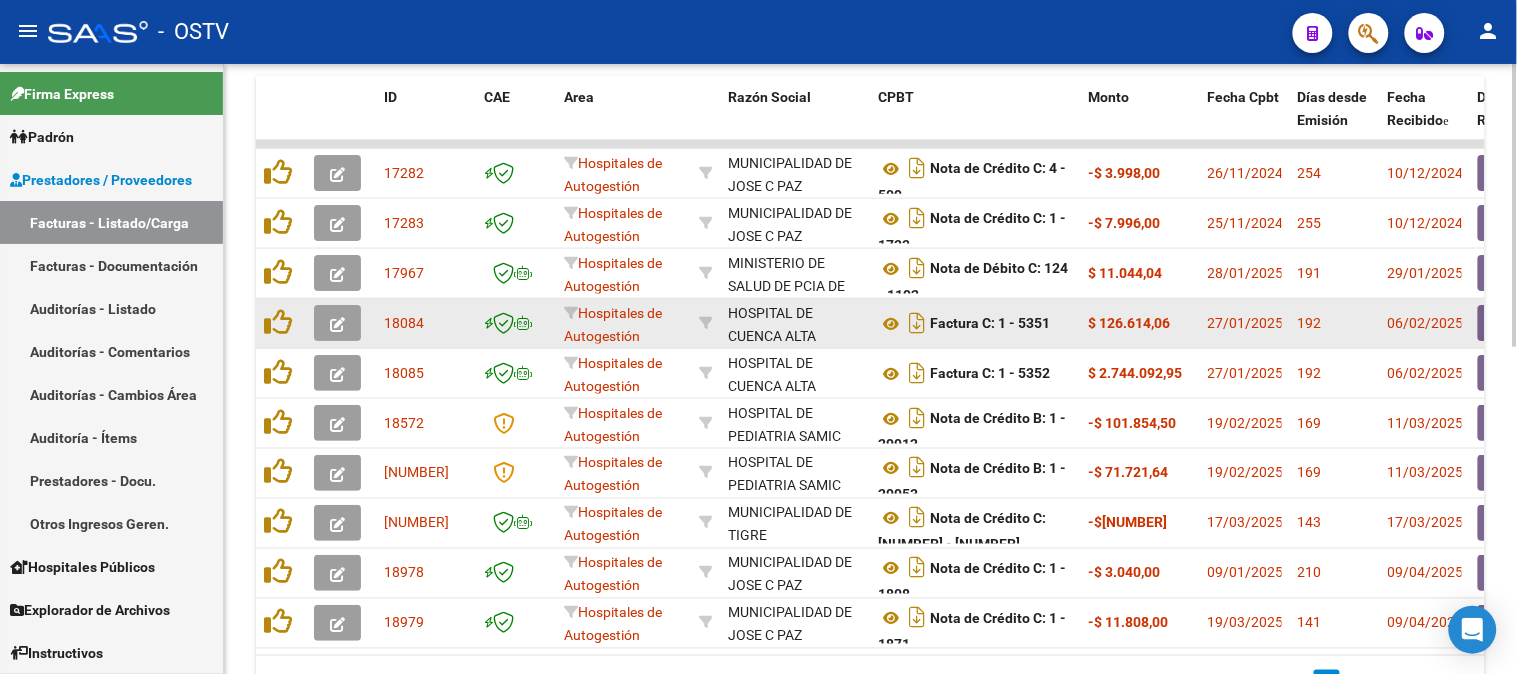 click 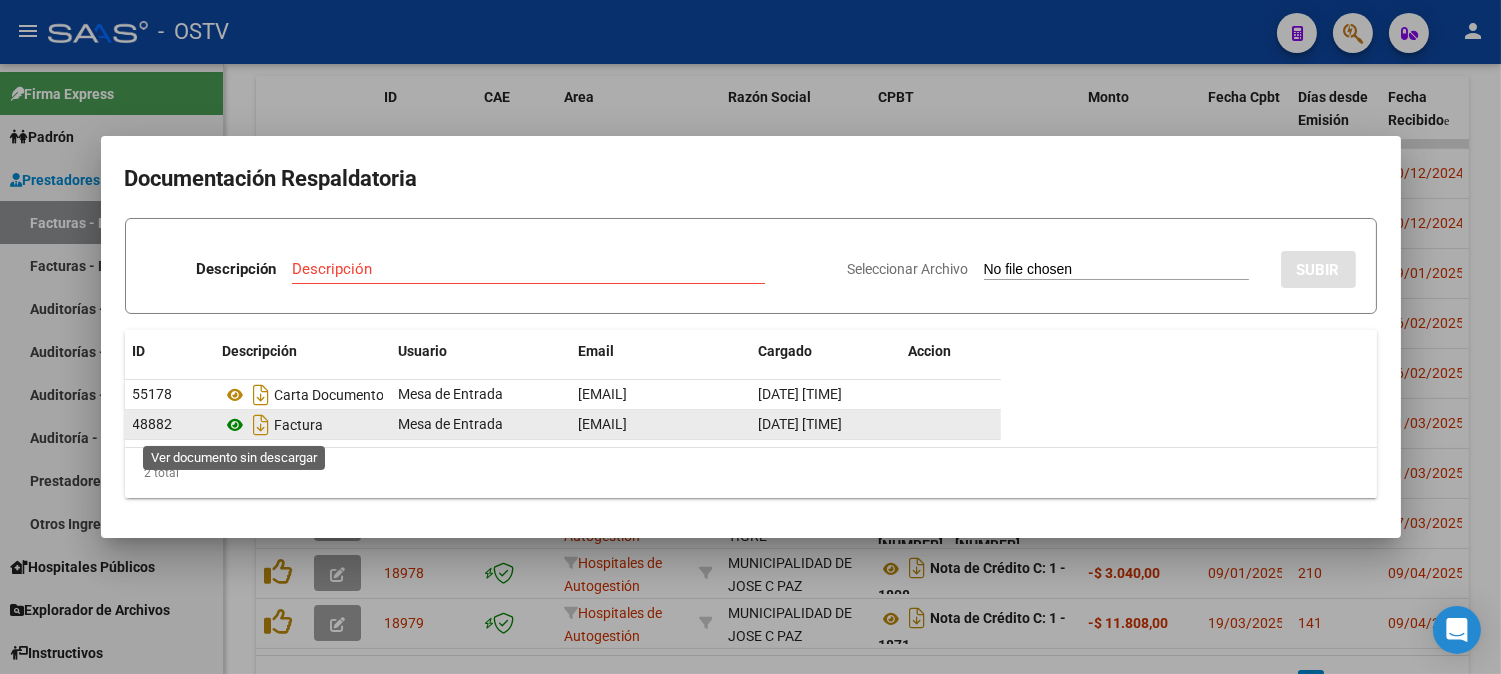 click 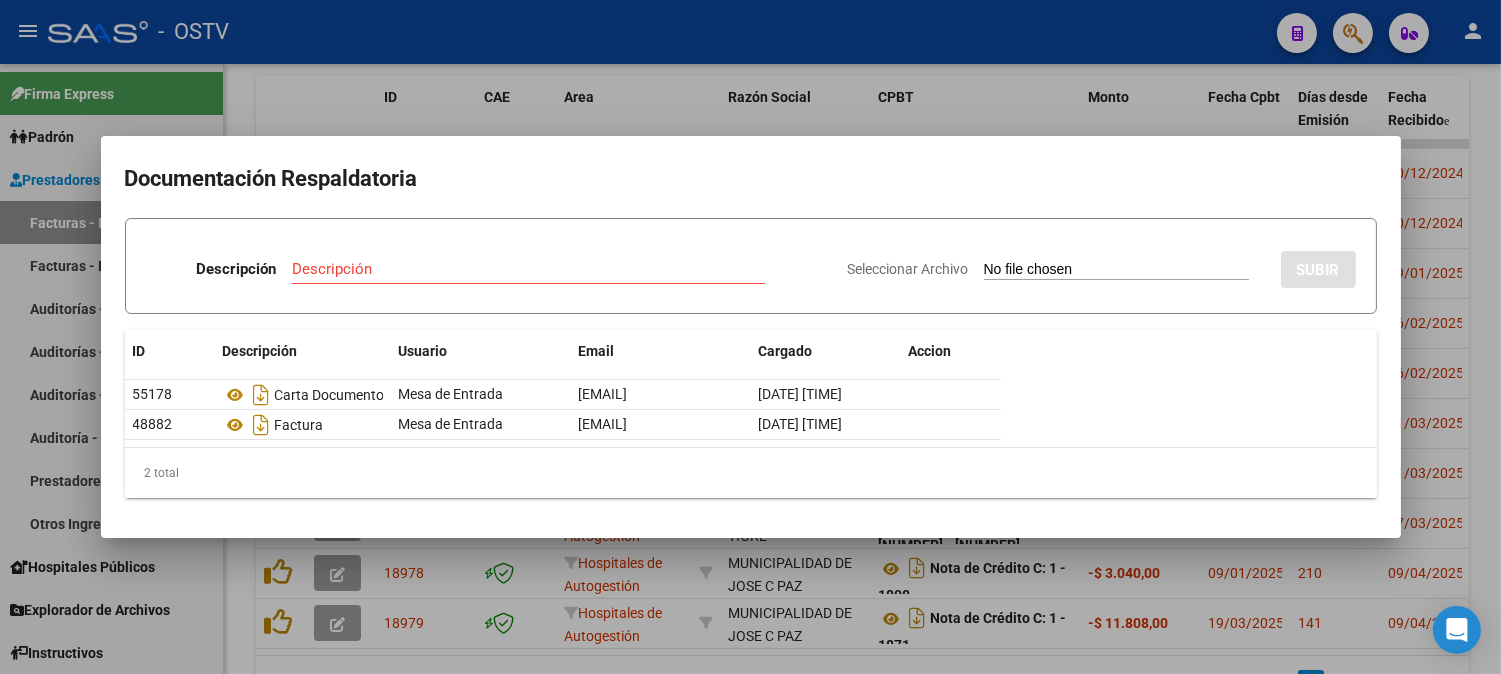 click at bounding box center [750, 337] 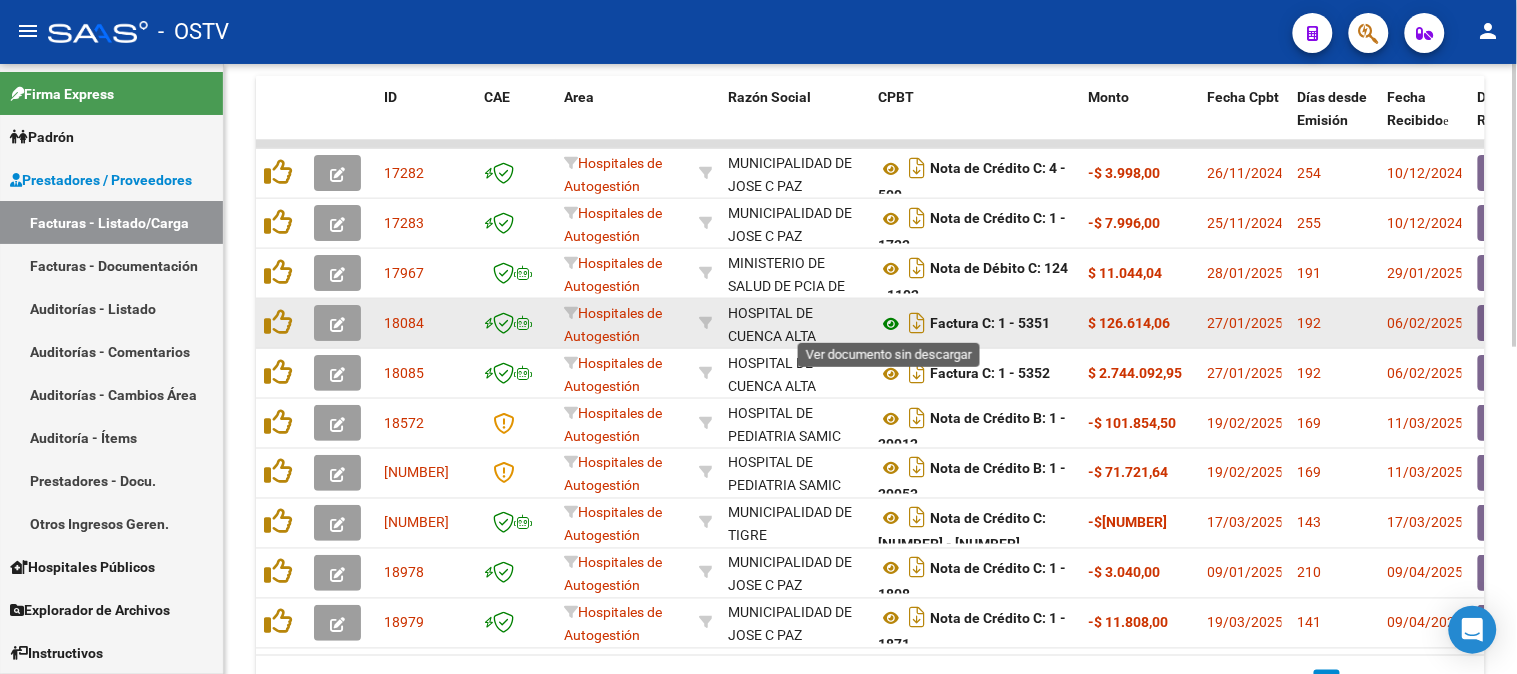 click 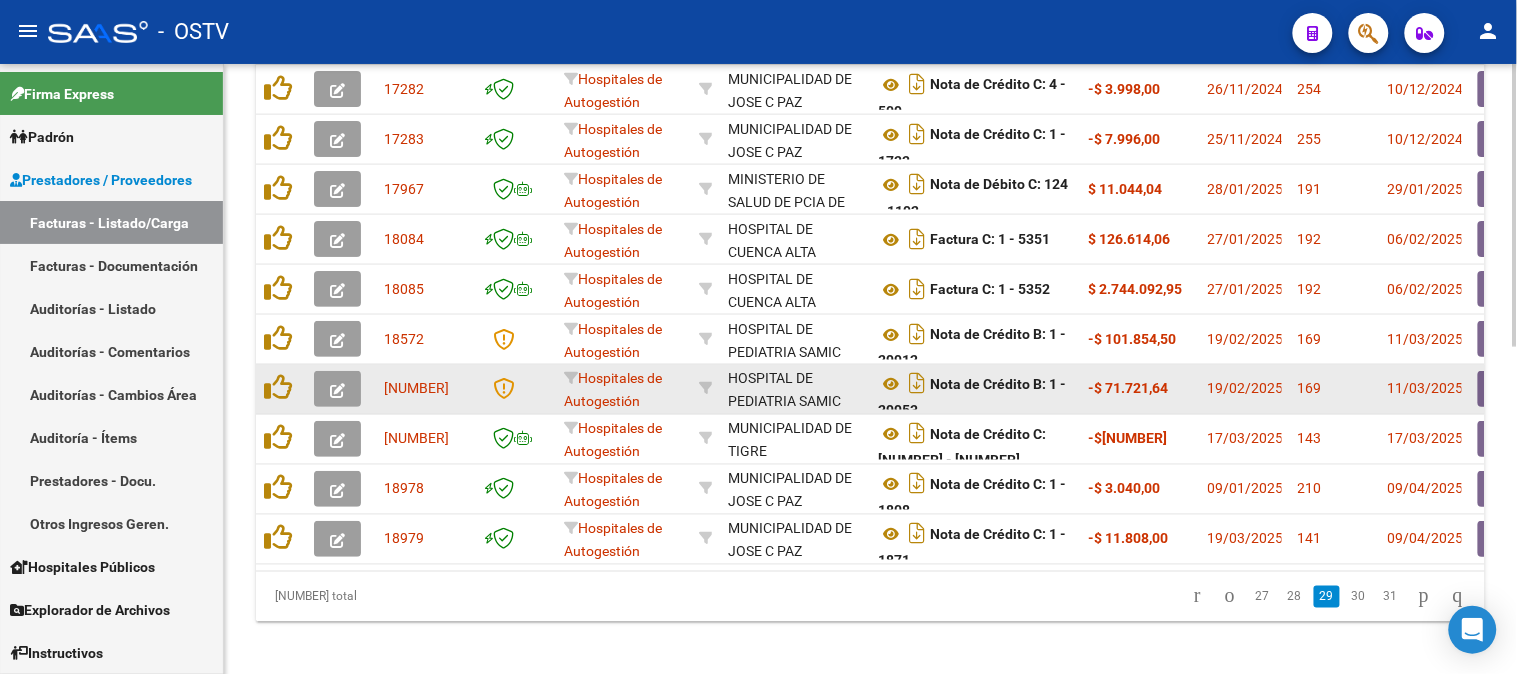 scroll, scrollTop: 591, scrollLeft: 0, axis: vertical 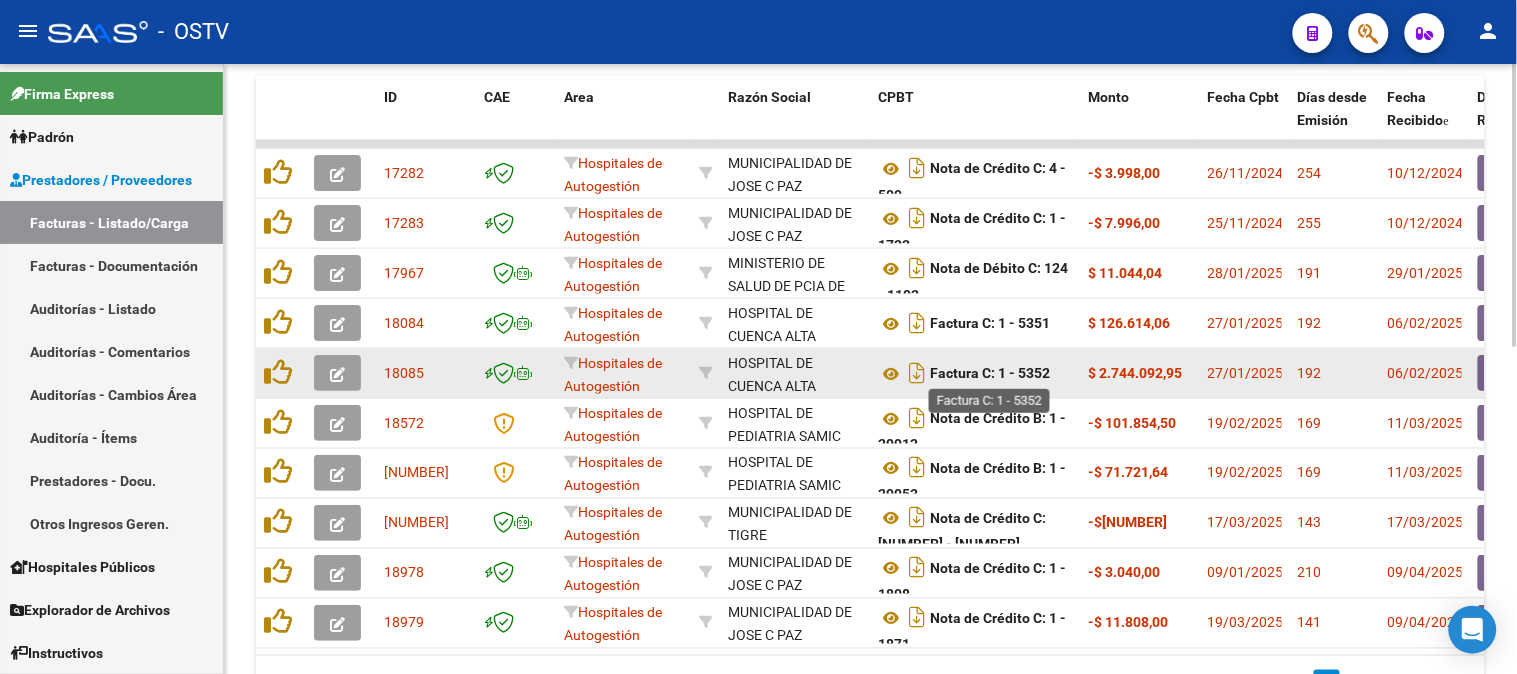 drag, startPoint x: 952, startPoint y: 370, endPoint x: 1004, endPoint y: 366, distance: 52.153618 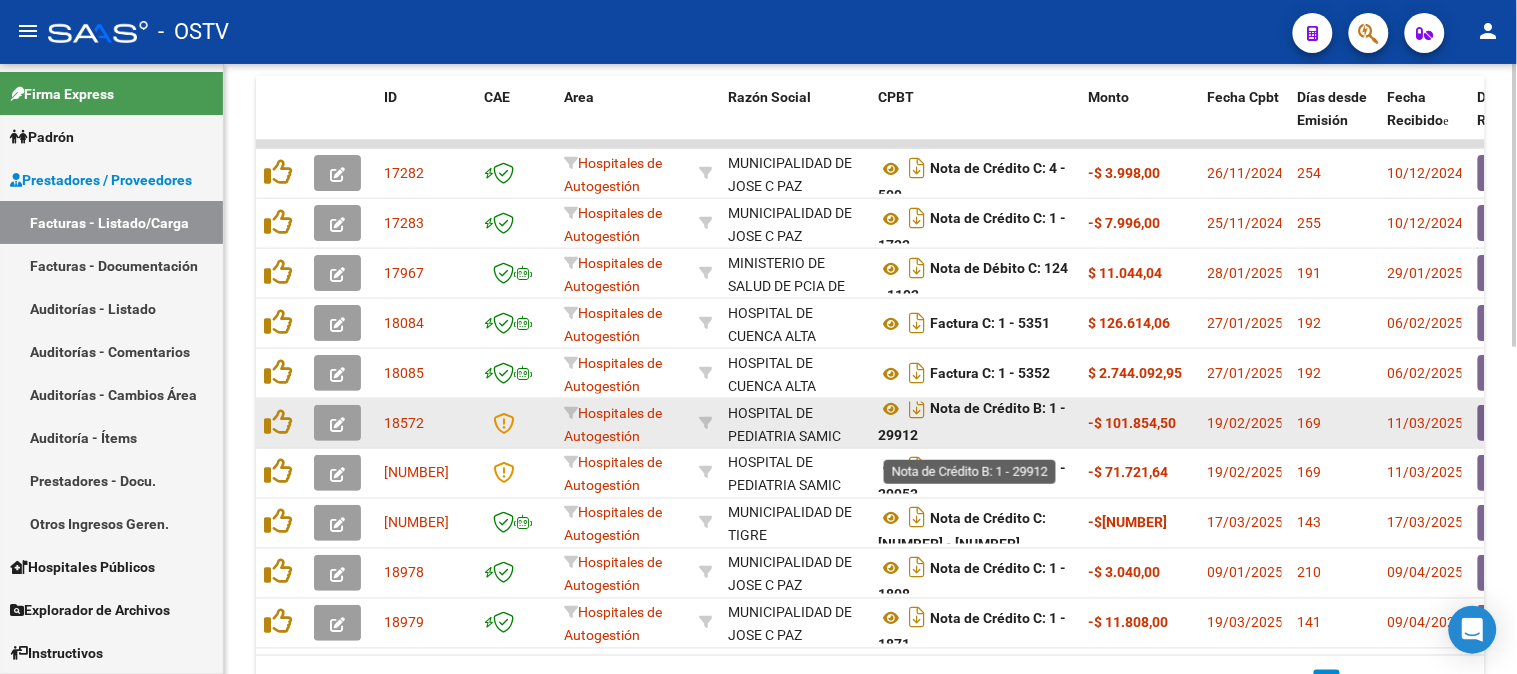 scroll, scrollTop: 12, scrollLeft: 0, axis: vertical 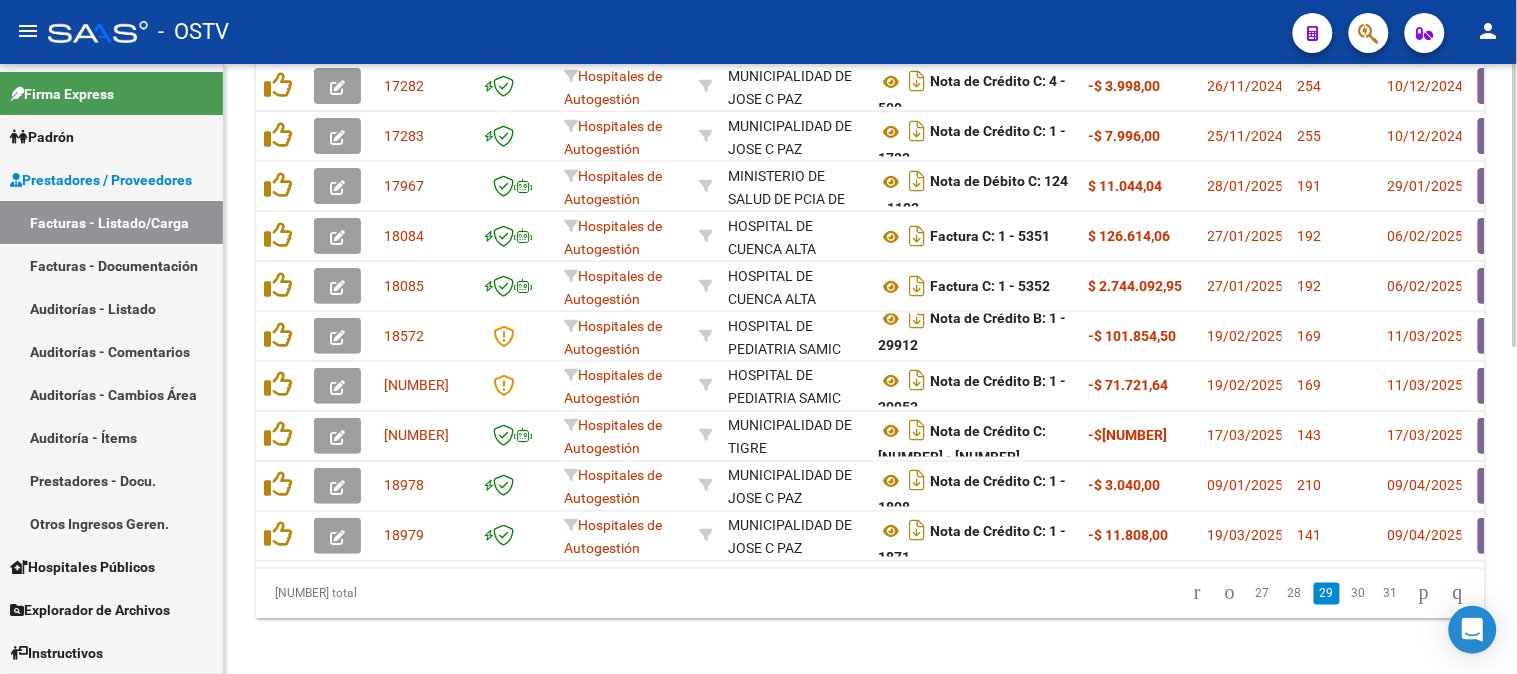 click 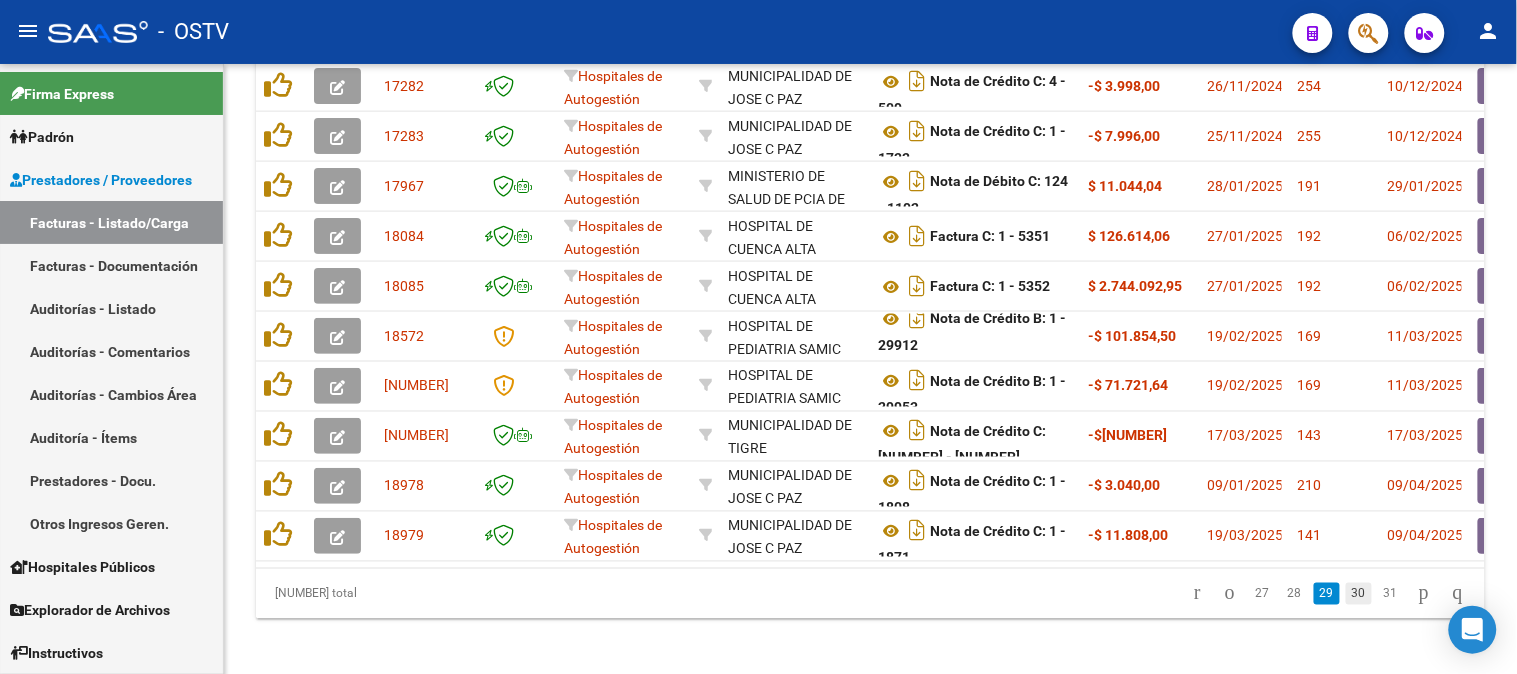 click on "30" 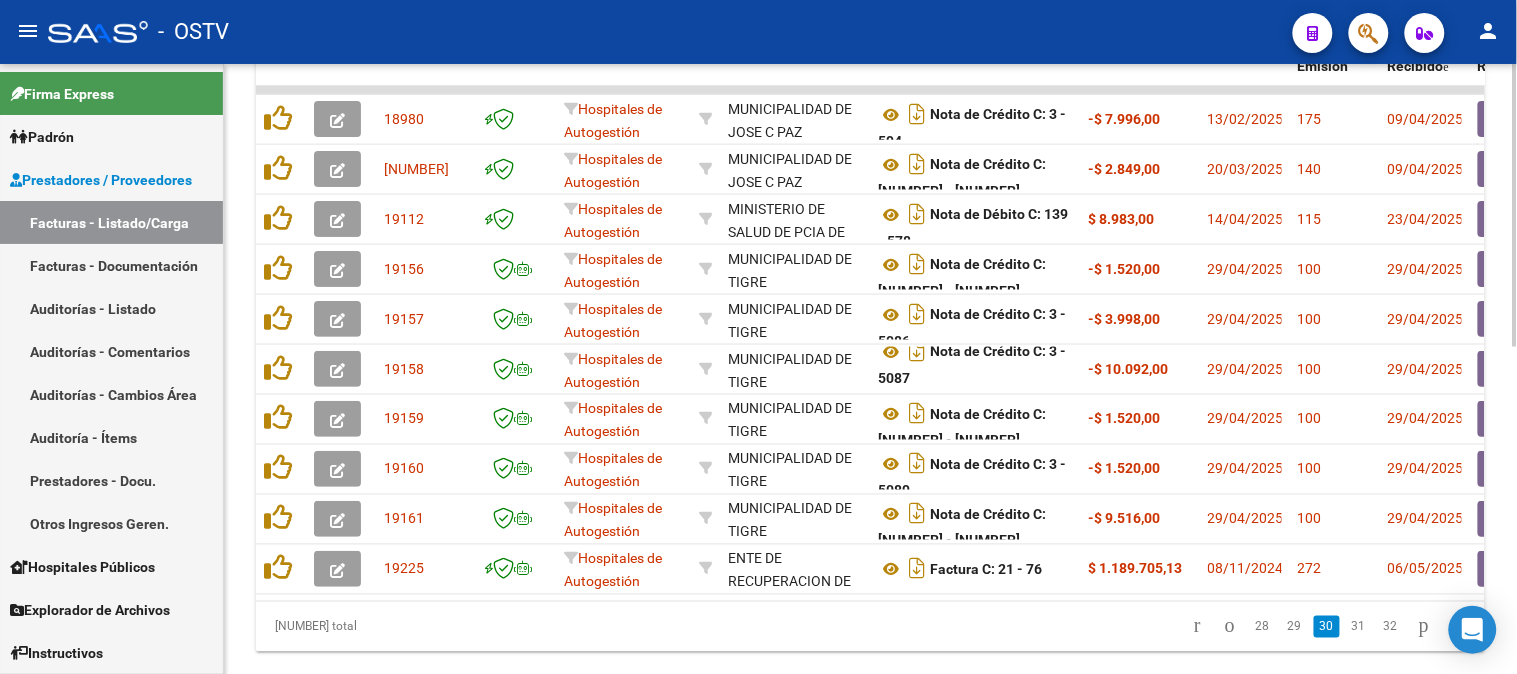 scroll, scrollTop: 650, scrollLeft: 0, axis: vertical 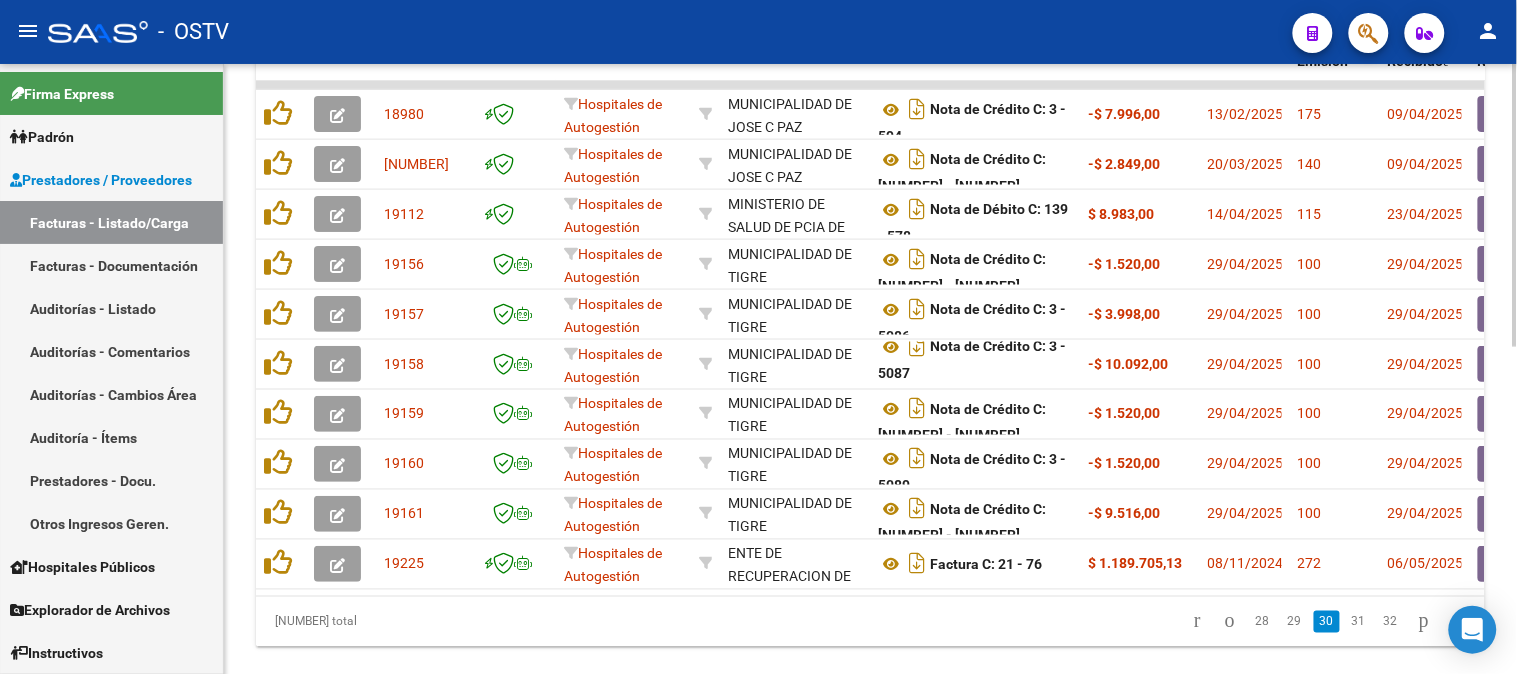 click 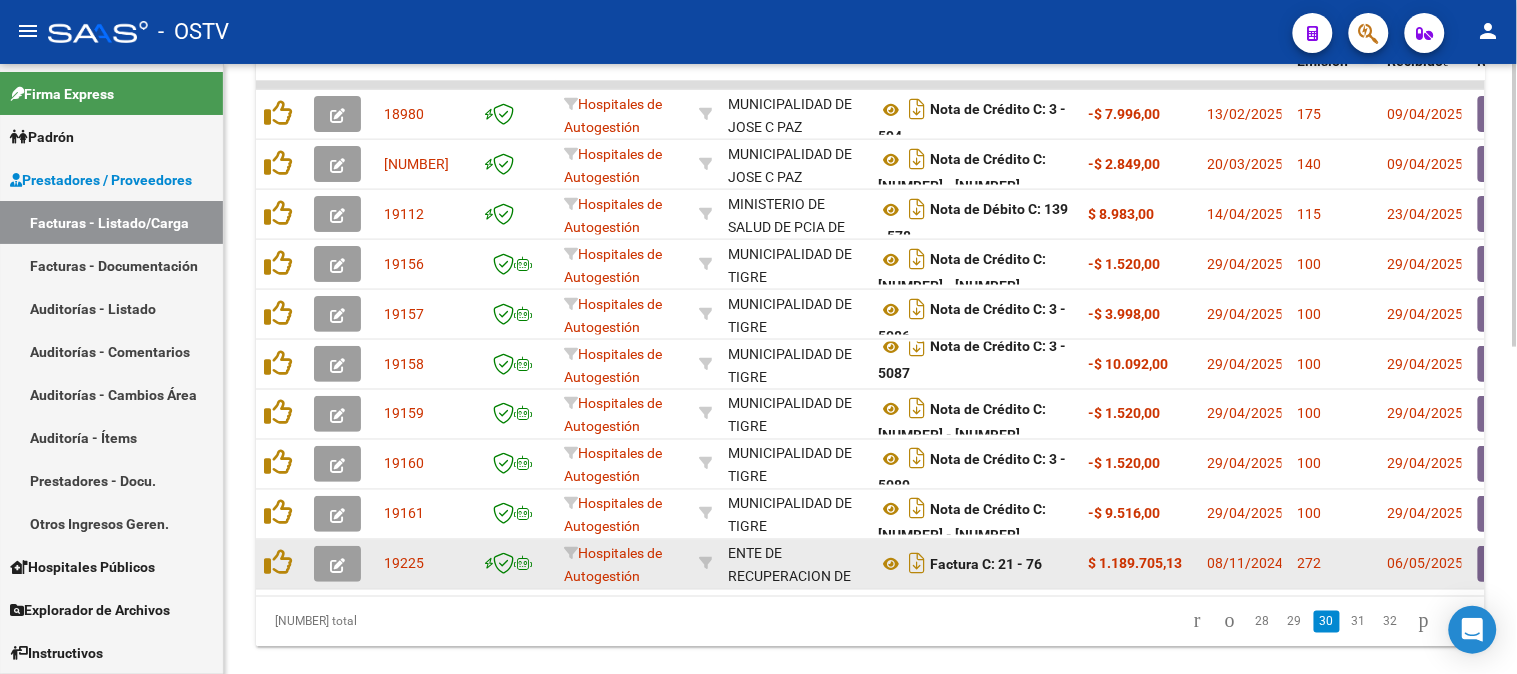 click 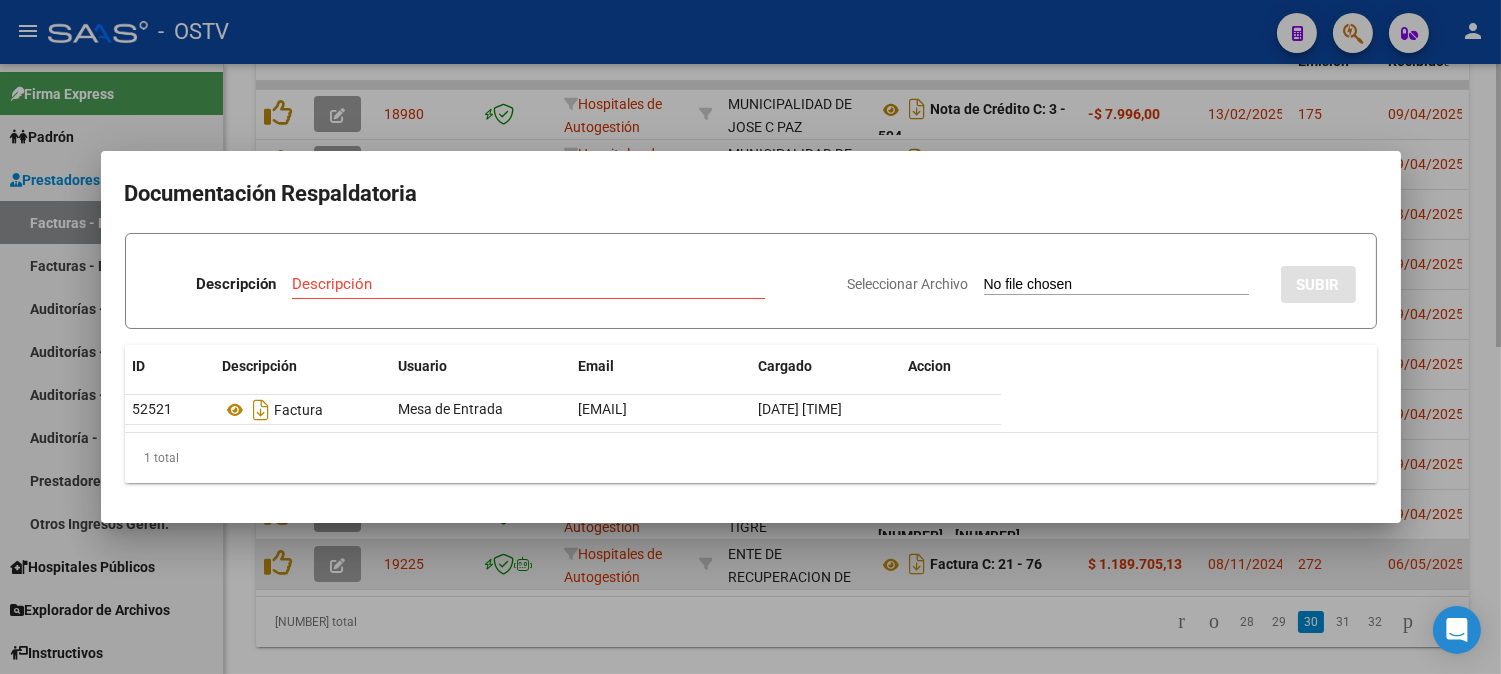 click at bounding box center (750, 337) 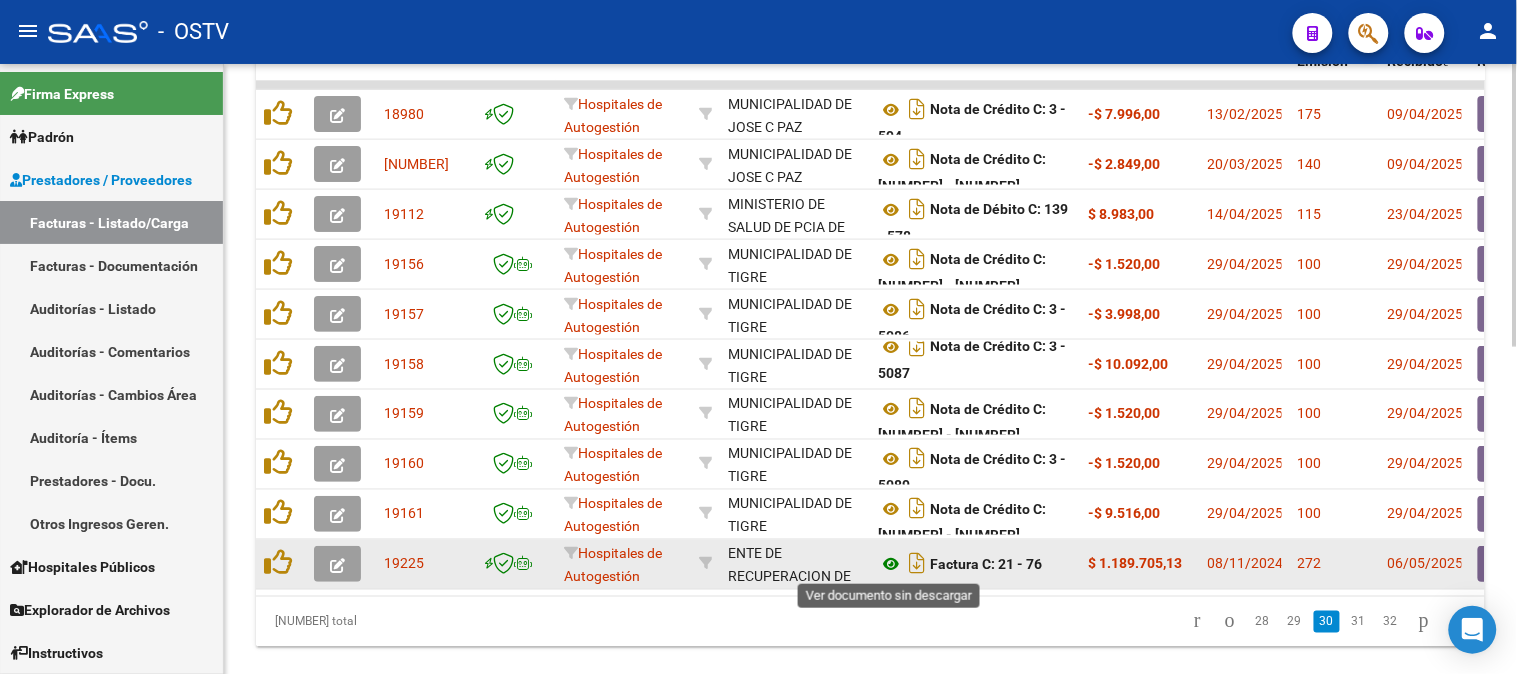 click 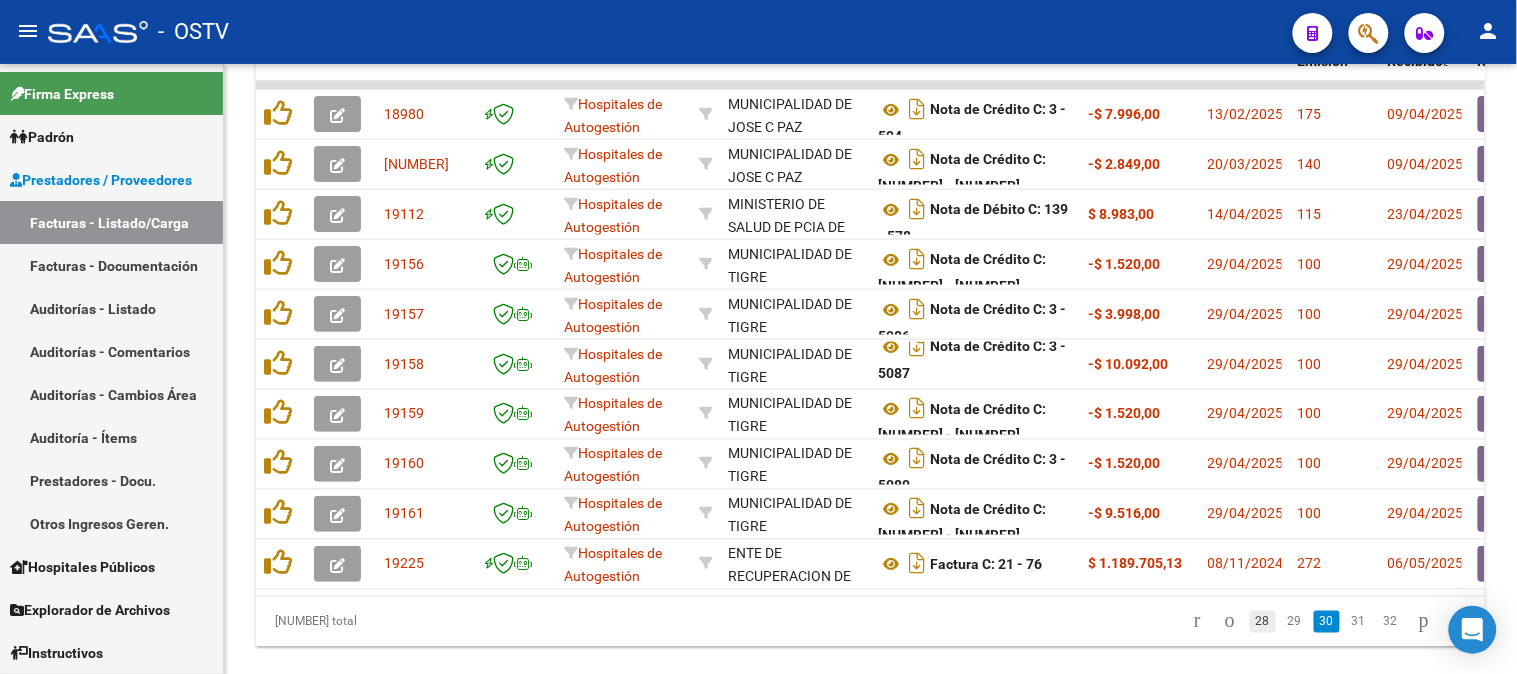 click on "28" 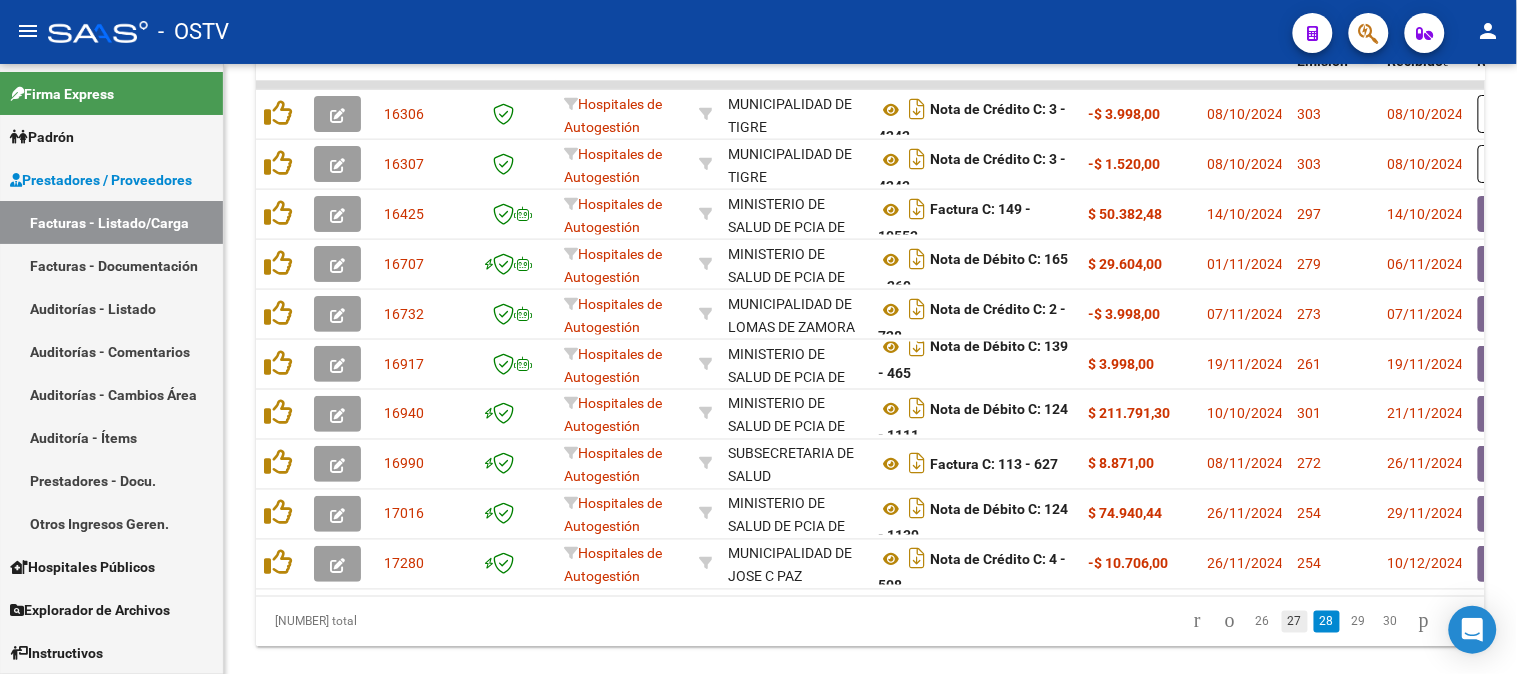 click on "27" 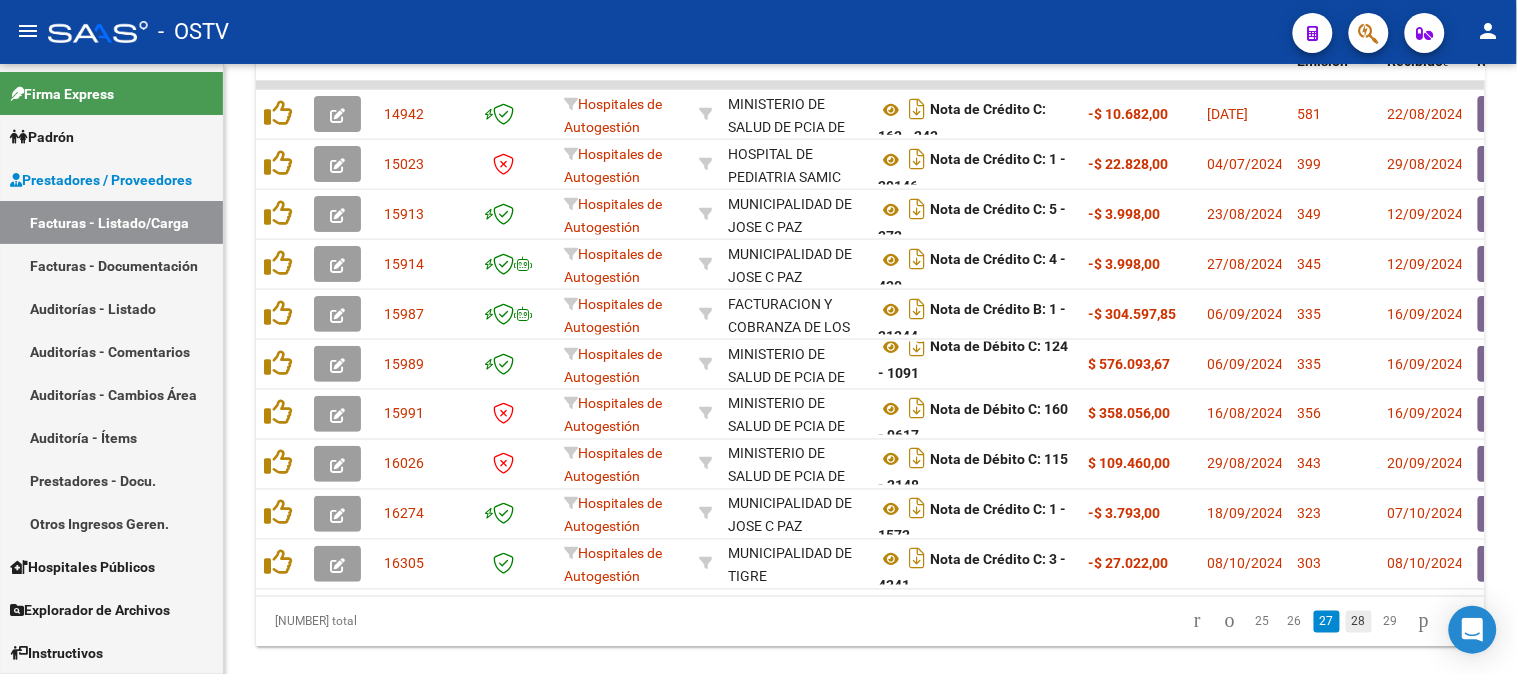 click on "28" 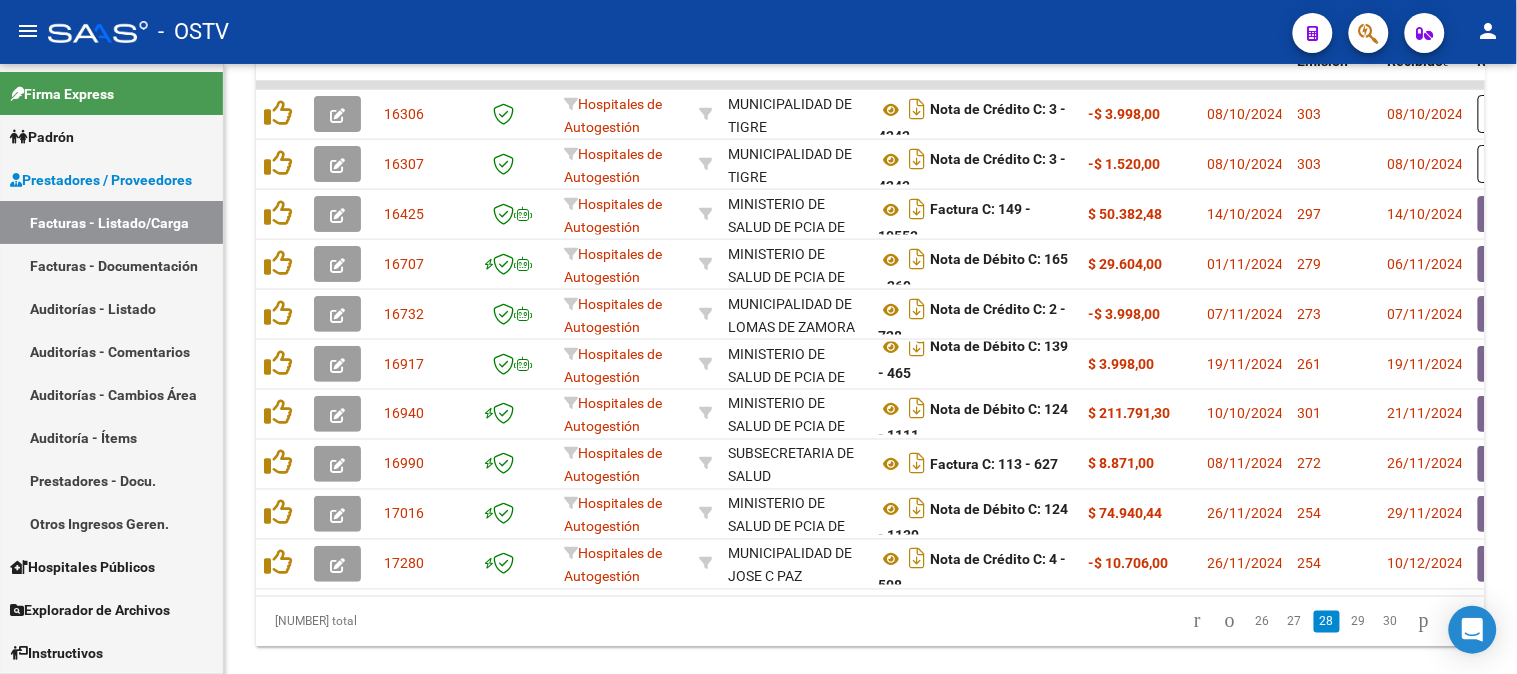 click on "29" 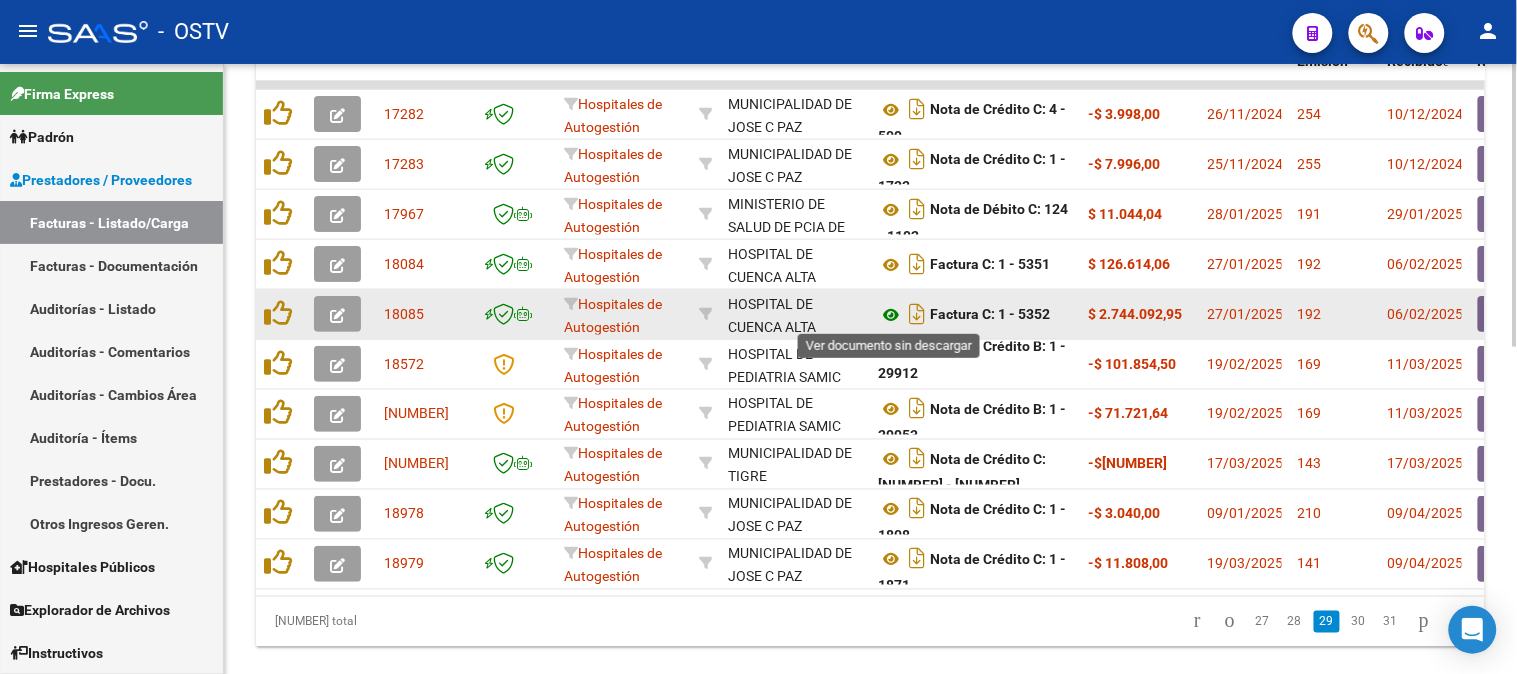 click 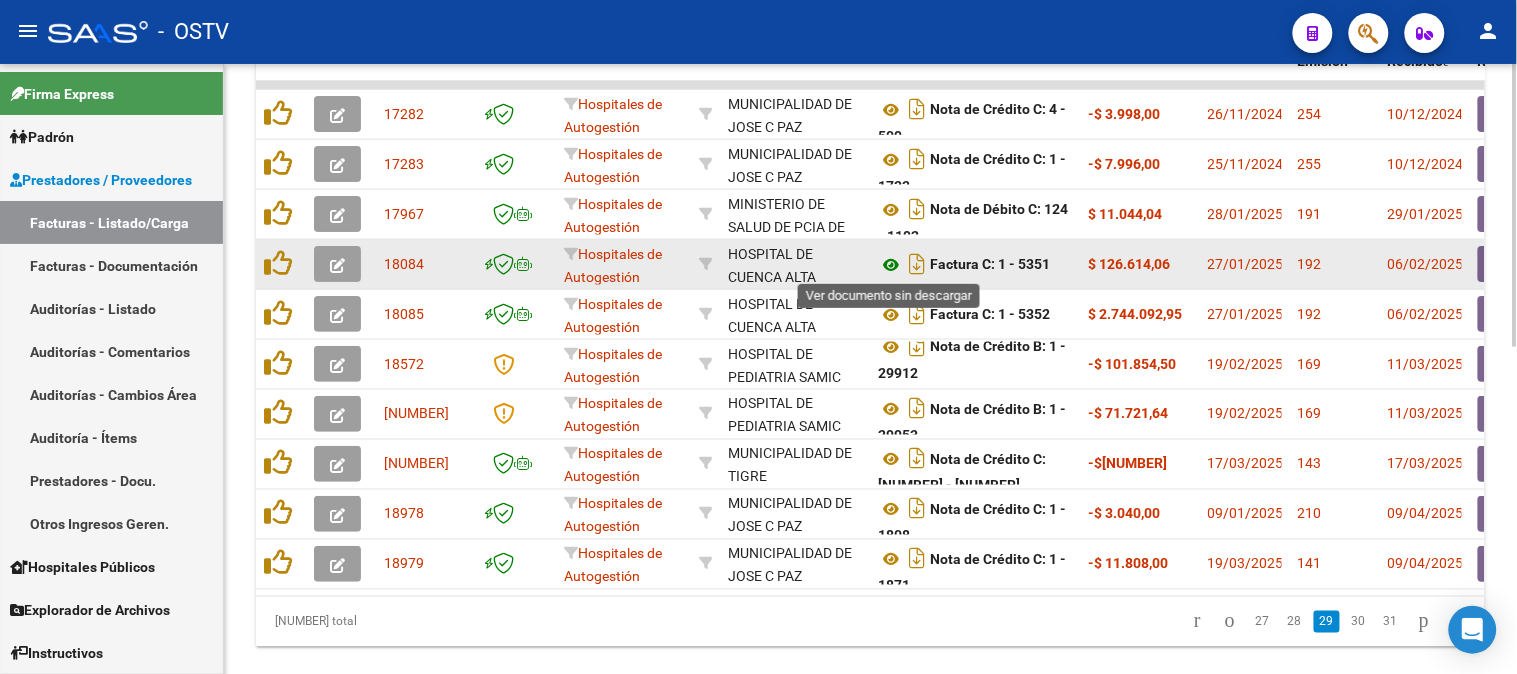 click 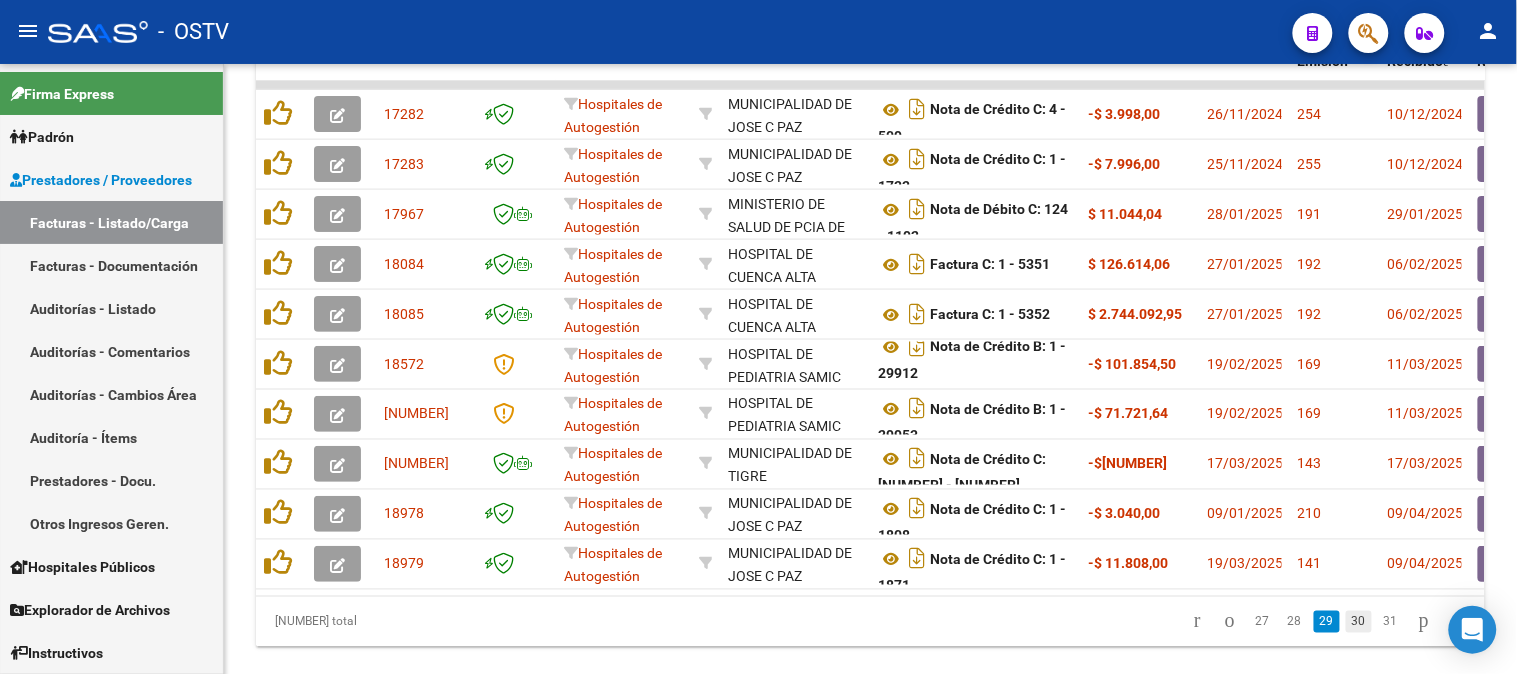 click on "30" 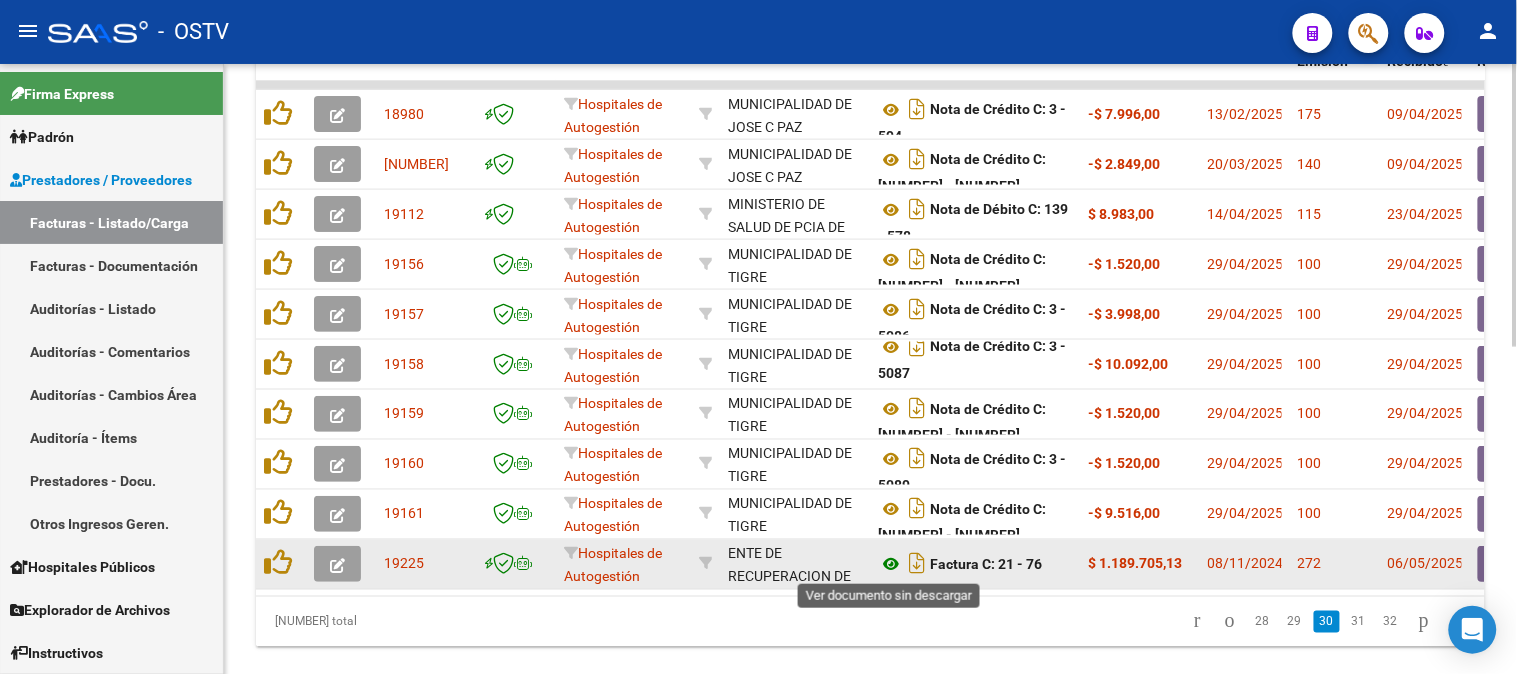 click 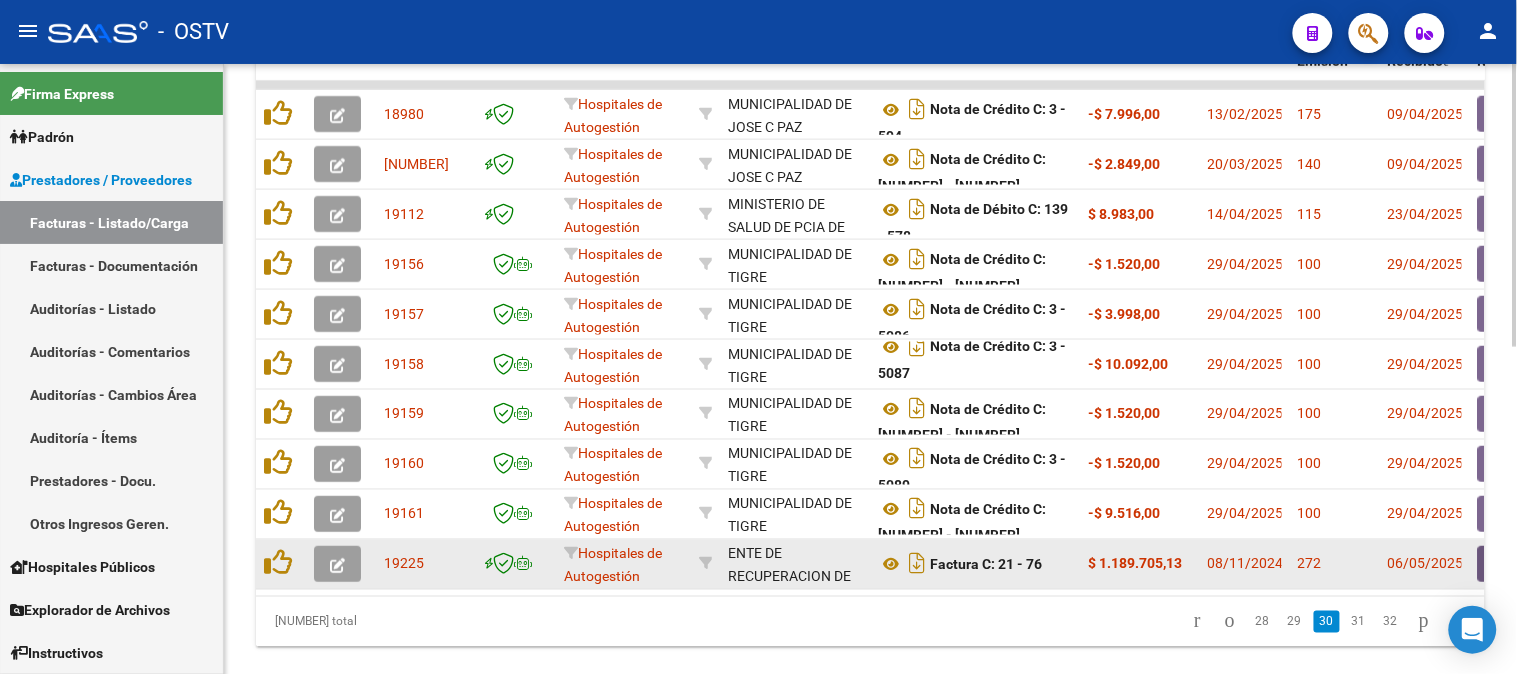 click 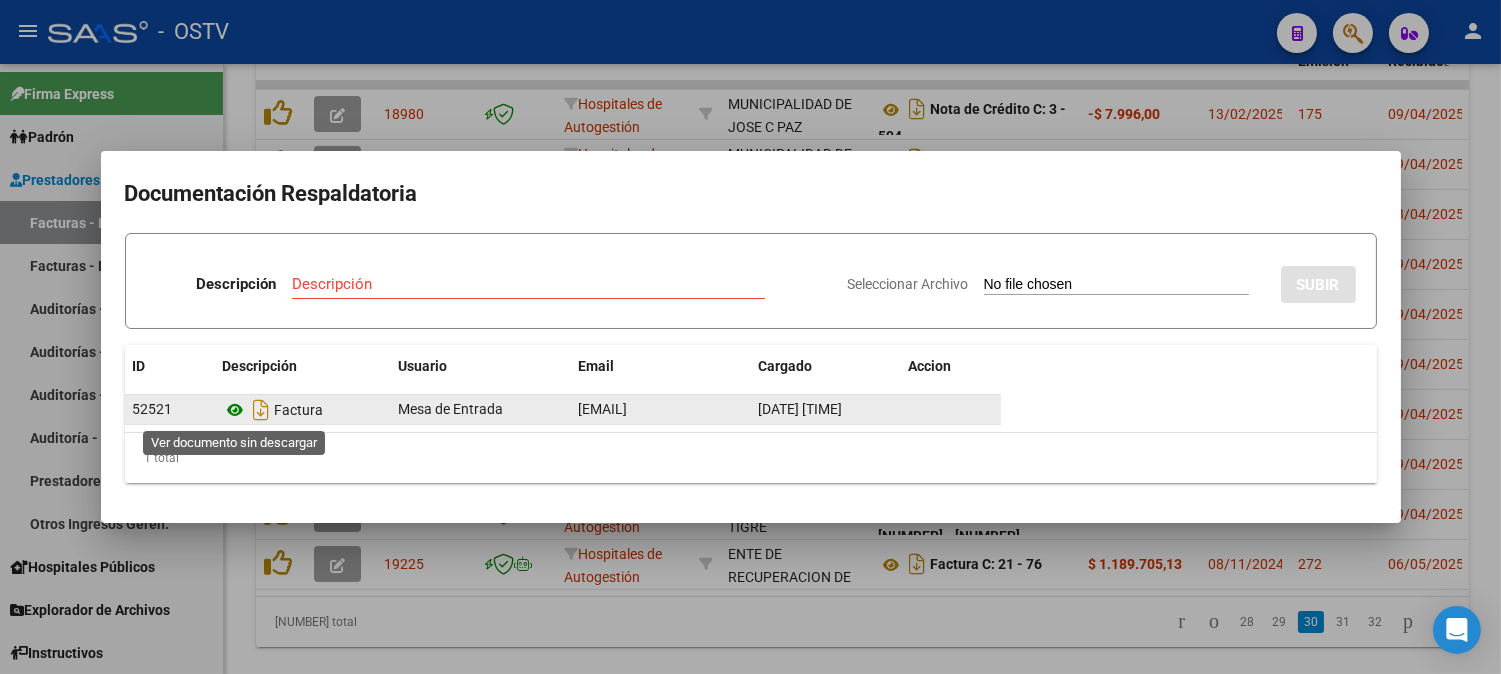 click 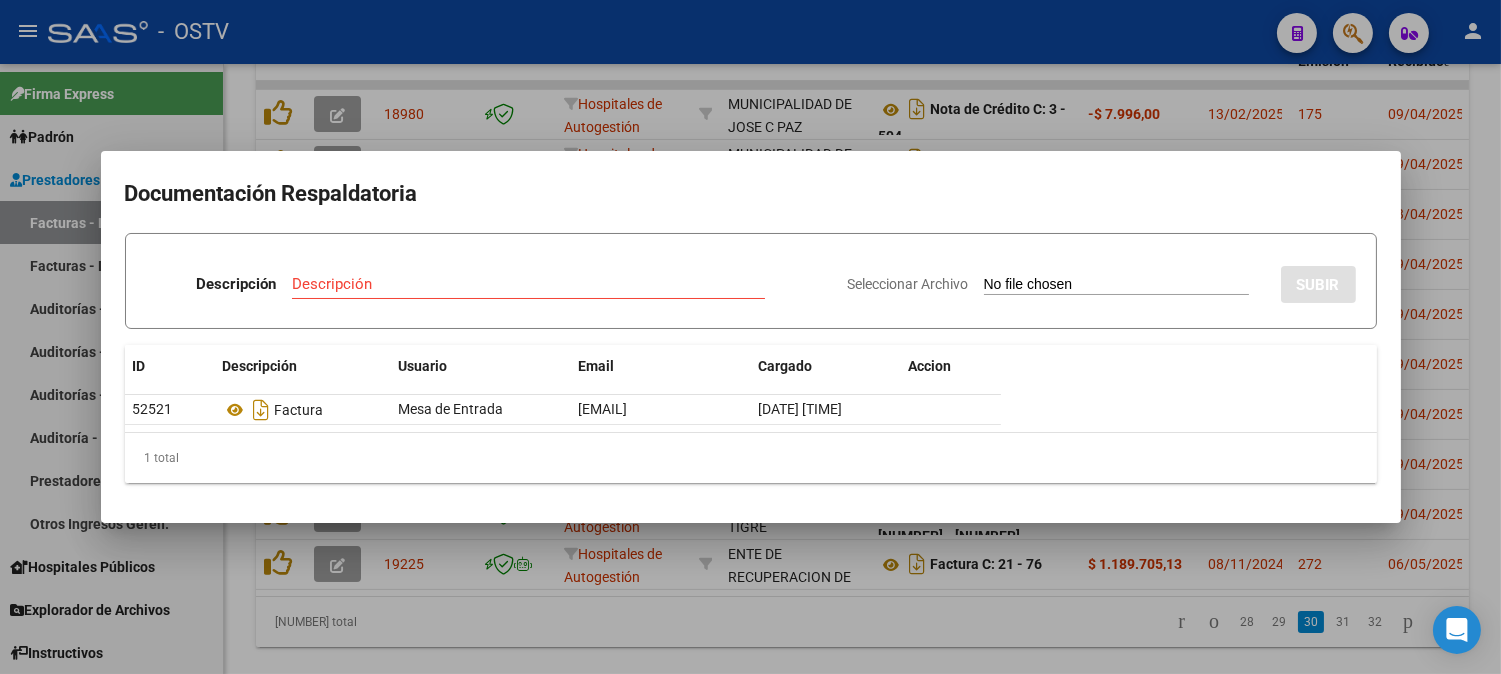 click at bounding box center [750, 337] 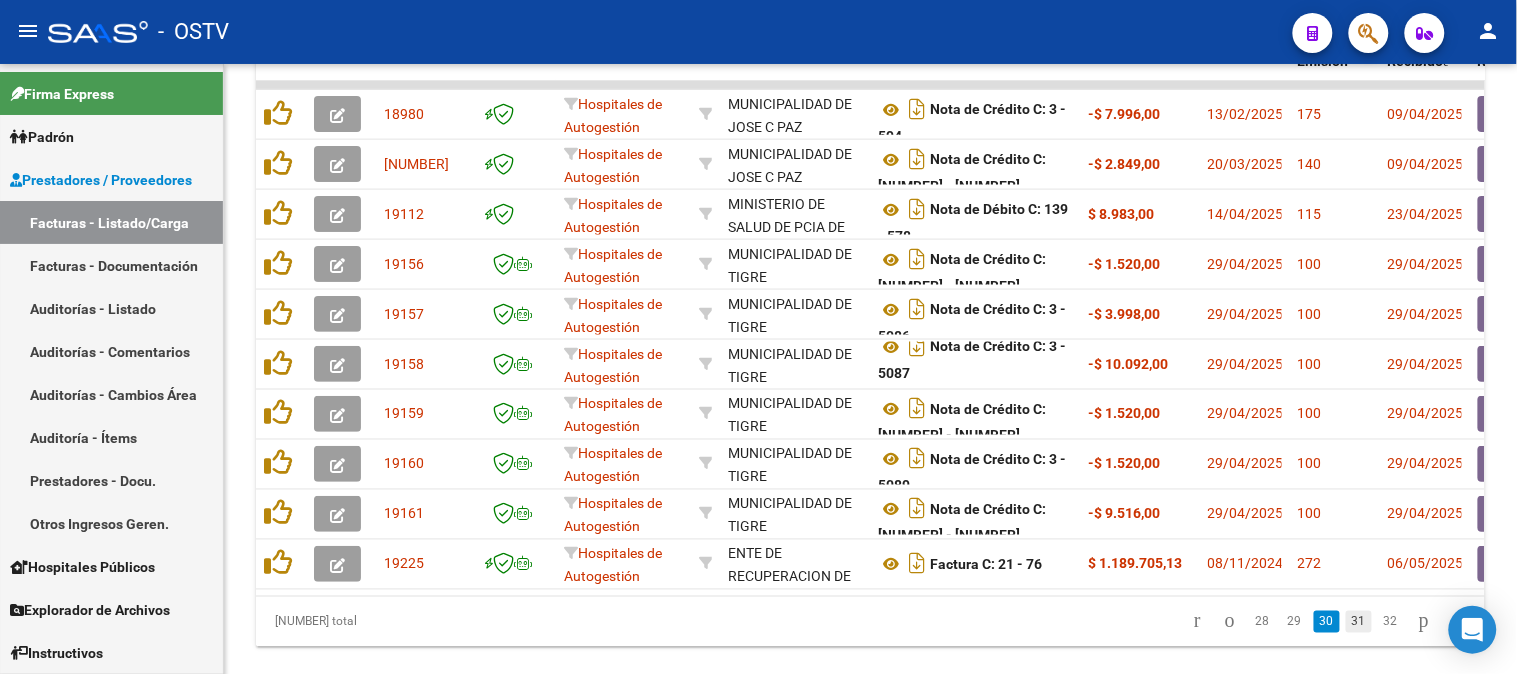 click on "31" 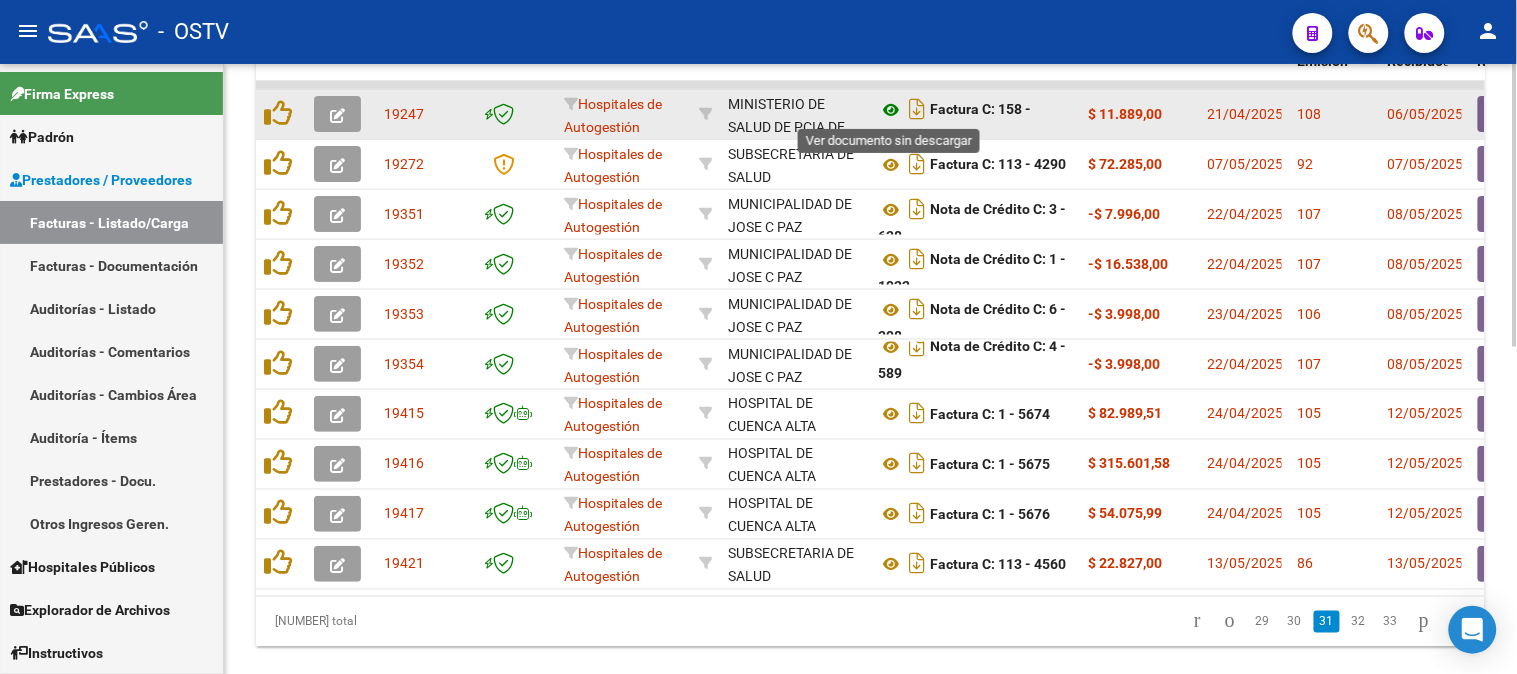 click 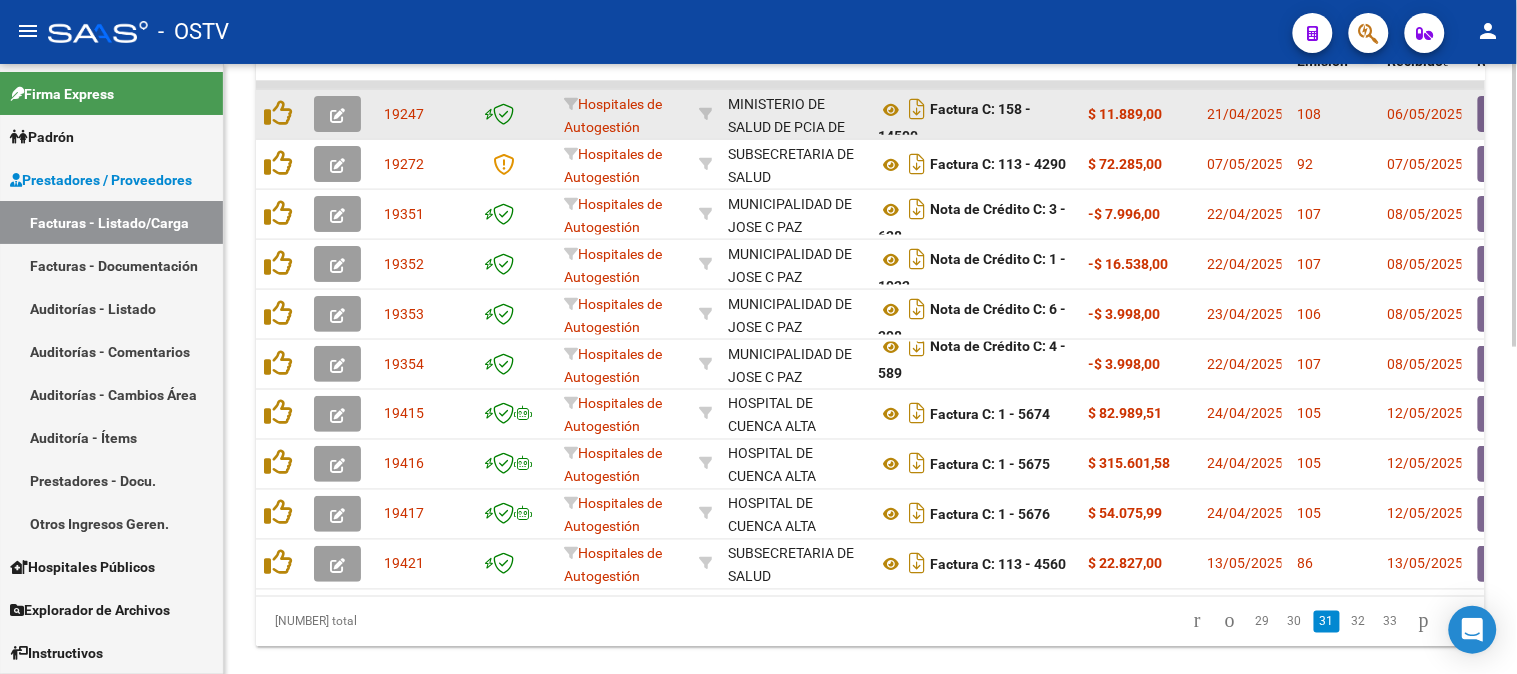 click 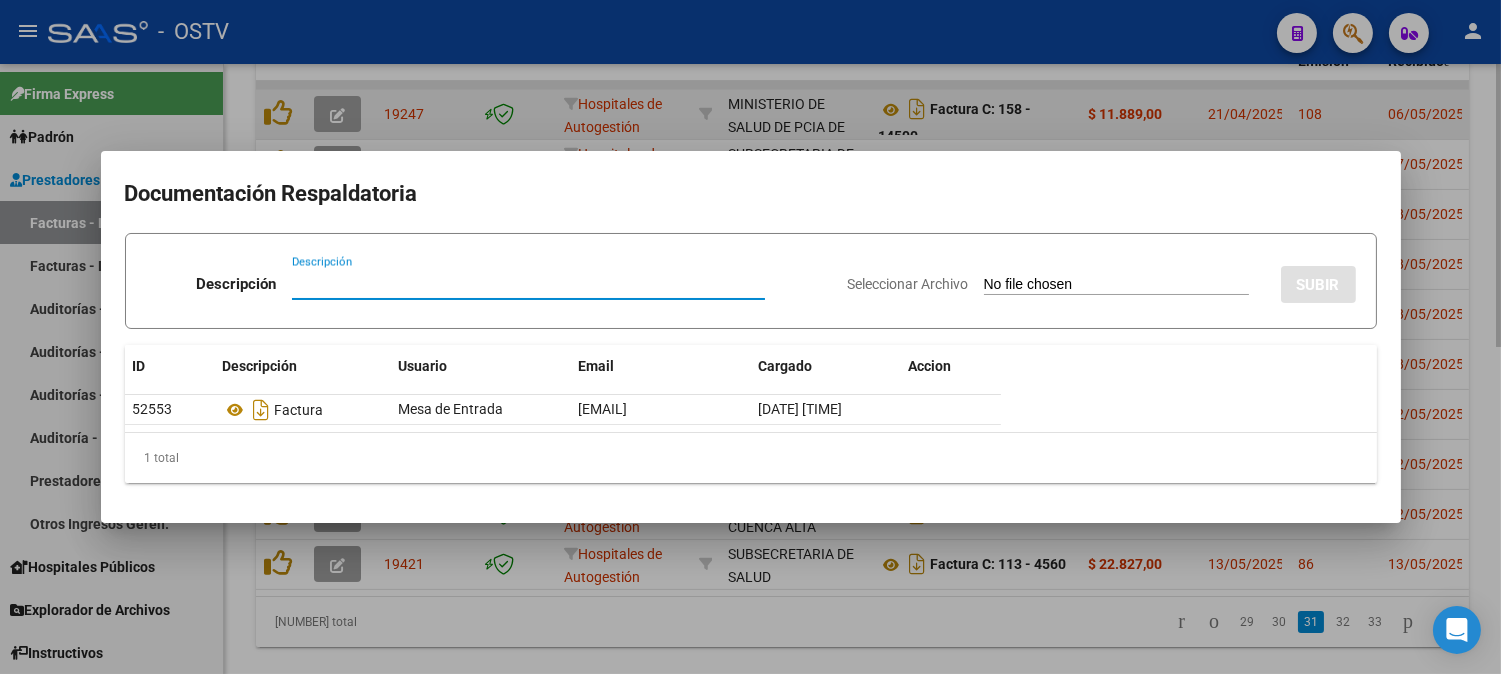 click at bounding box center (750, 337) 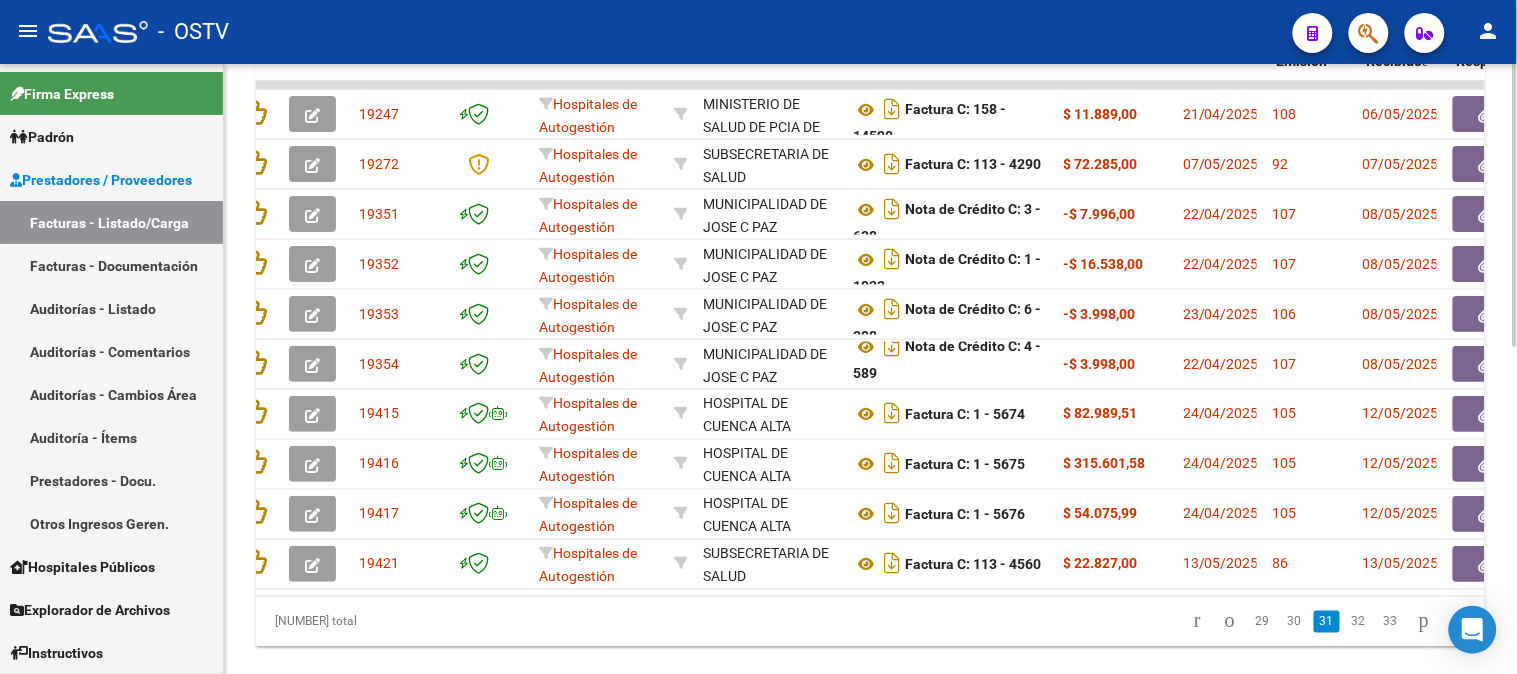 scroll, scrollTop: 0, scrollLeft: 17, axis: horizontal 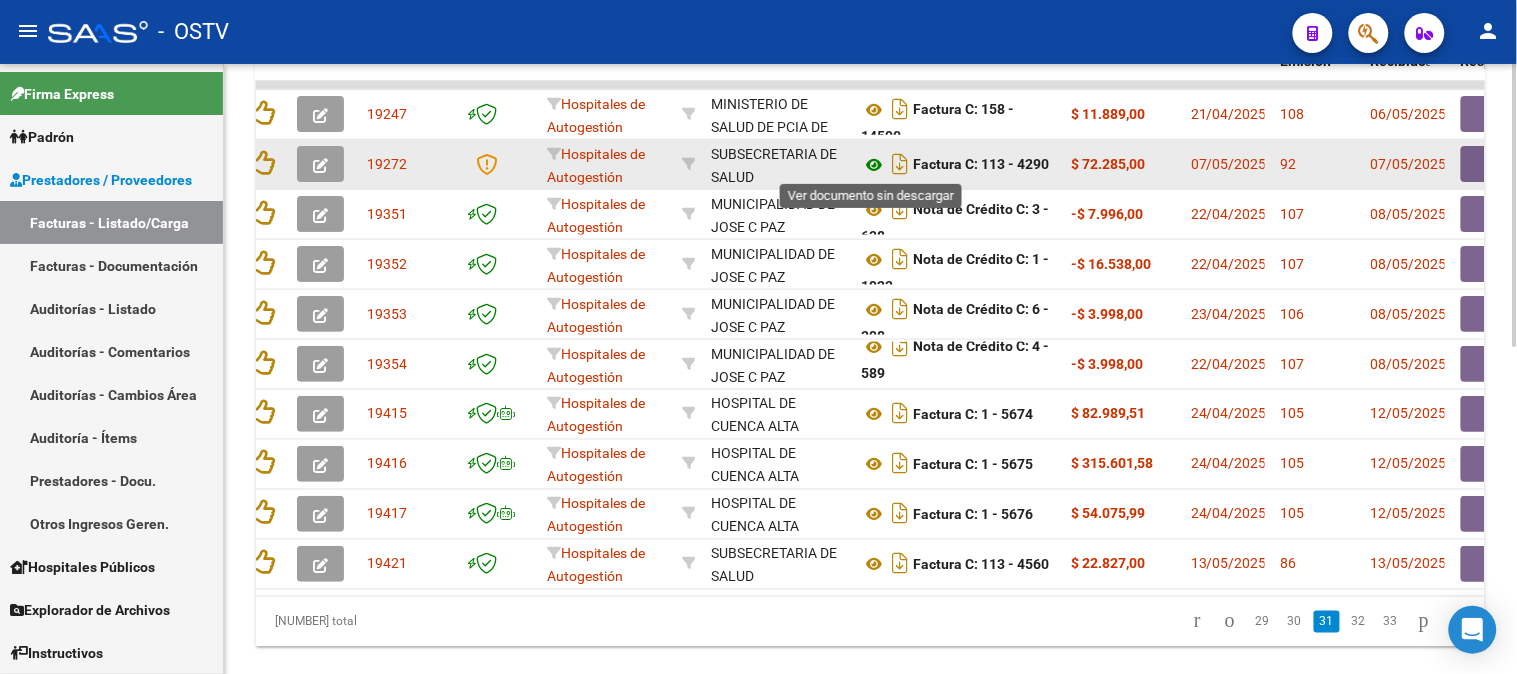 click 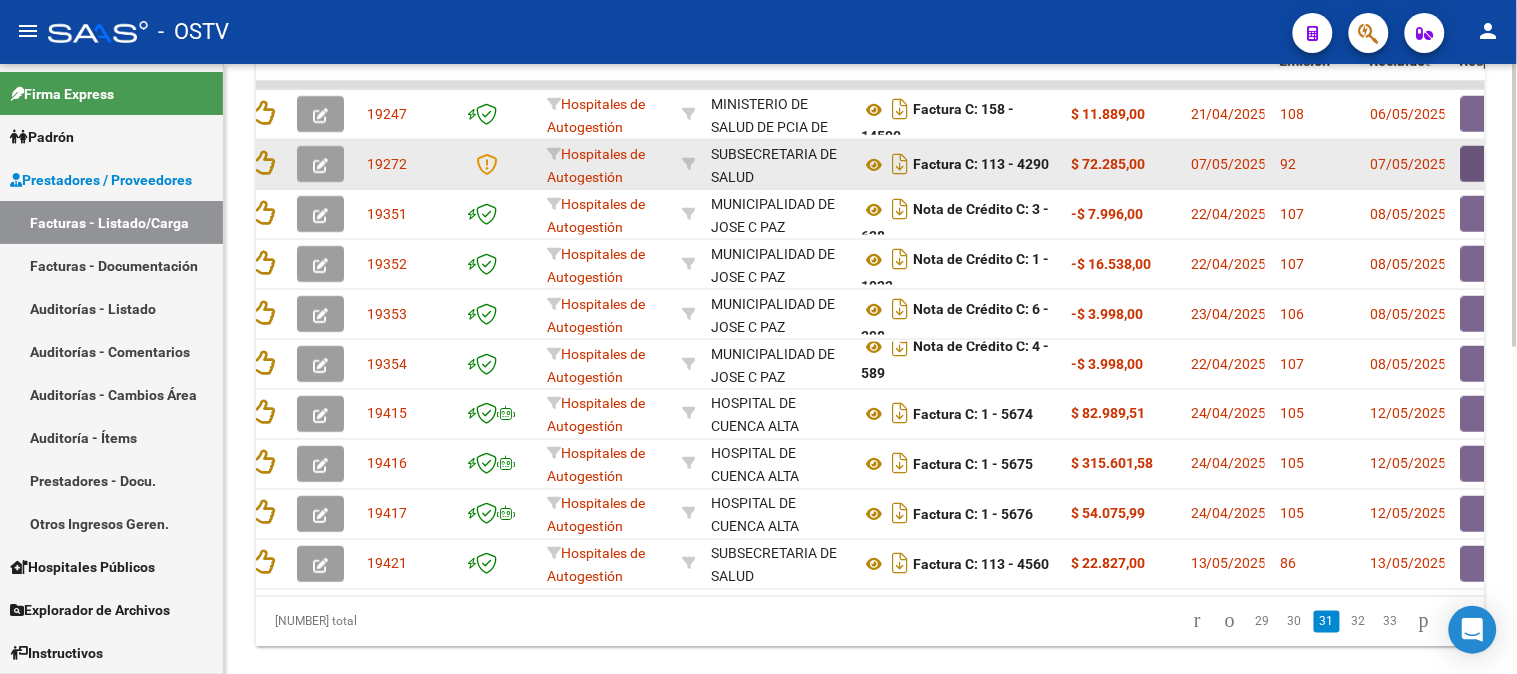 click 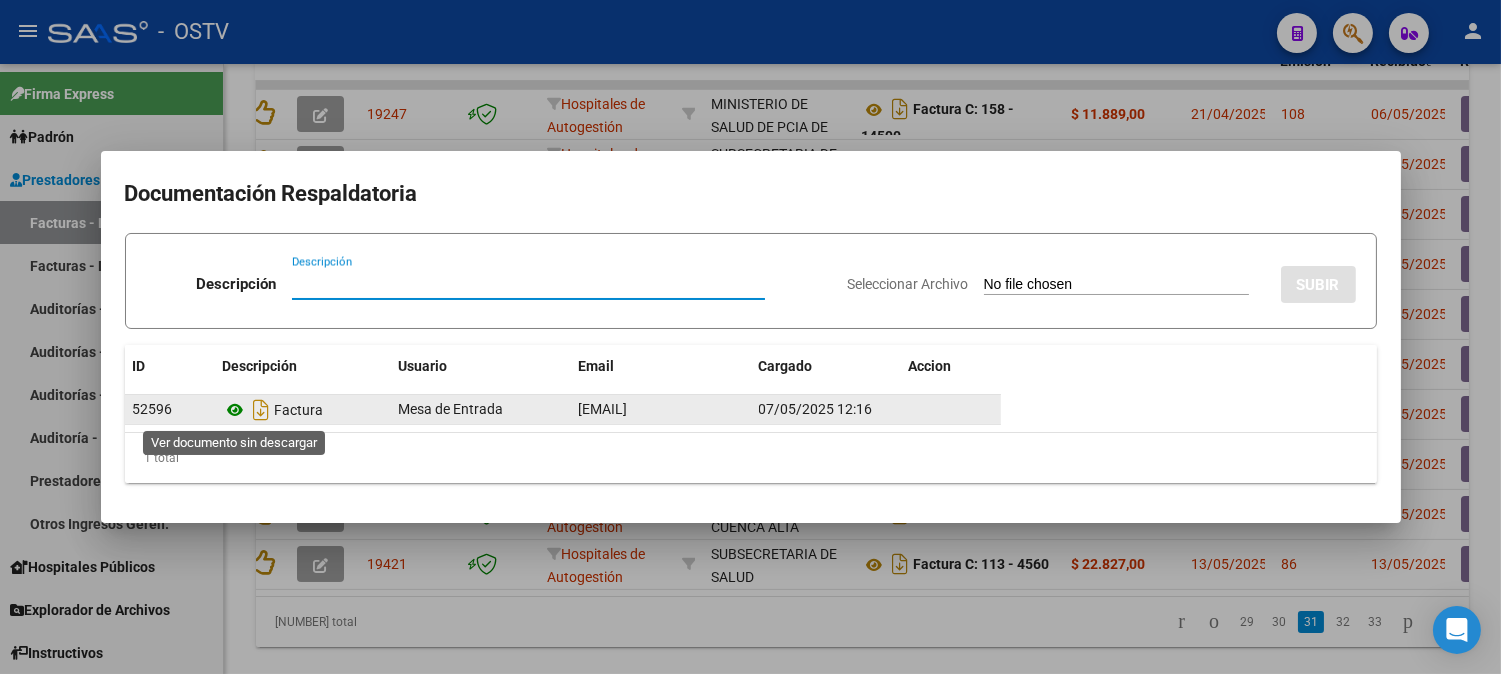 click 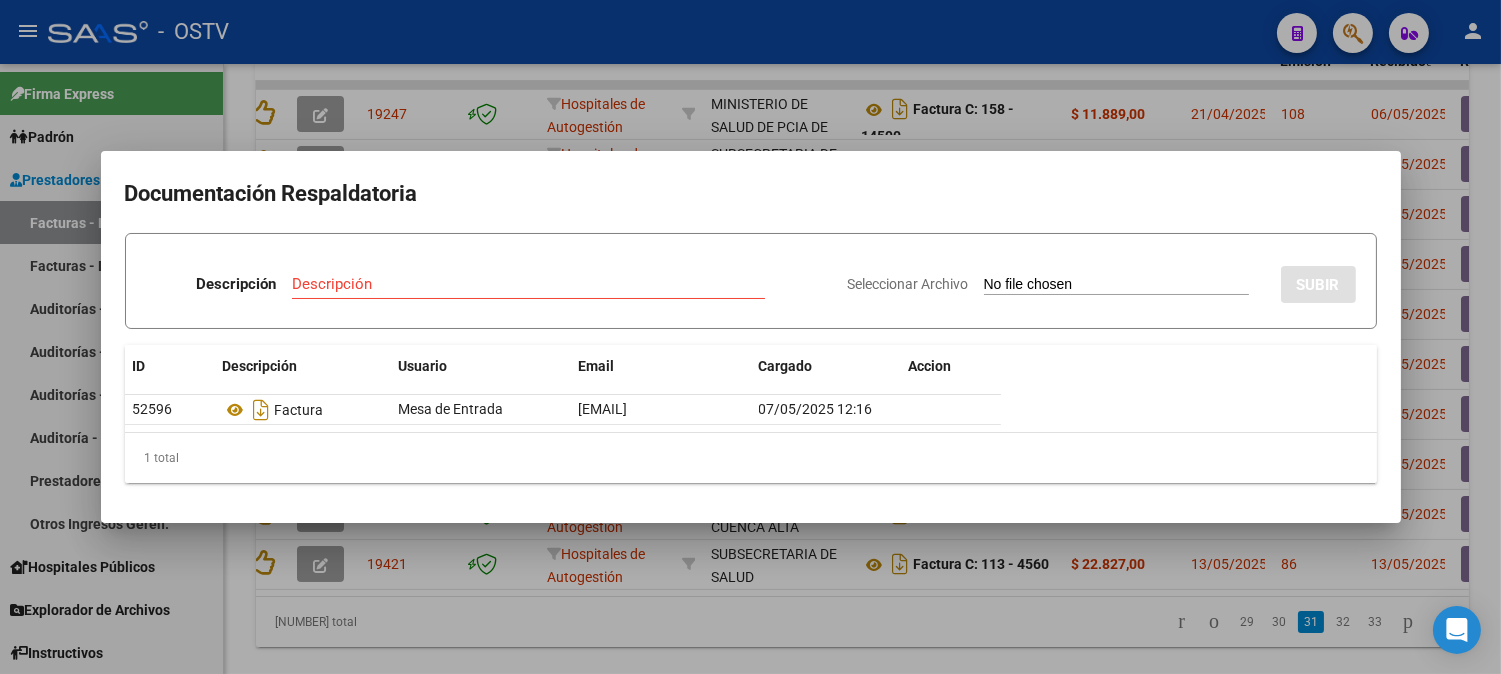click at bounding box center (750, 337) 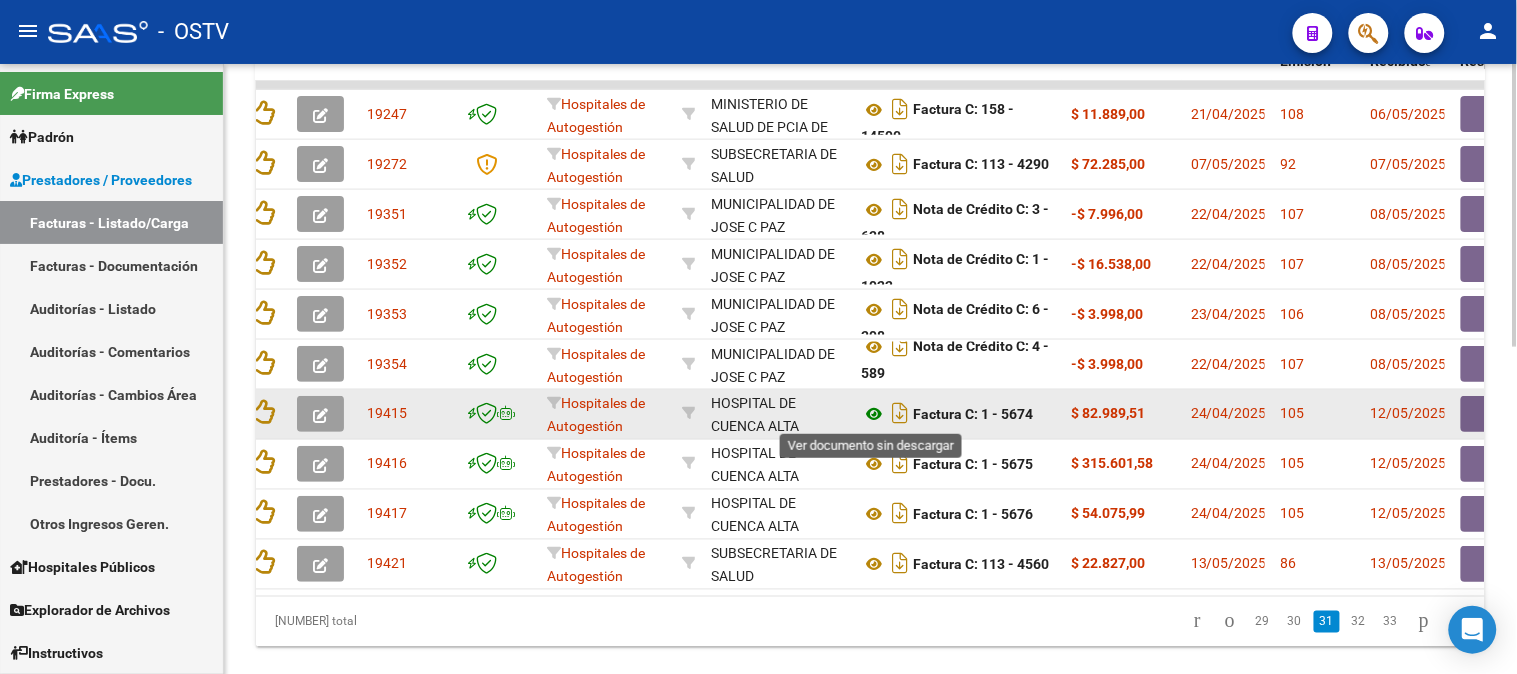 click 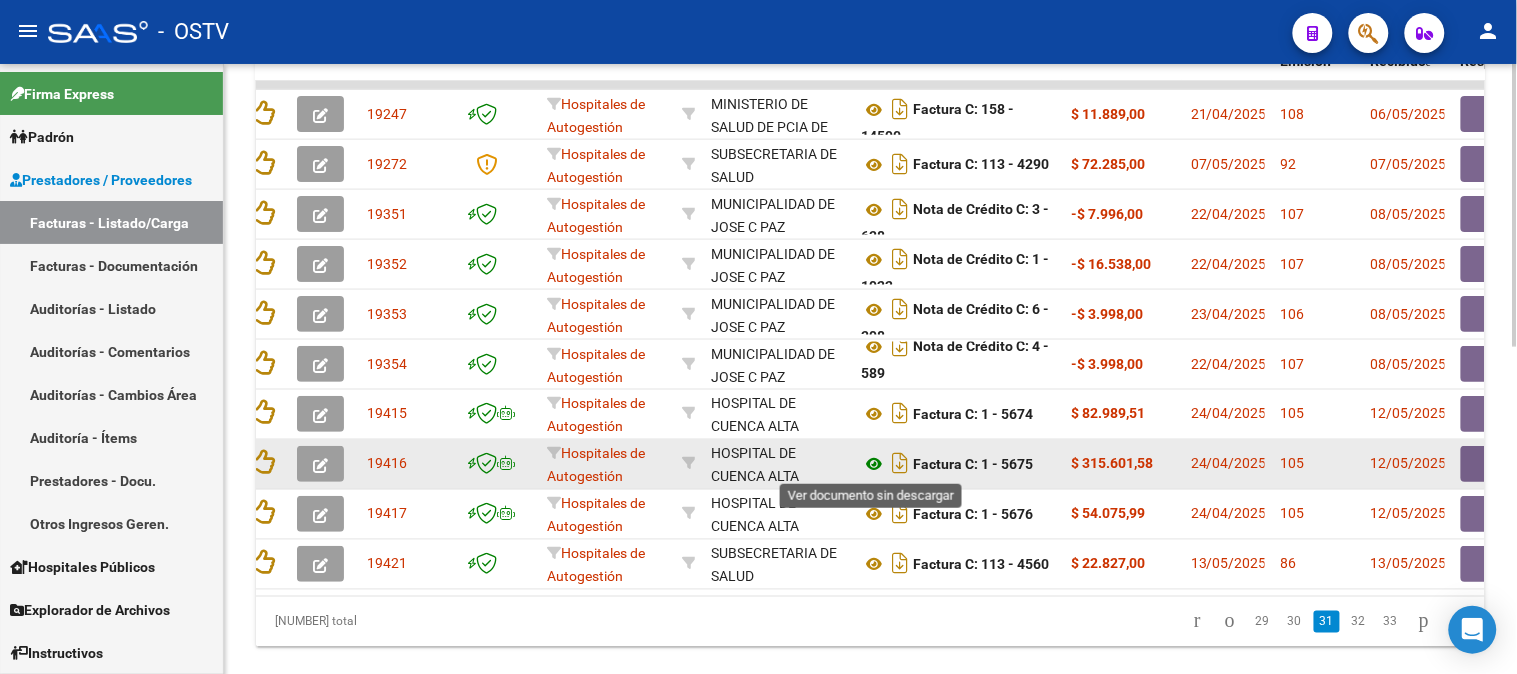 click 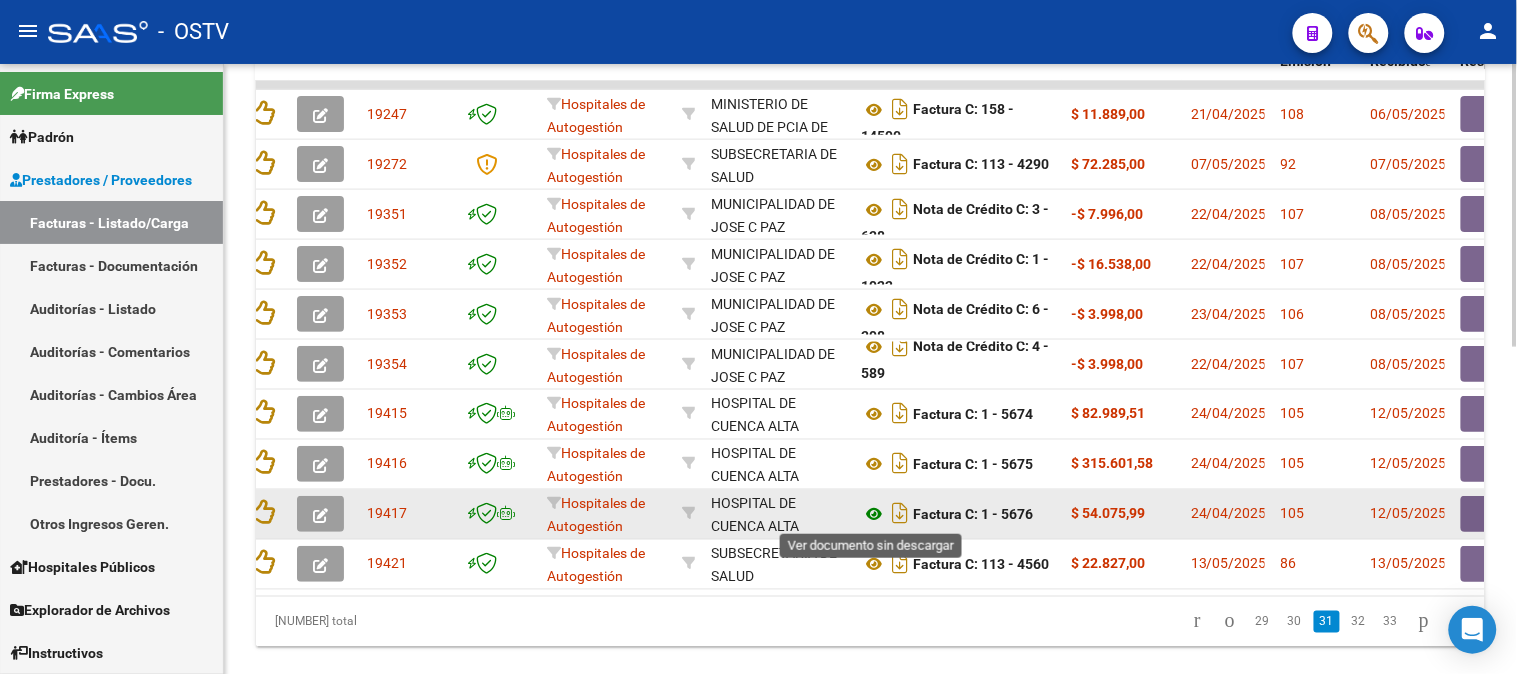click 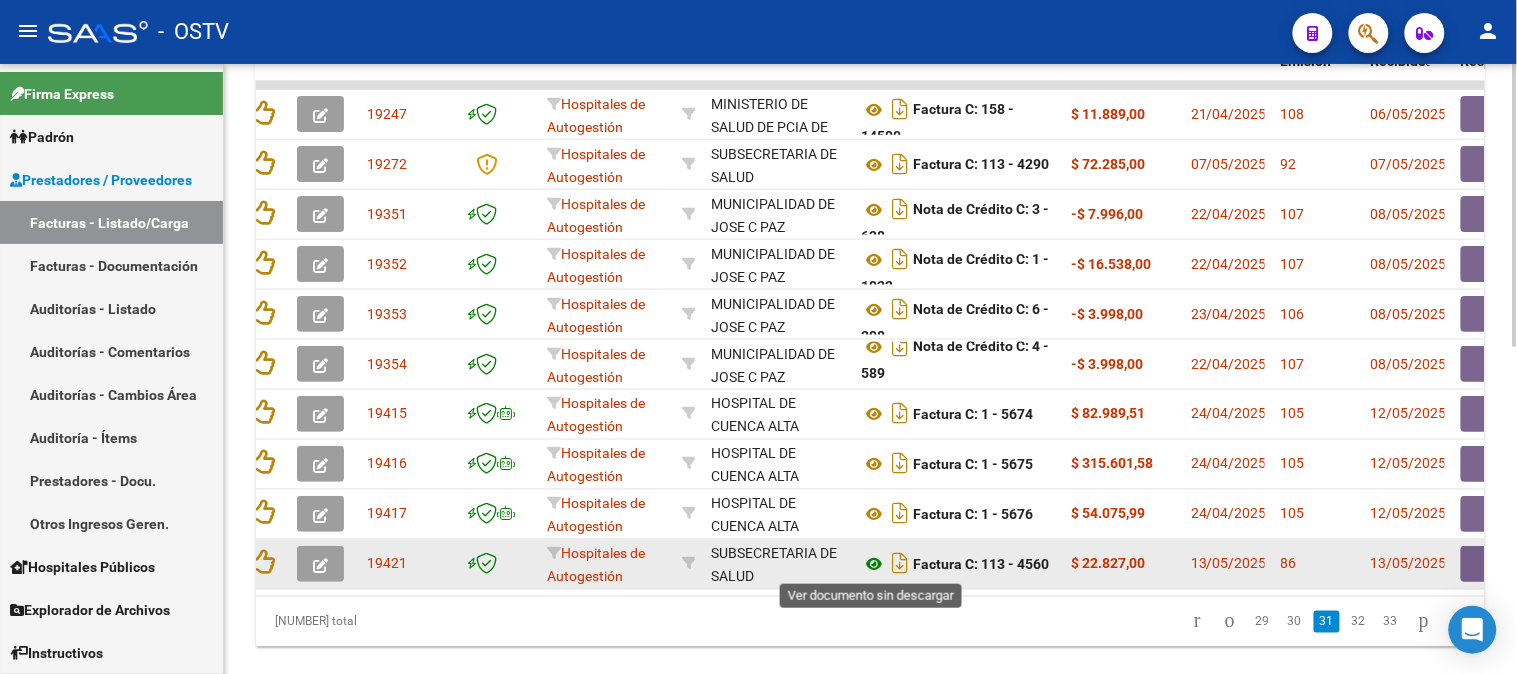 click 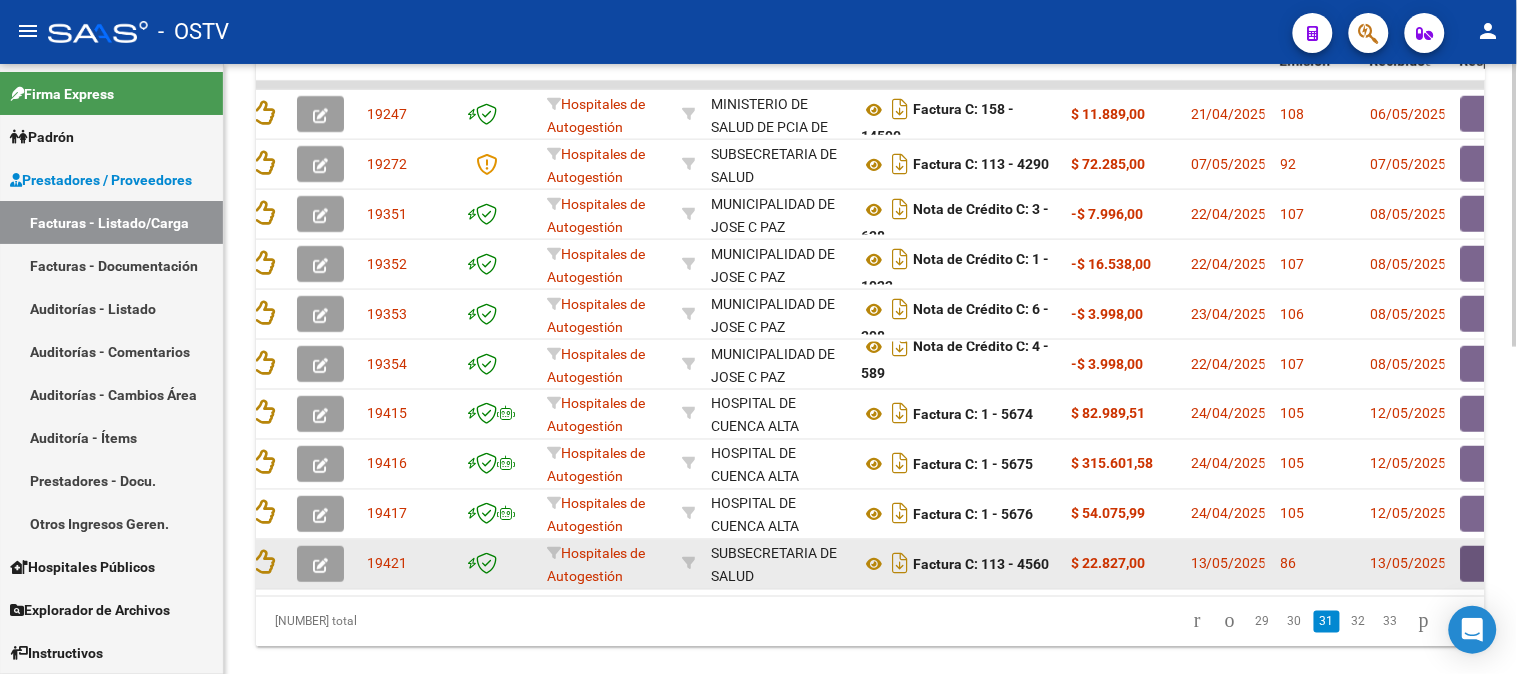 click 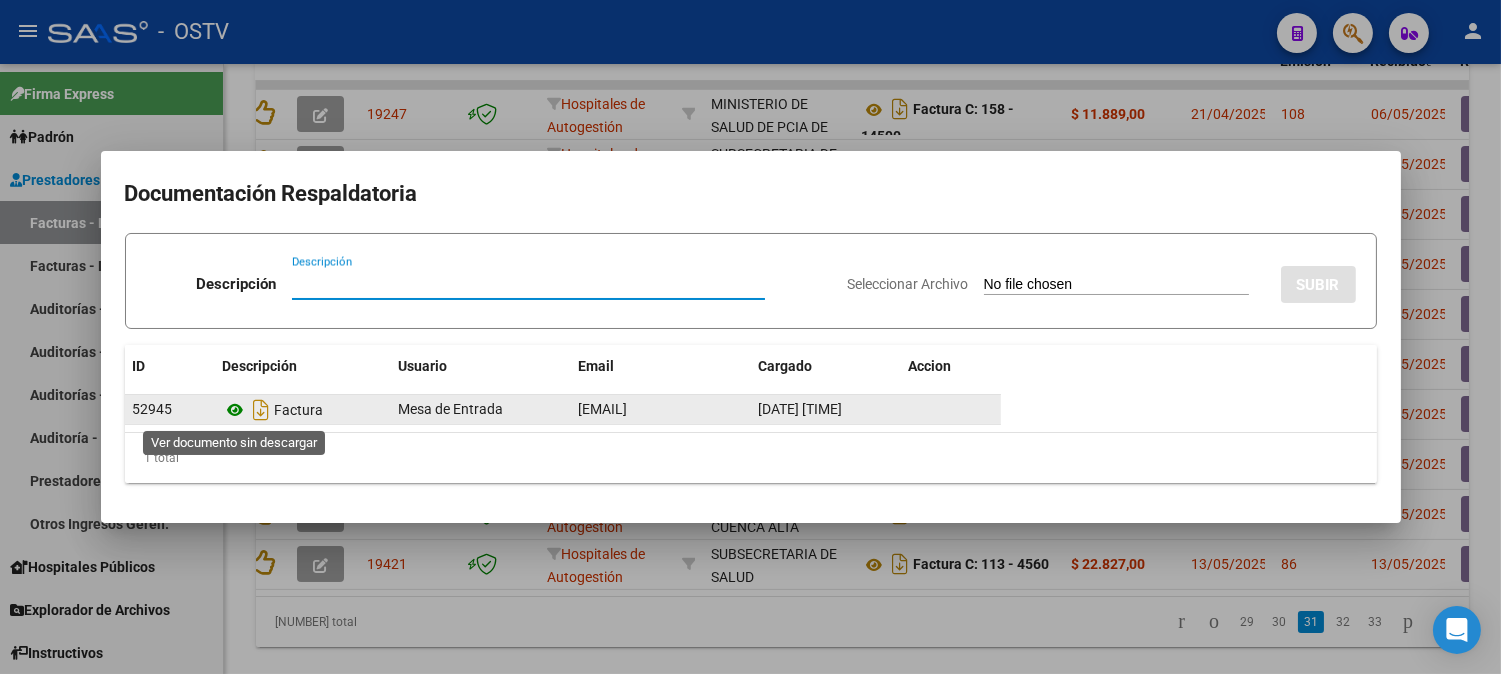 click 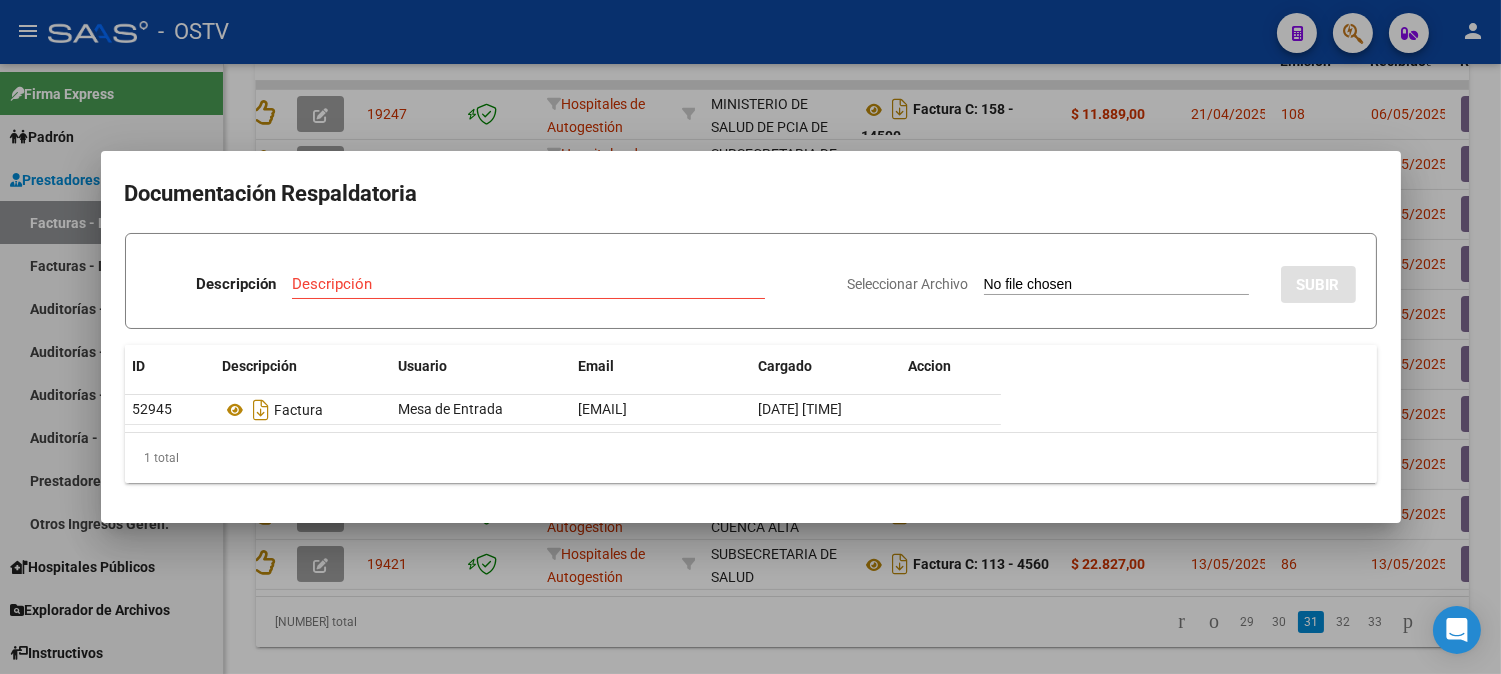 click at bounding box center (750, 337) 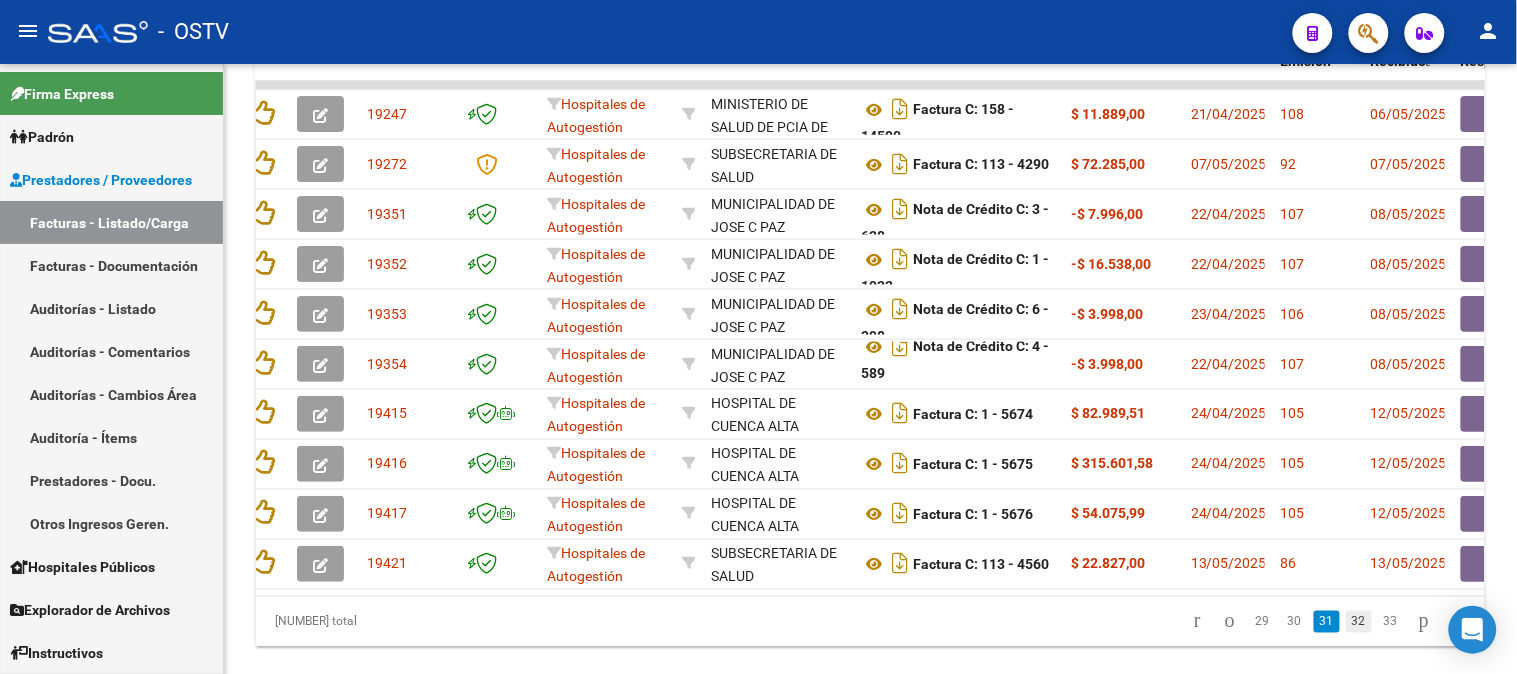 click on "32" 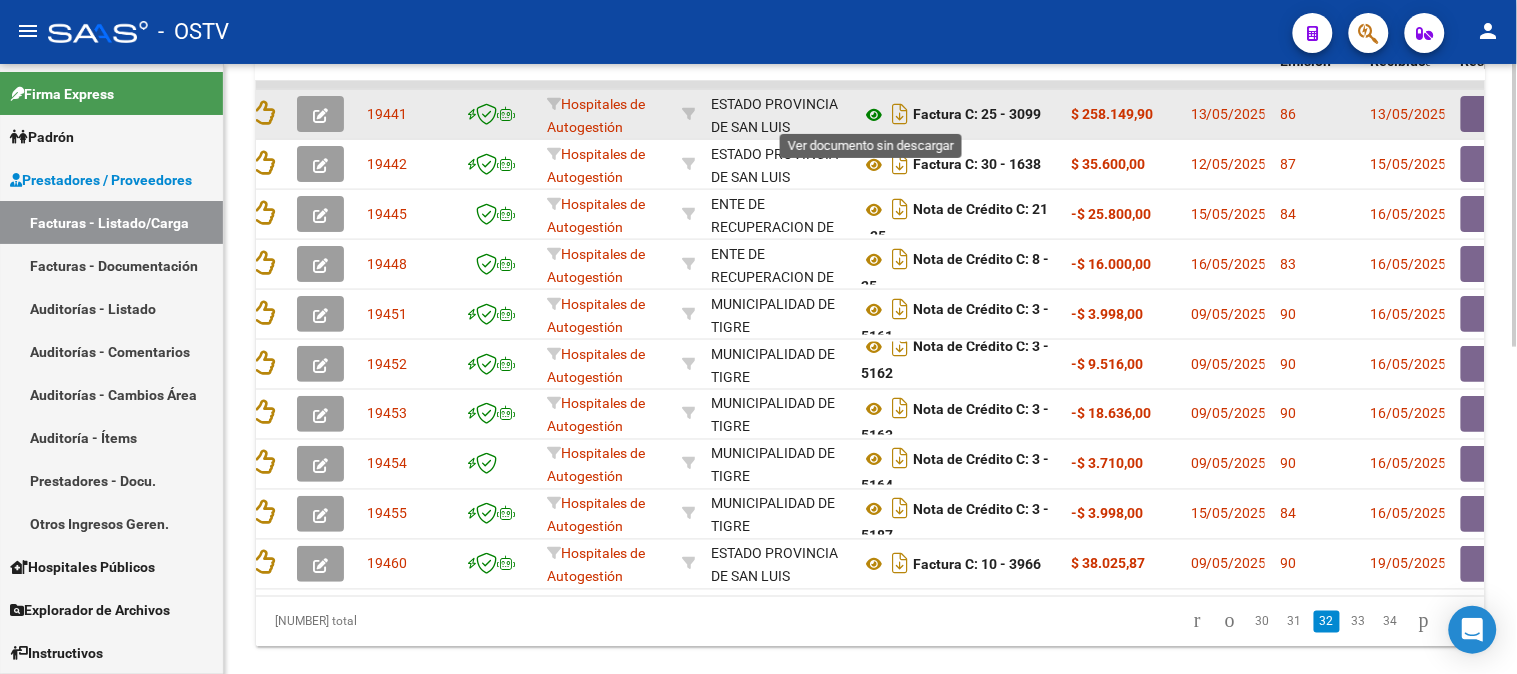click 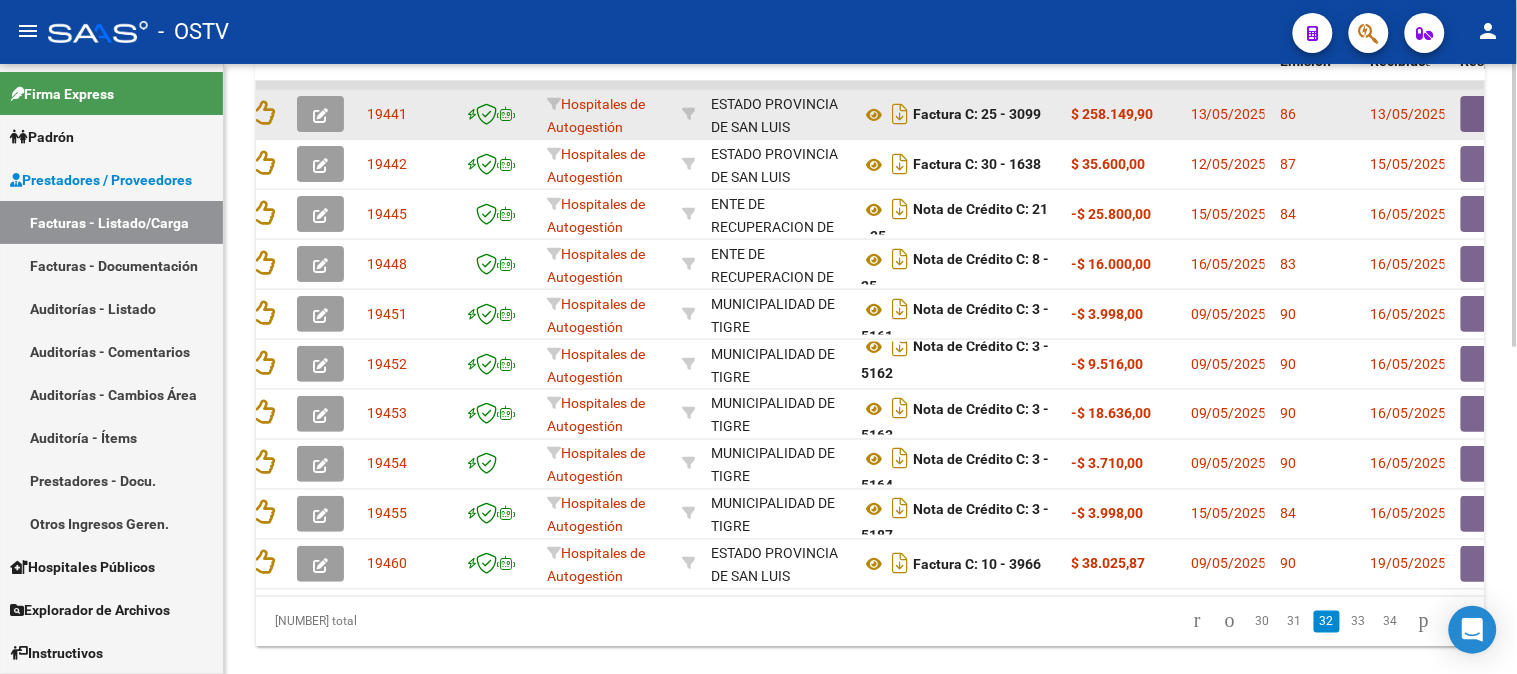 click 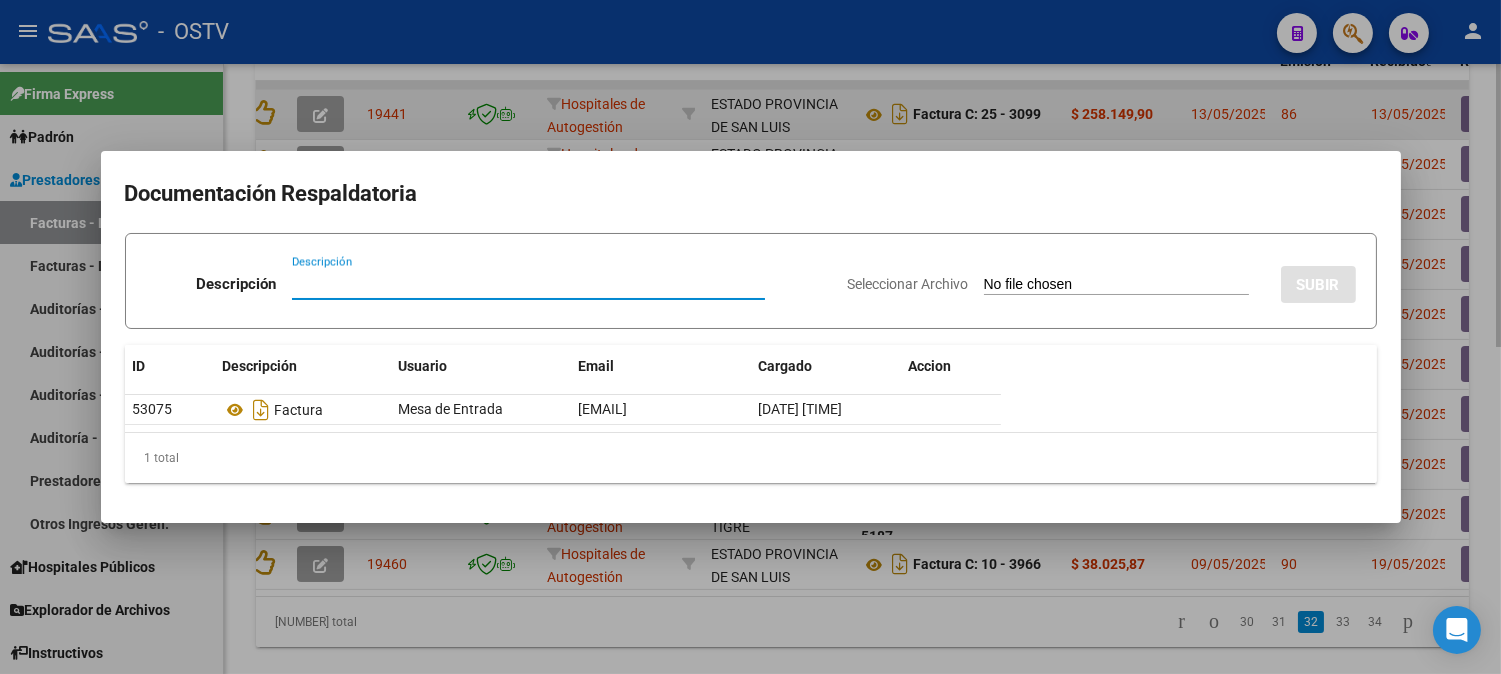click at bounding box center [750, 337] 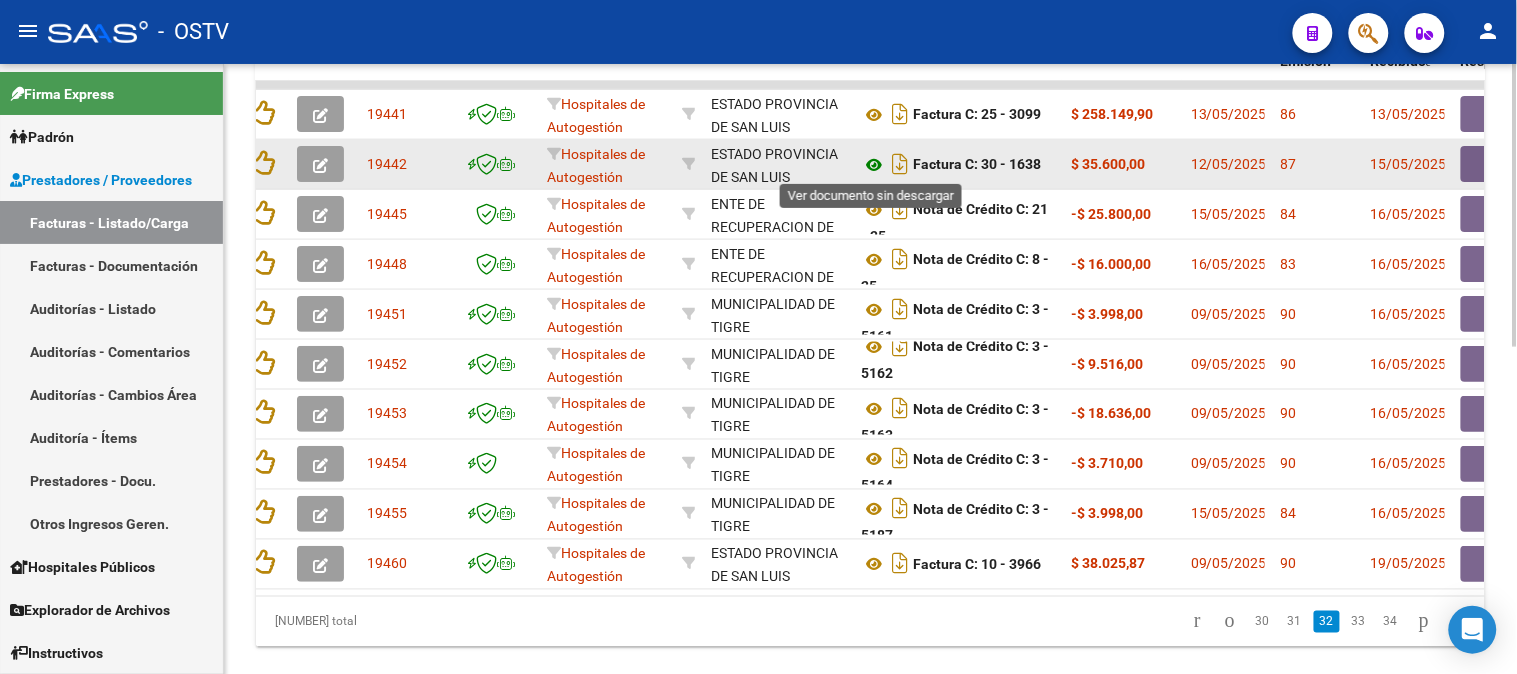 click 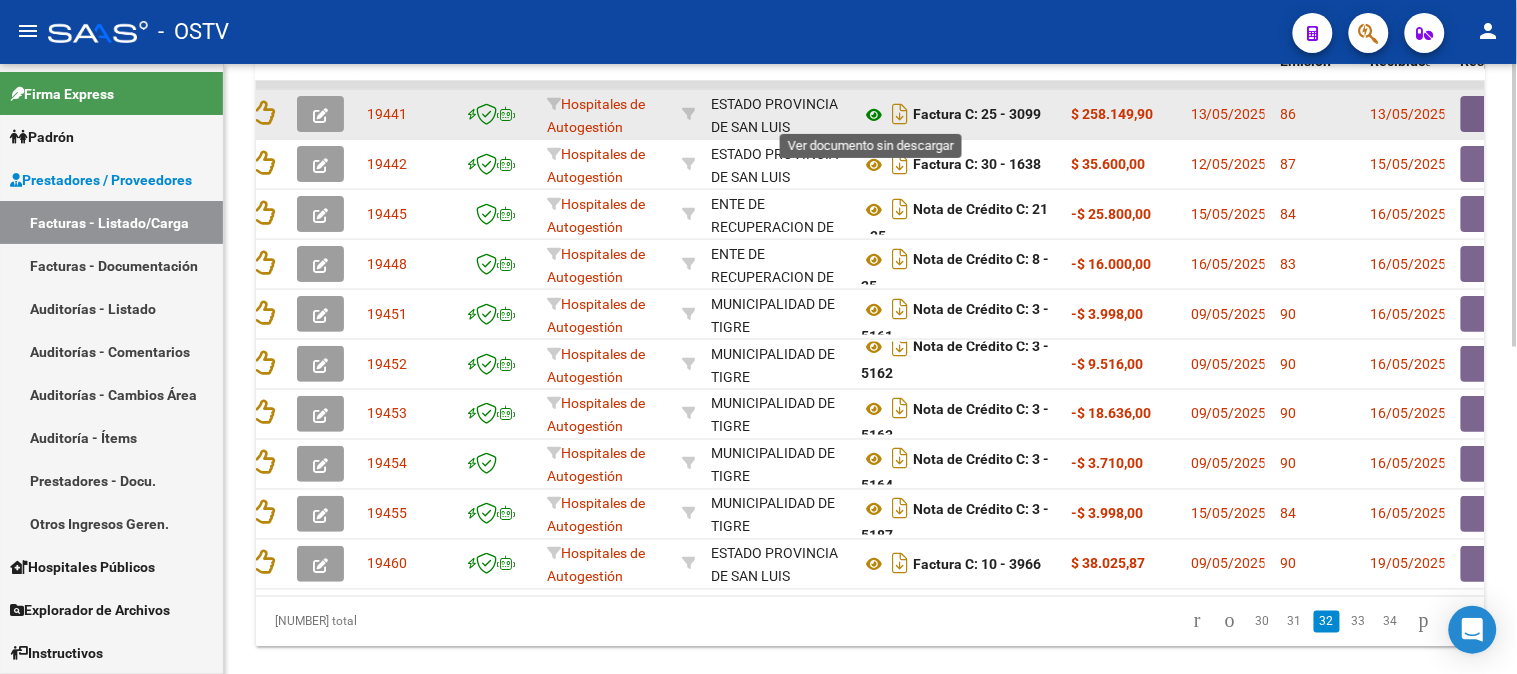 click 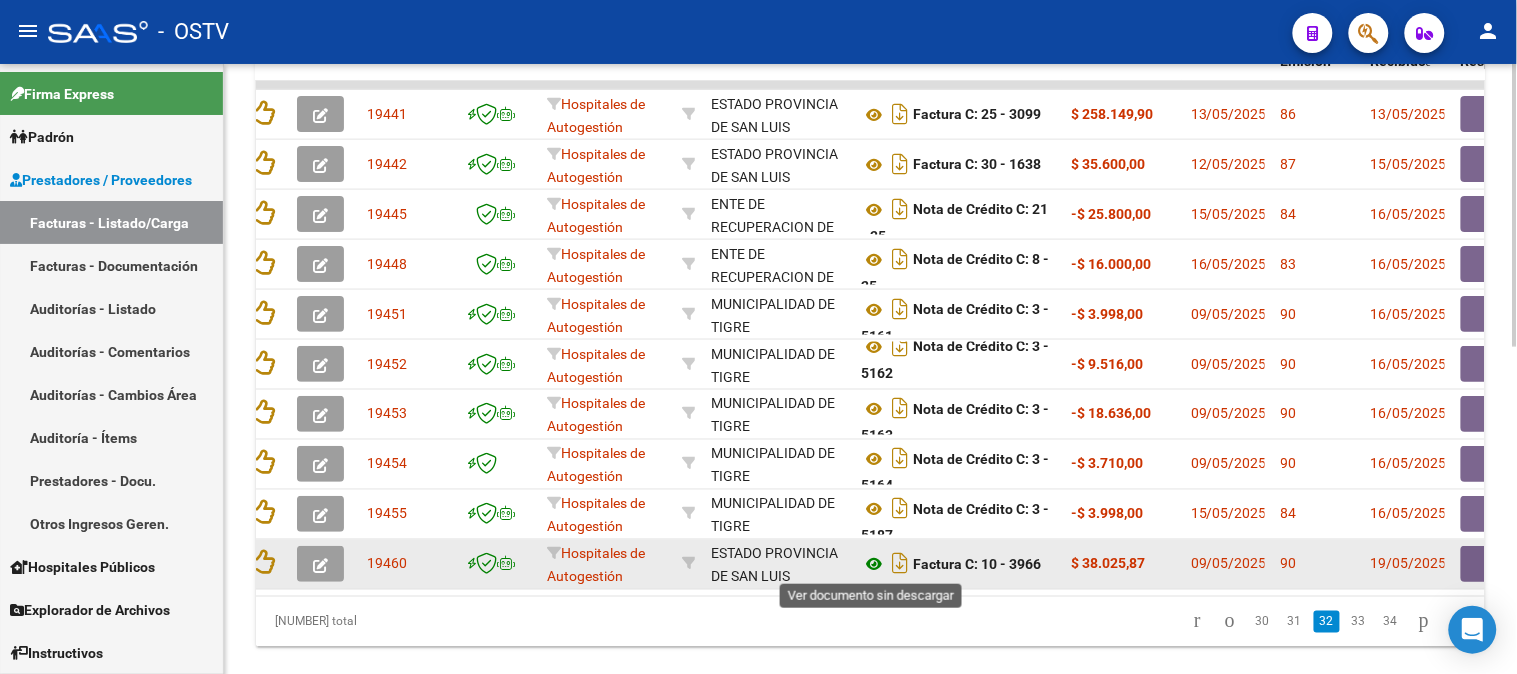 click 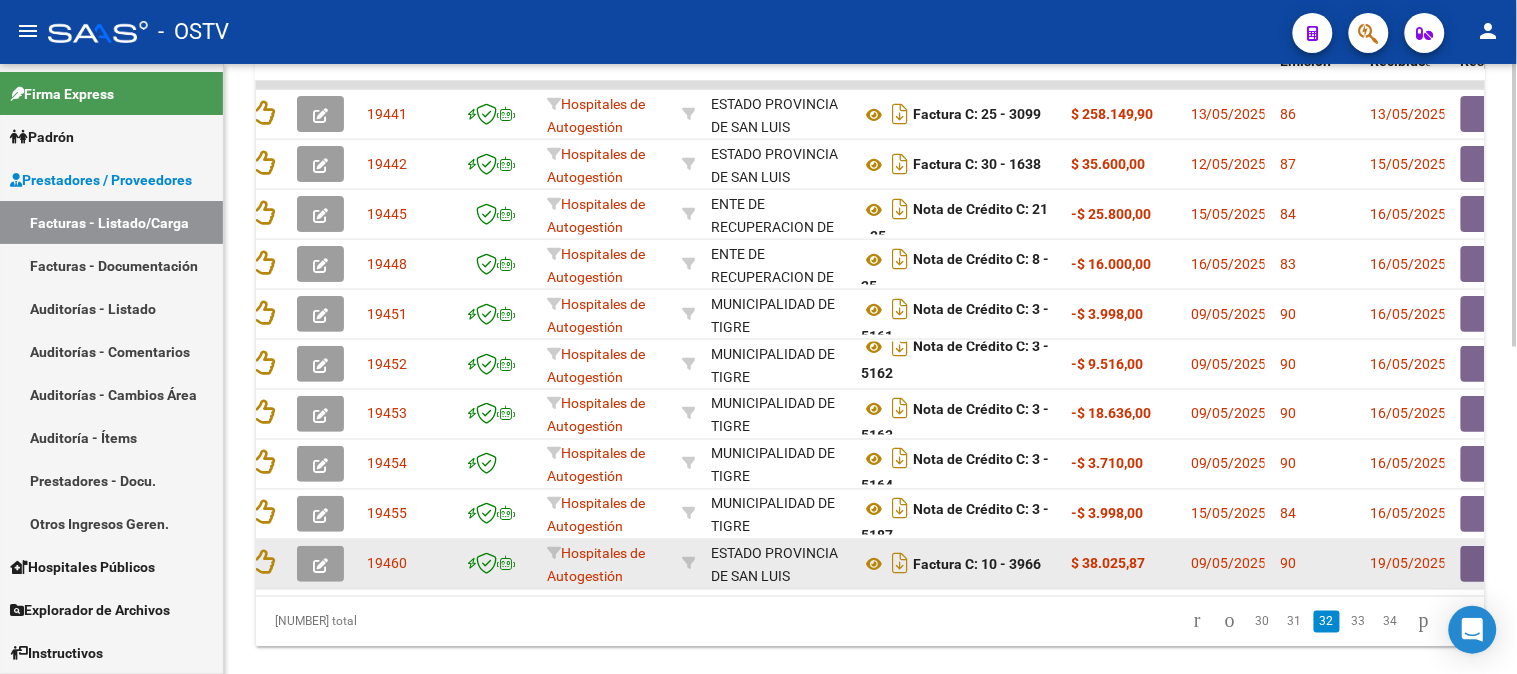 click 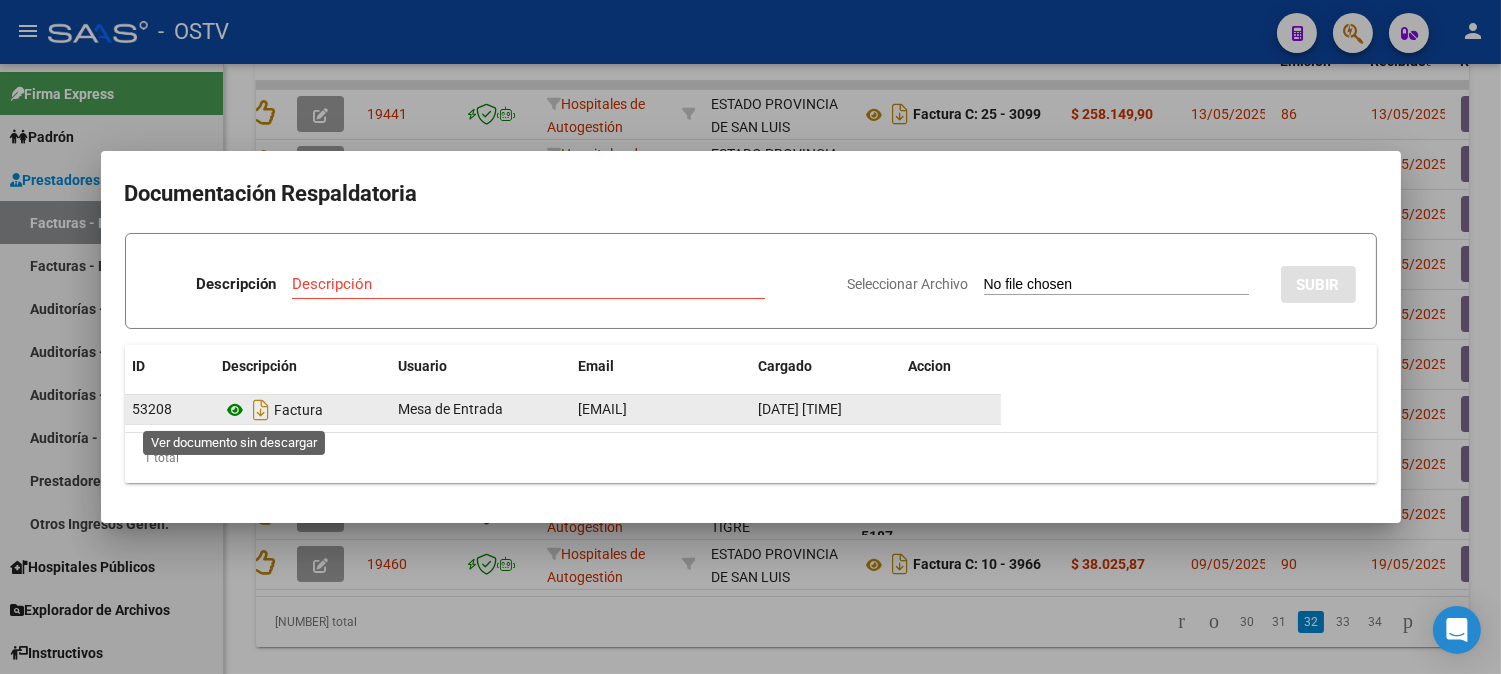 click 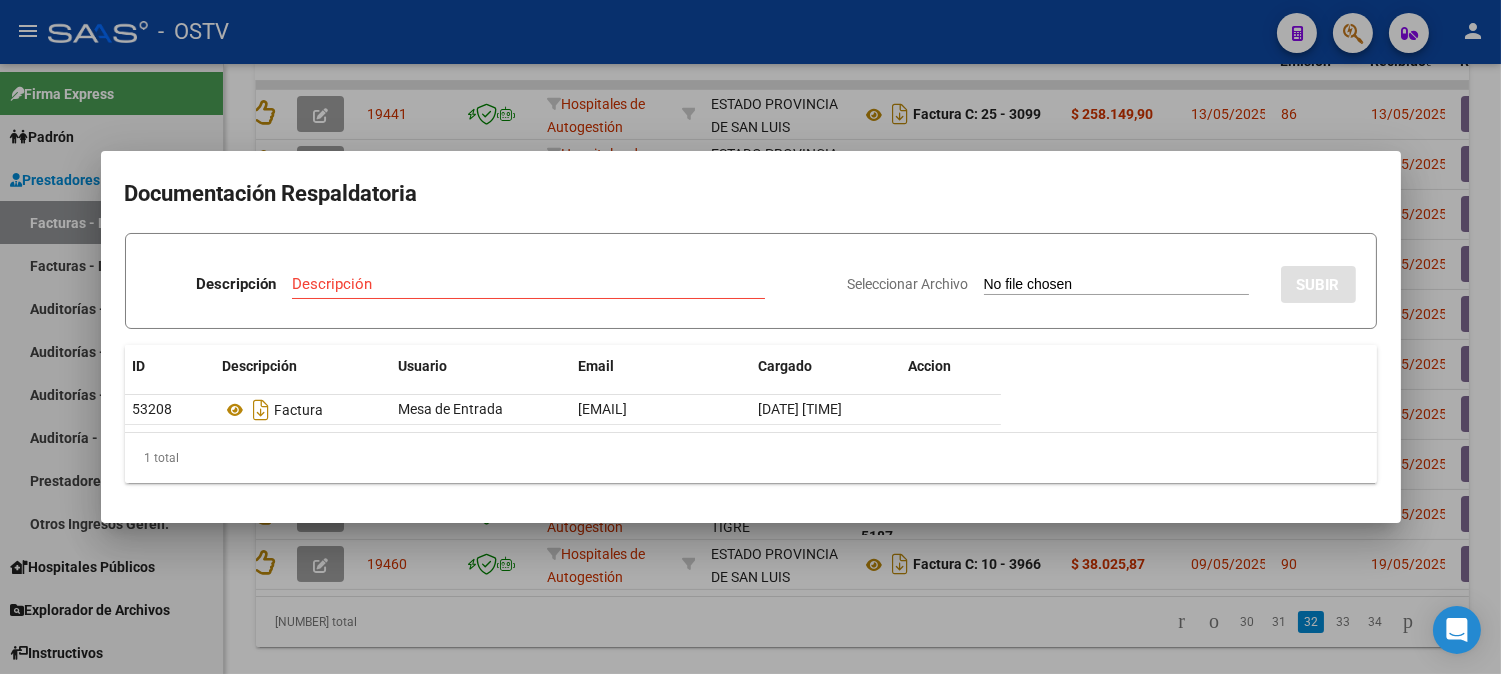 click at bounding box center (750, 337) 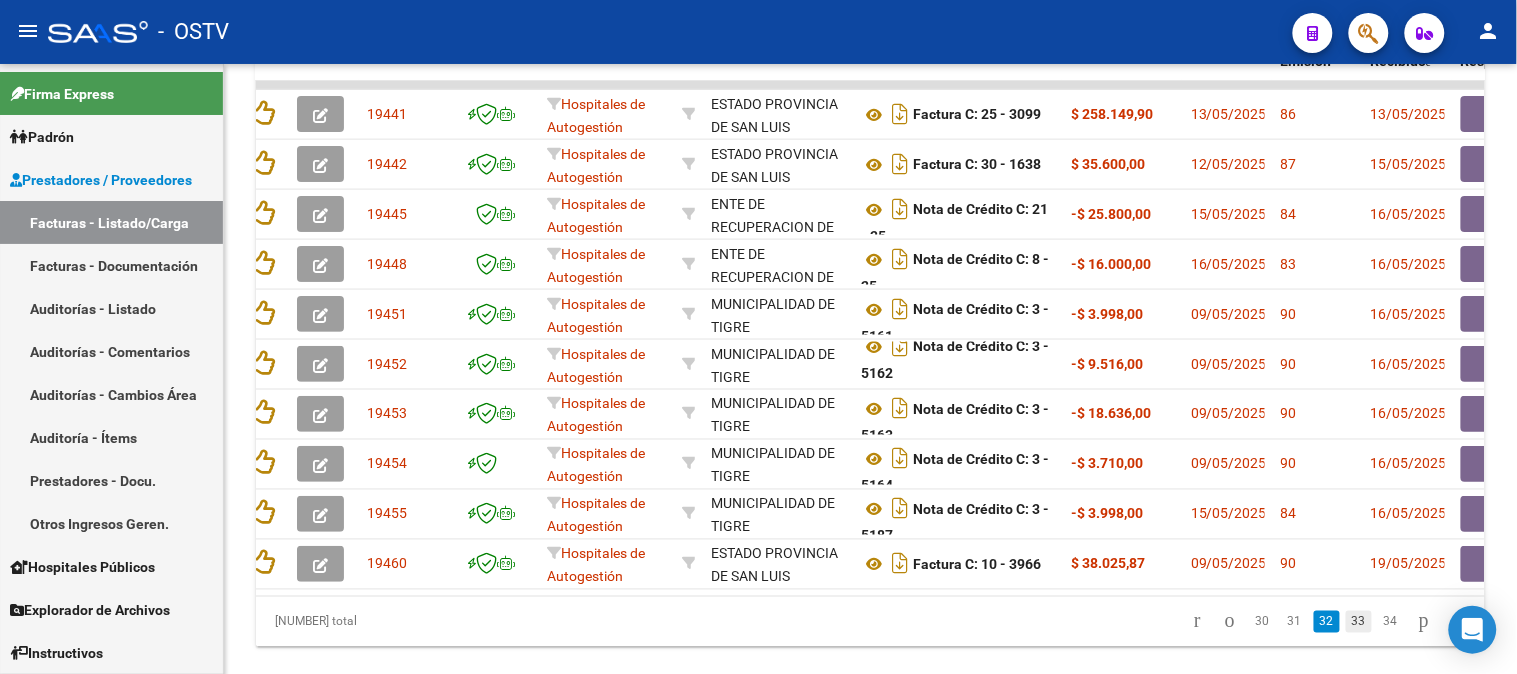 click on "33" 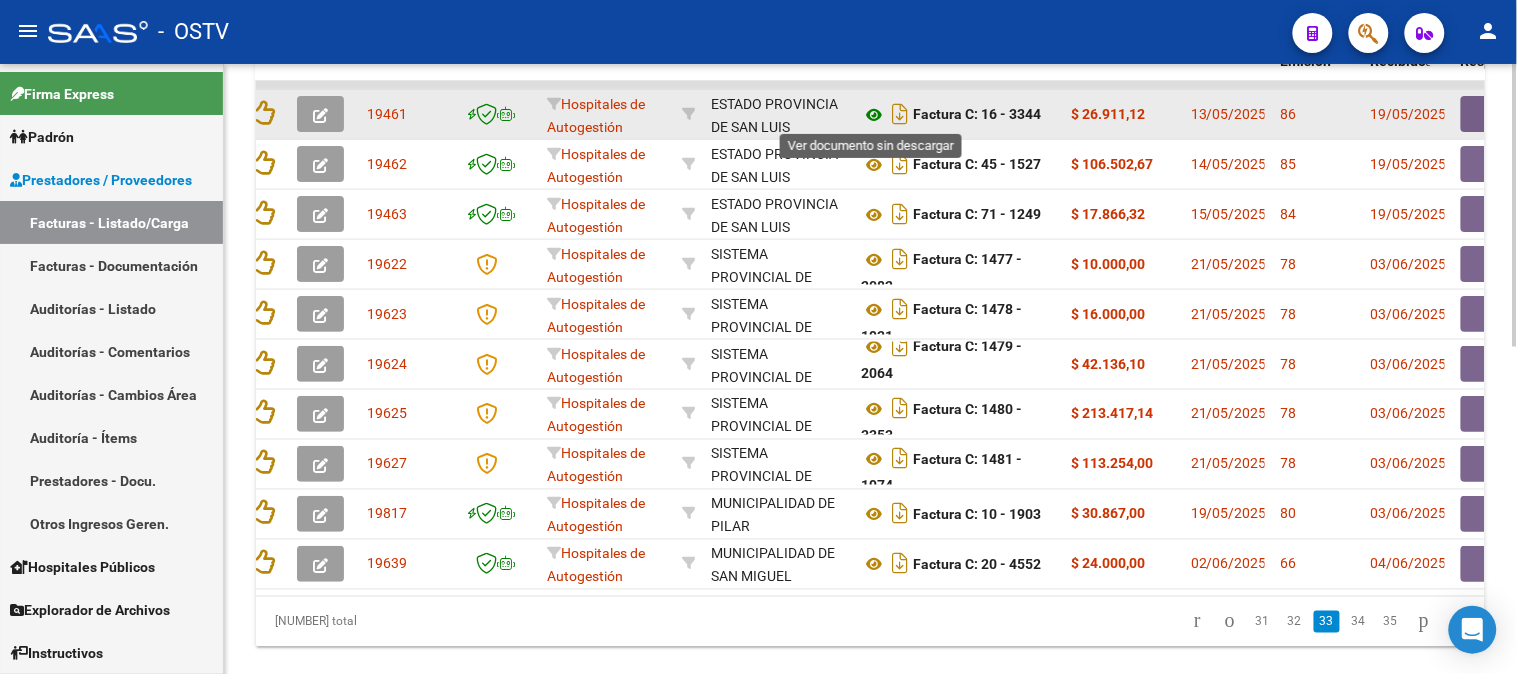 click 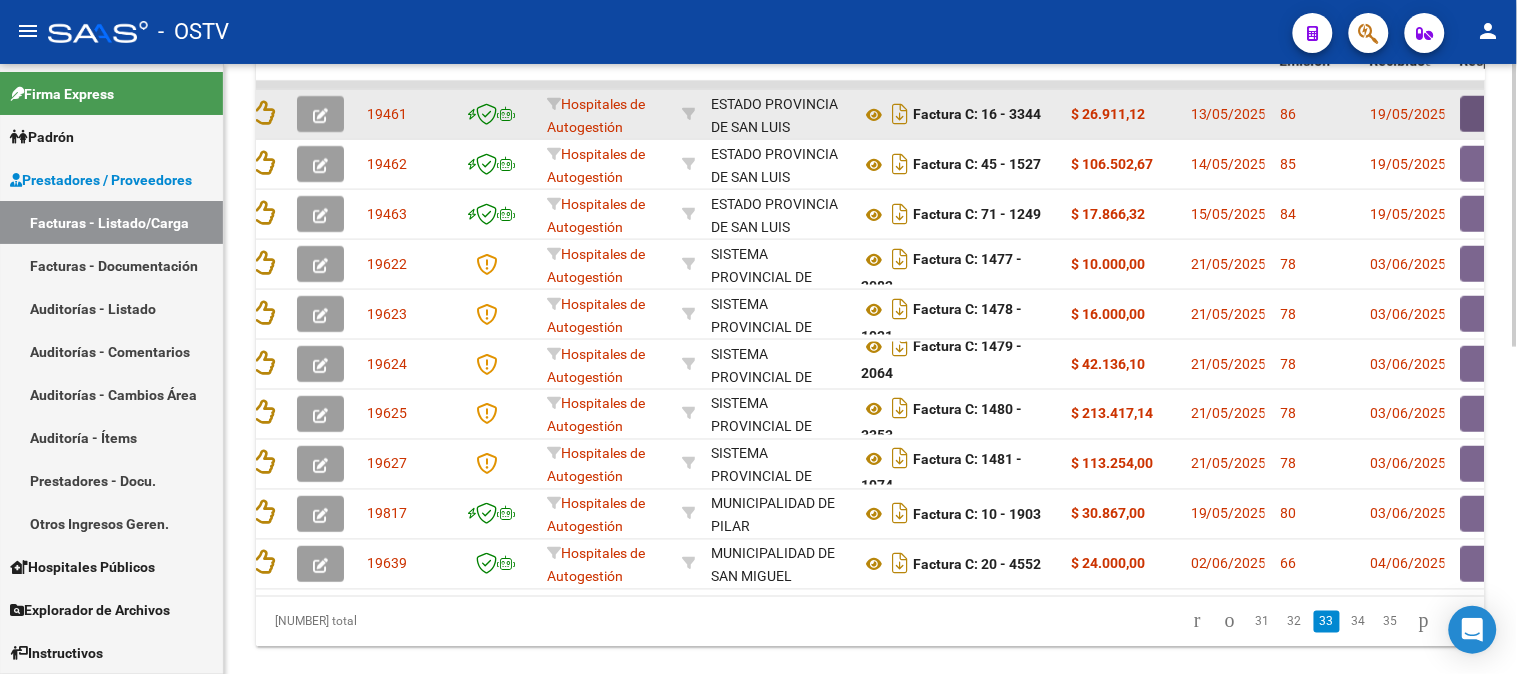 click 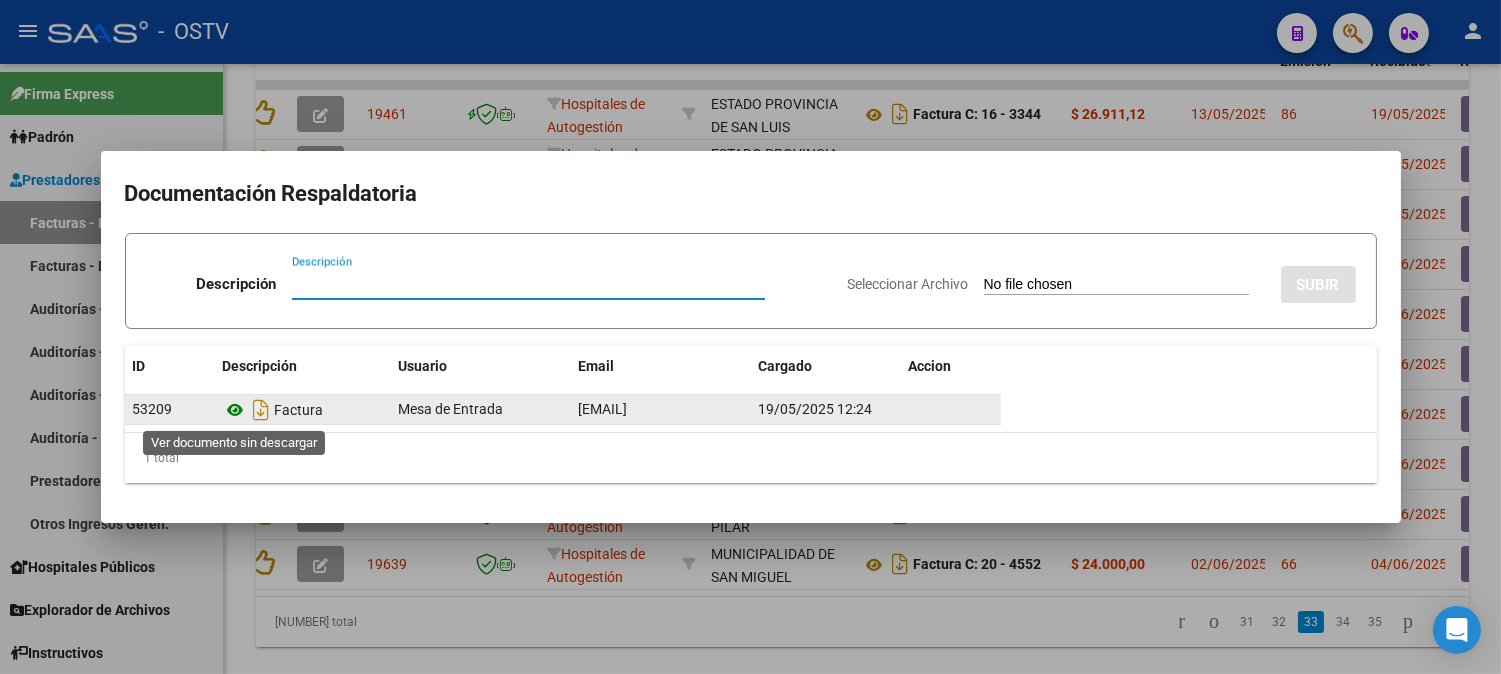 click 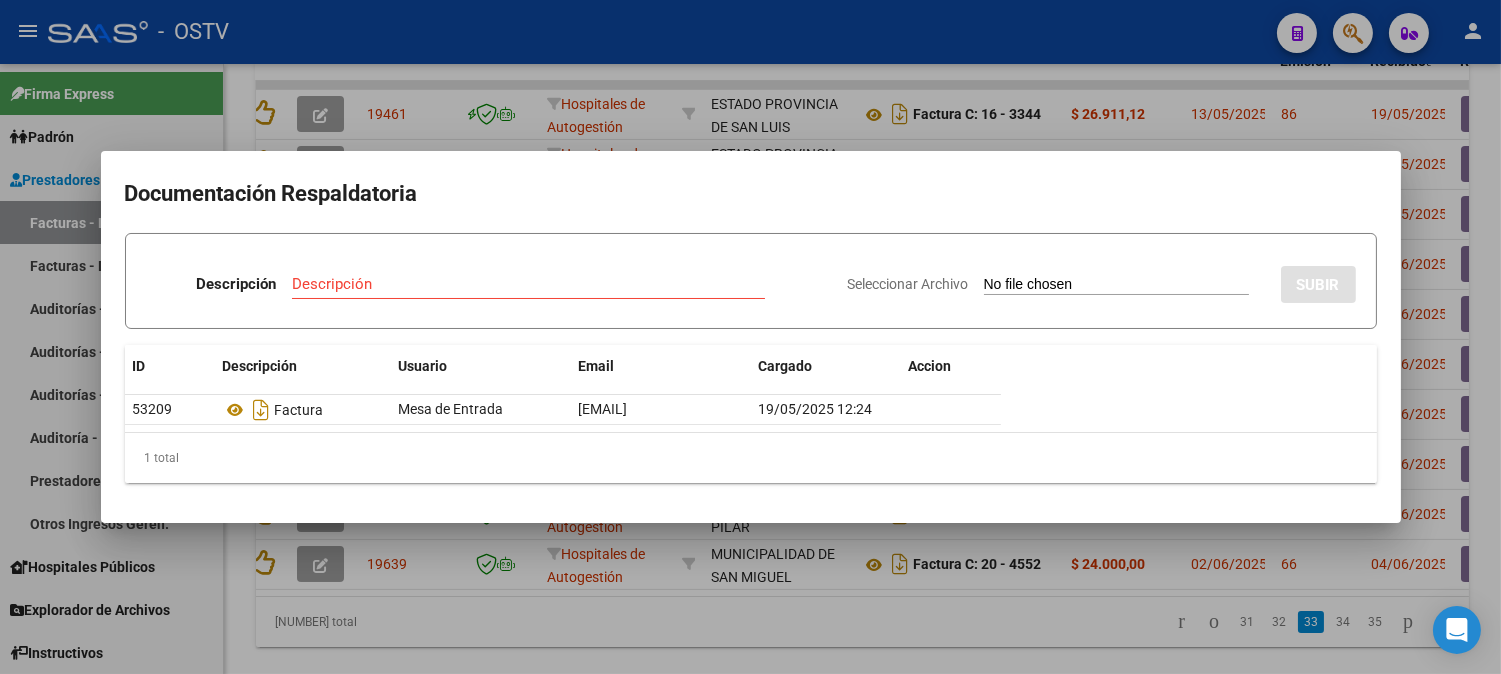 click at bounding box center (750, 337) 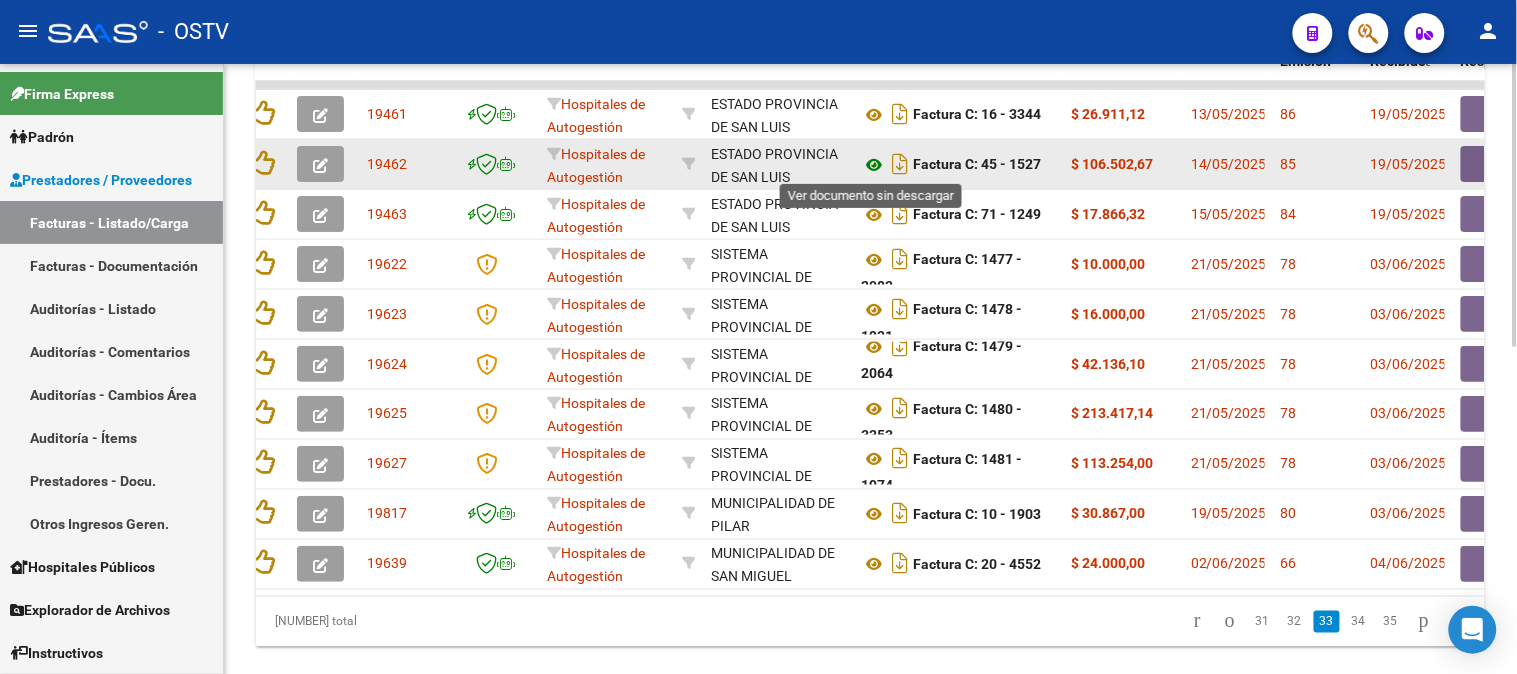 click 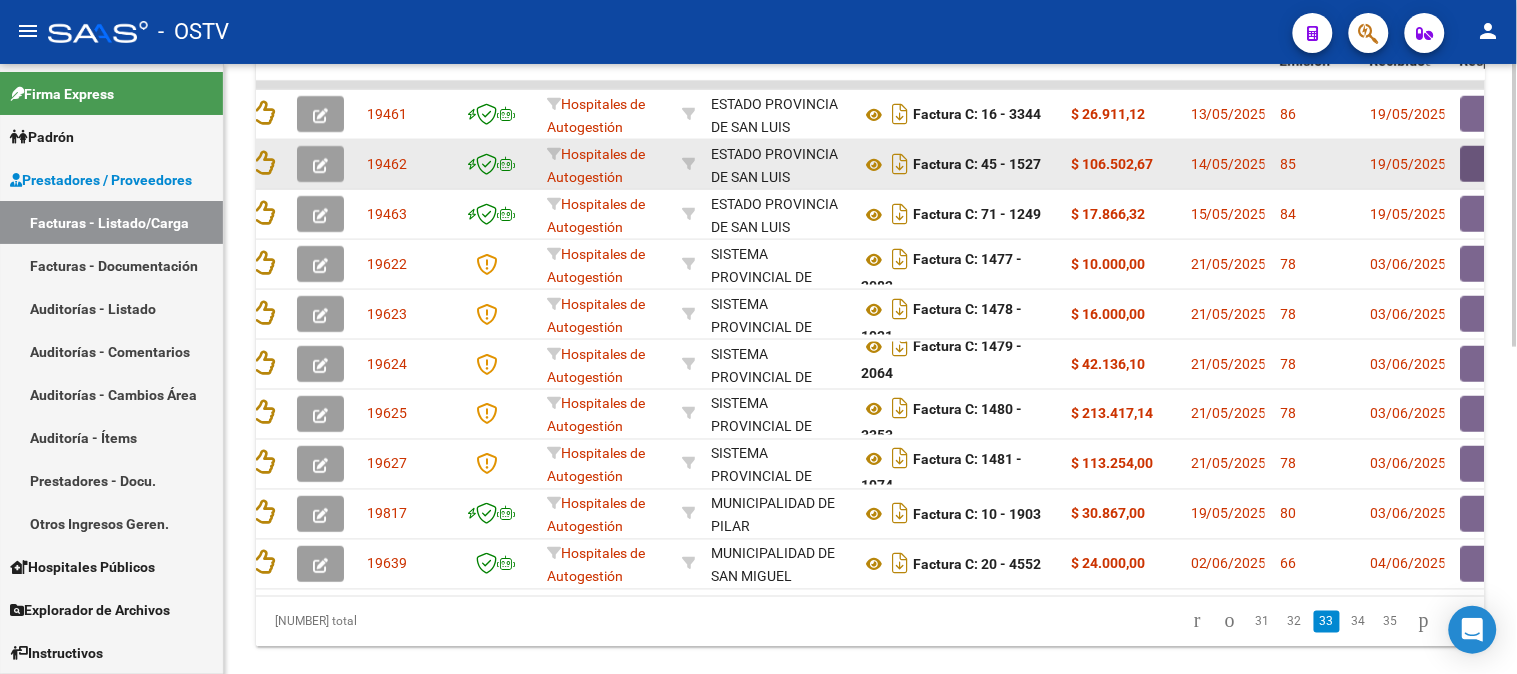 click 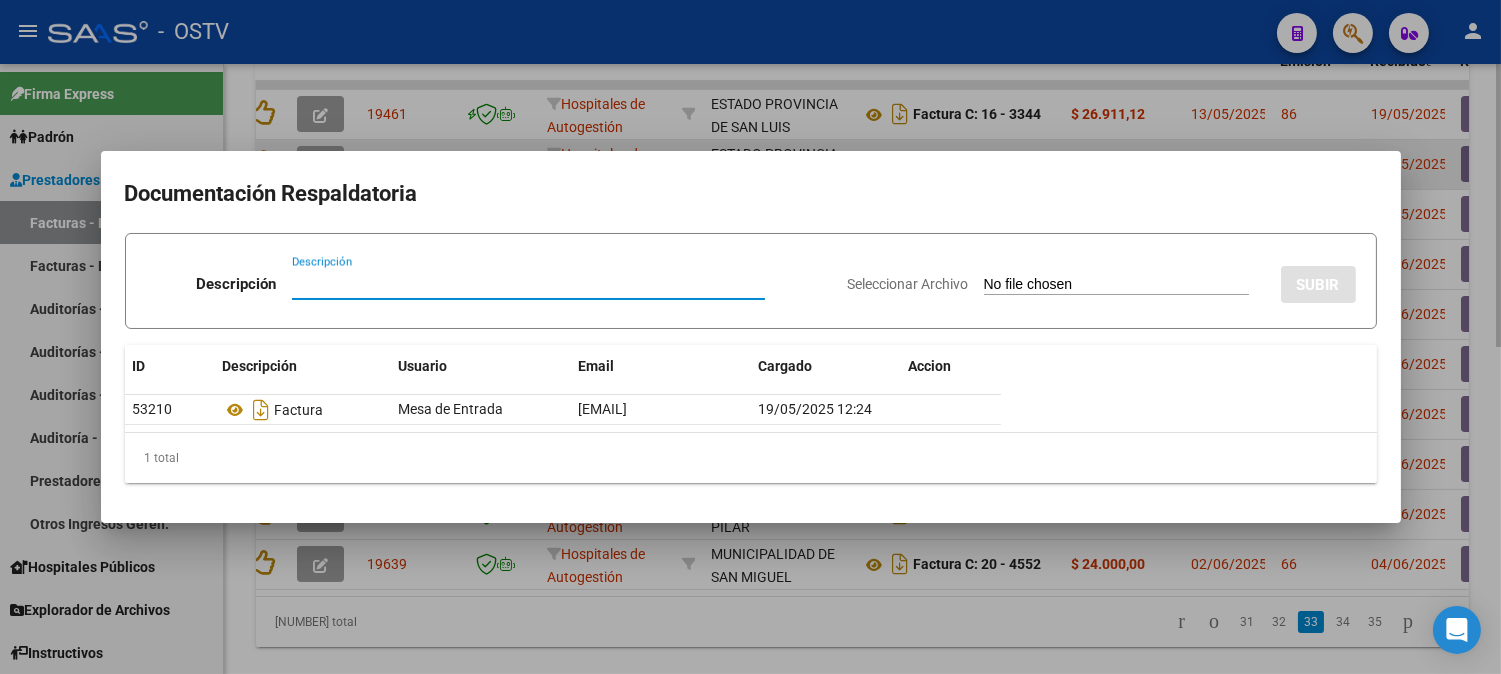 click at bounding box center [750, 337] 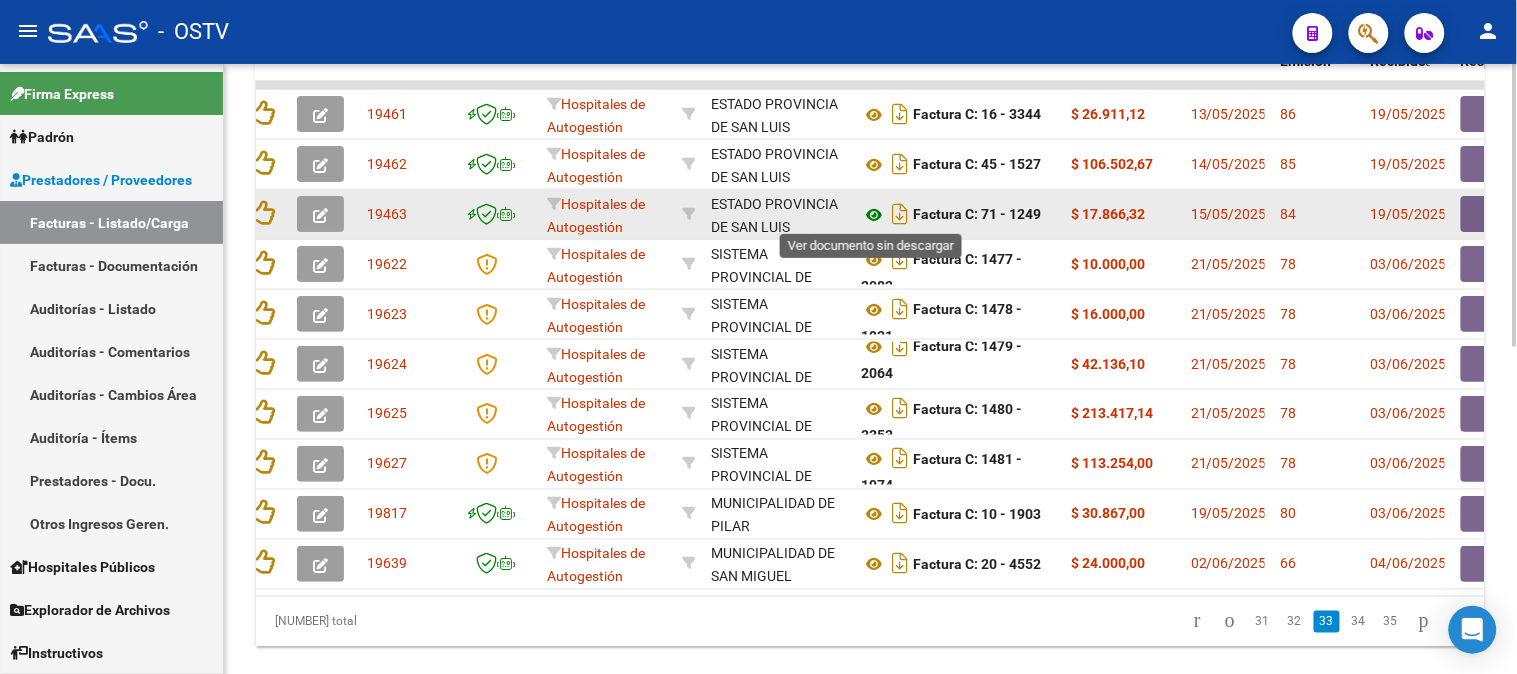 click 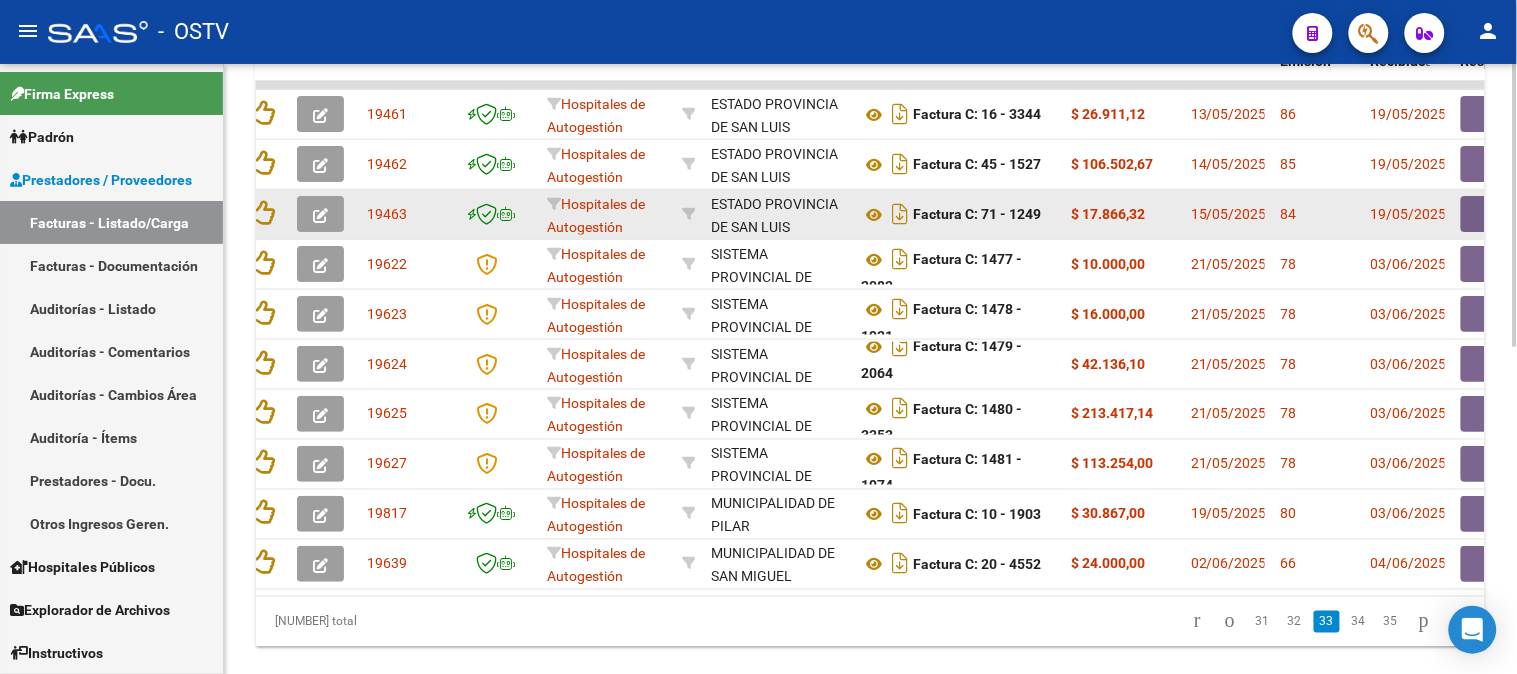 drag, startPoint x: 1004, startPoint y: 215, endPoint x: 1082, endPoint y: 214, distance: 78.00641 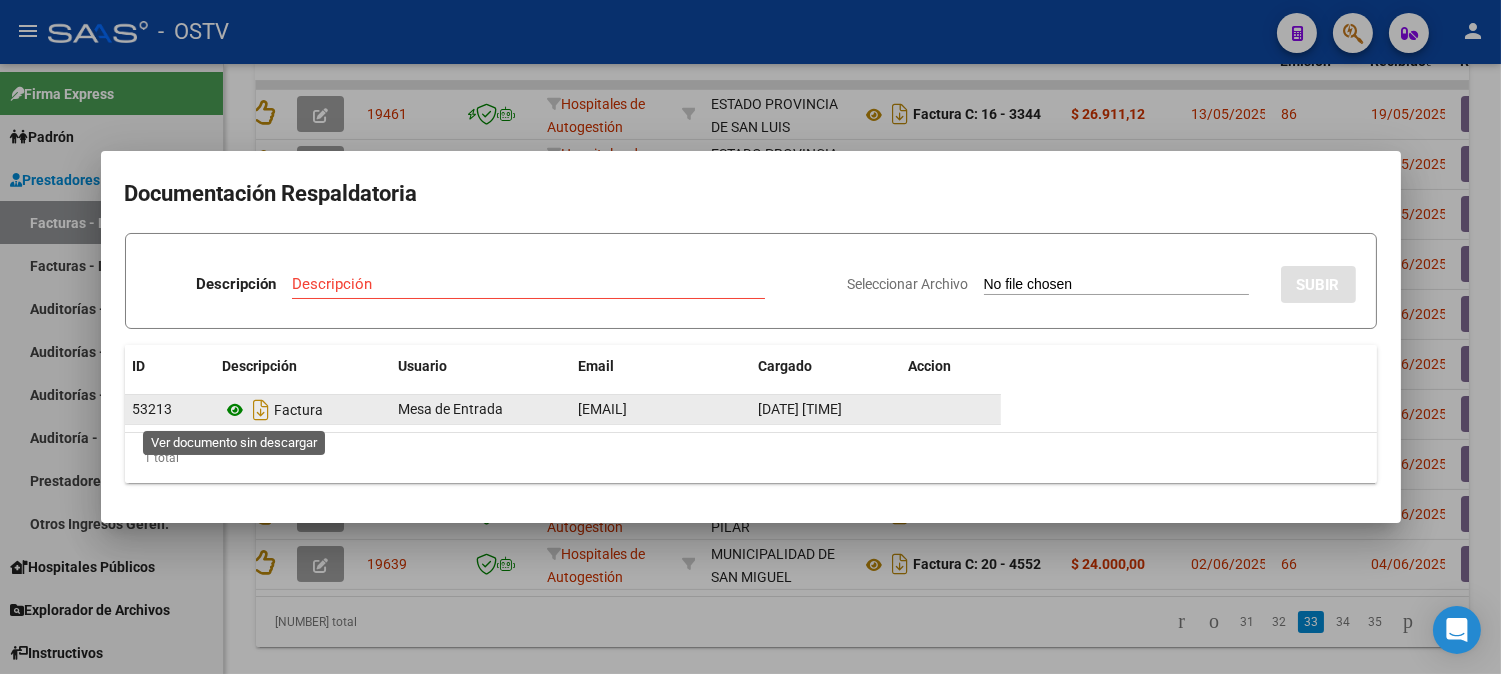 click 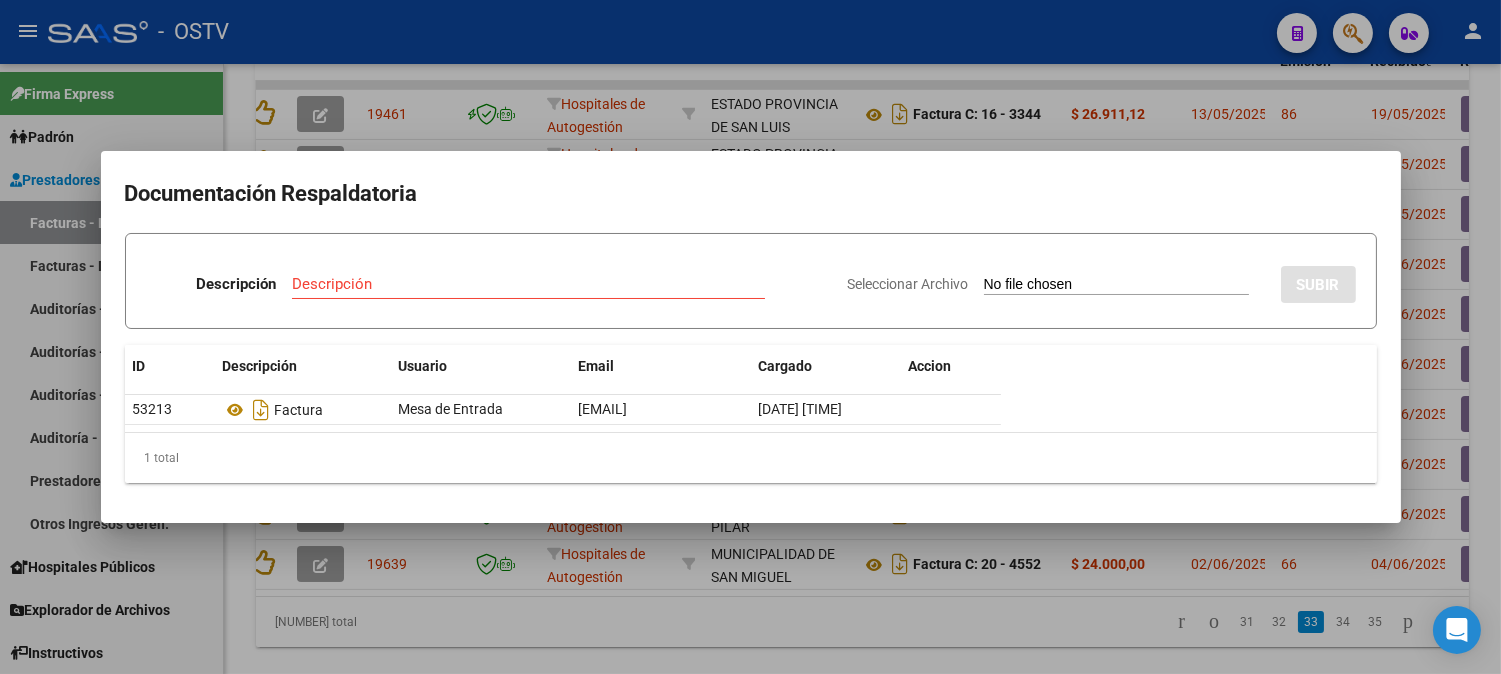 click at bounding box center [750, 337] 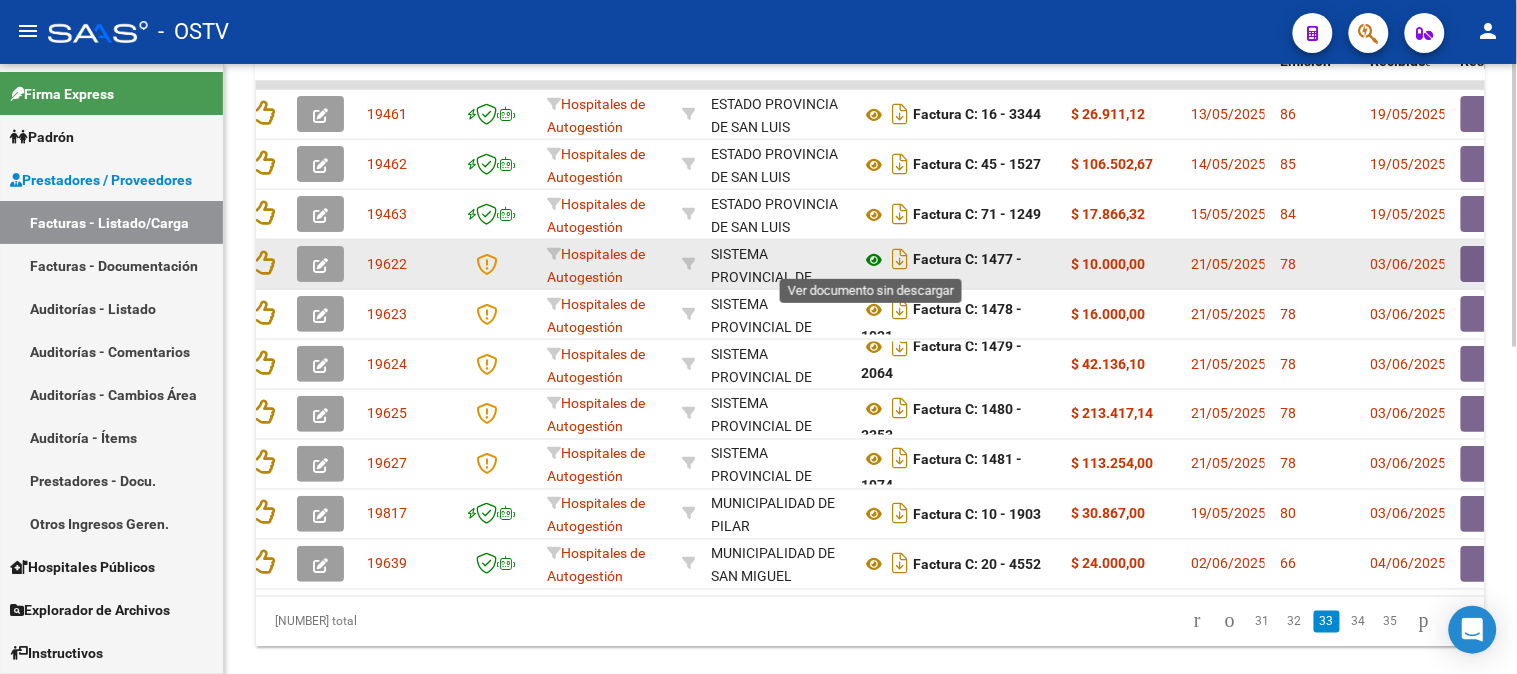 click 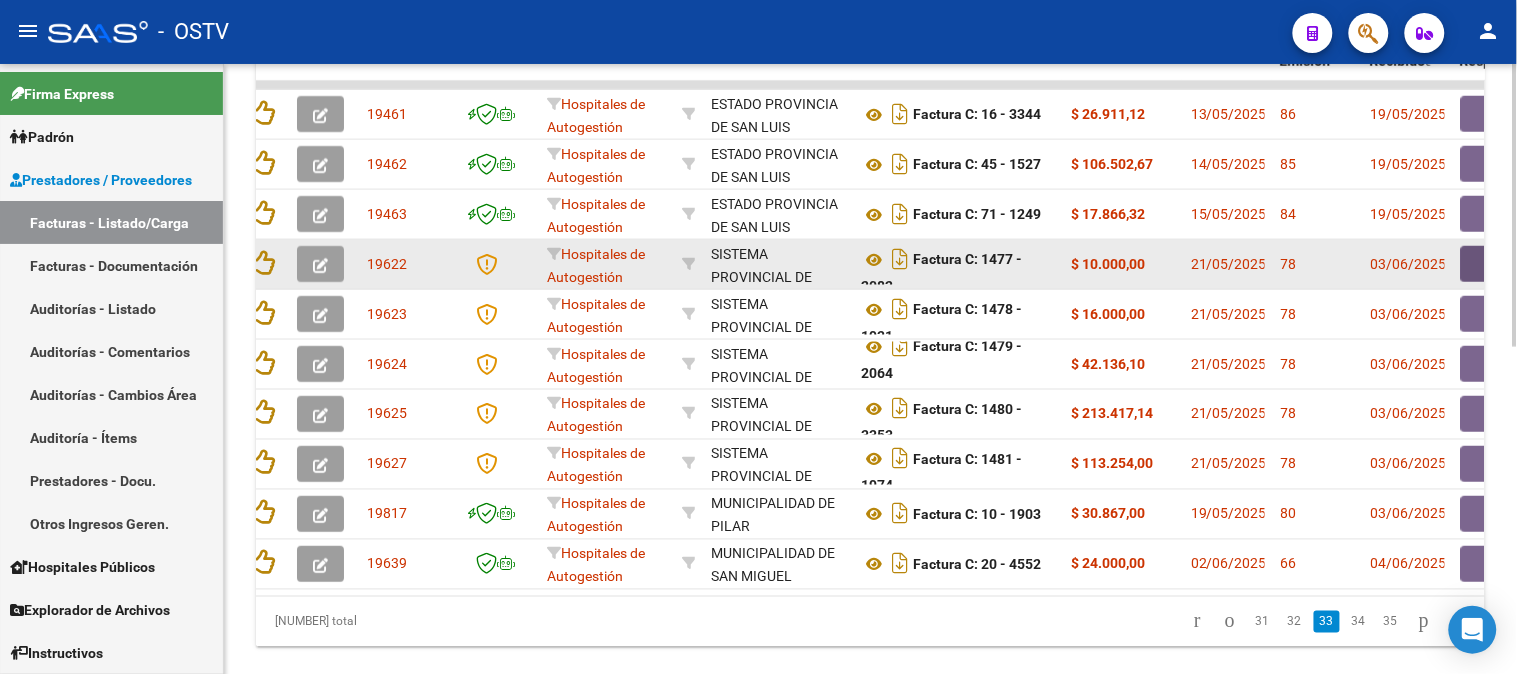 click 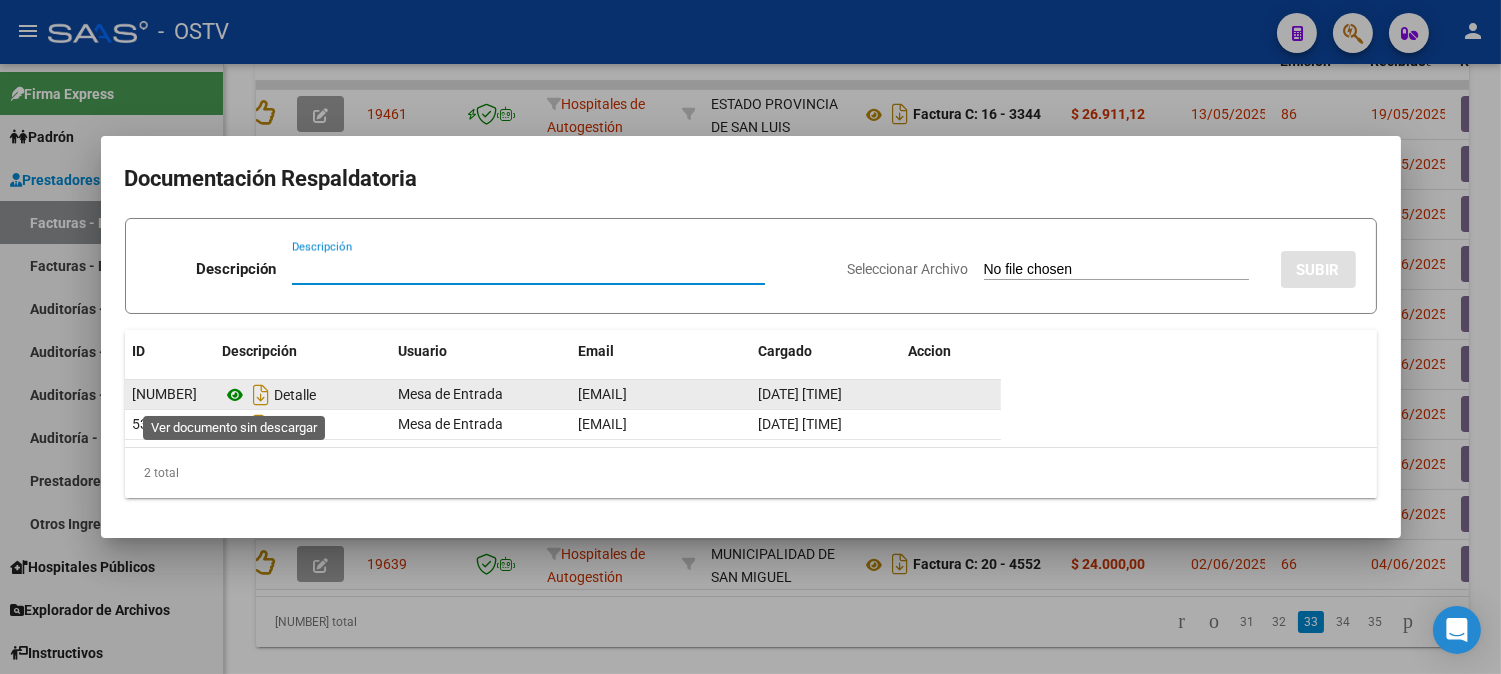 click 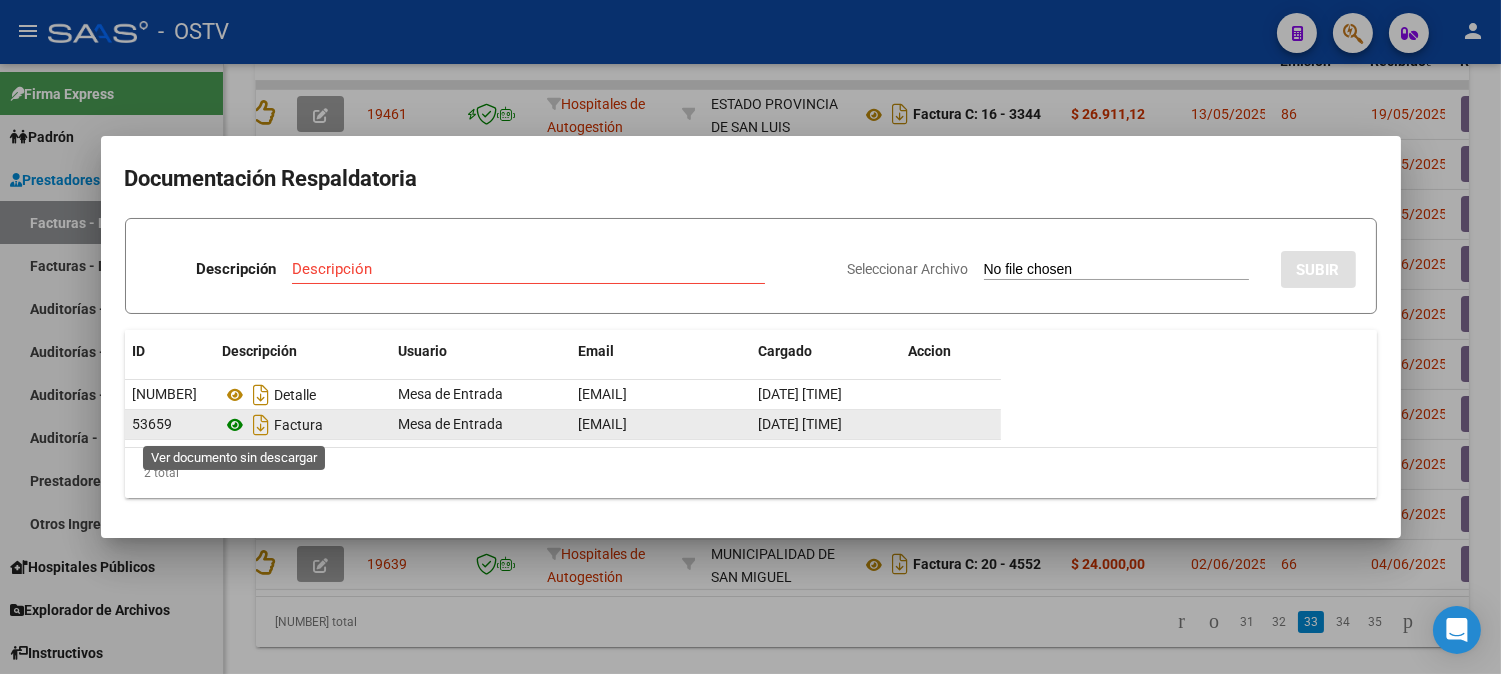 click 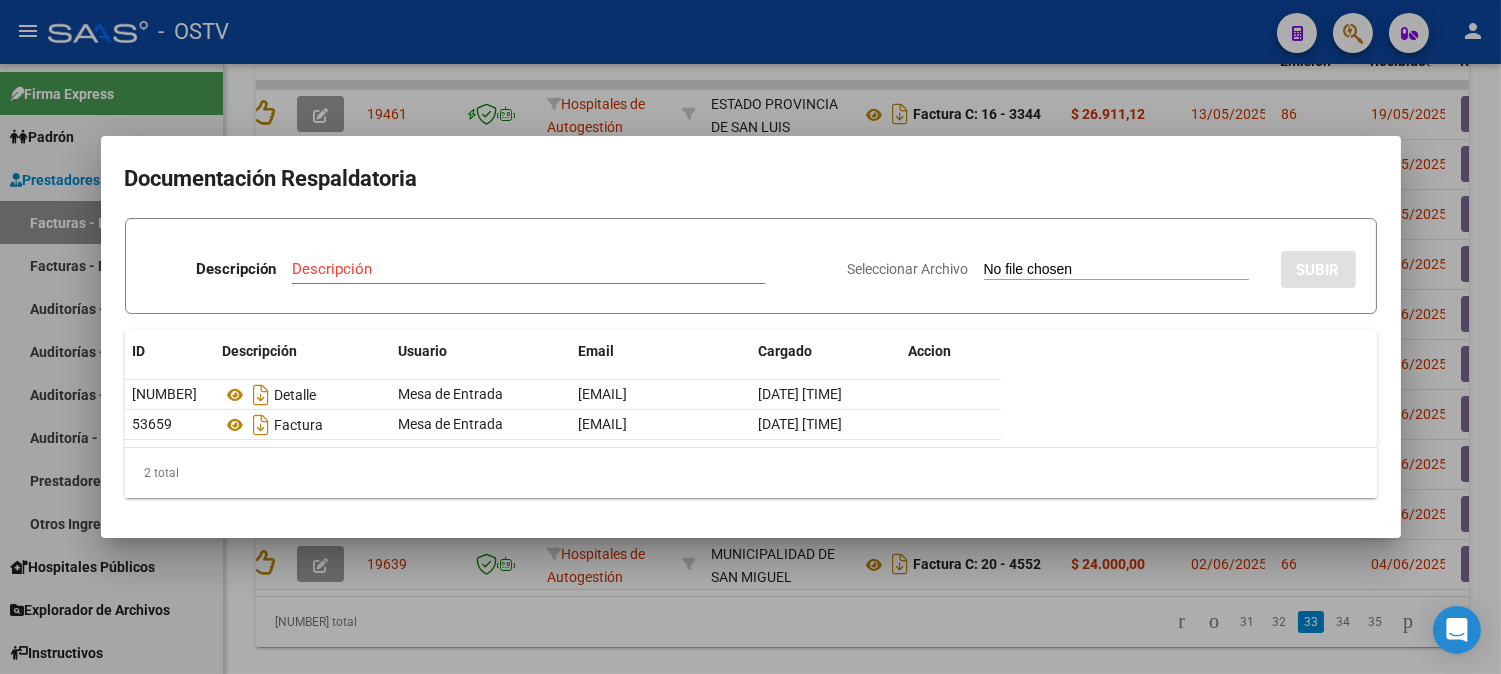 click at bounding box center [750, 337] 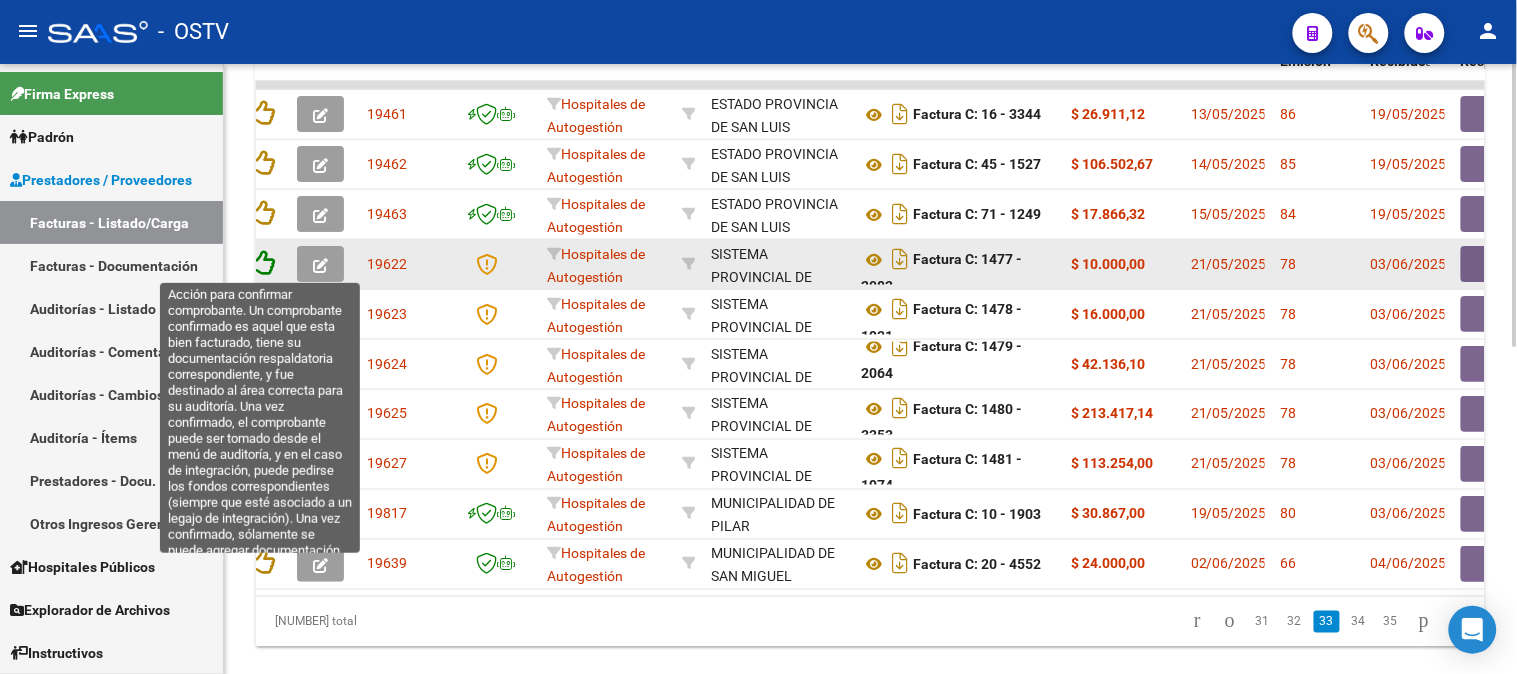 click 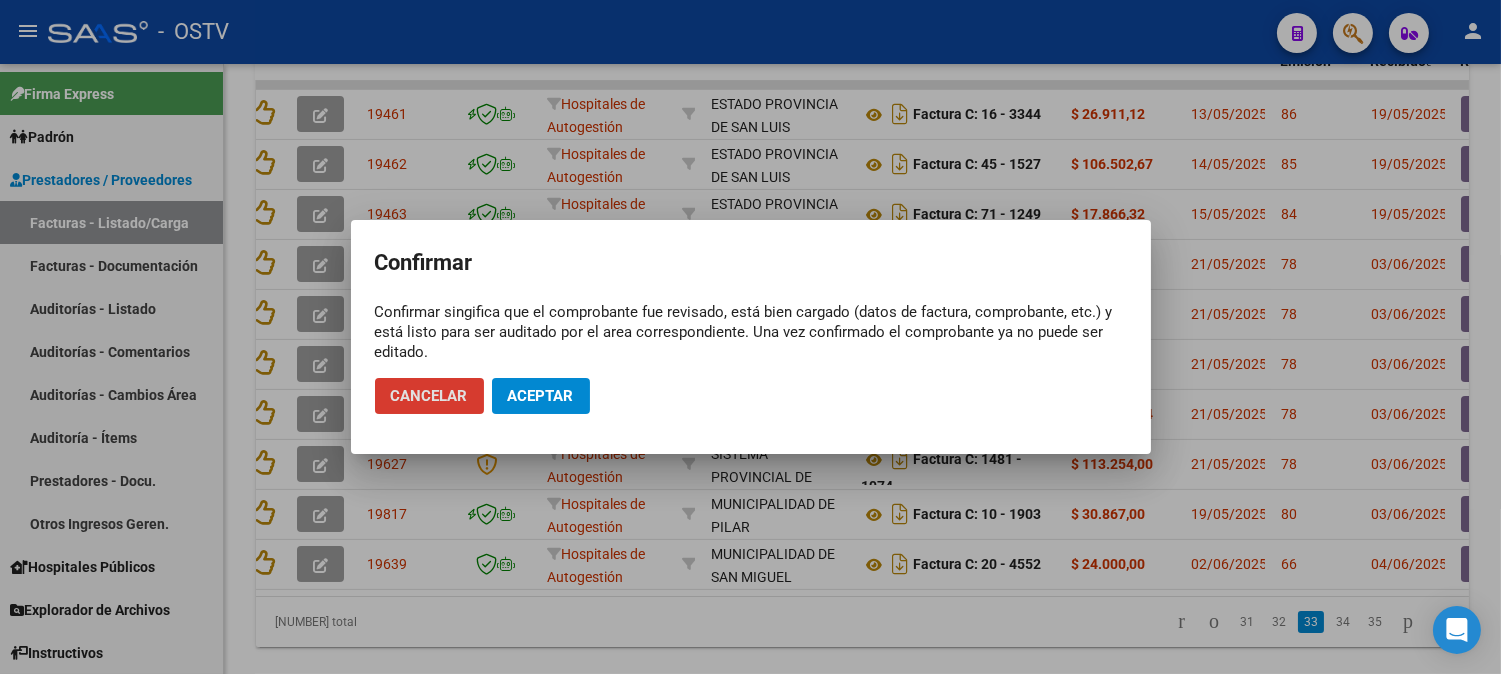 click on "Aceptar" 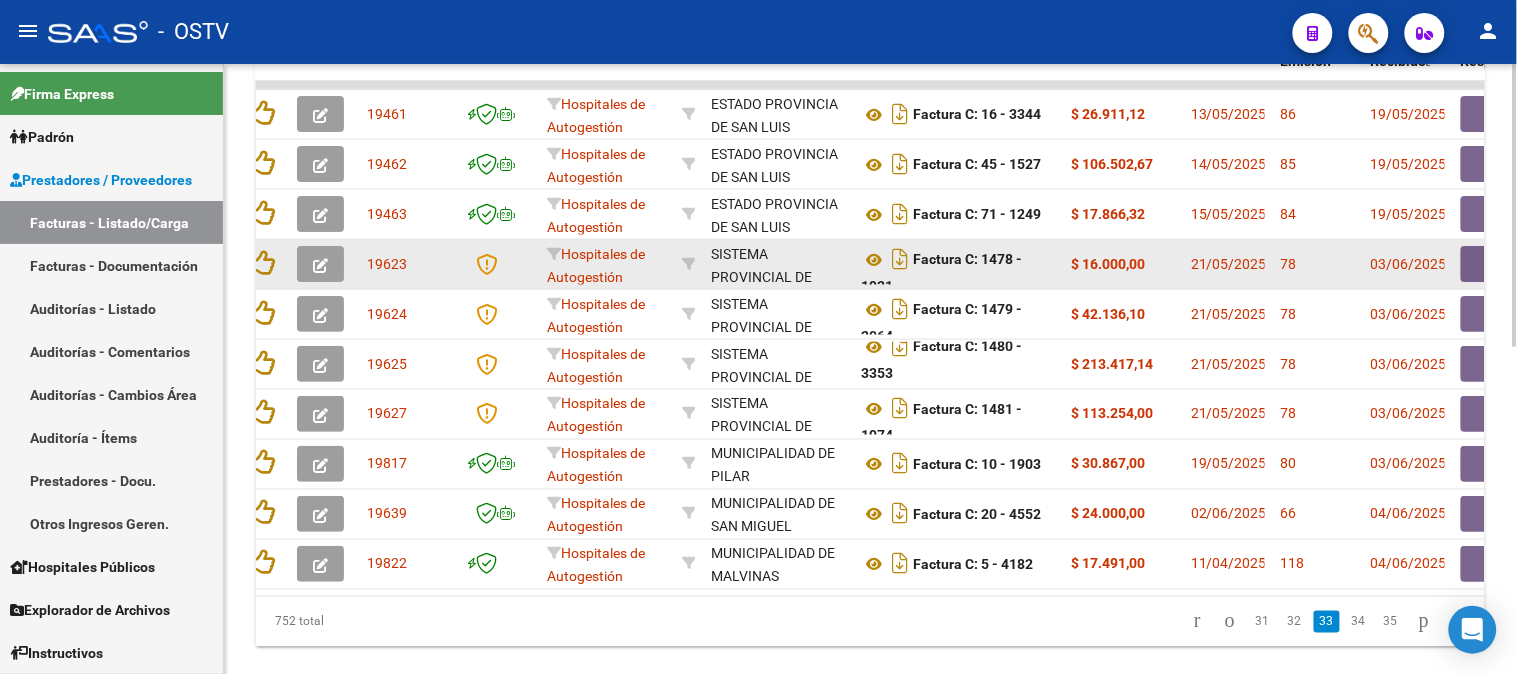 scroll, scrollTop: 12, scrollLeft: 0, axis: vertical 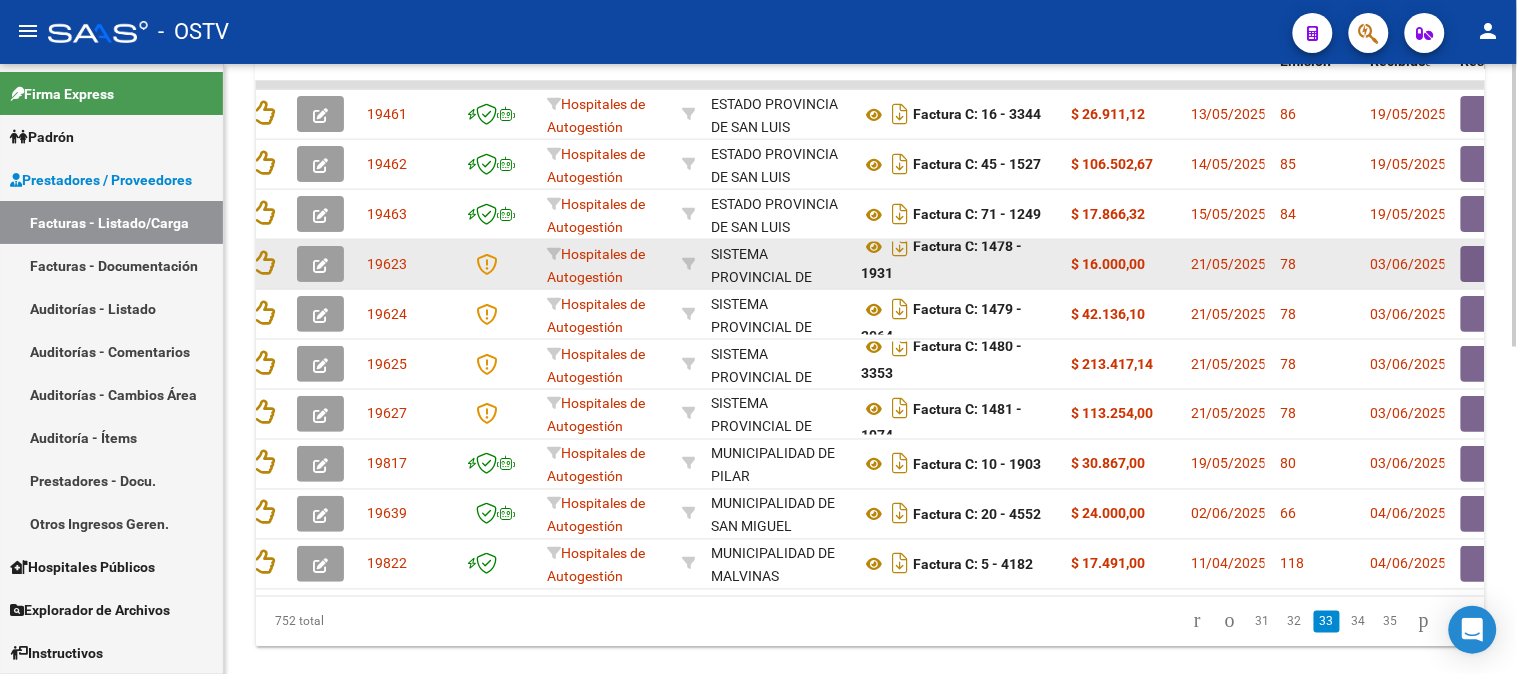 drag, startPoint x: 933, startPoint y: 261, endPoint x: 951, endPoint y: 280, distance: 26.172504 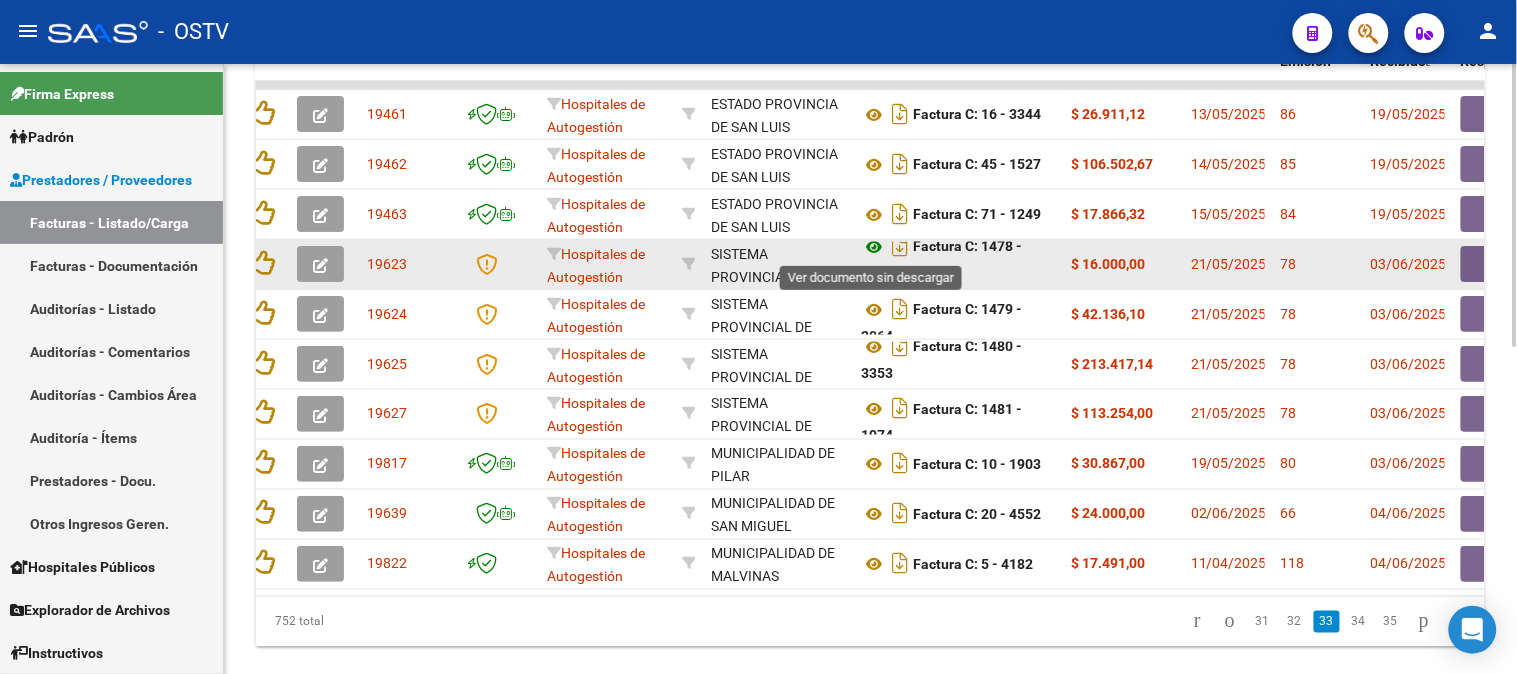 click 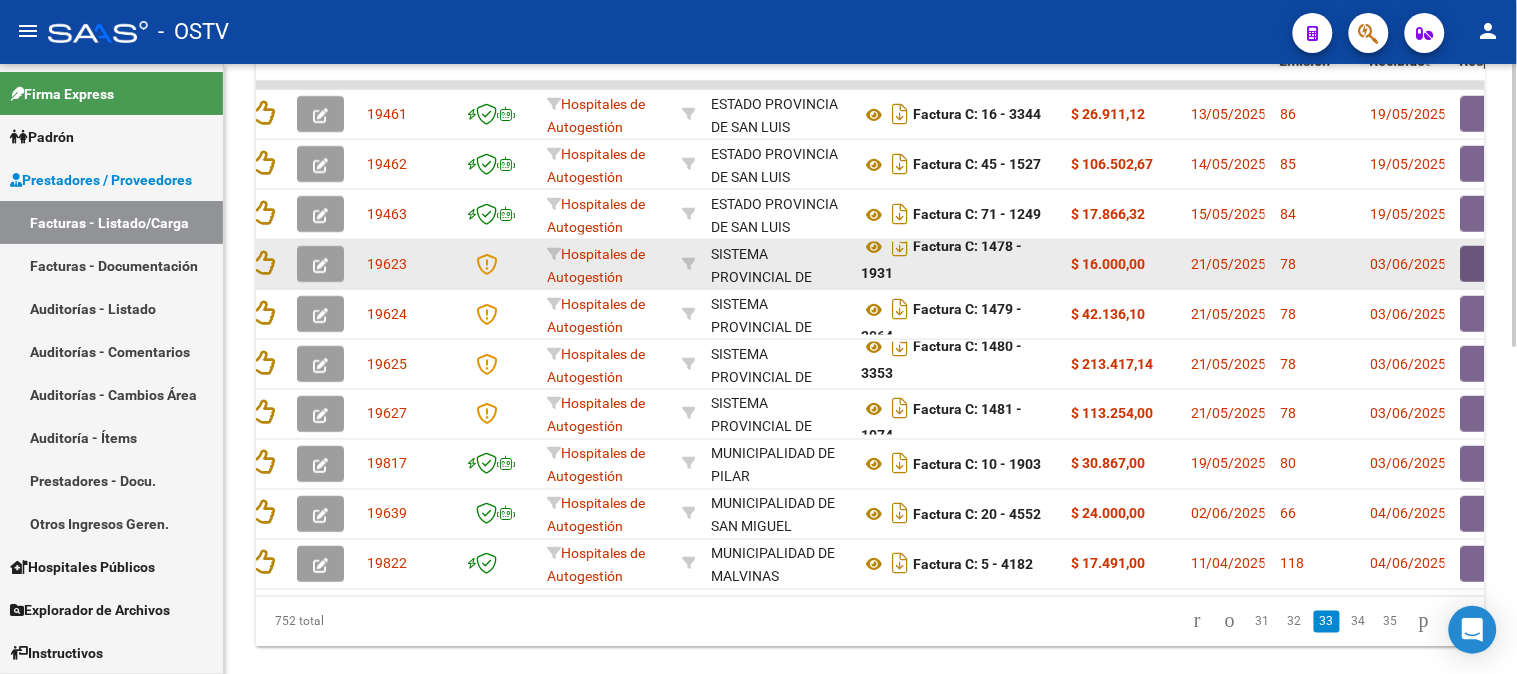 click 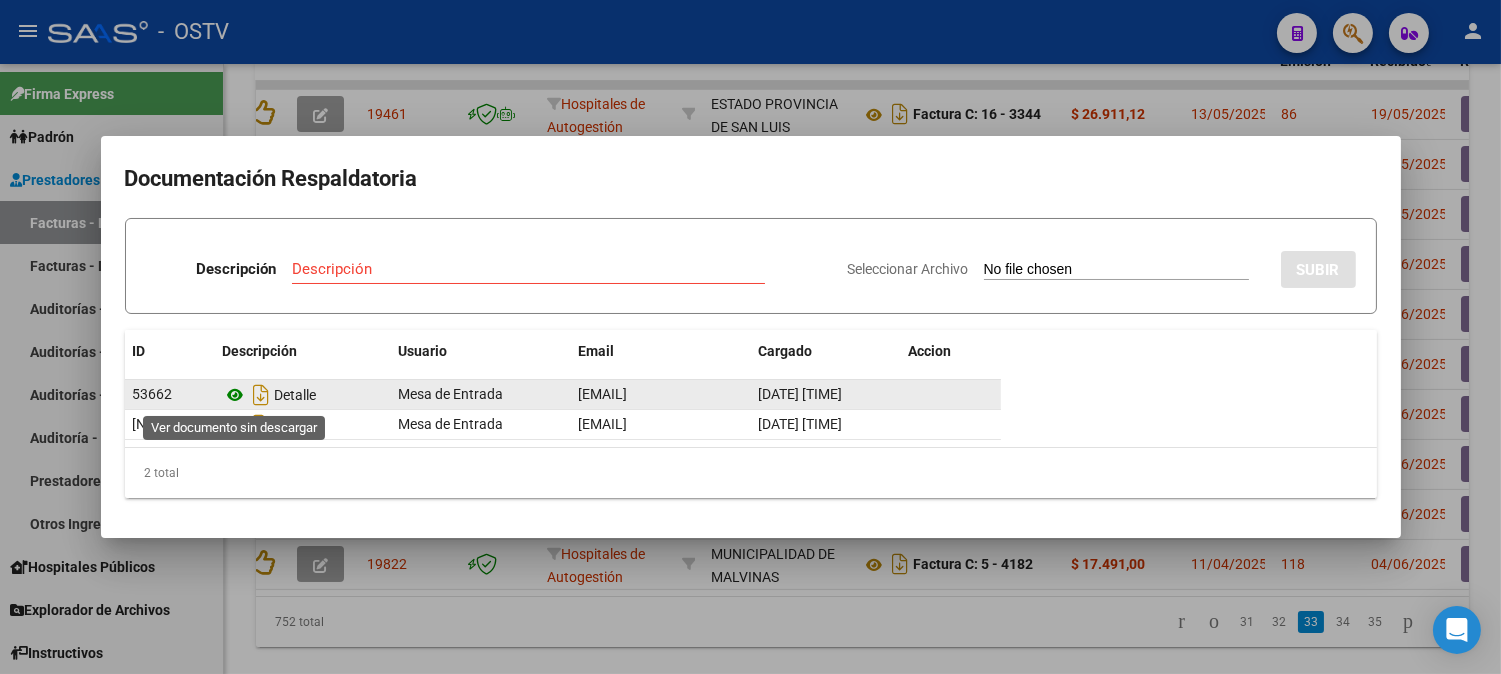 click 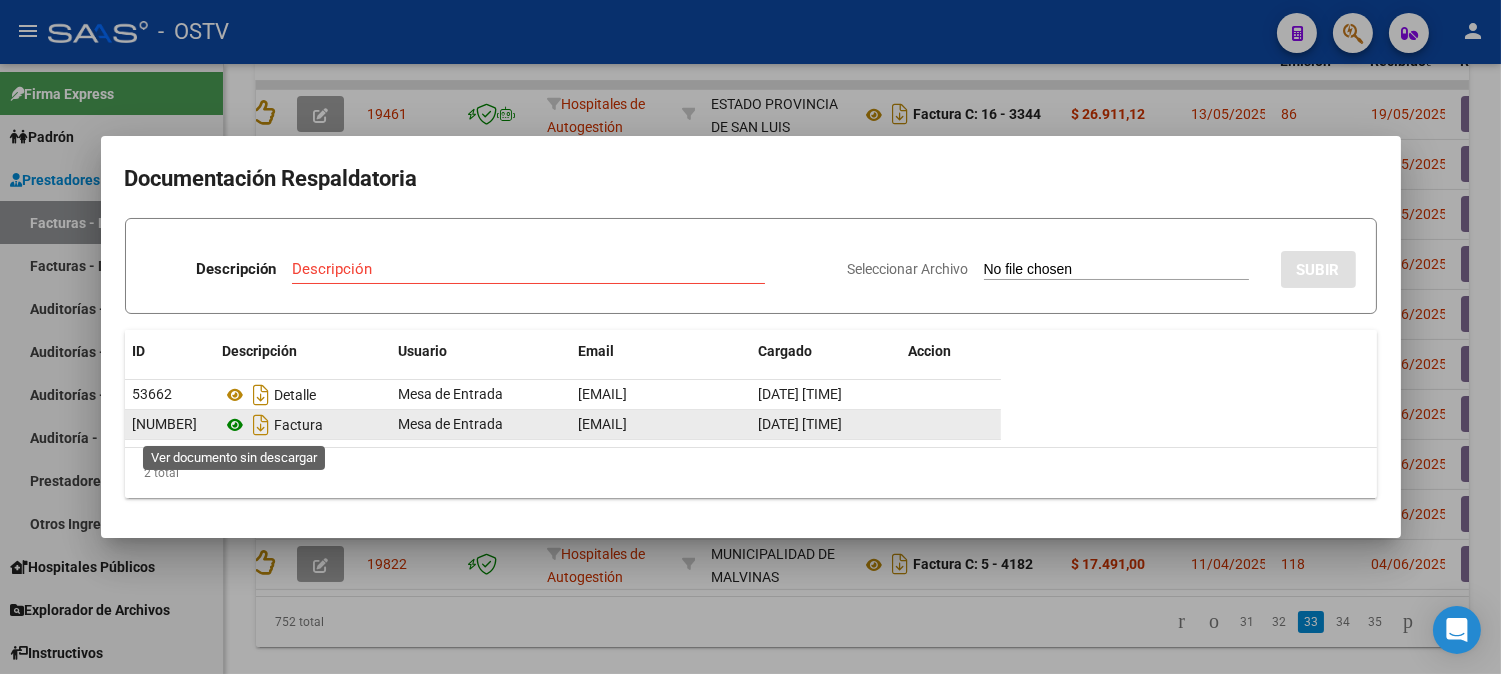 click 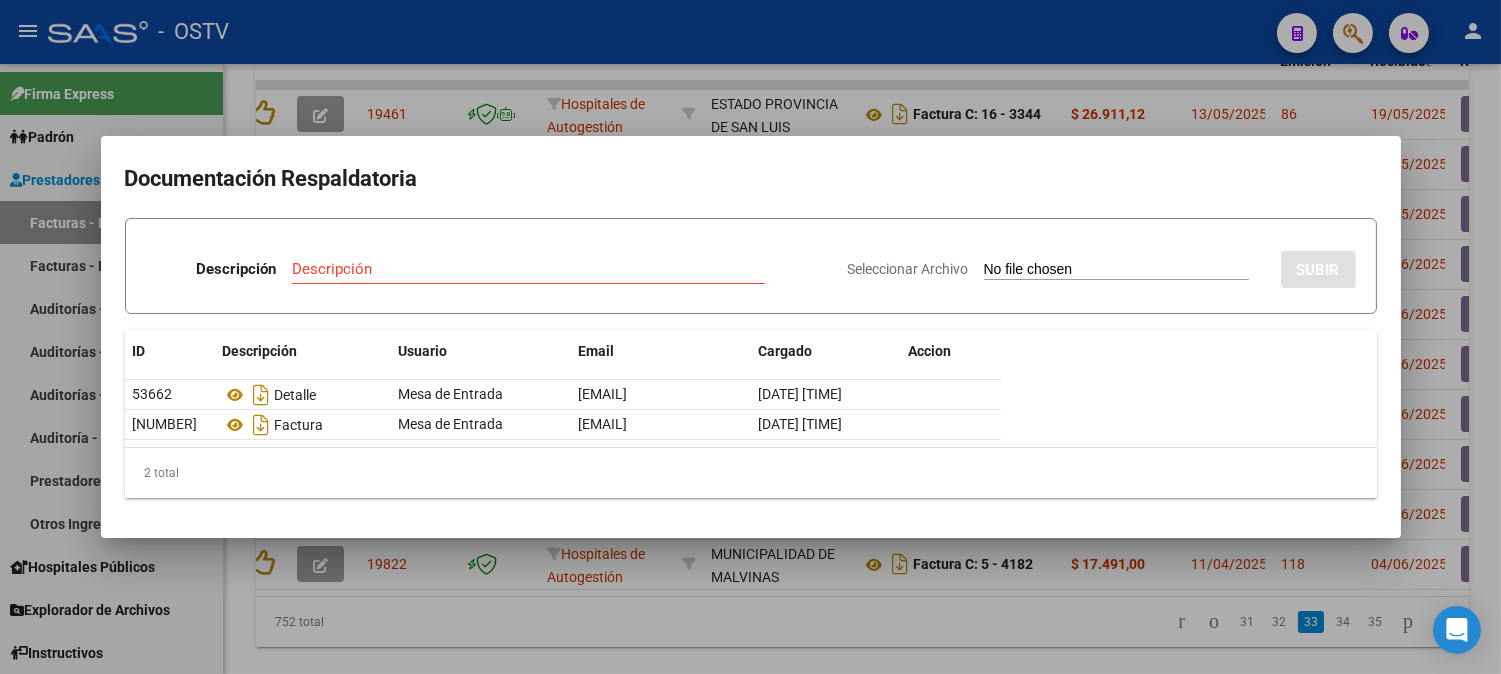 click at bounding box center (750, 337) 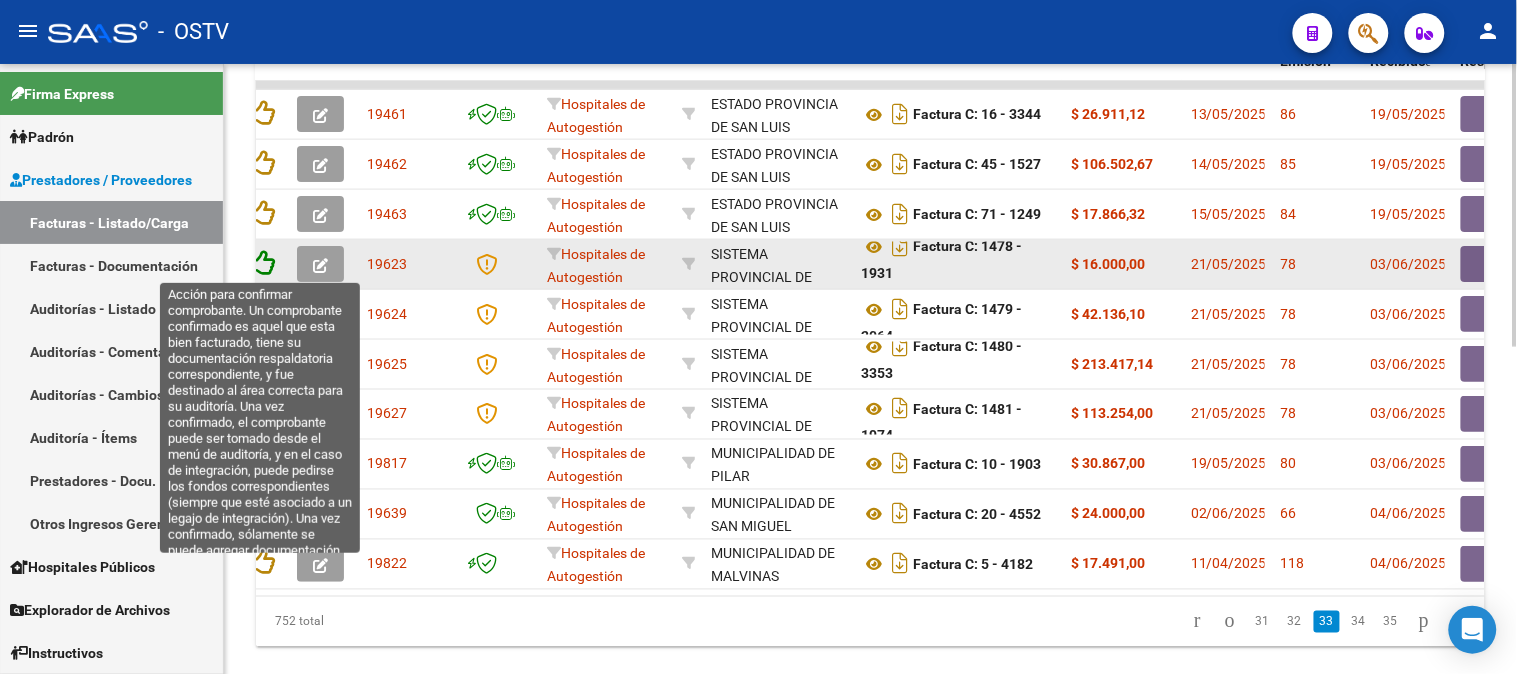 click 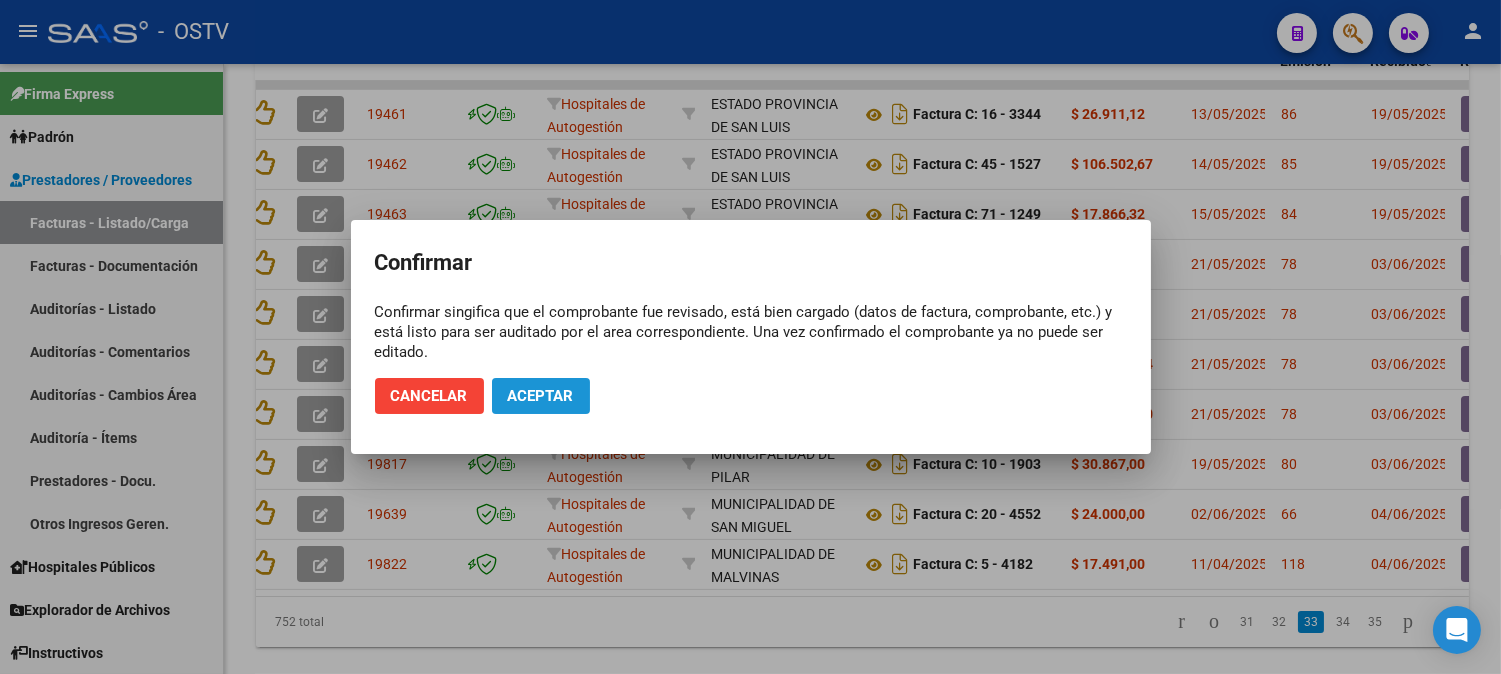click on "Aceptar" 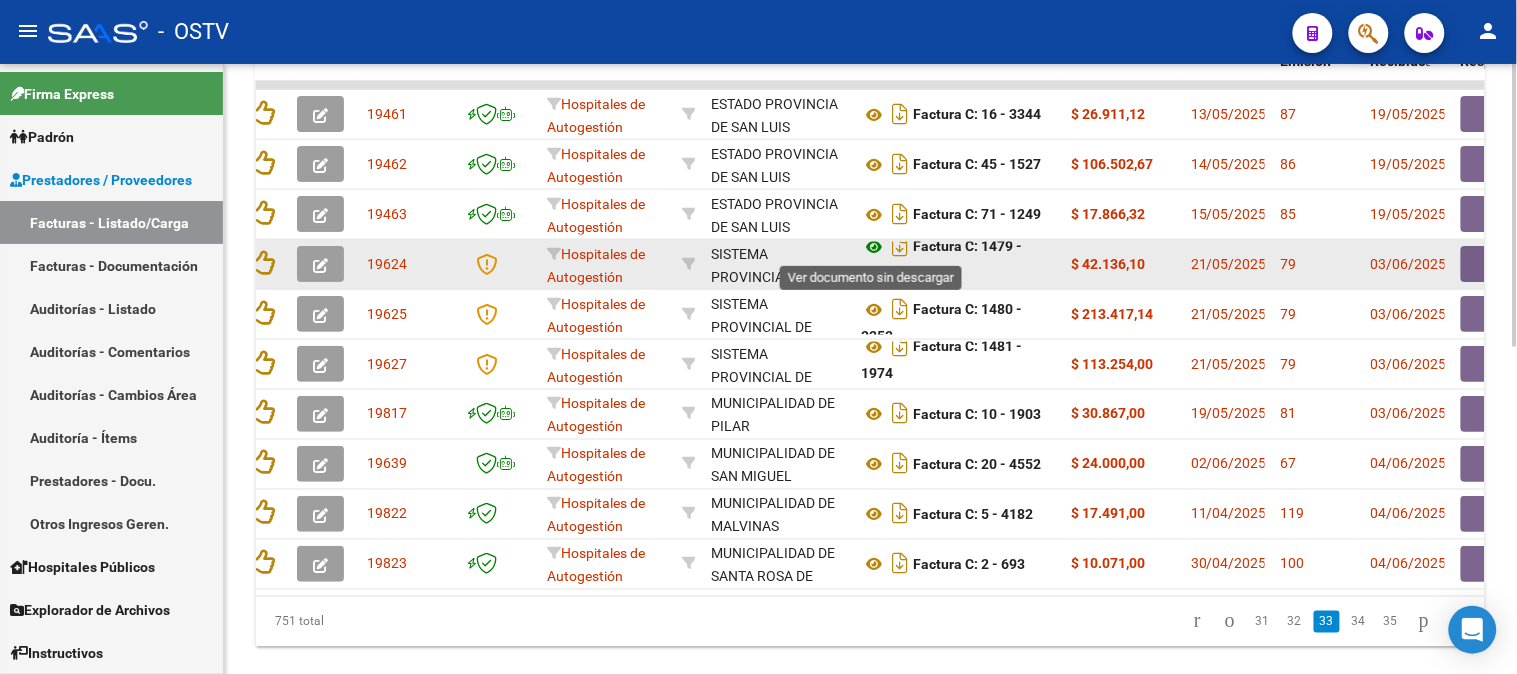 click 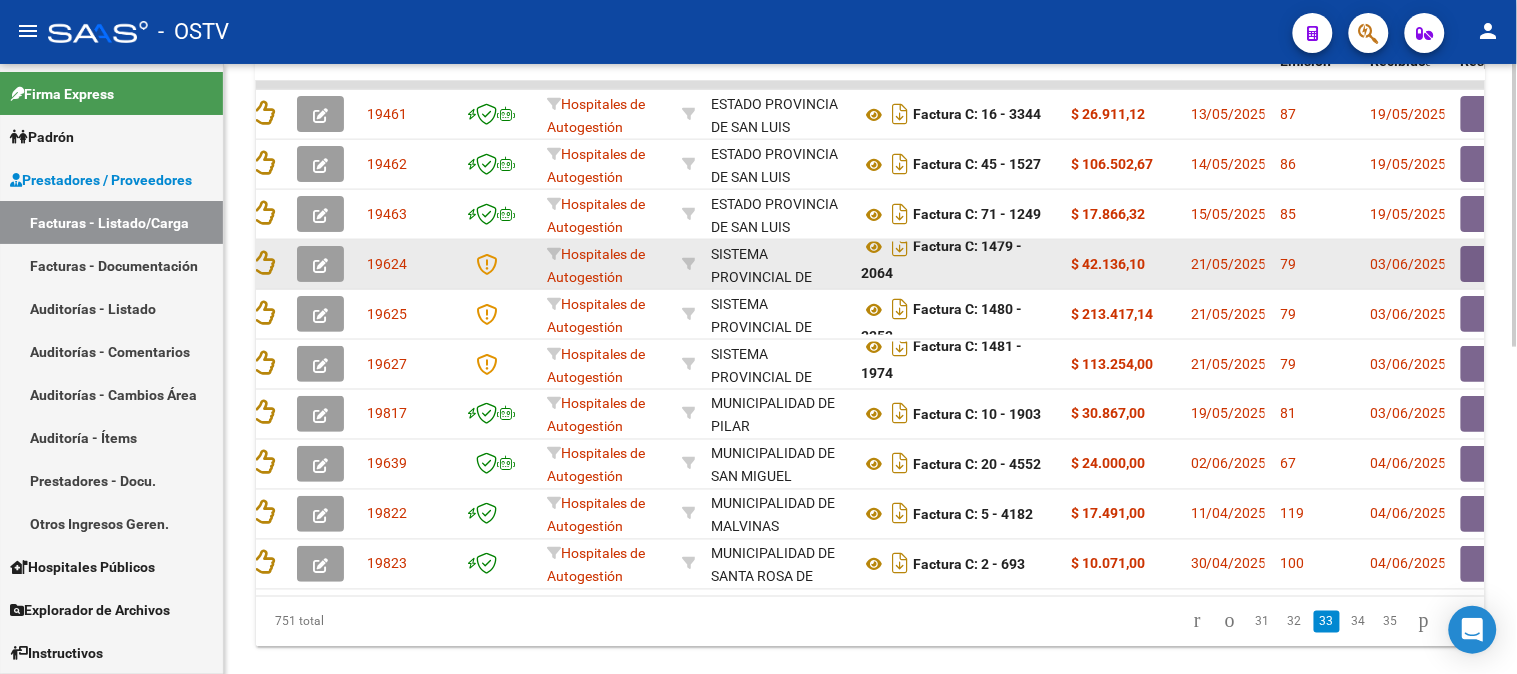 click 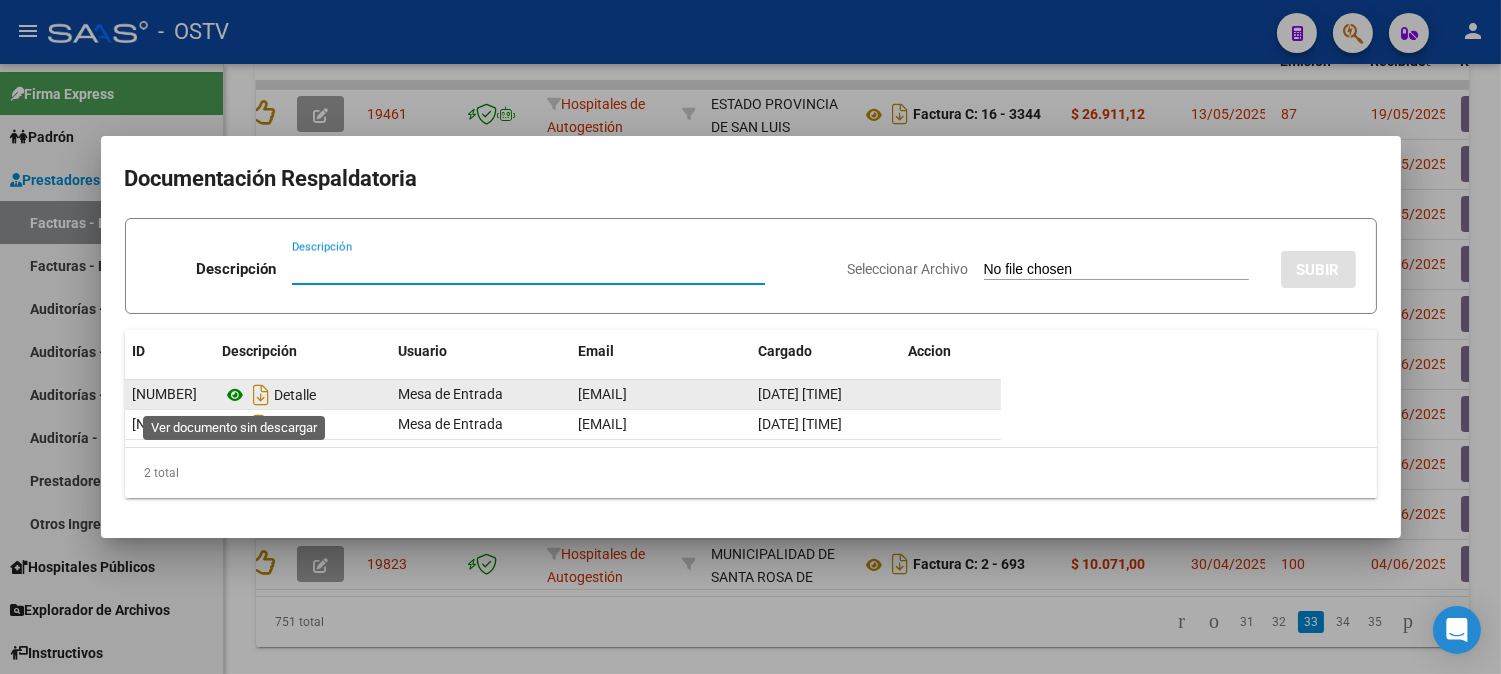 click 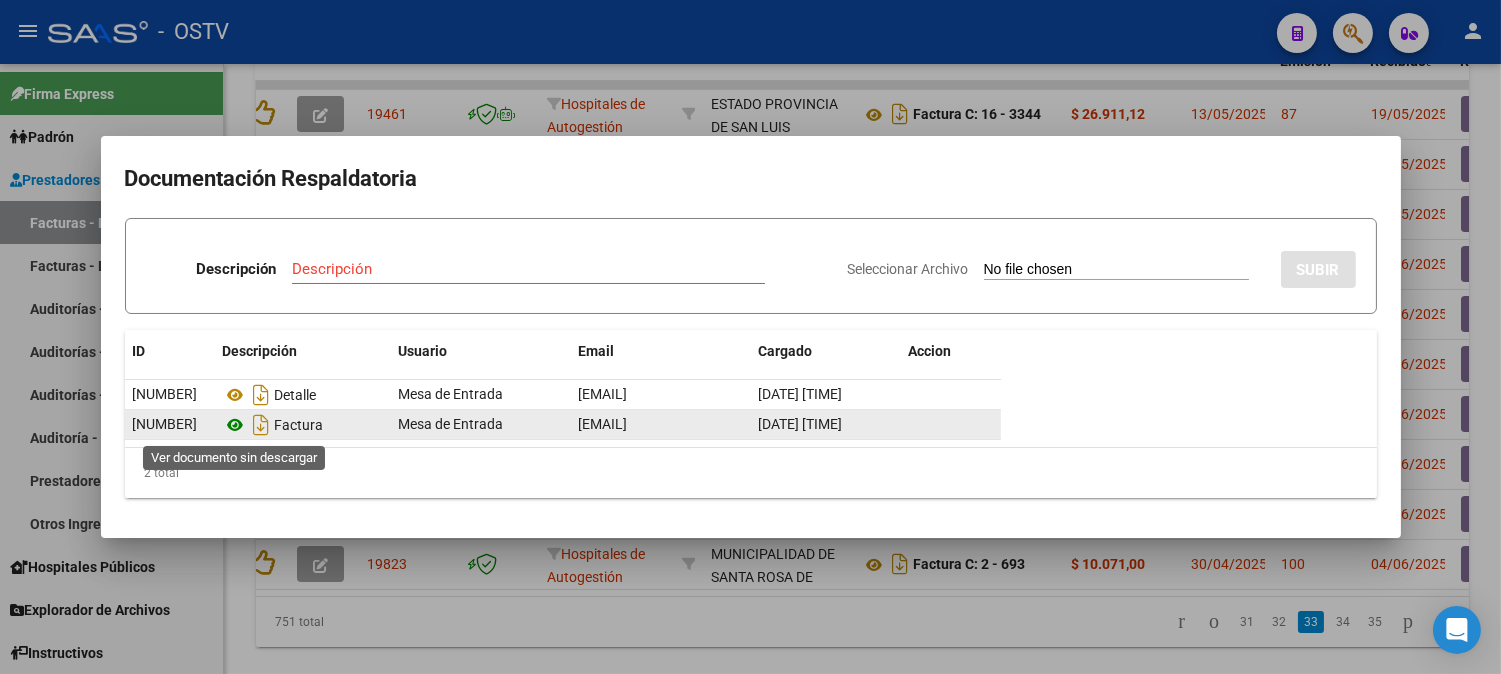 click 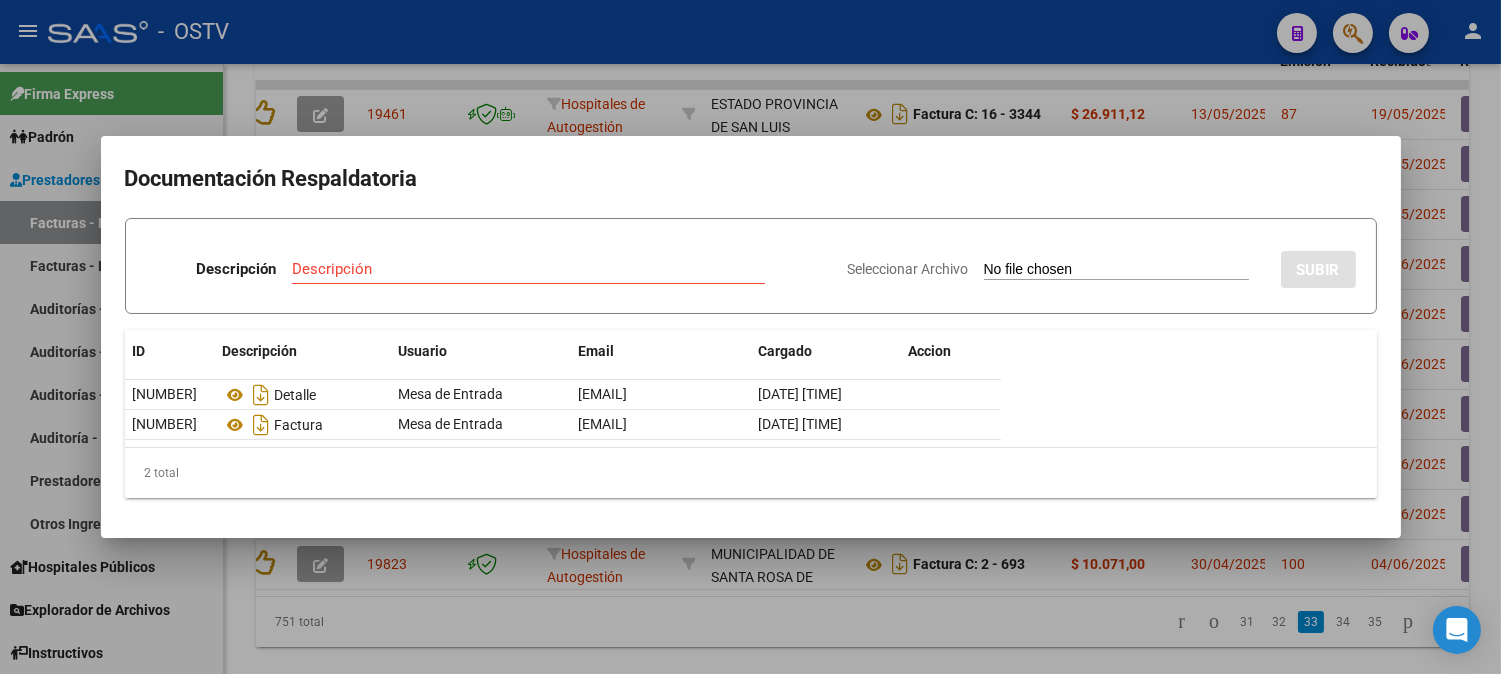 click at bounding box center (750, 337) 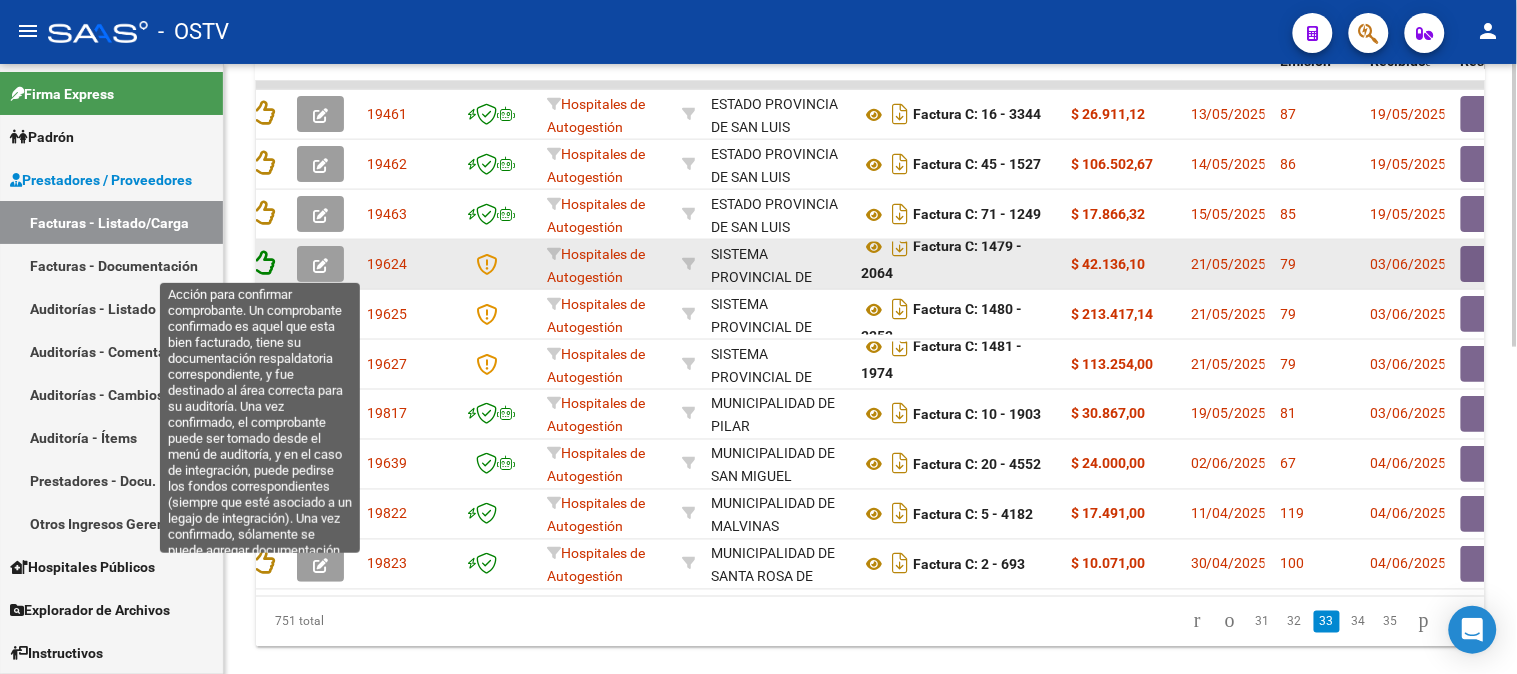 click 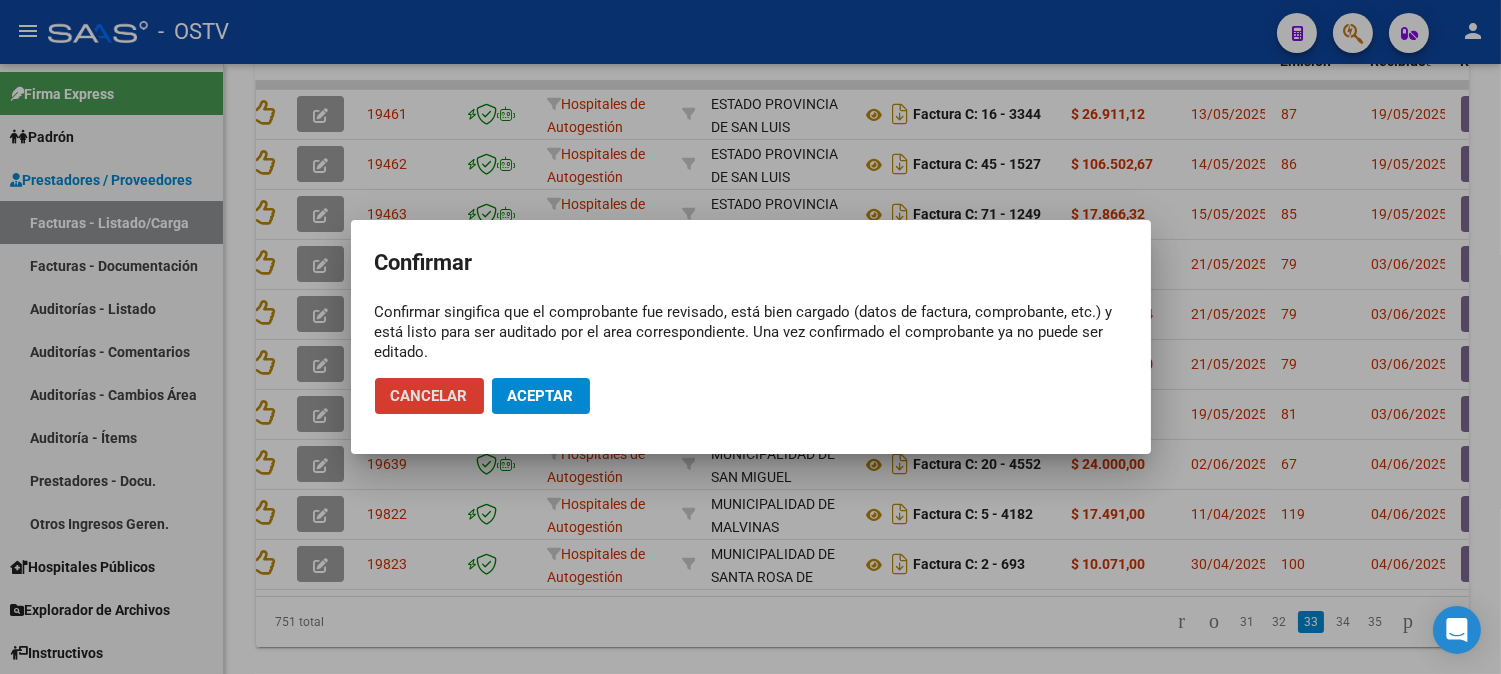 click on "Aceptar" 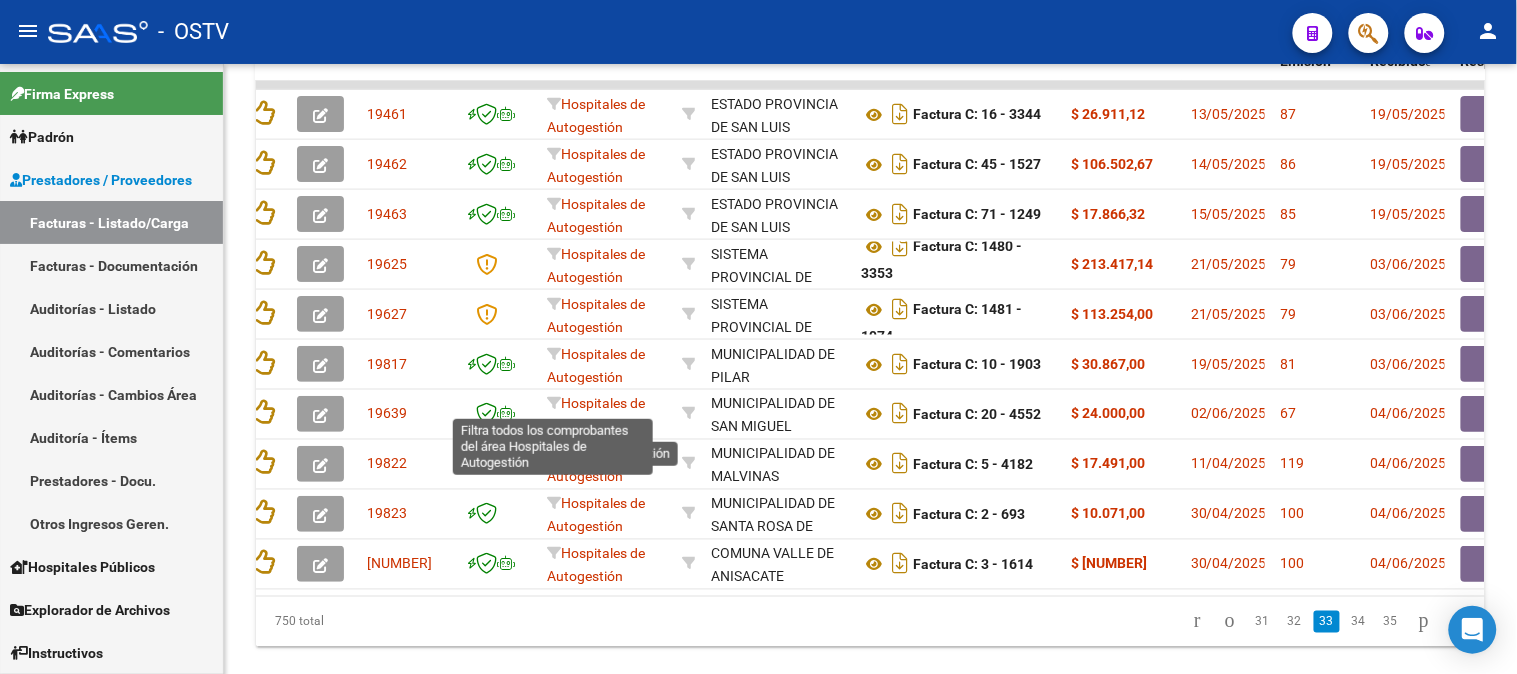 scroll, scrollTop: 0, scrollLeft: 0, axis: both 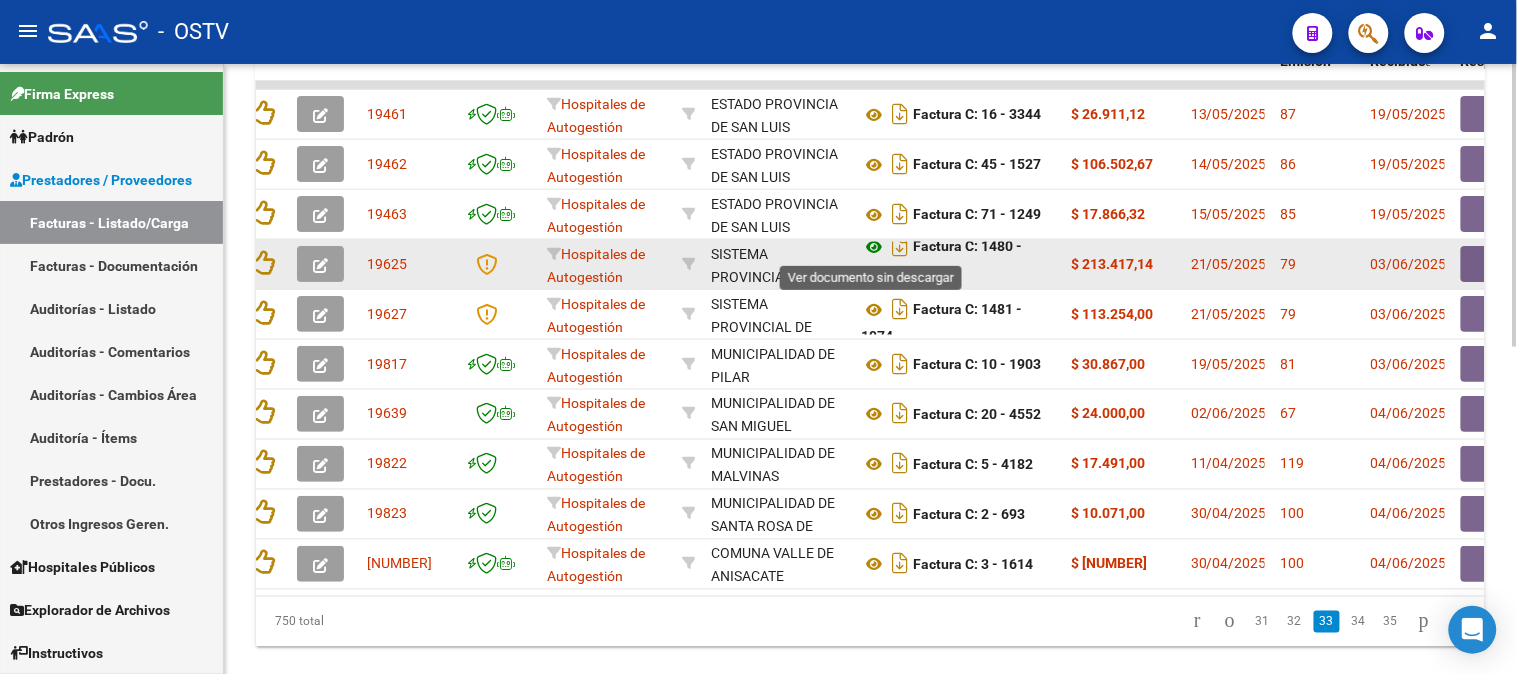 click 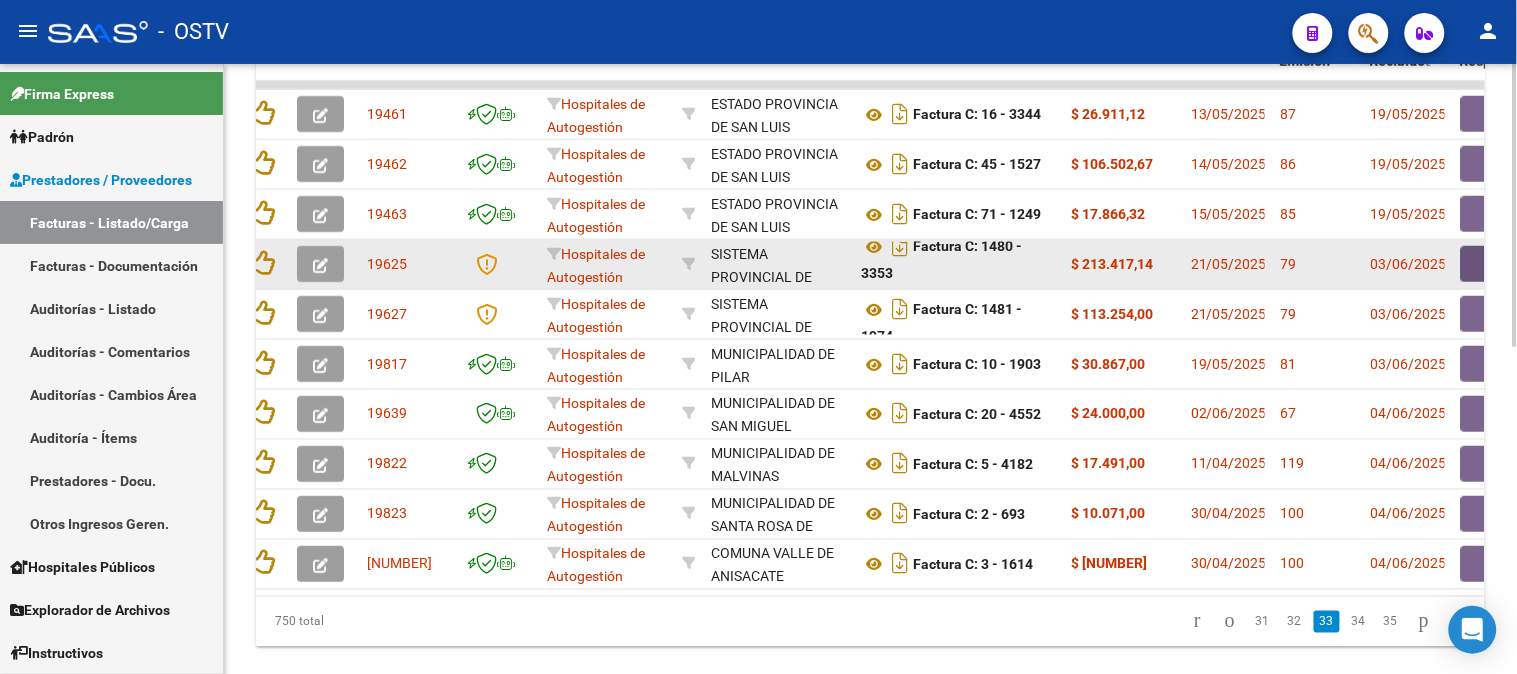 click 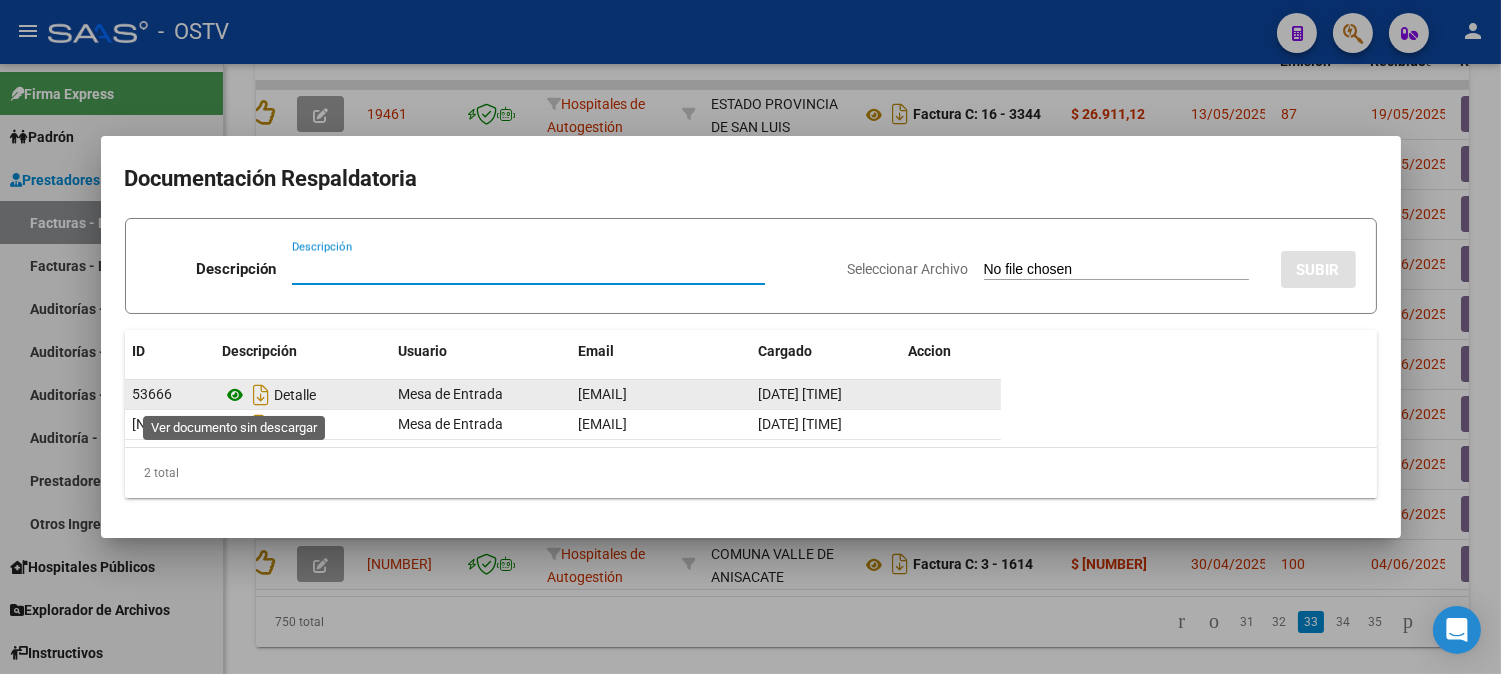 click 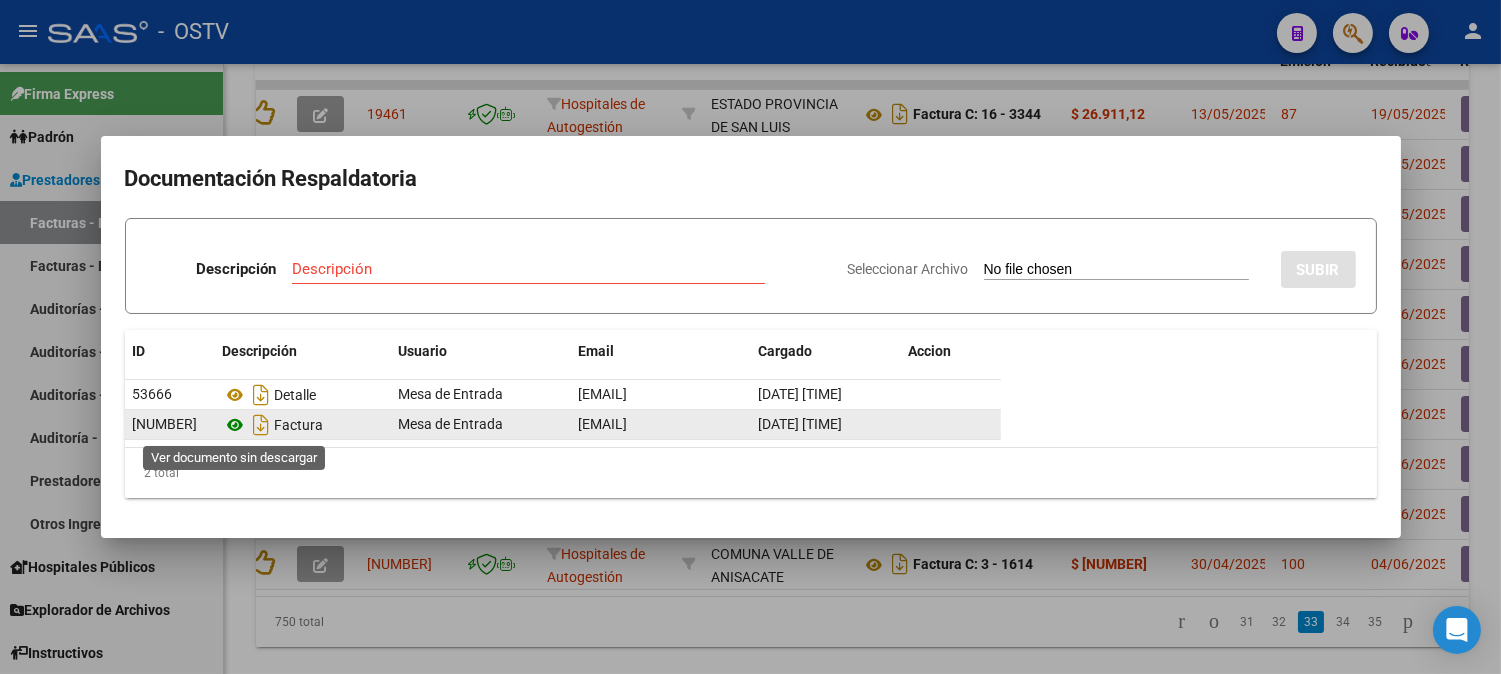 click 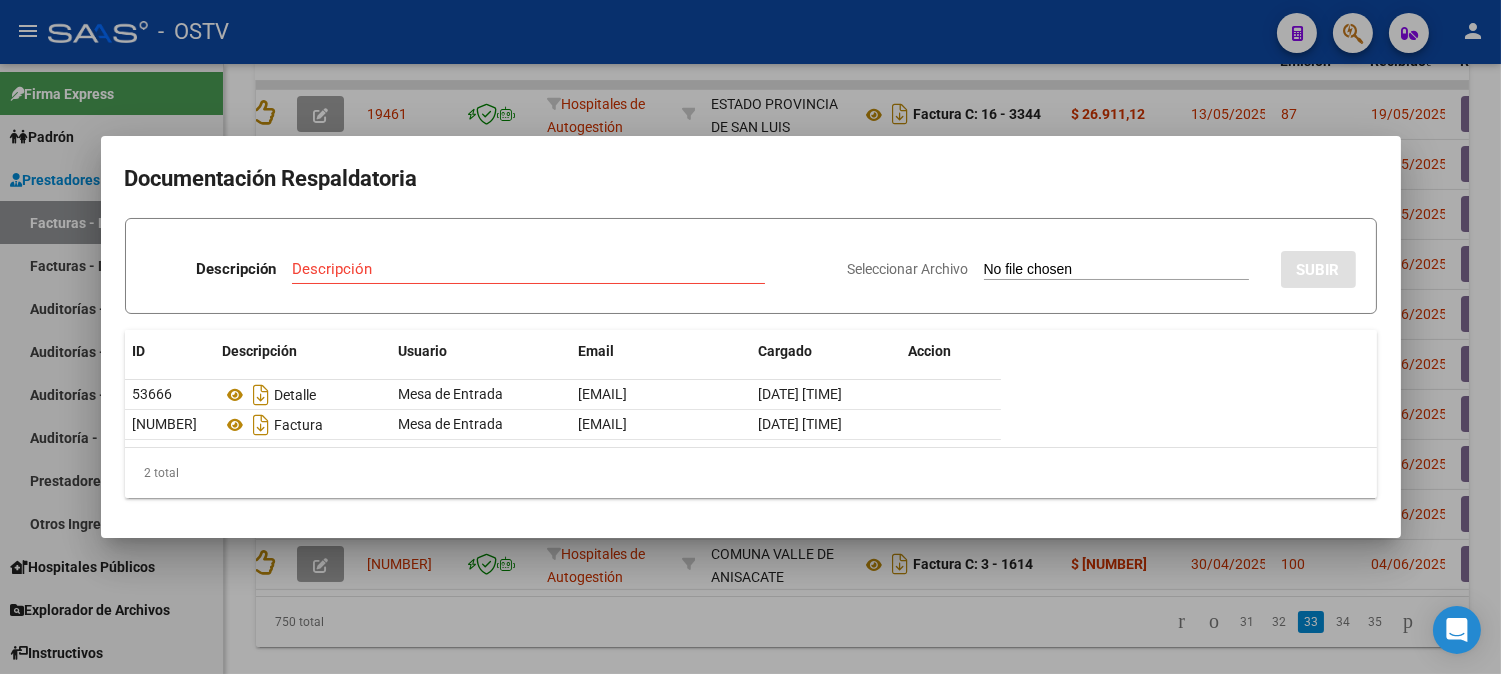 click at bounding box center [750, 337] 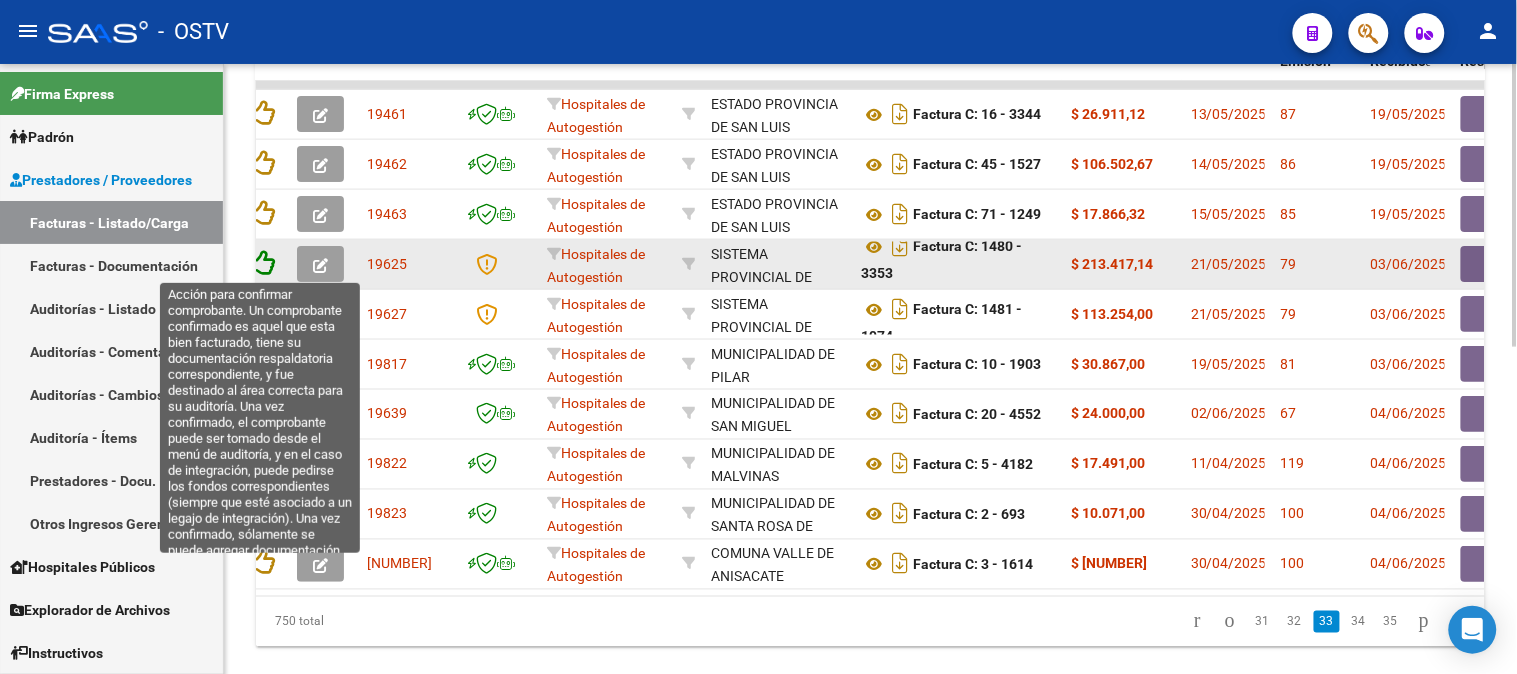 click 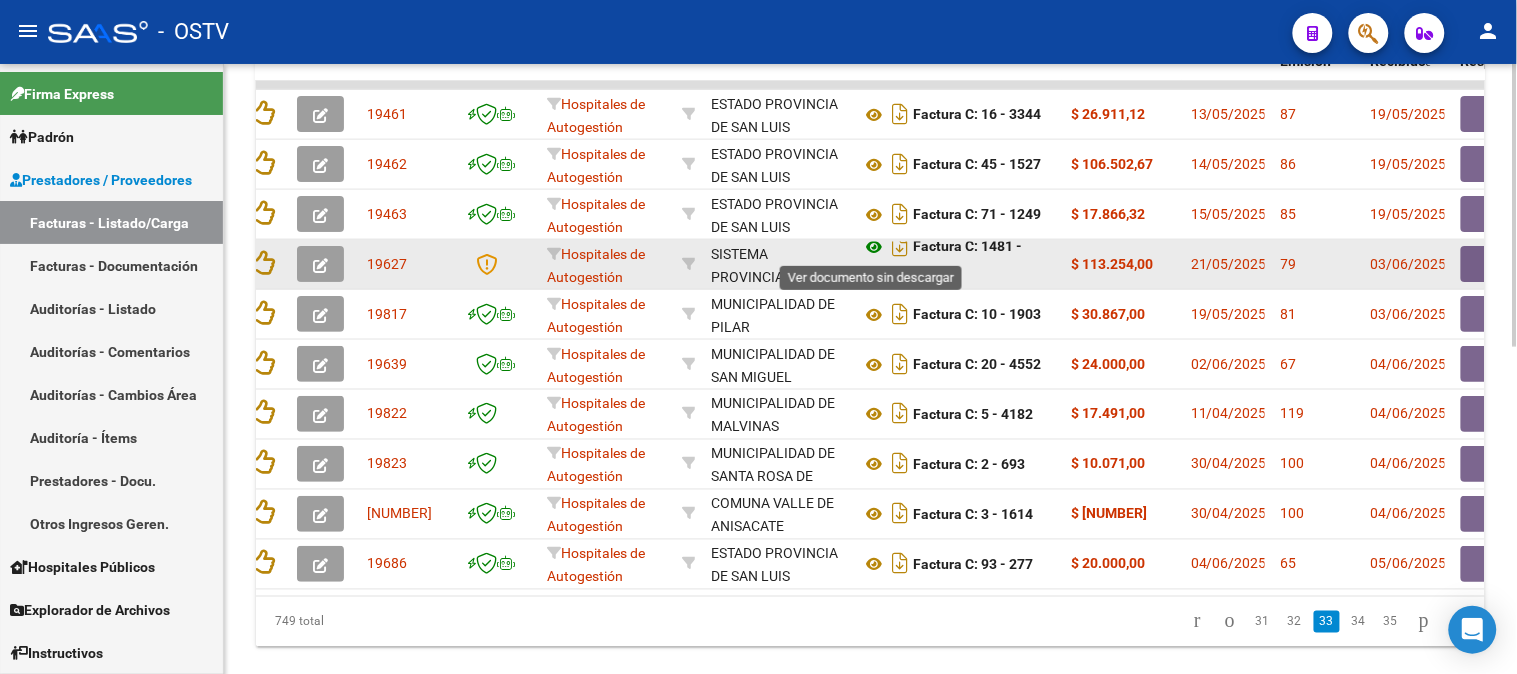 click 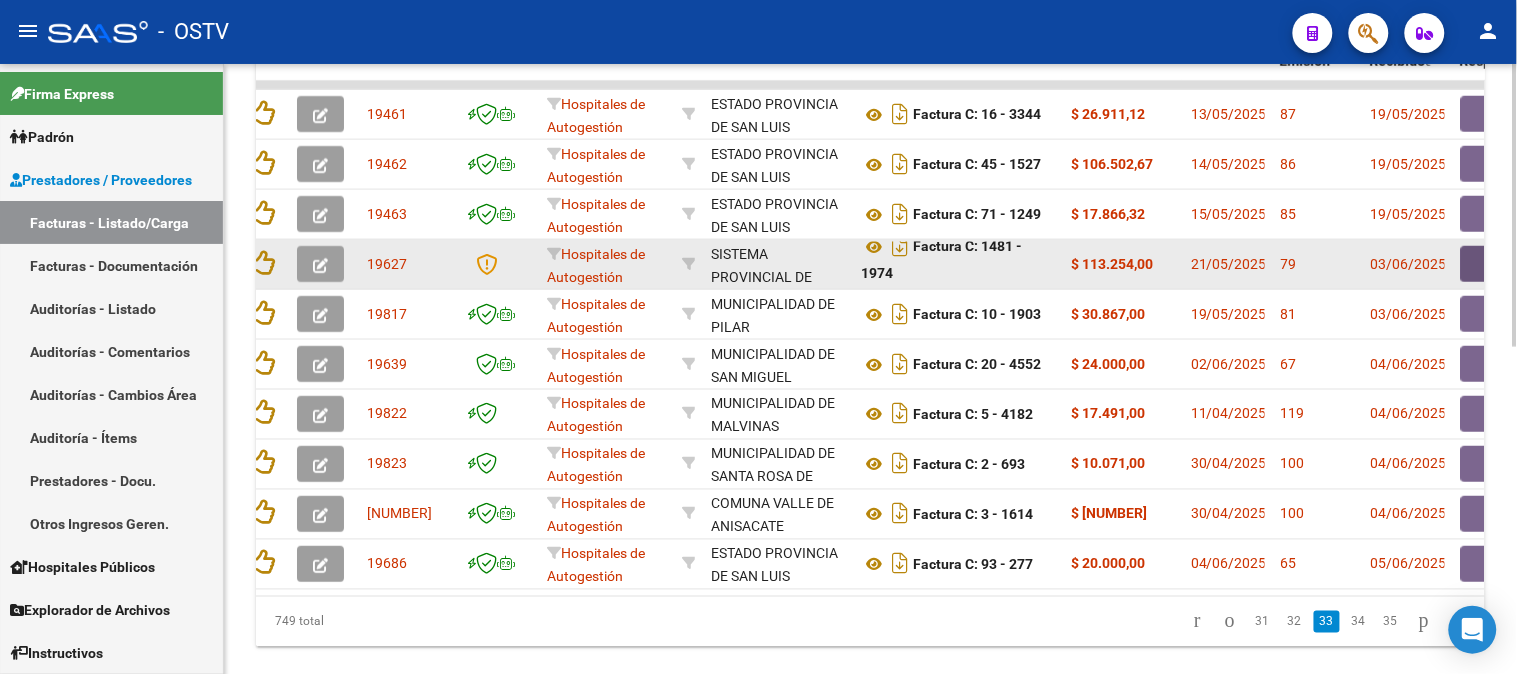 click 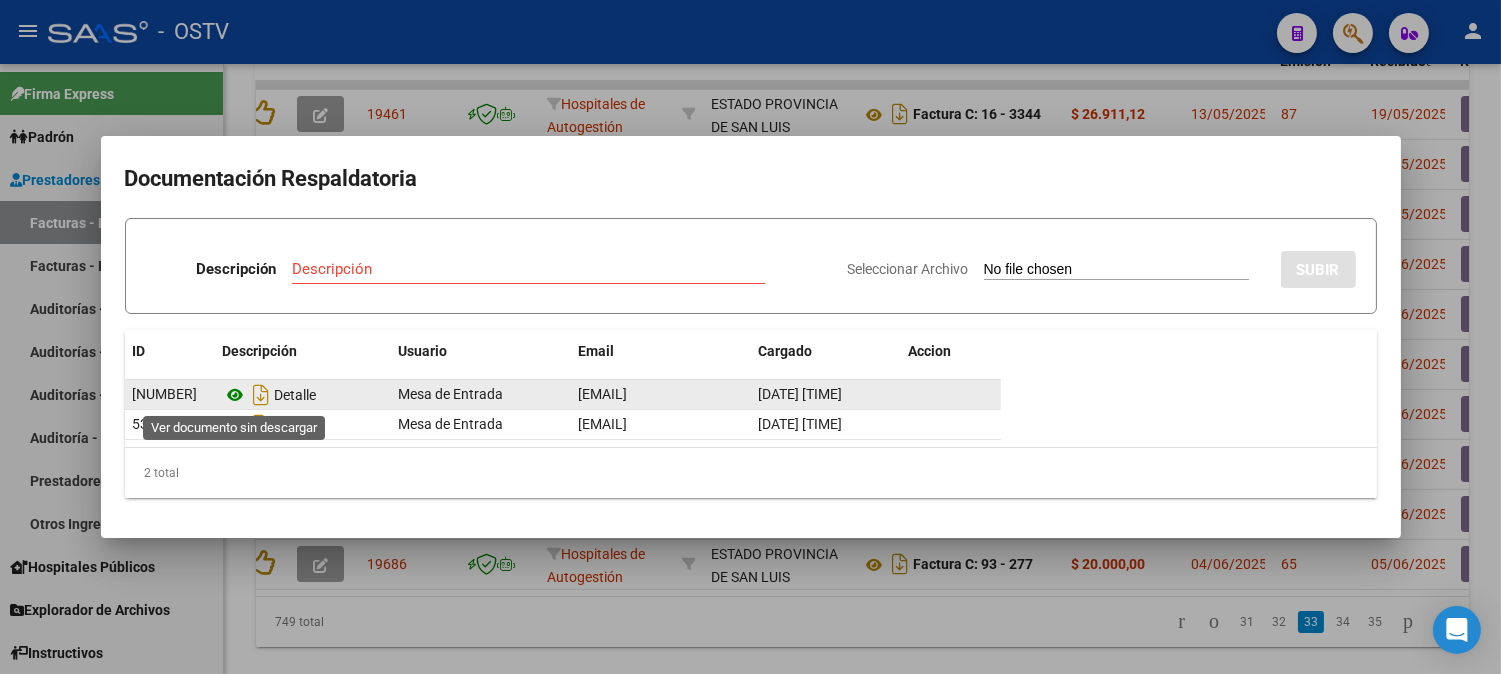 click 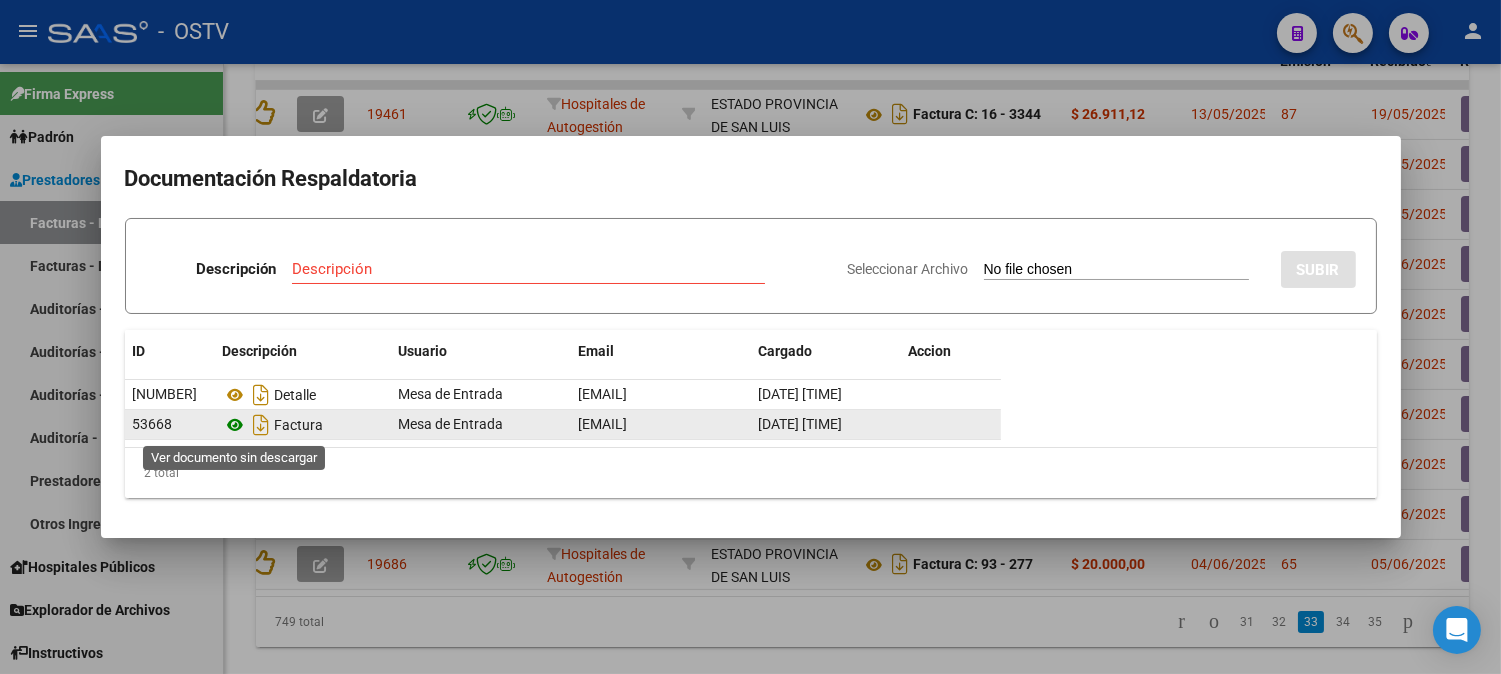 click 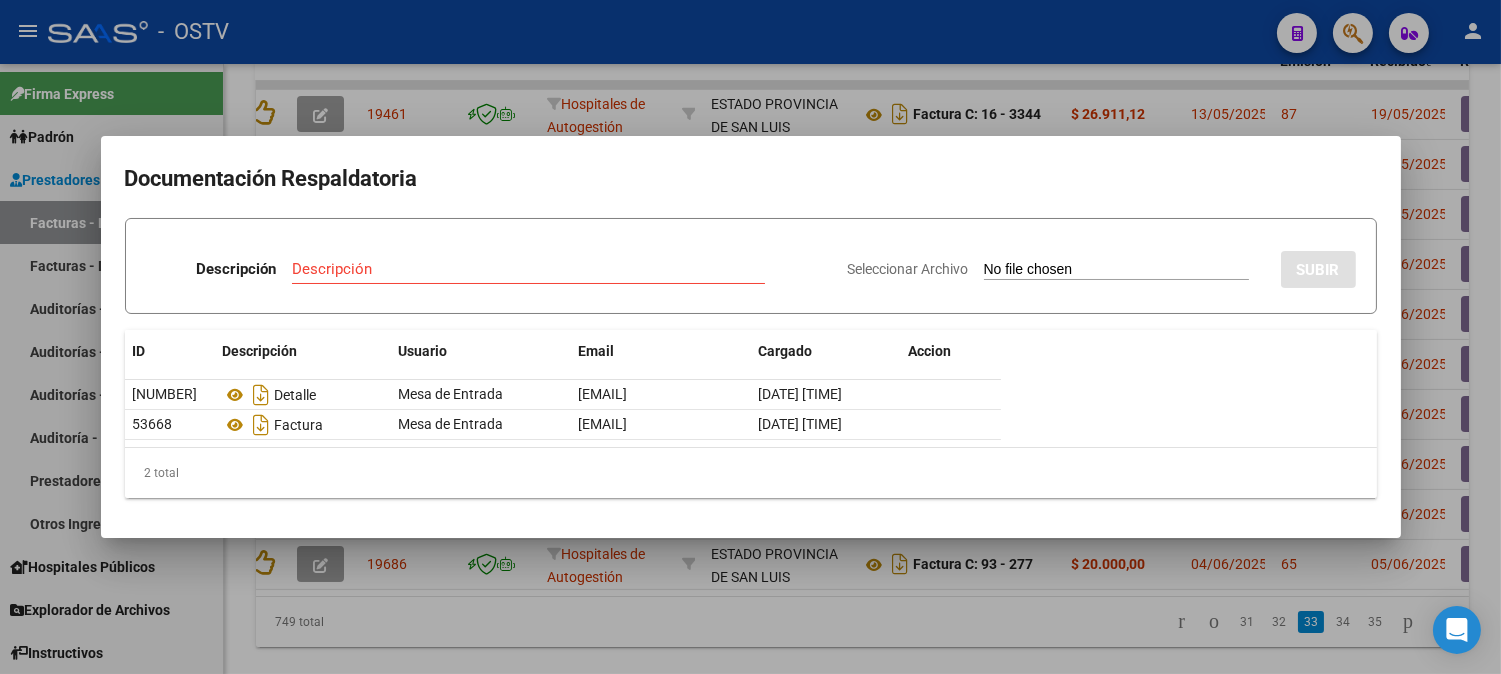 click at bounding box center (750, 337) 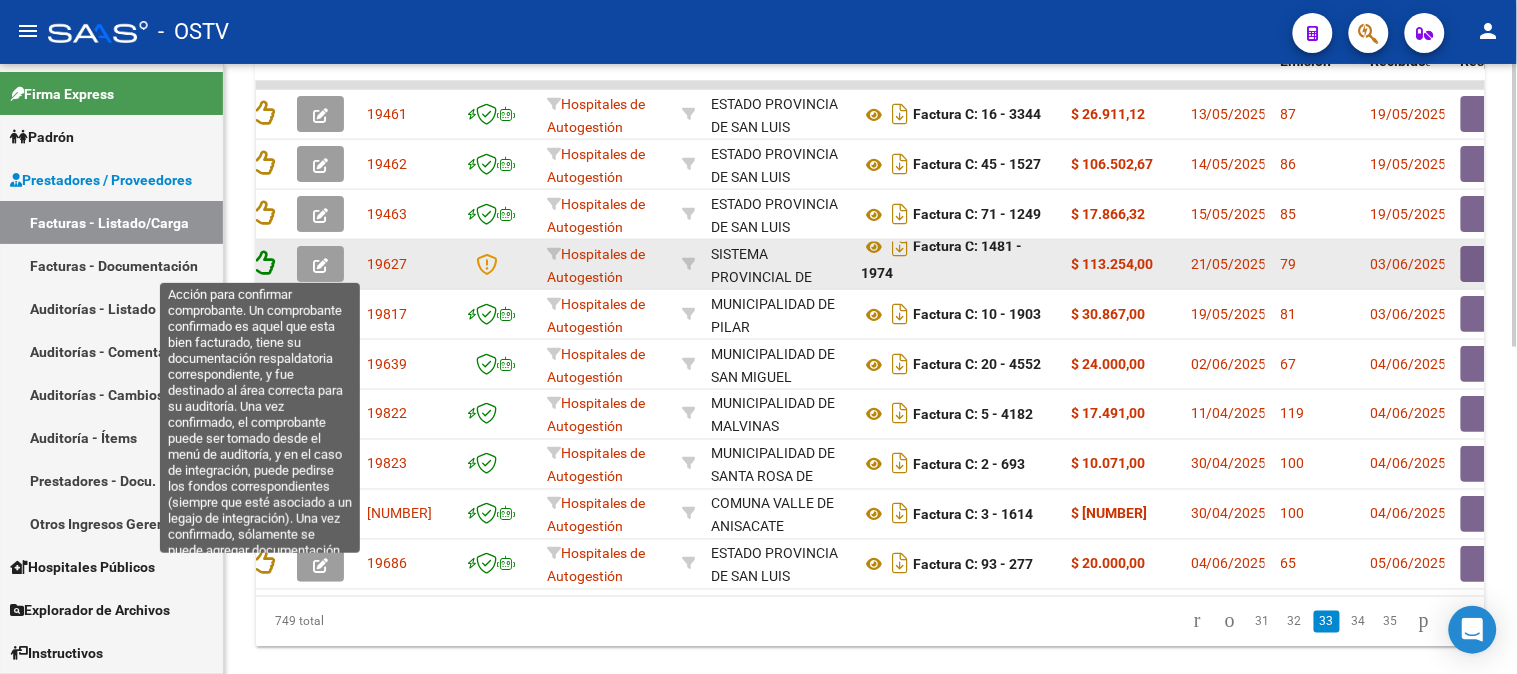 click 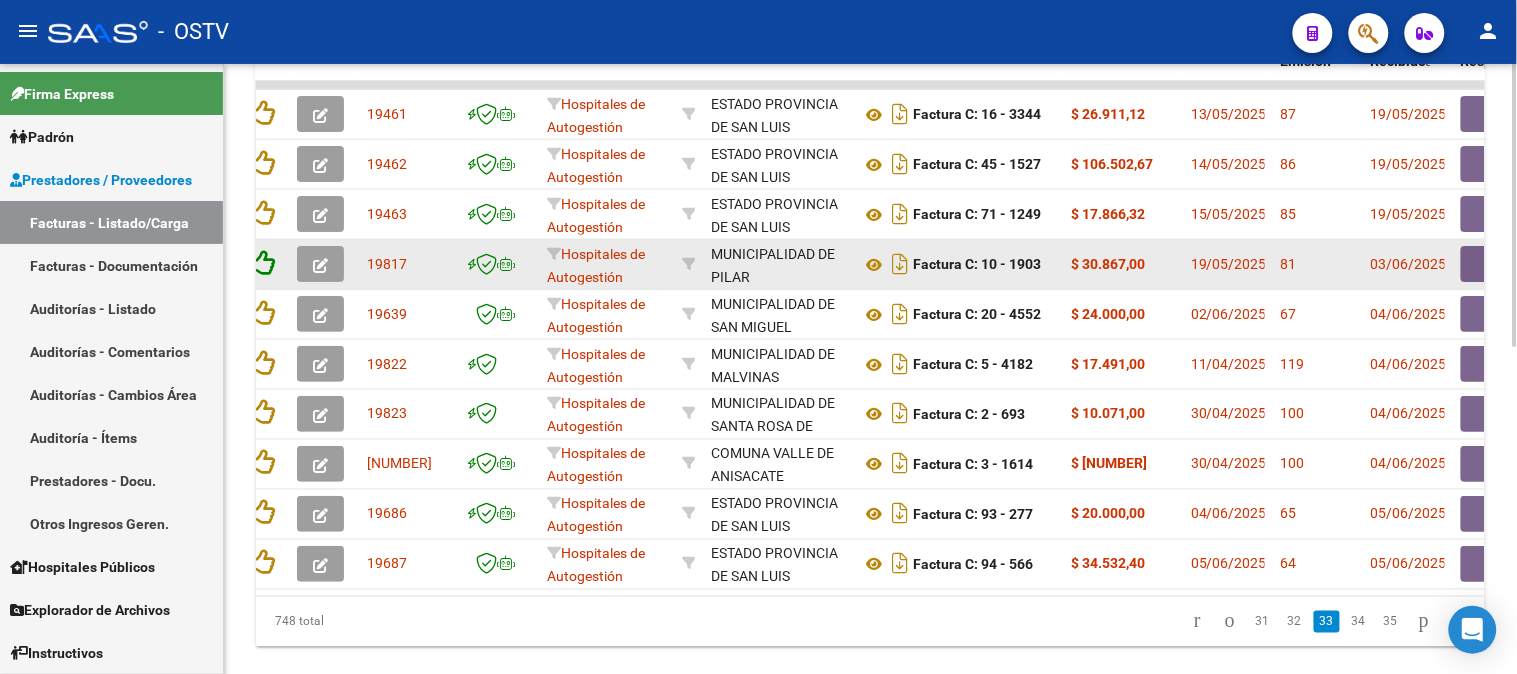 scroll, scrollTop: 0, scrollLeft: 0, axis: both 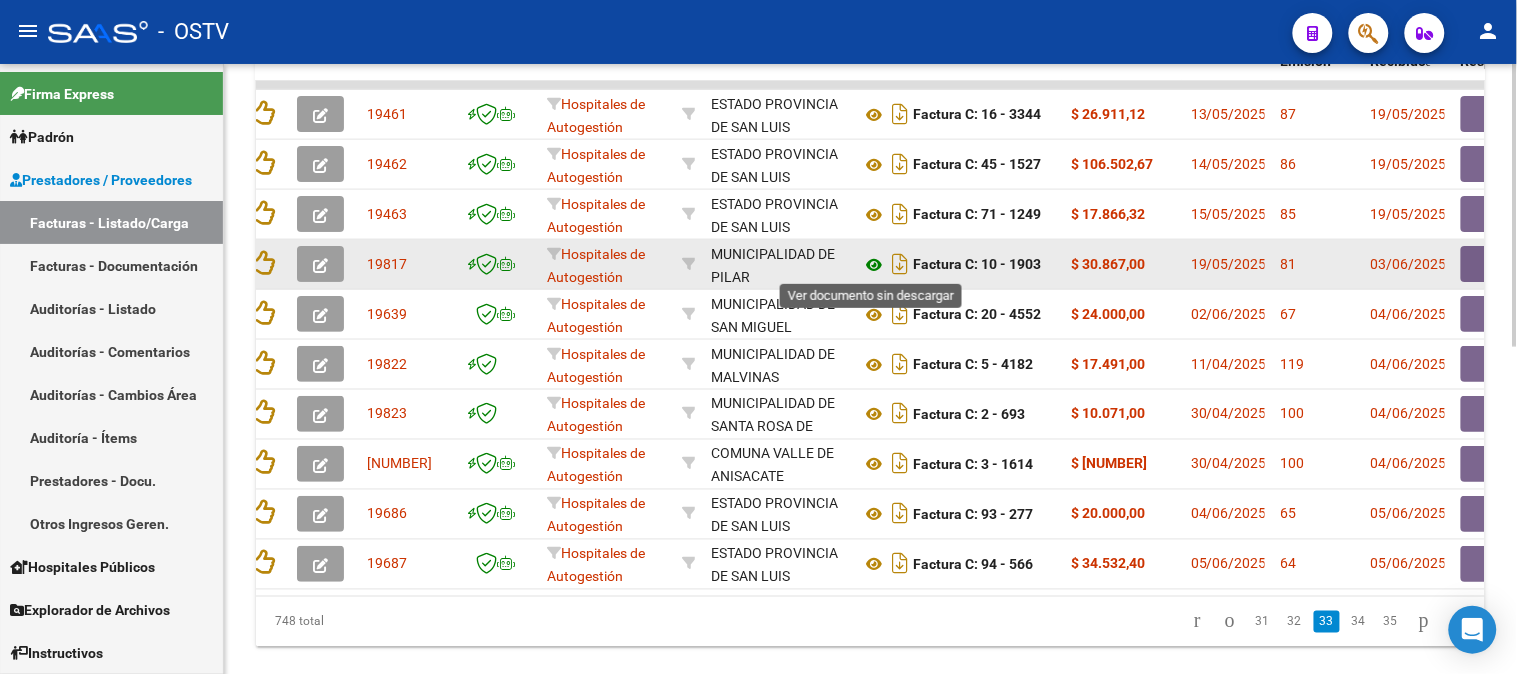 click 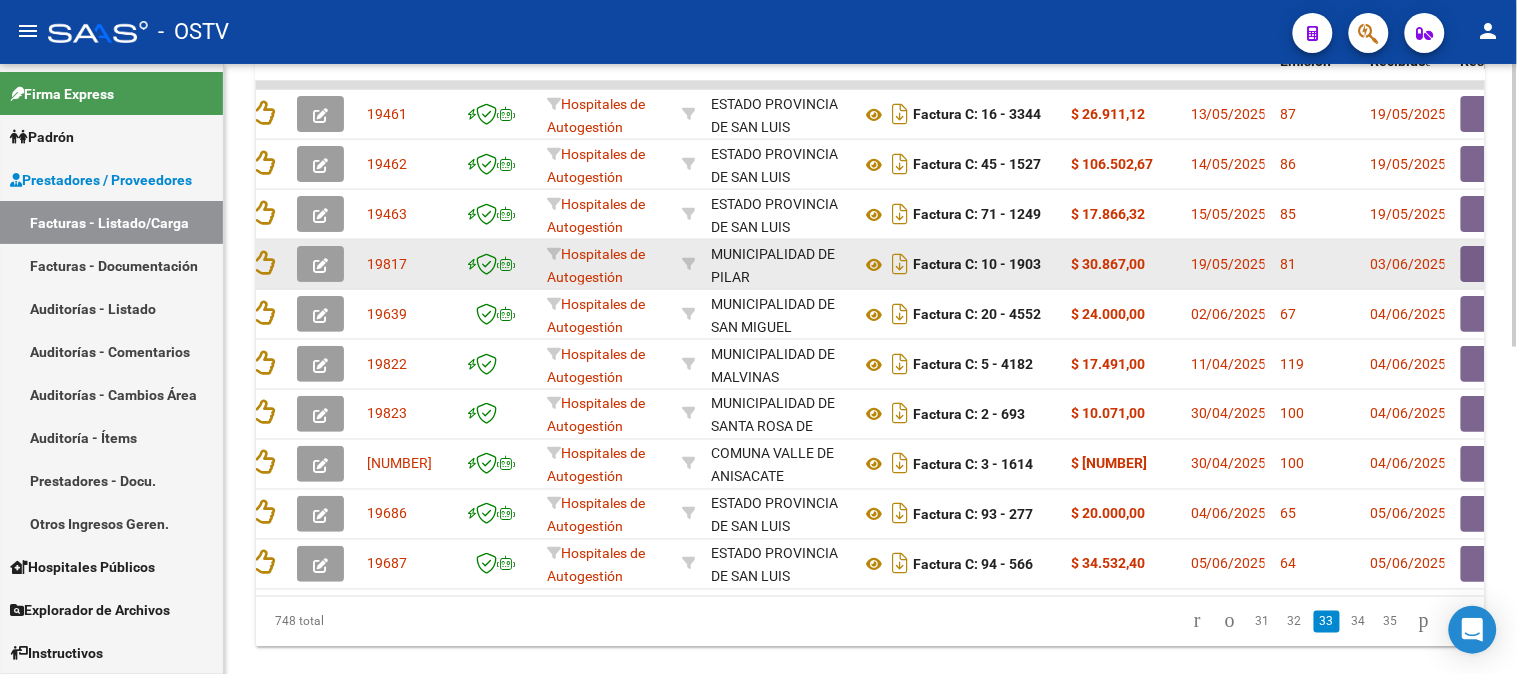 click 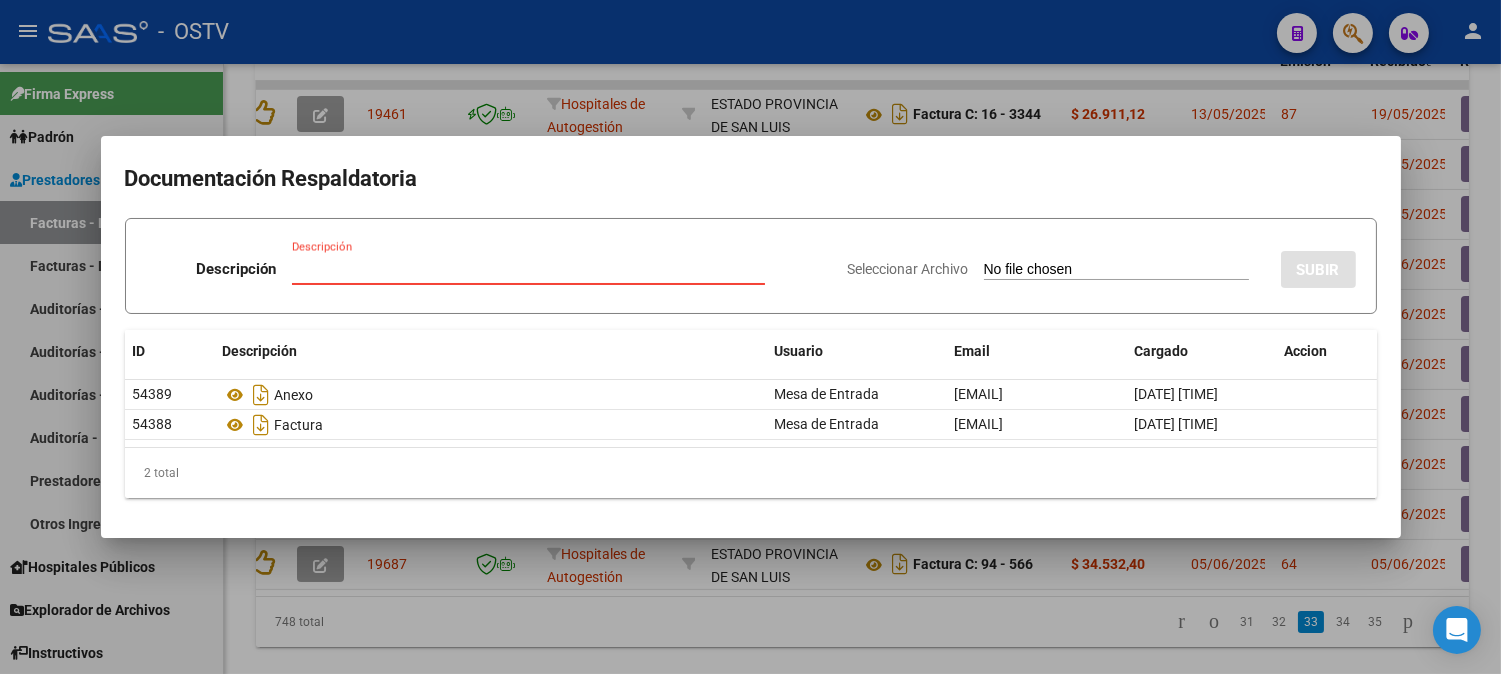 click at bounding box center (750, 337) 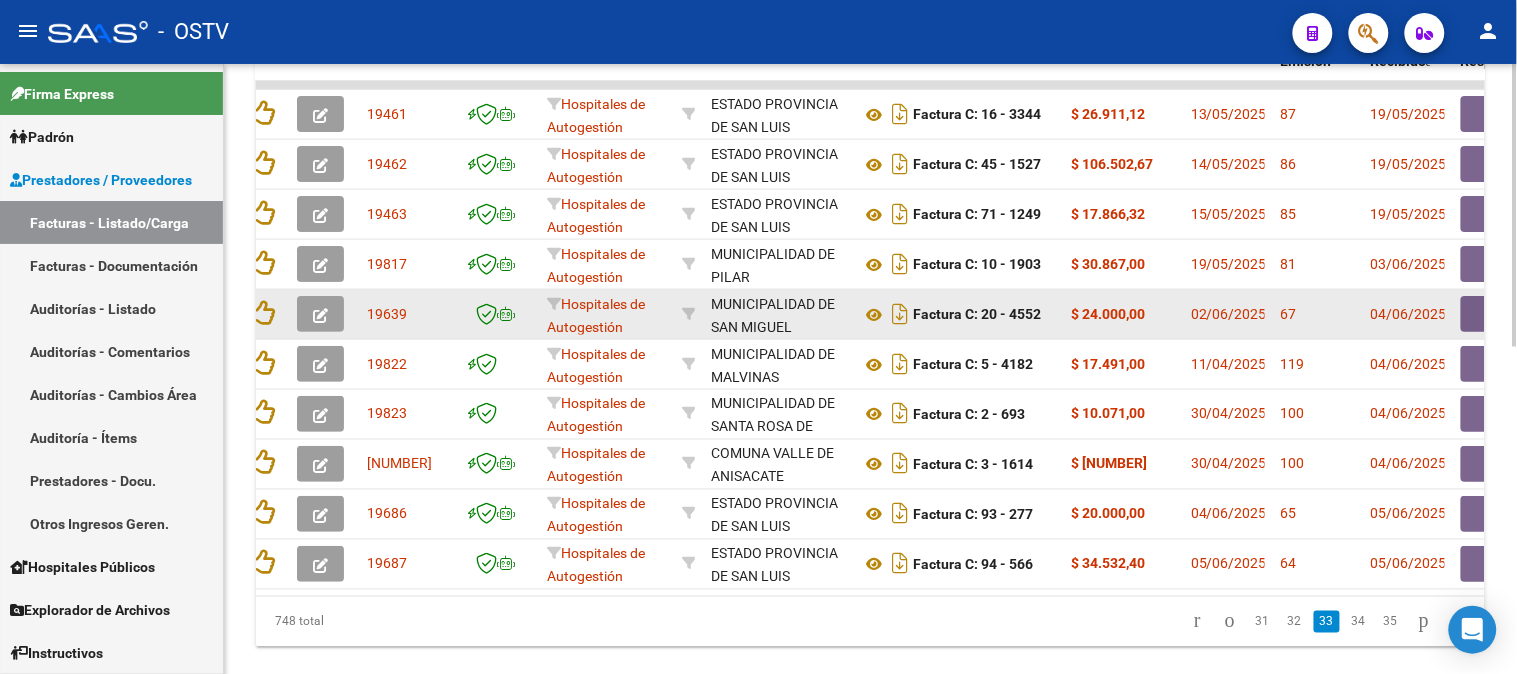 drag, startPoint x: 986, startPoint y: 261, endPoint x: 1237, endPoint y: 296, distance: 253.4285 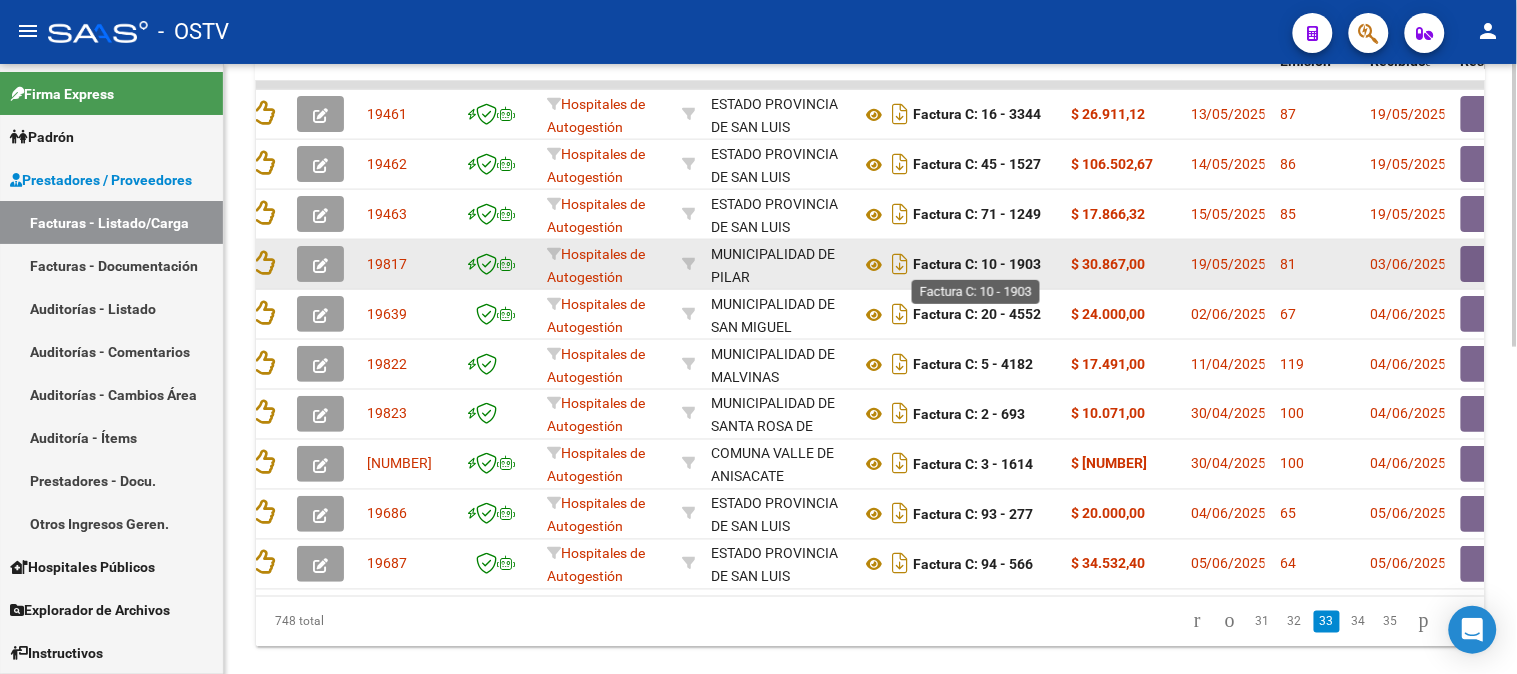 click on "Factura C: 10 - 1903" 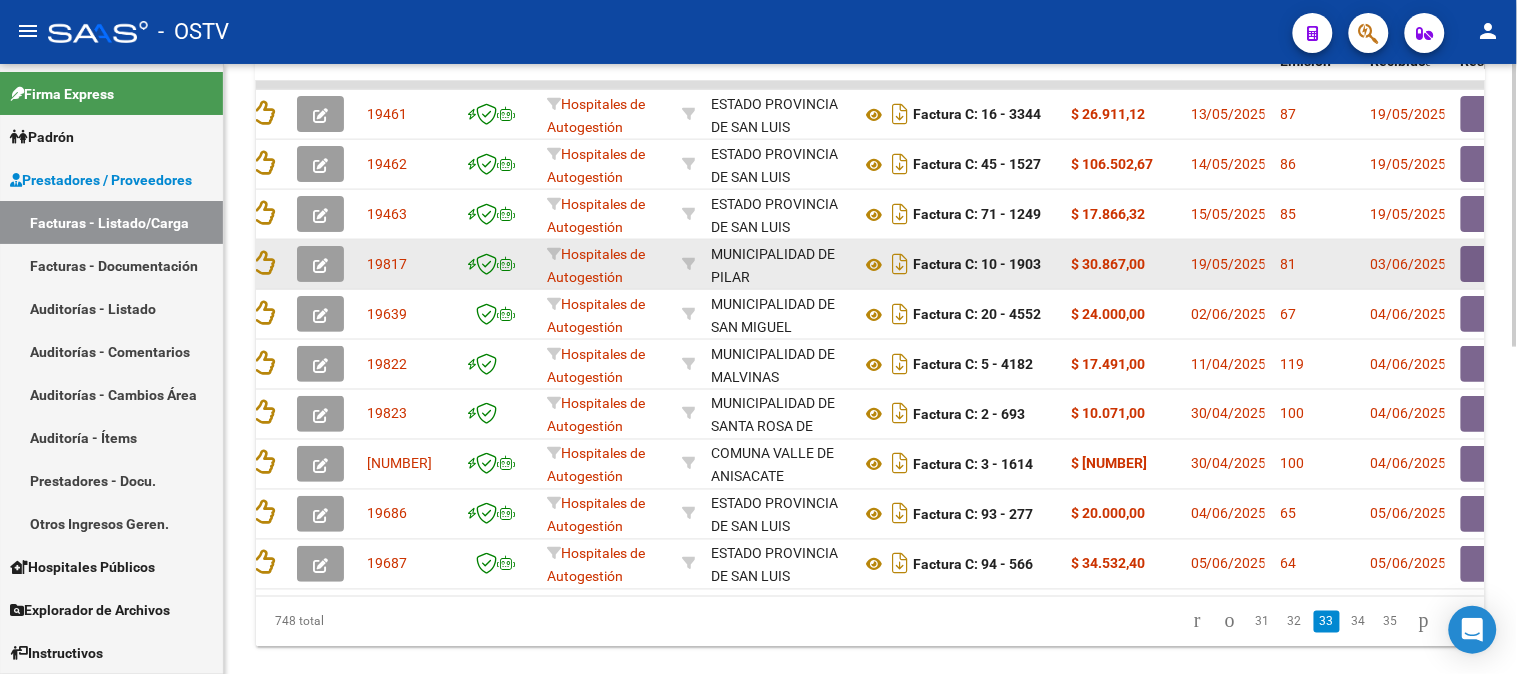 drag, startPoint x: 920, startPoint y: 263, endPoint x: 1177, endPoint y: 271, distance: 257.12448 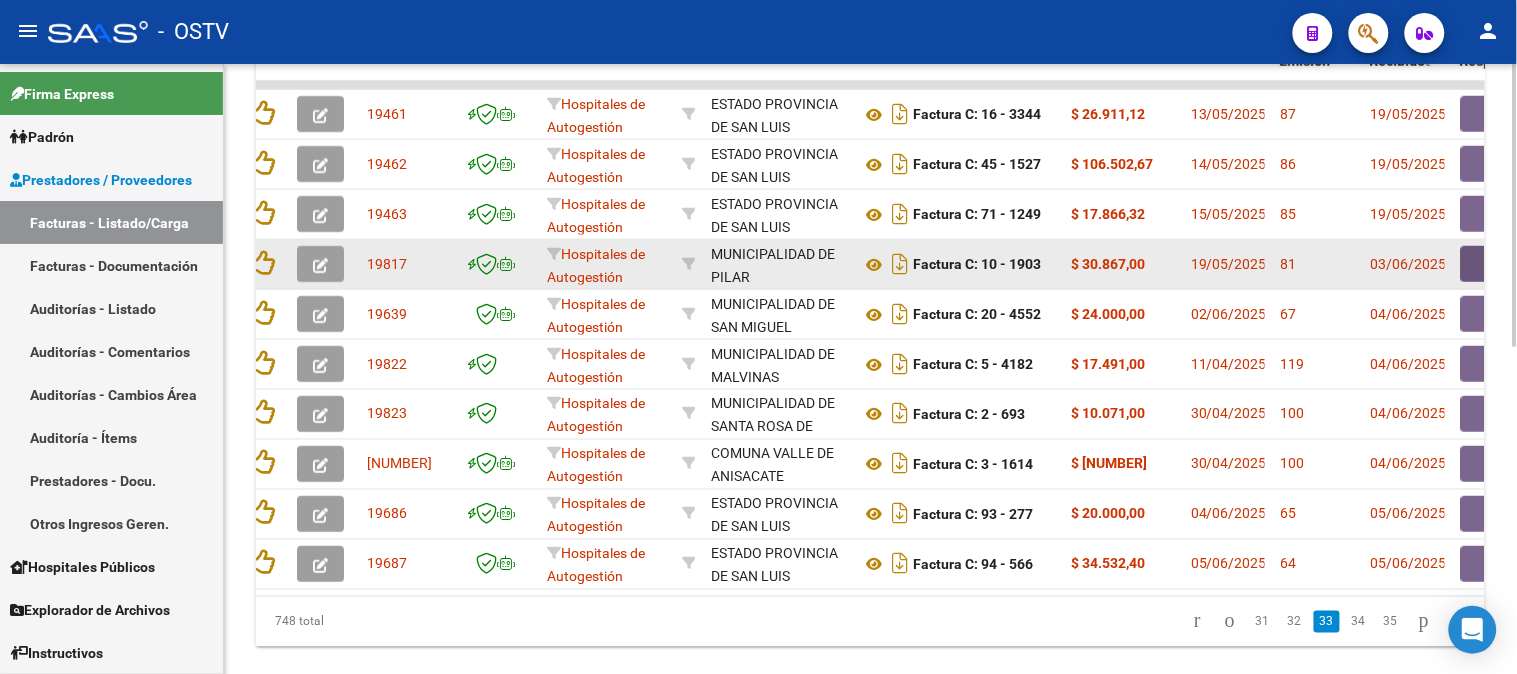 click 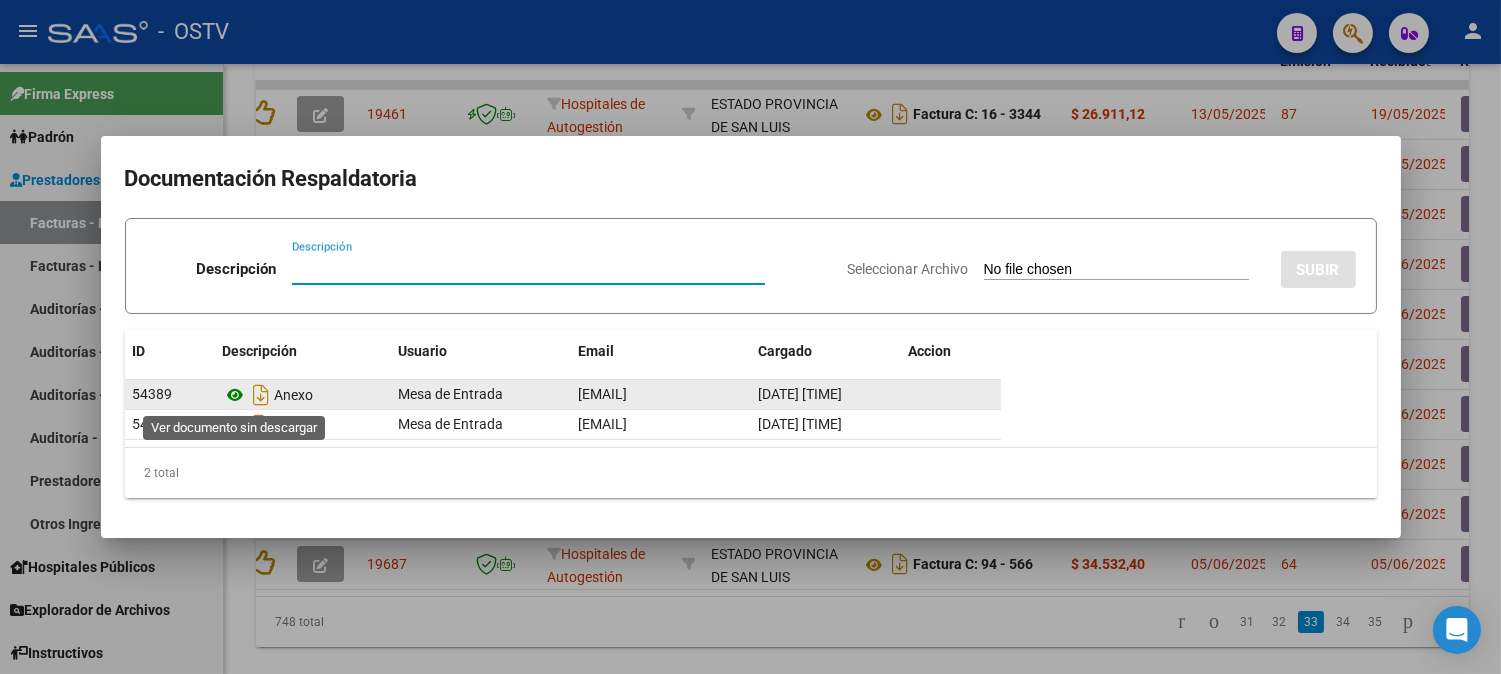 click 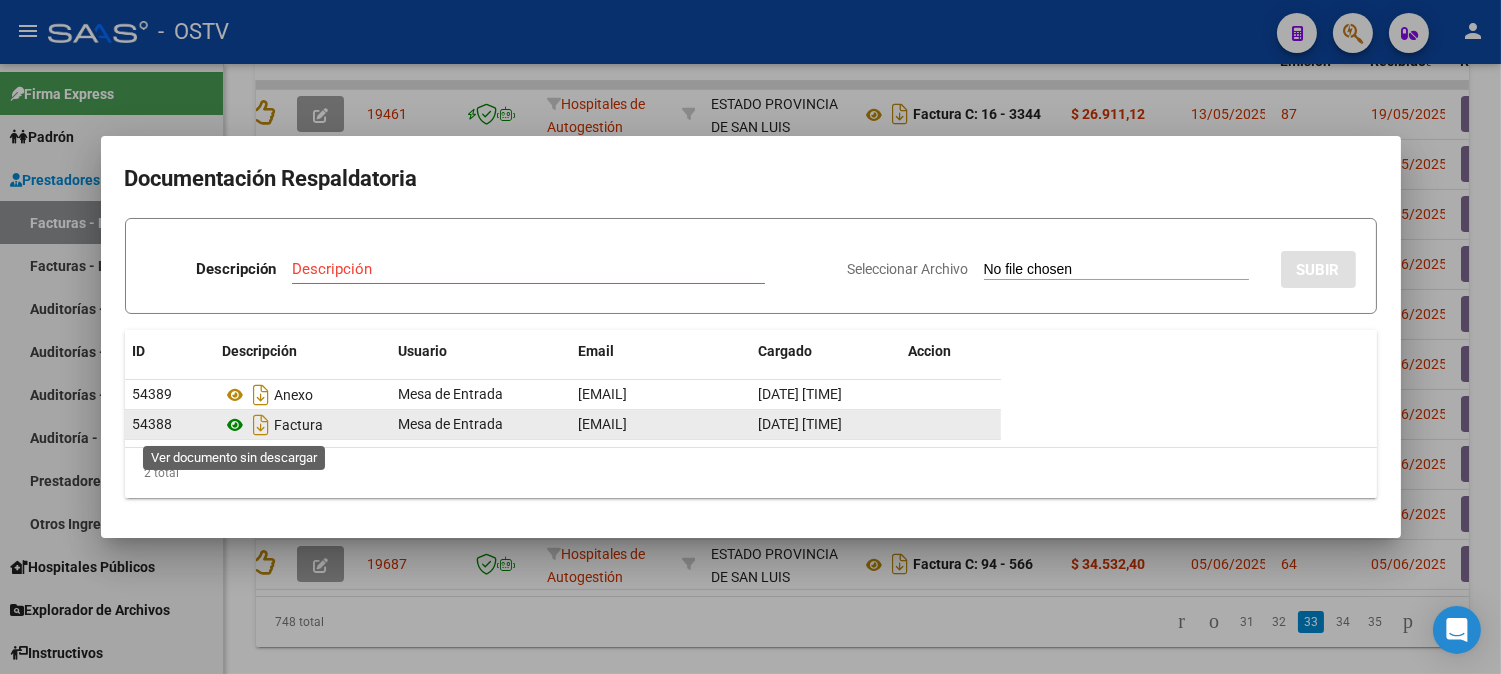 click 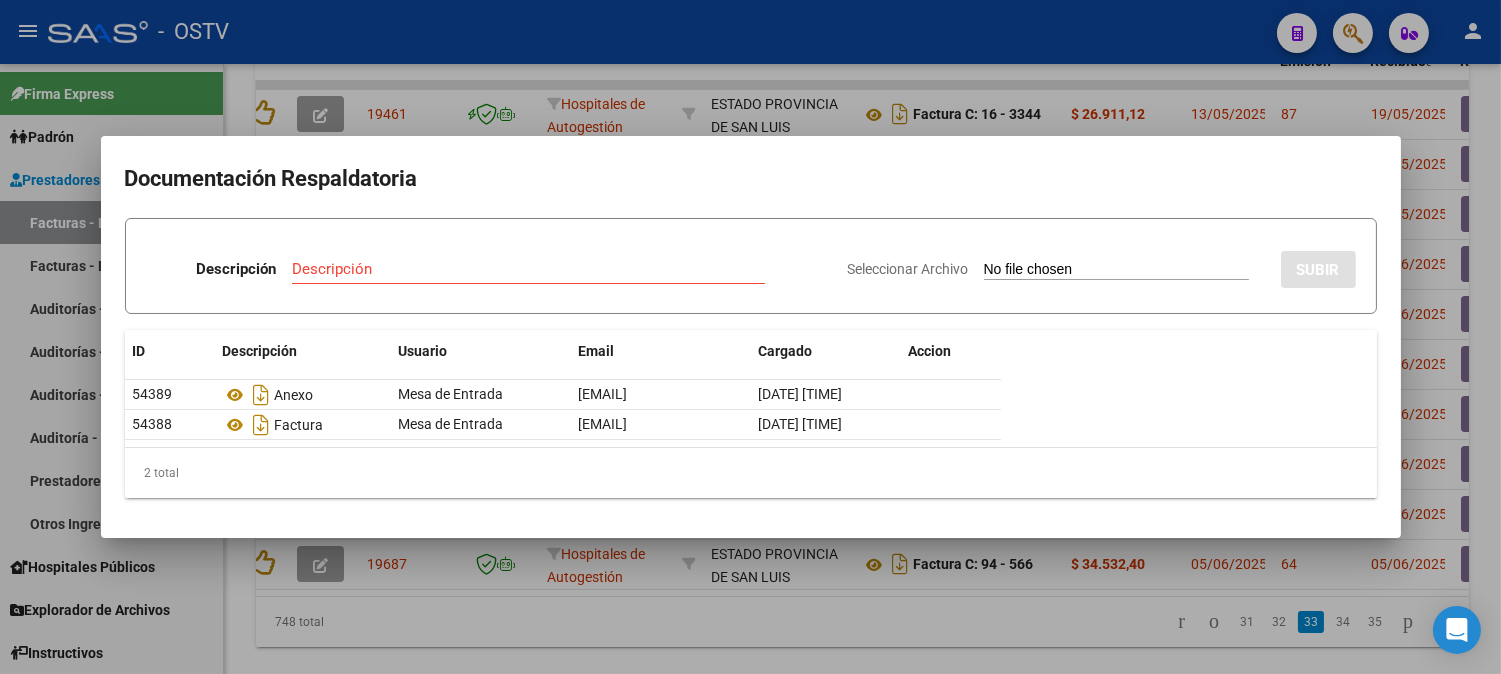 click at bounding box center [750, 337] 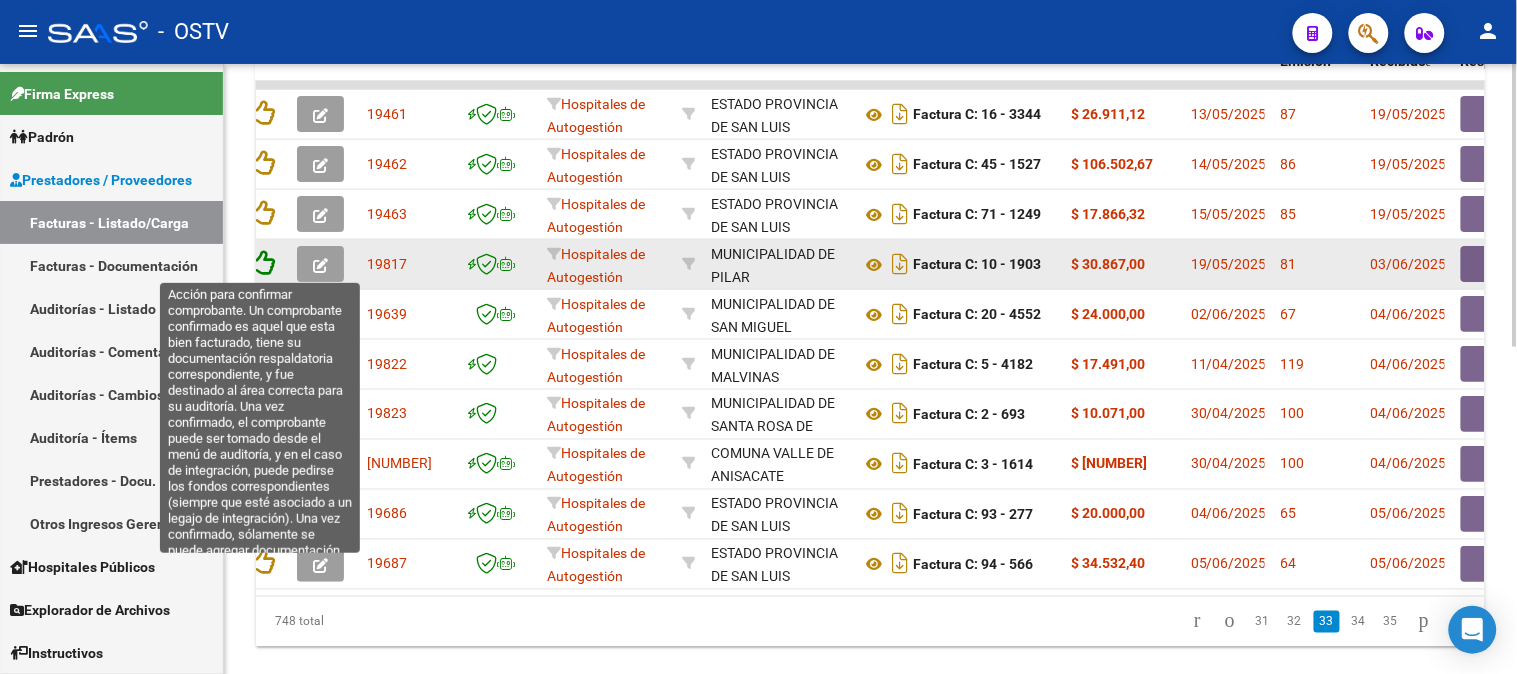 click 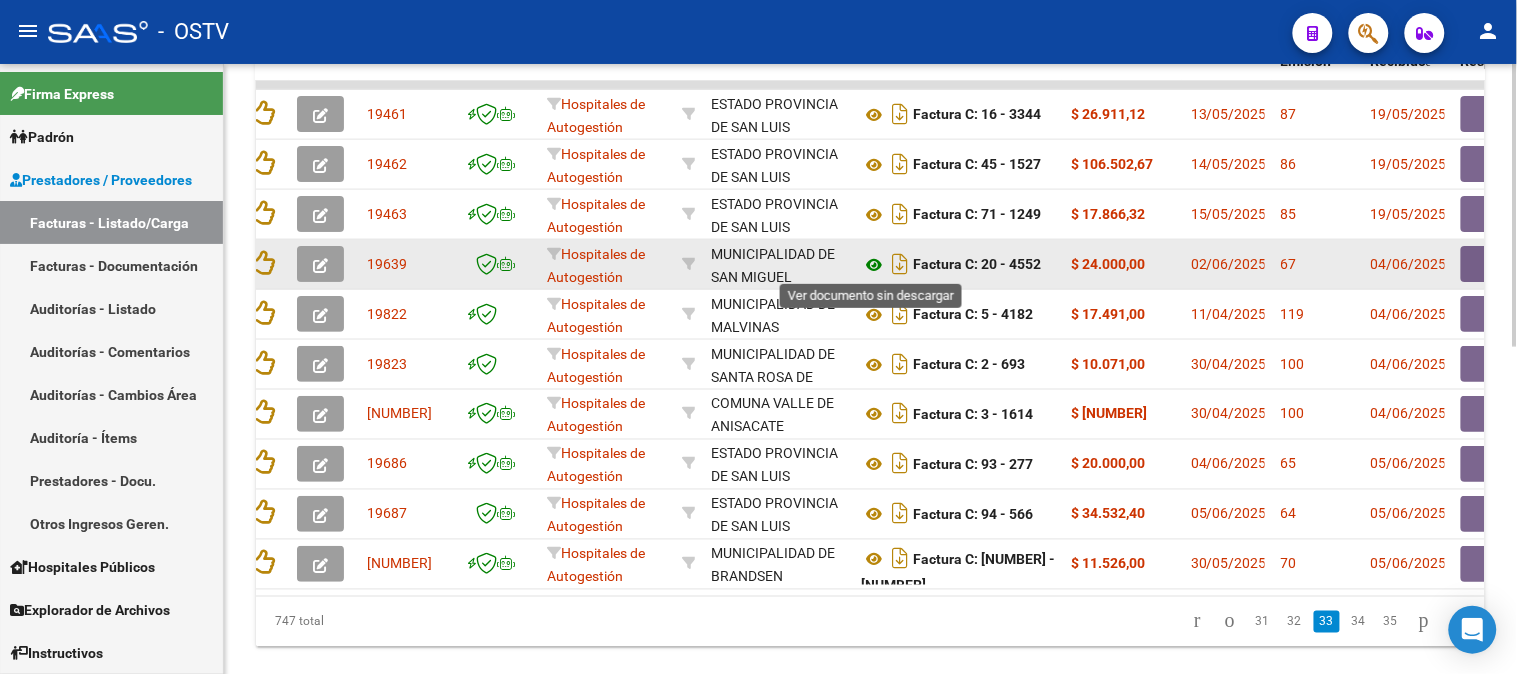 click 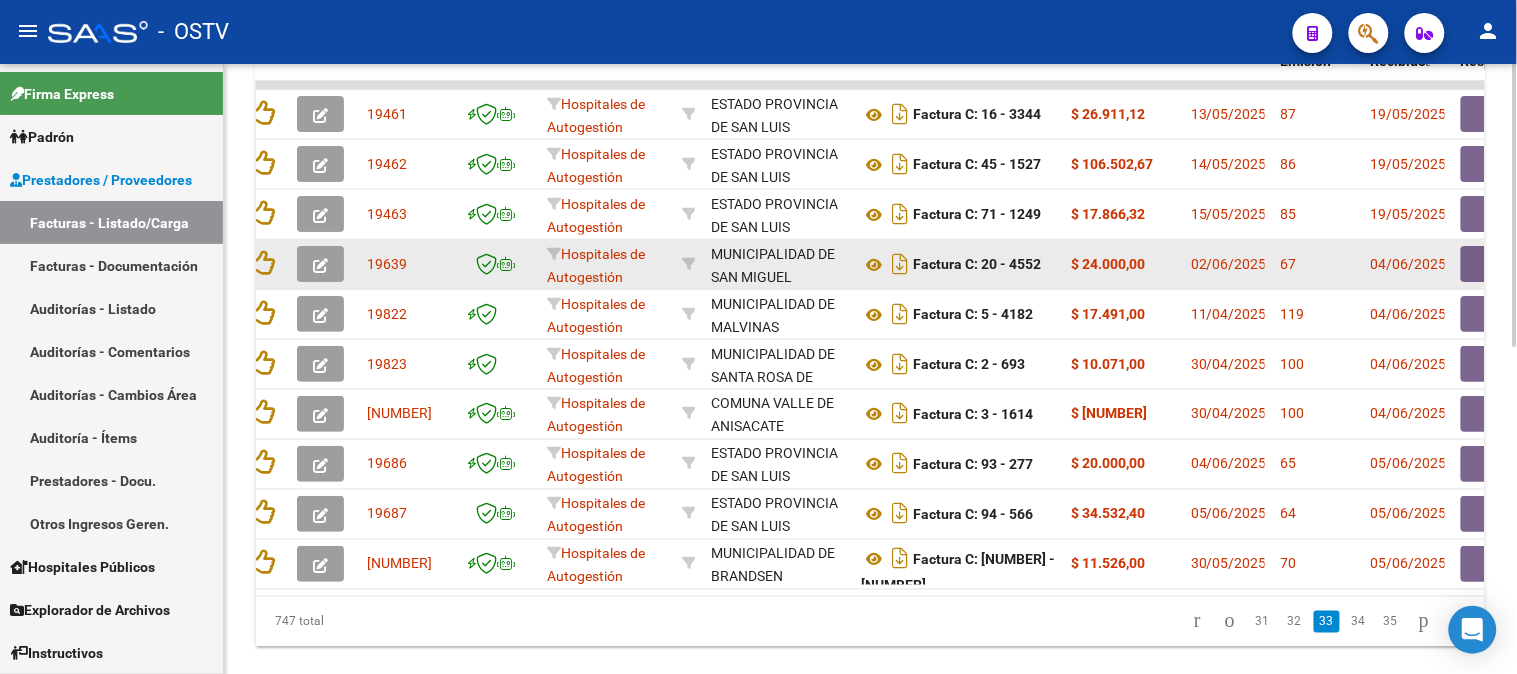 drag, startPoint x: 931, startPoint y: 258, endPoint x: 1056, endPoint y: 267, distance: 125.32358 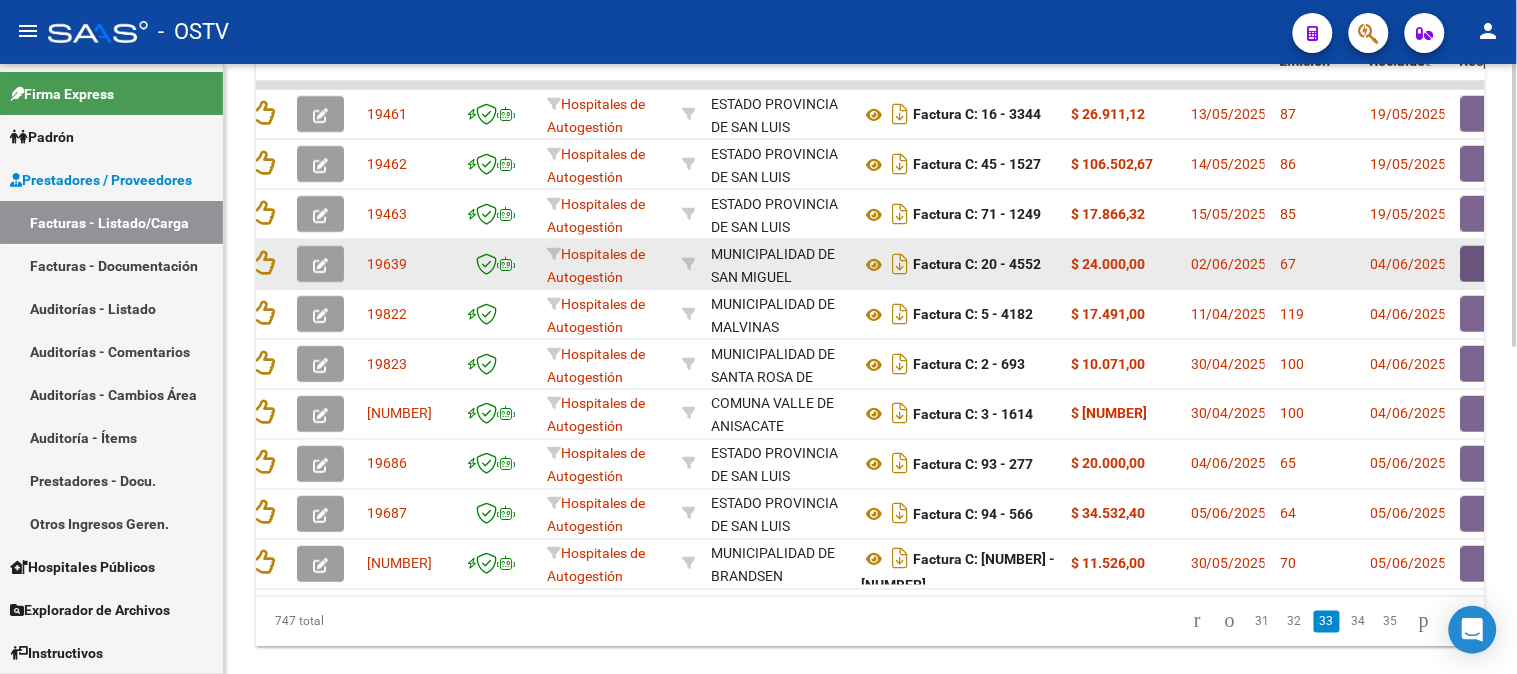 click 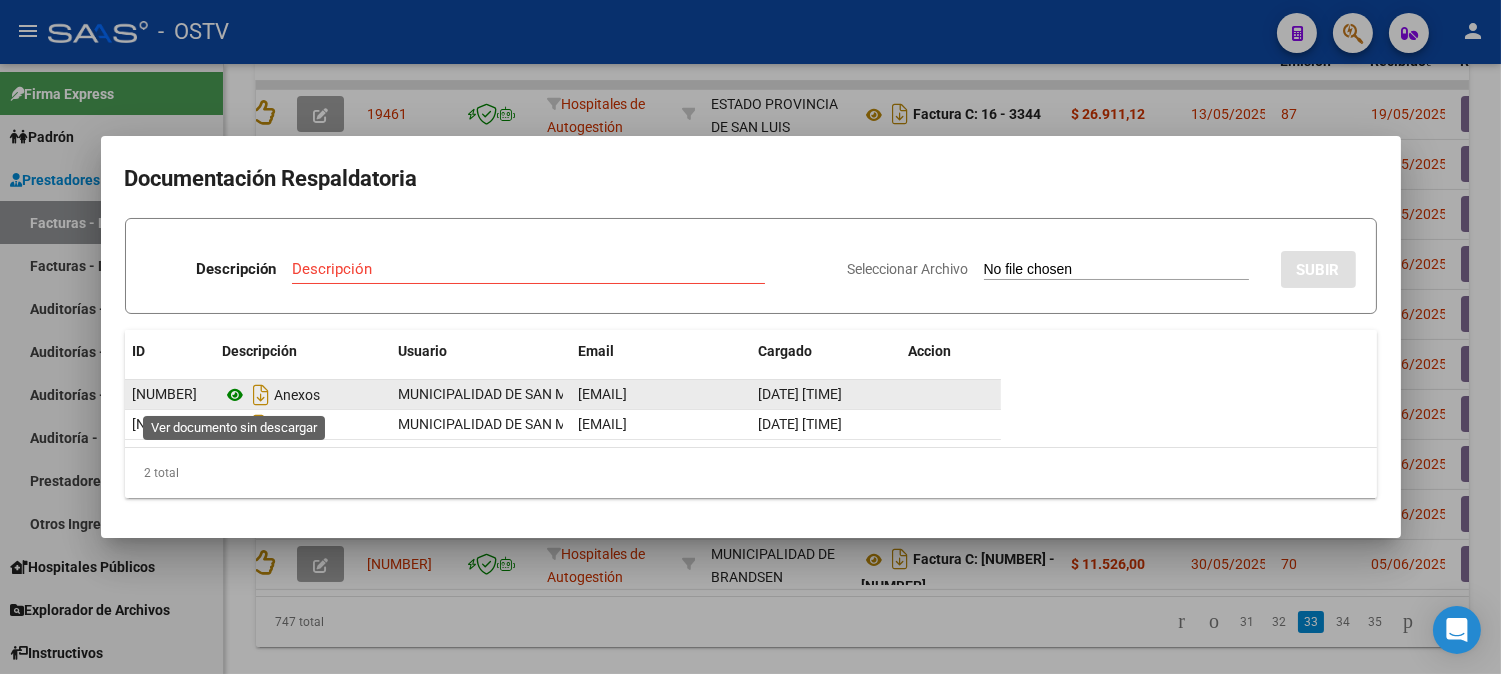 click 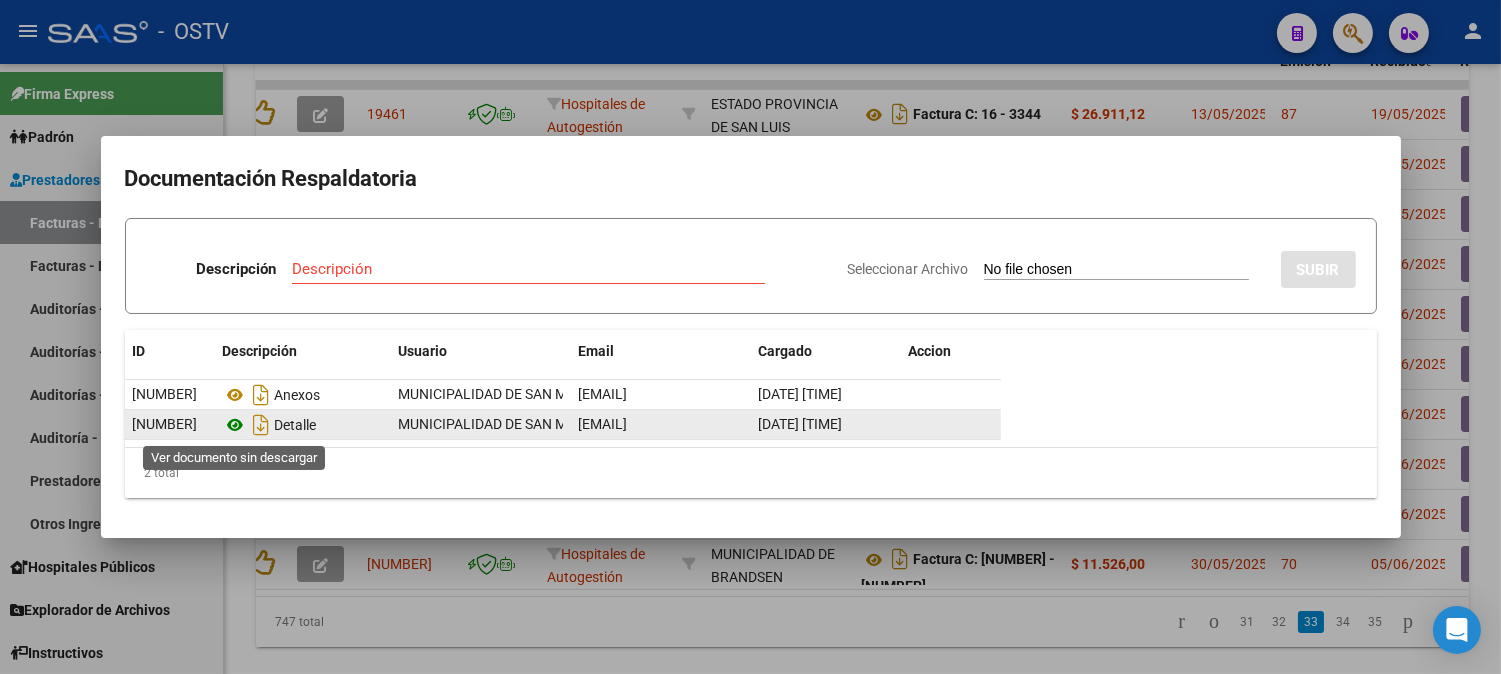 click 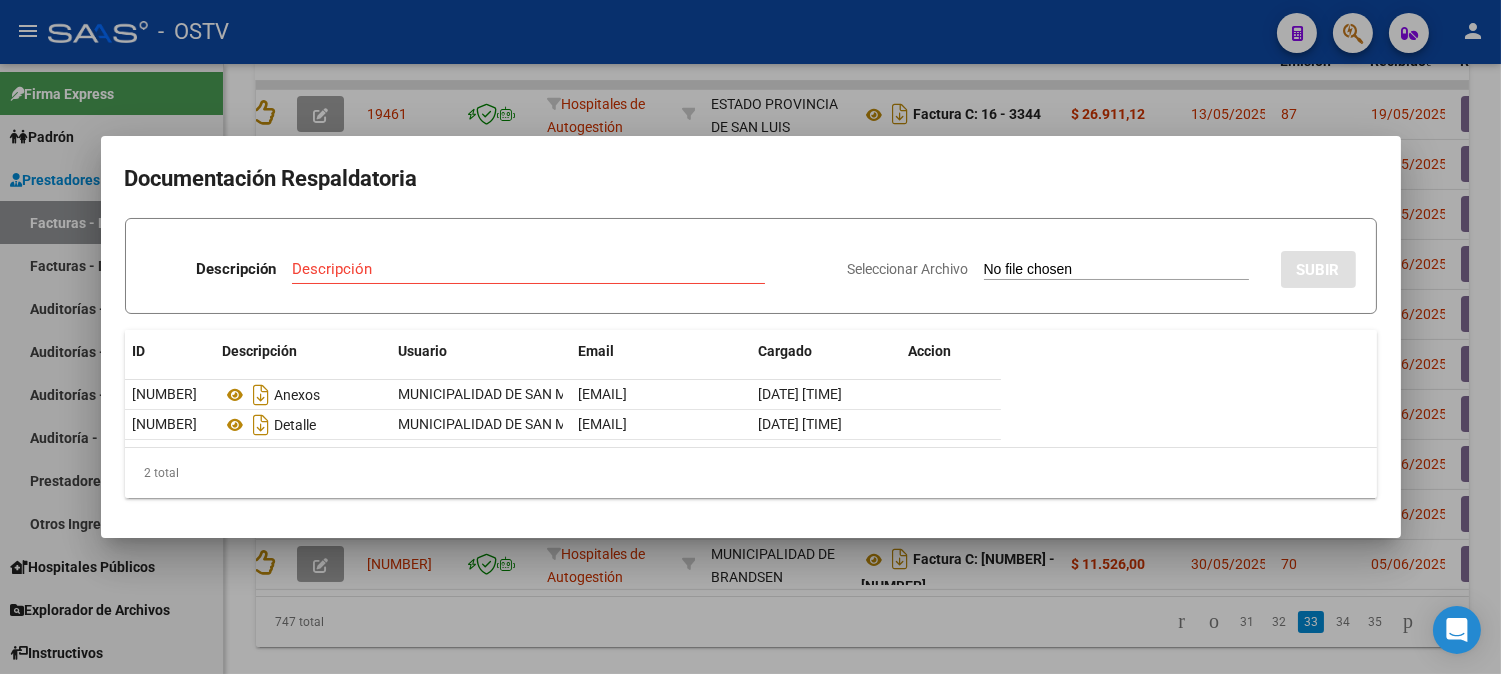 click at bounding box center (750, 337) 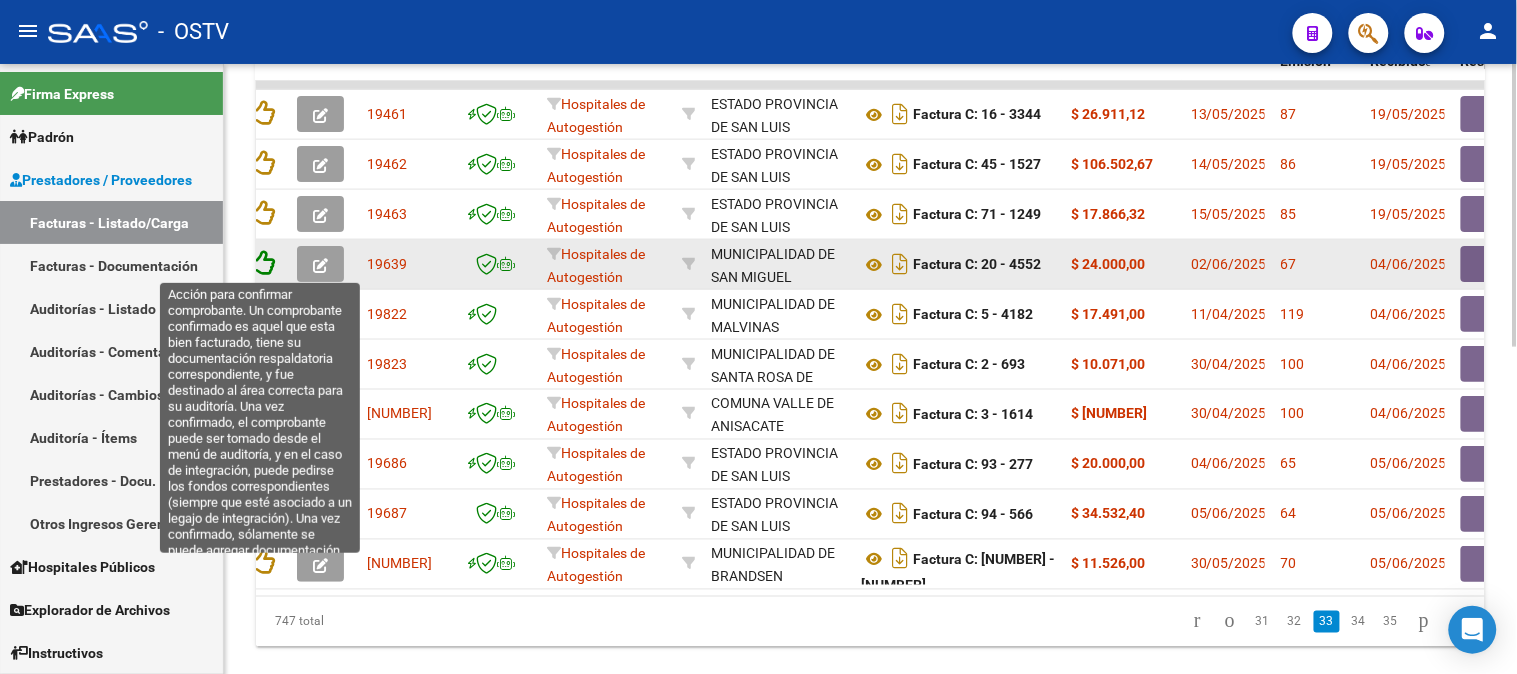 click 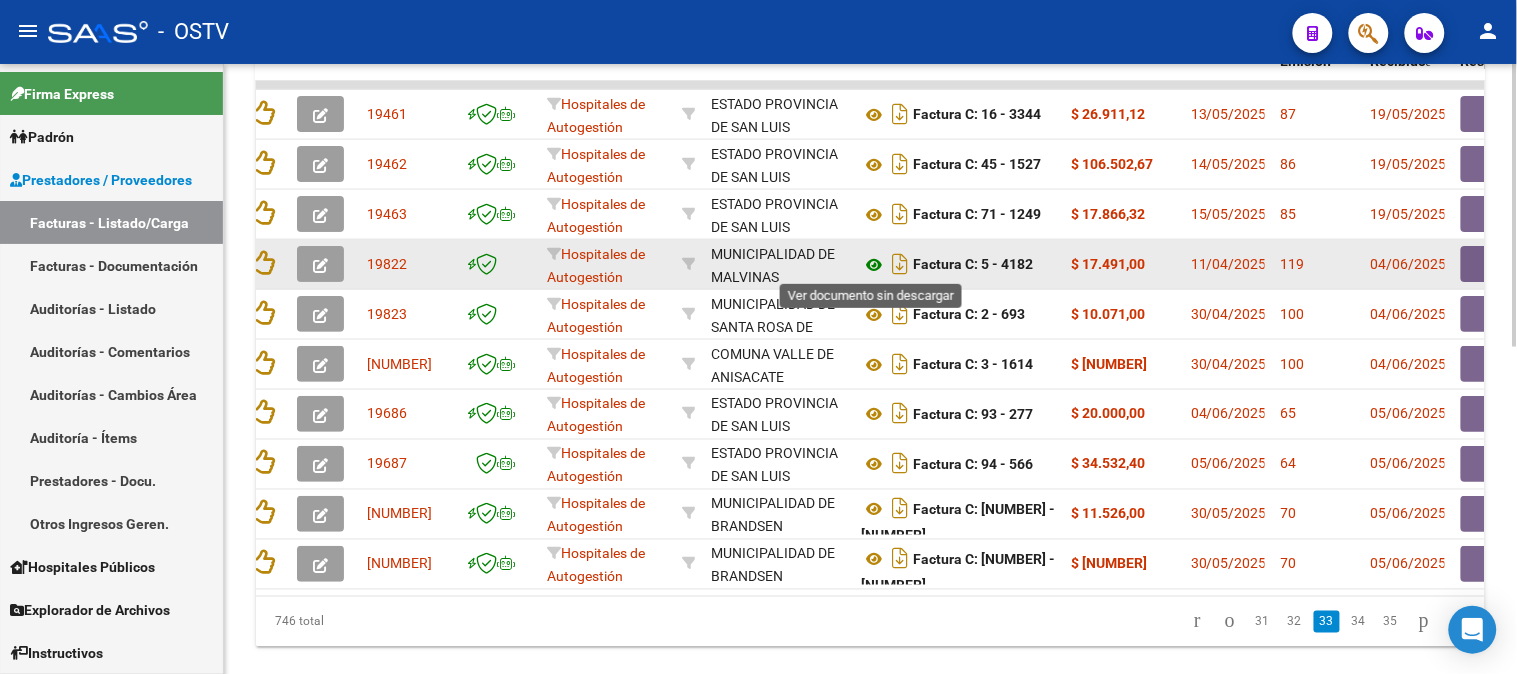 click 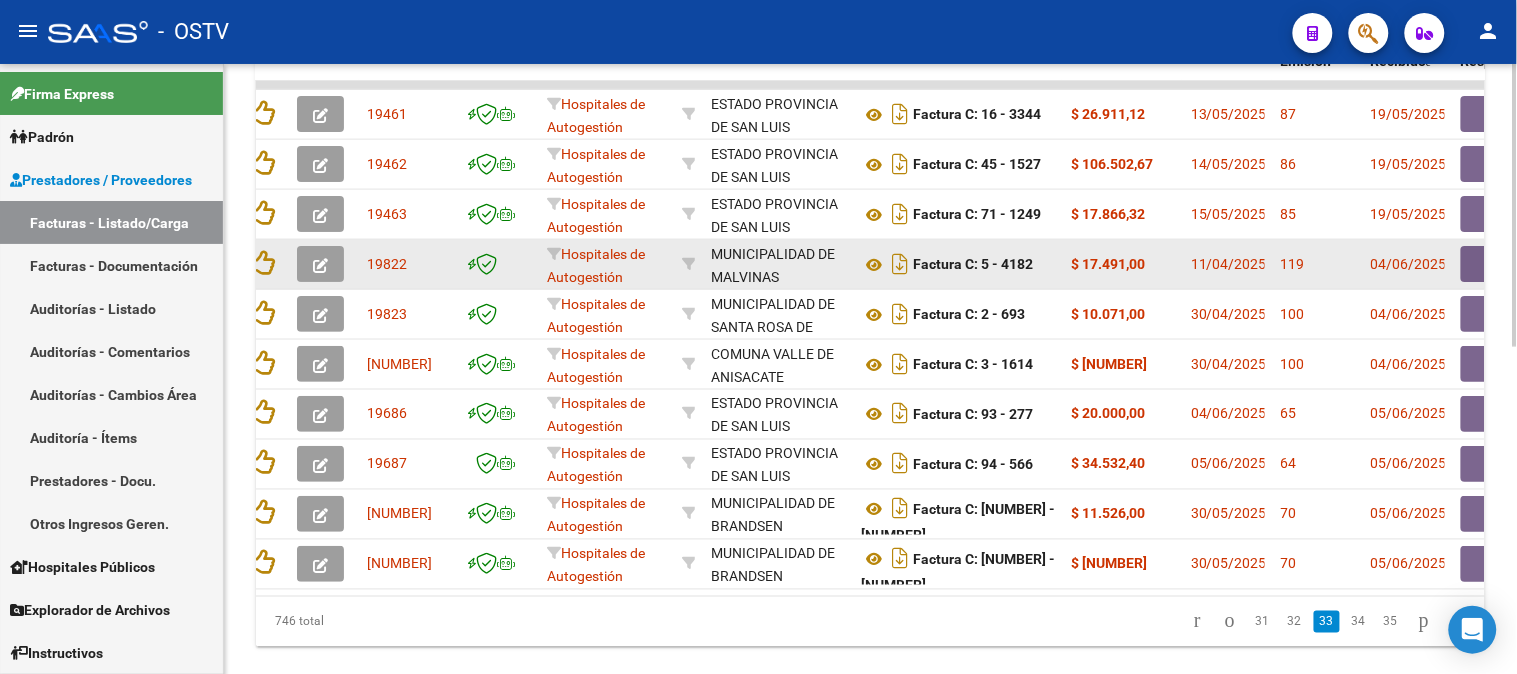drag, startPoint x: 960, startPoint y: 252, endPoint x: 1016, endPoint y: 253, distance: 56.008926 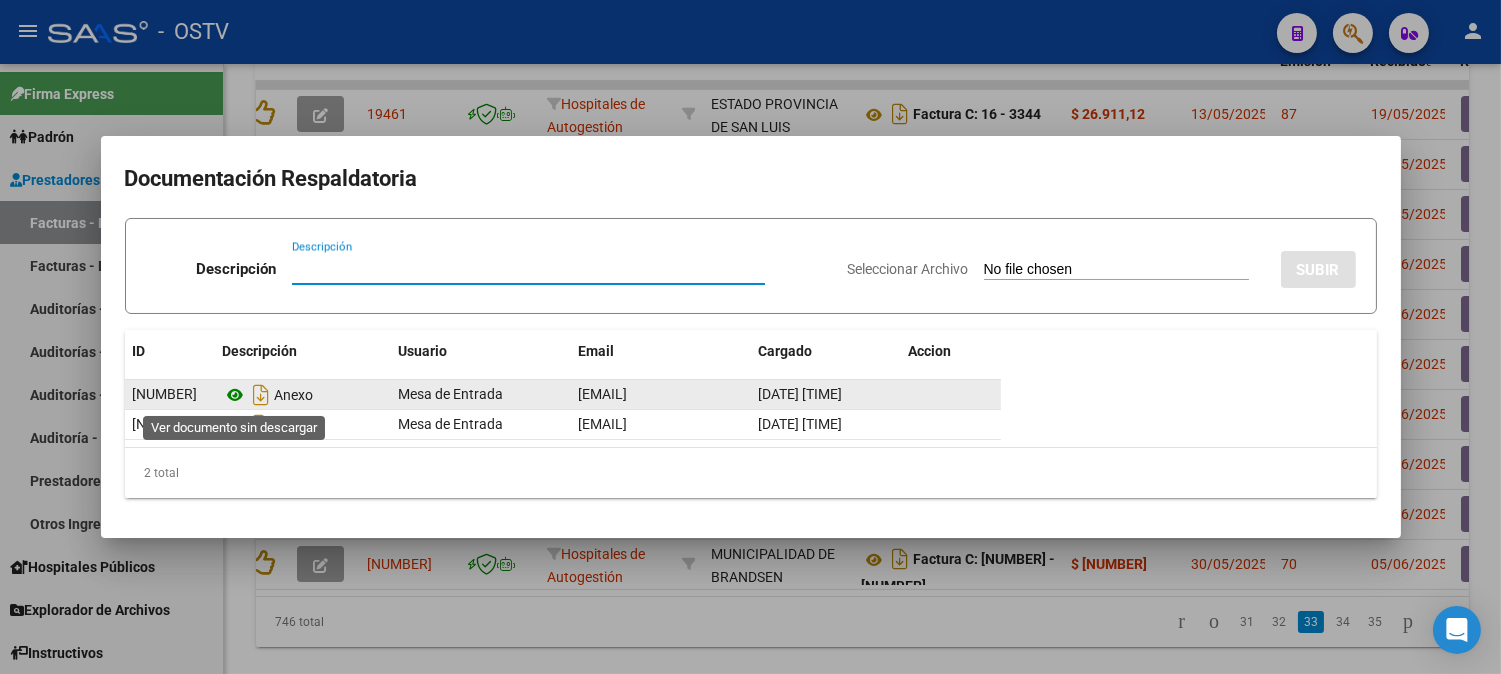 click 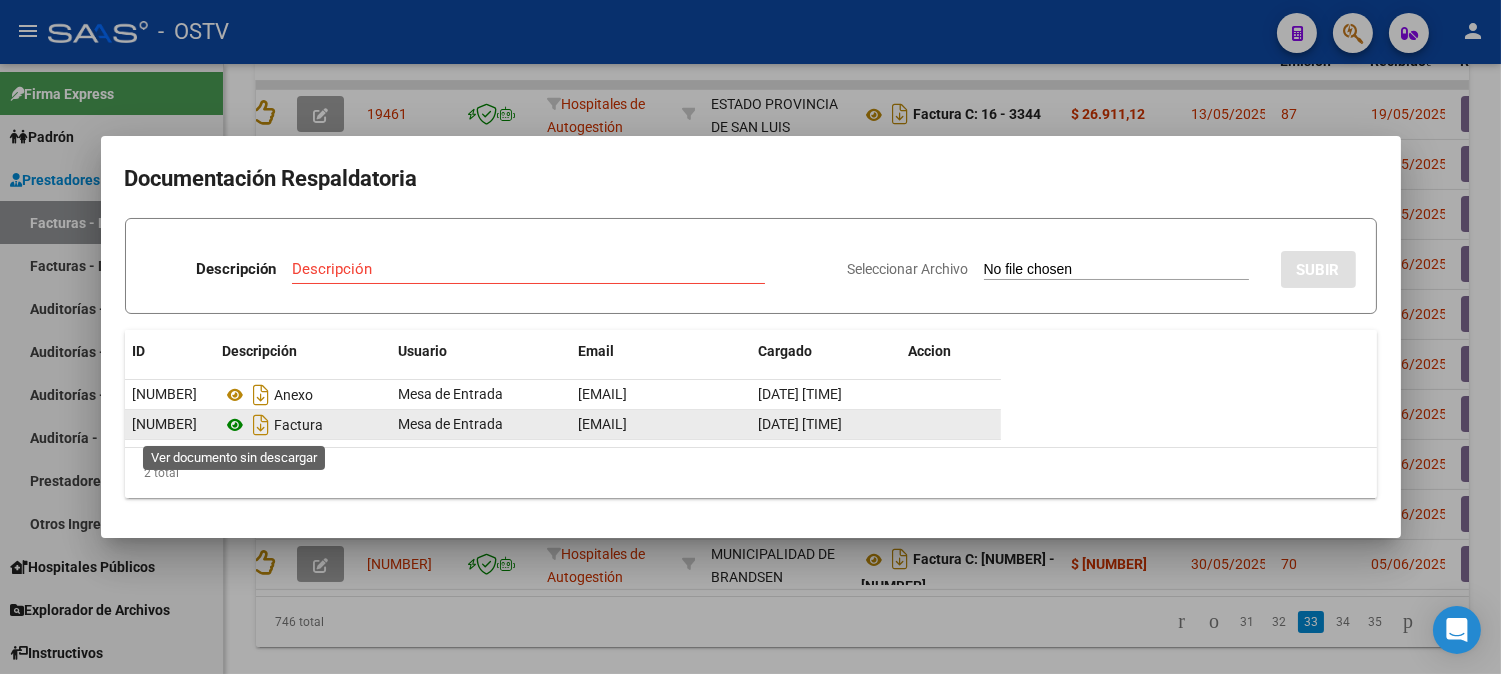 click 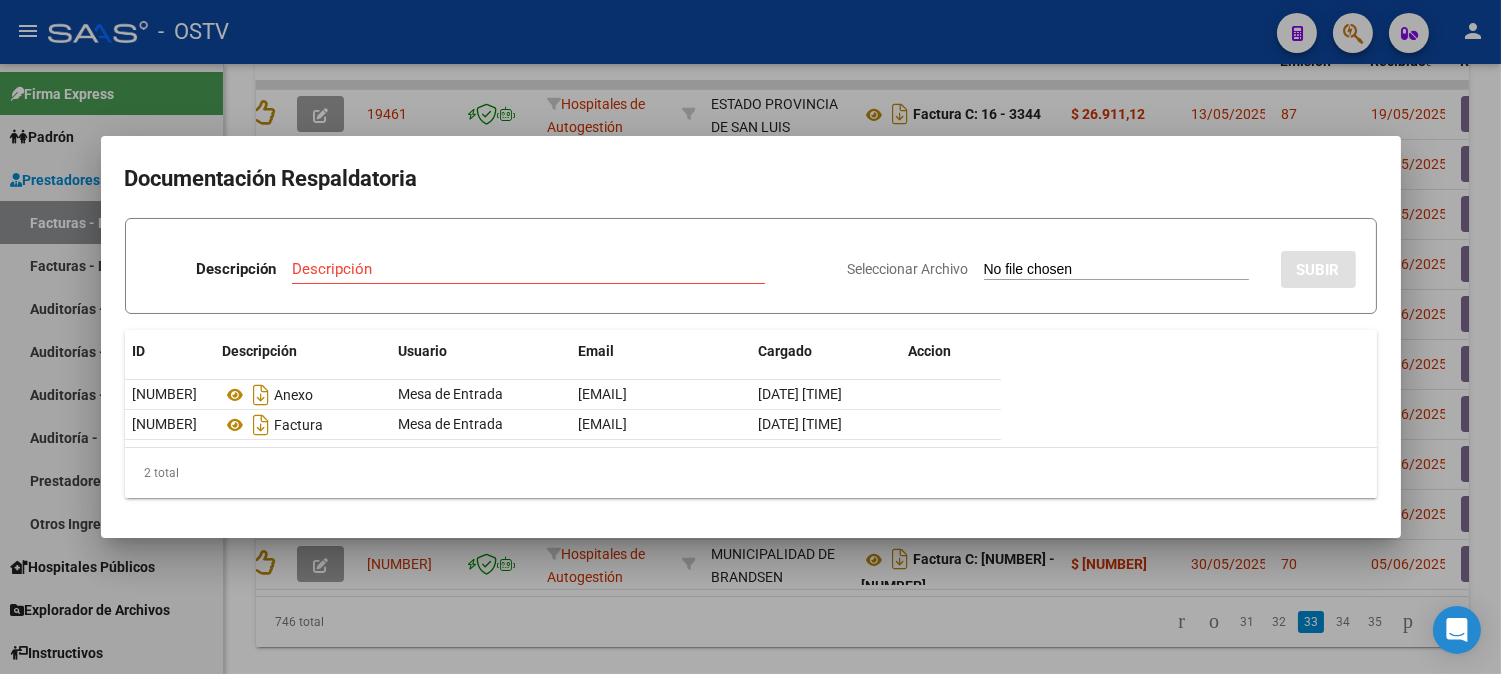 click at bounding box center [750, 337] 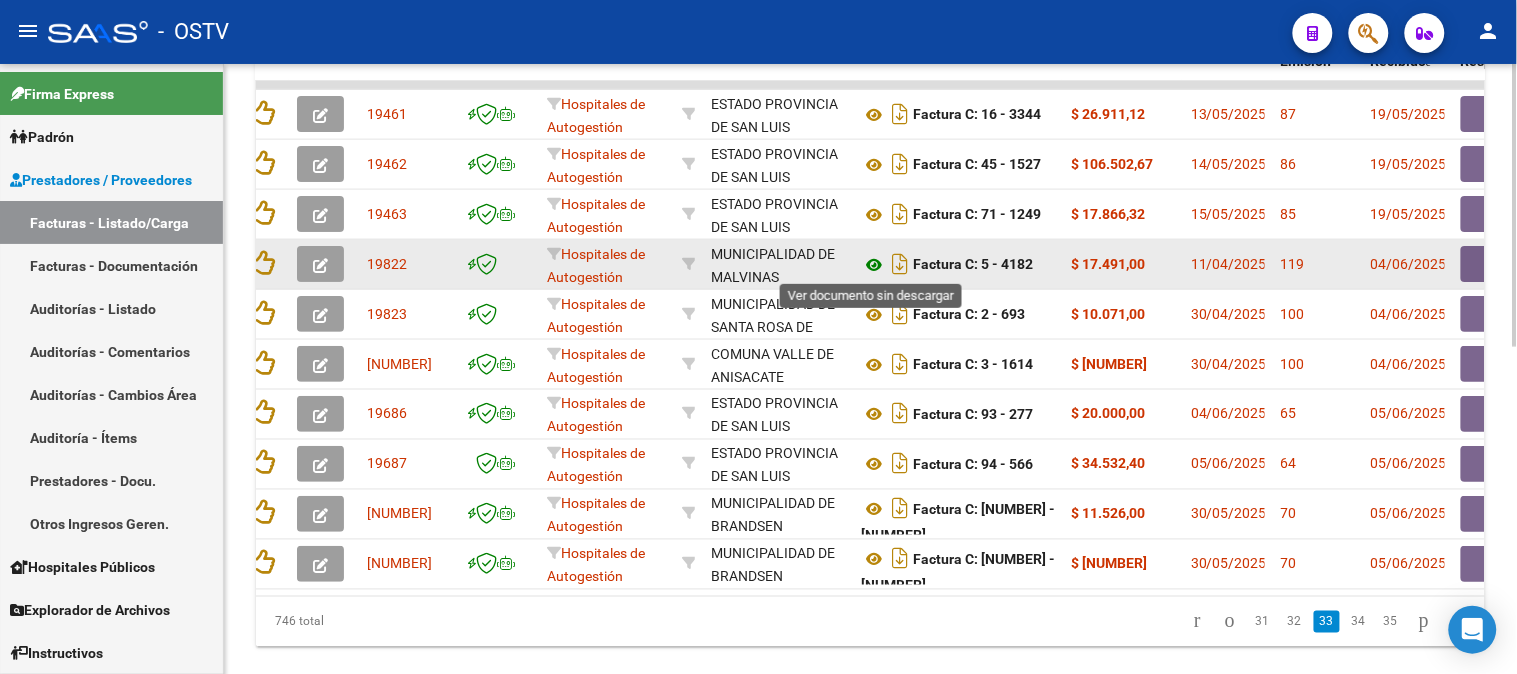 click 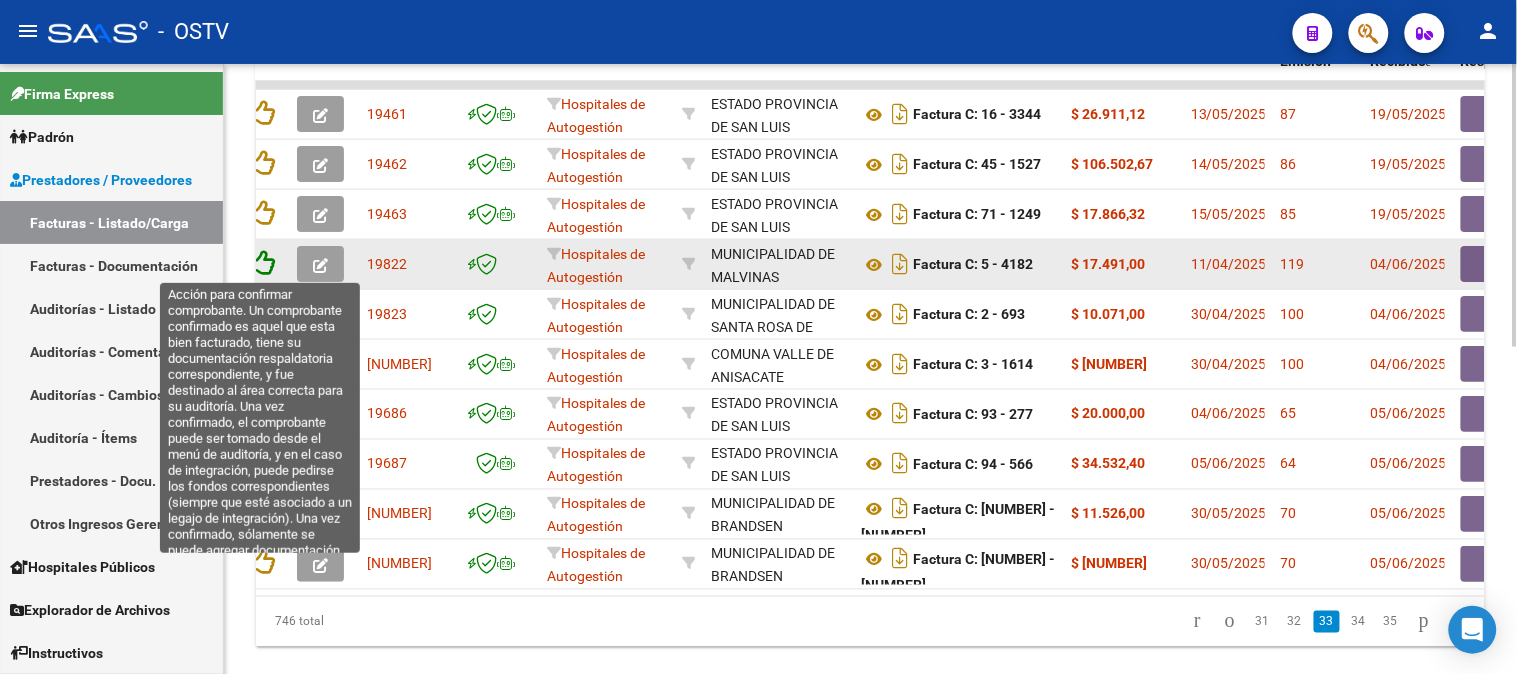 click 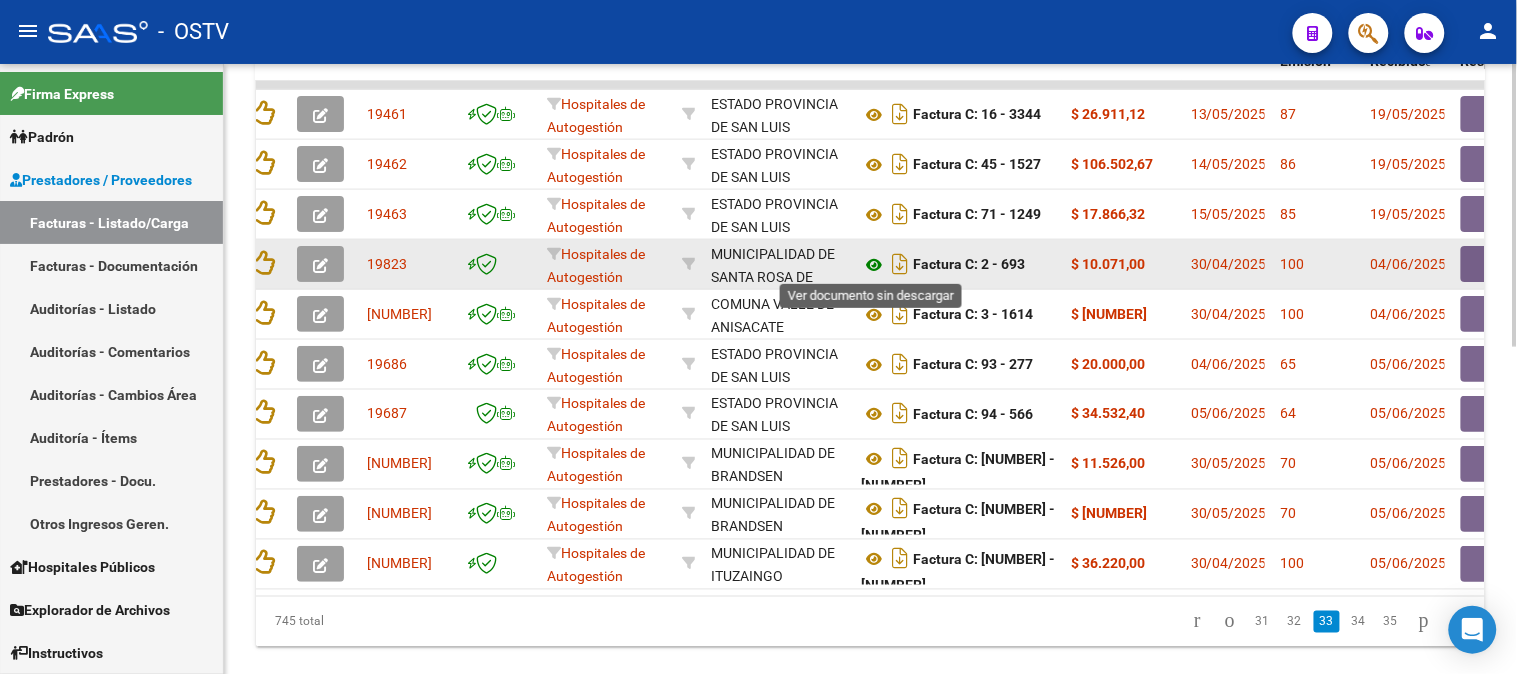 click 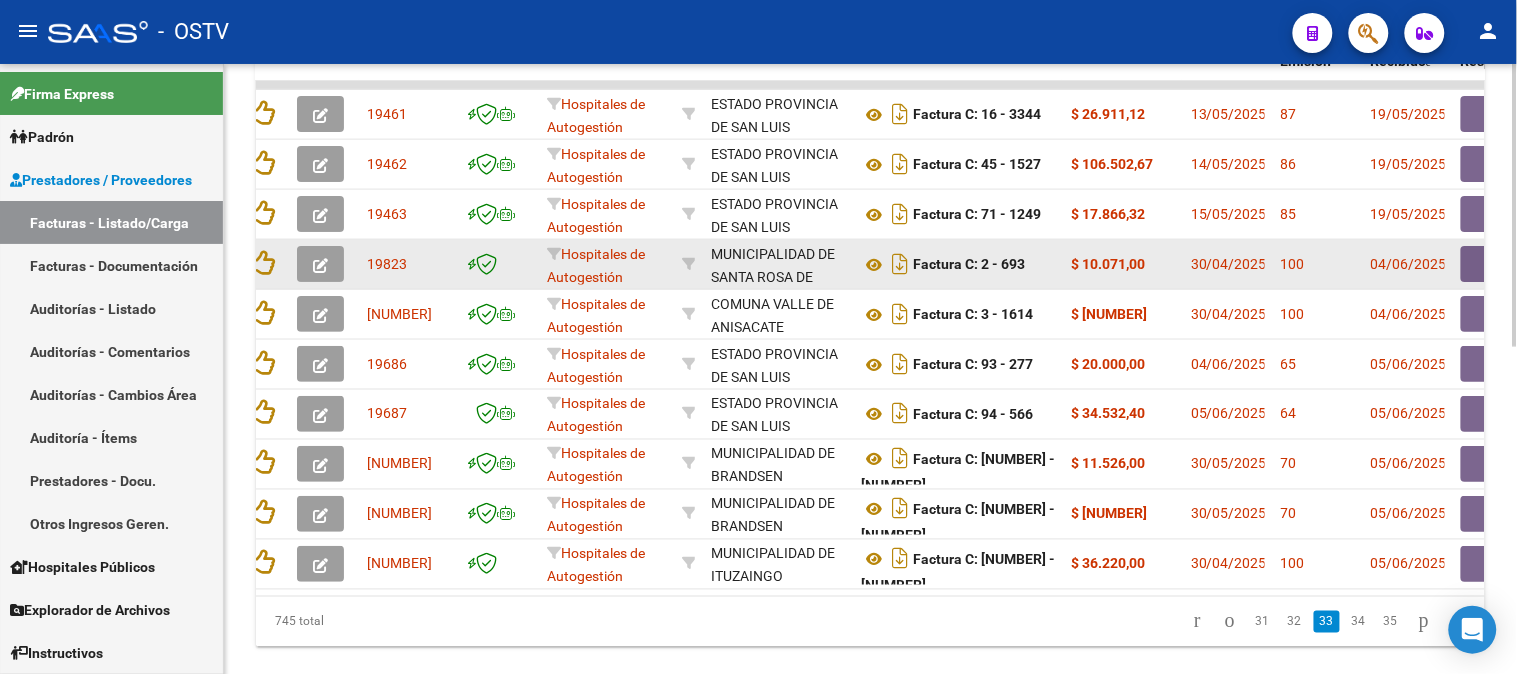 drag, startPoint x: 998, startPoint y: 261, endPoint x: 1106, endPoint y: 262, distance: 108.00463 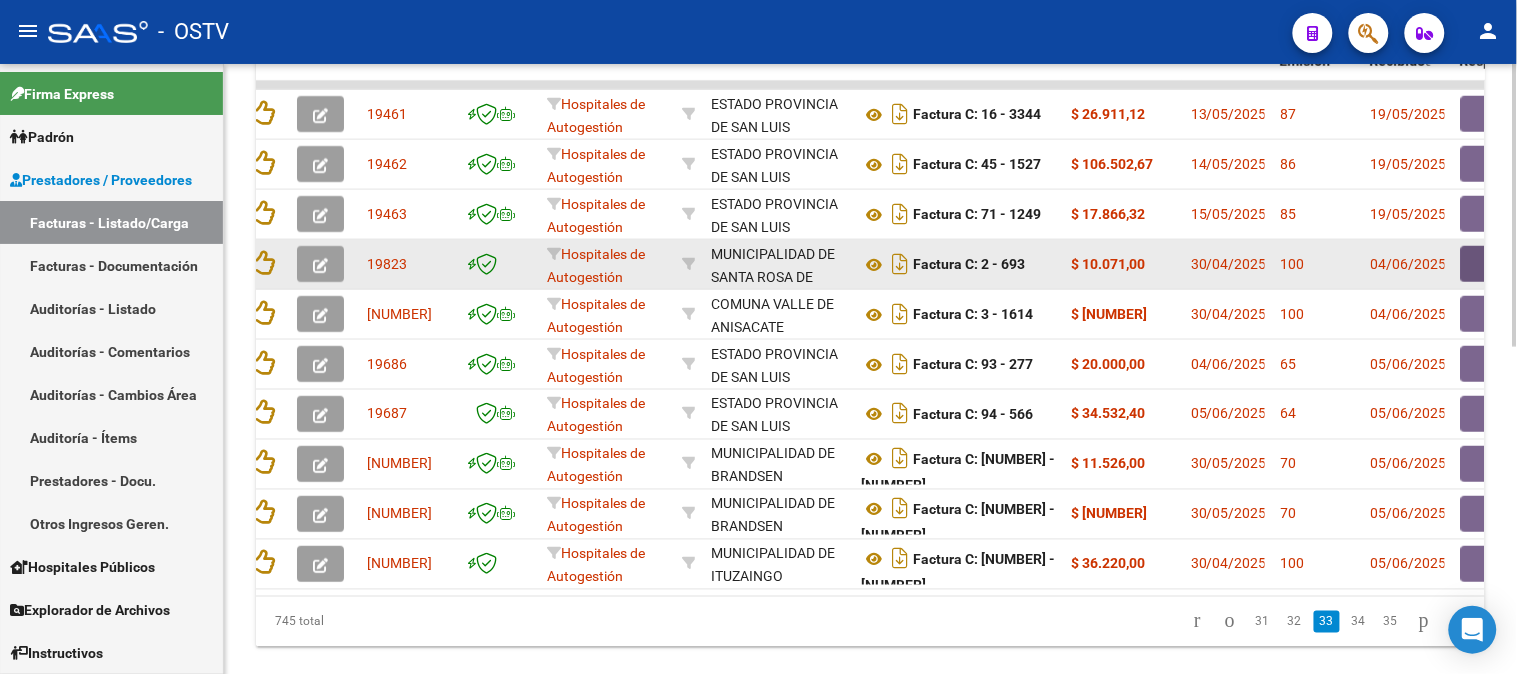 click 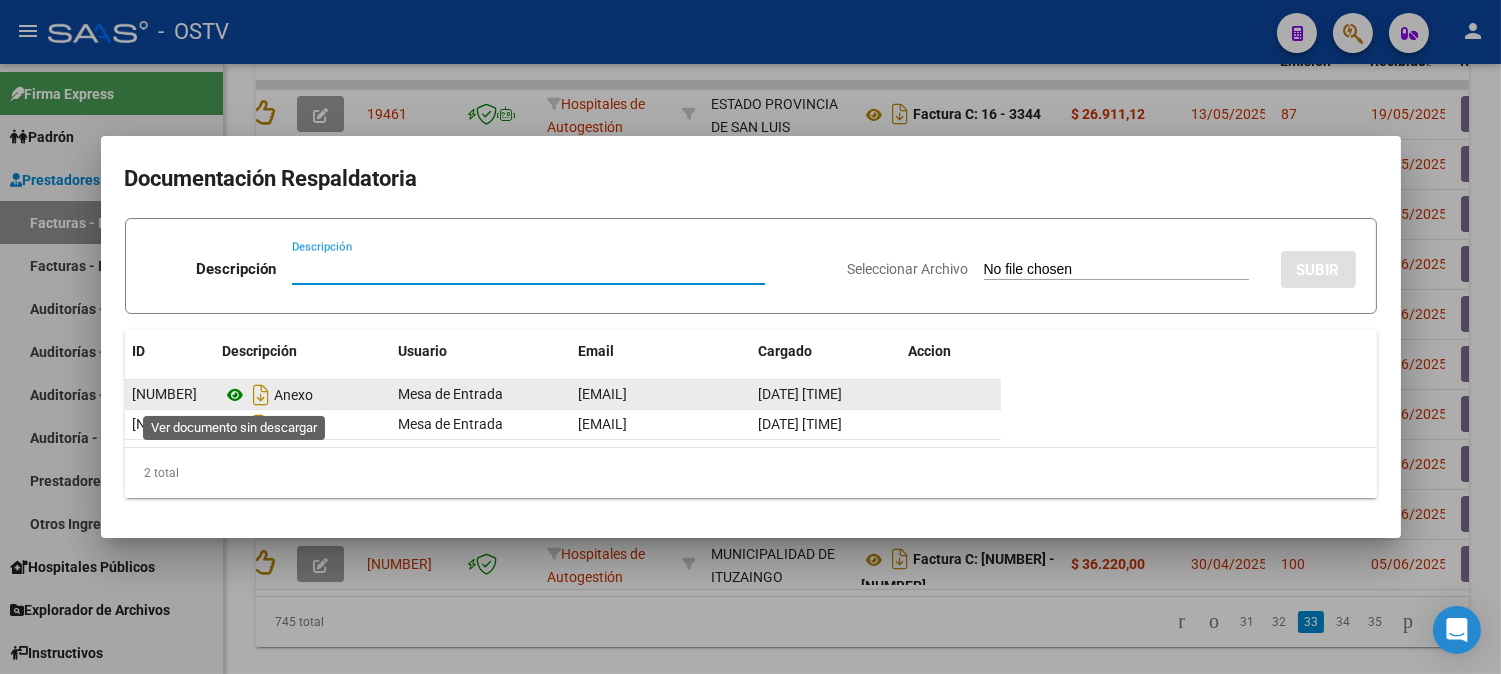 click 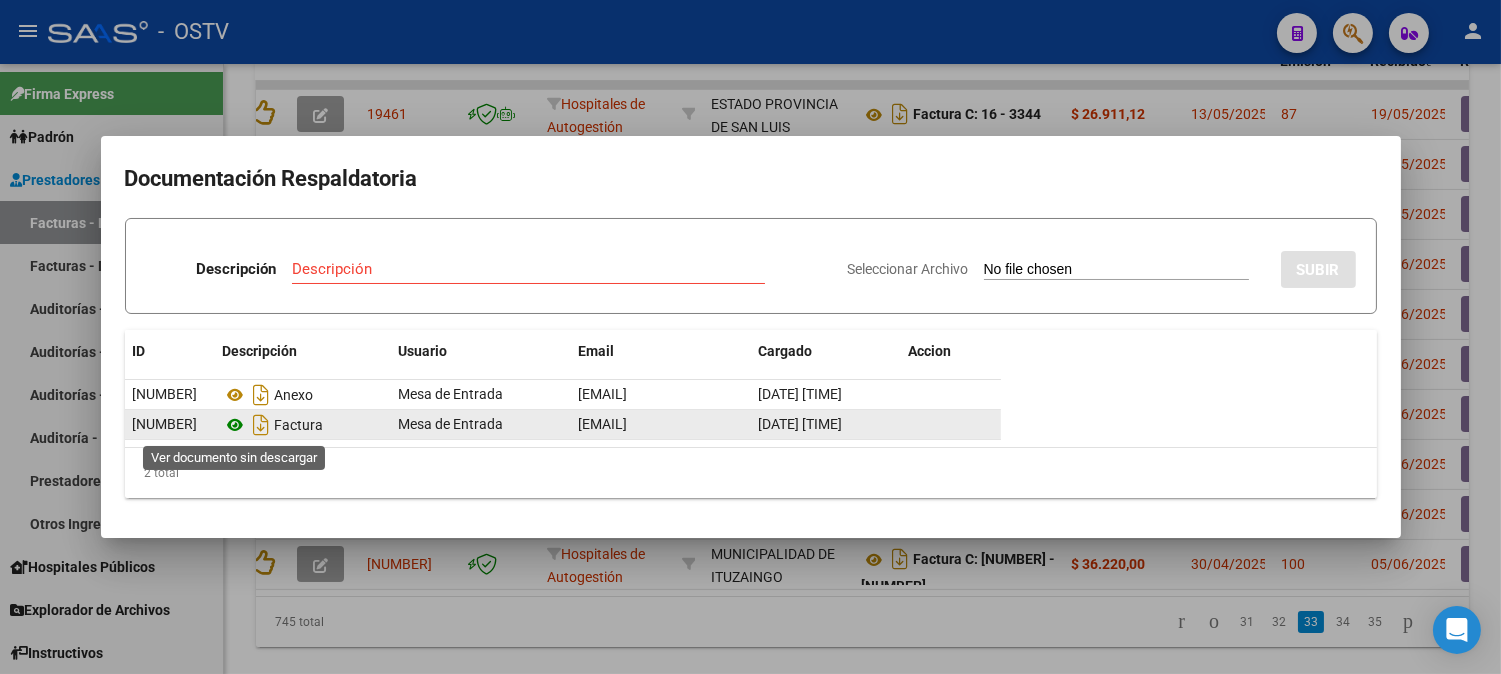 click 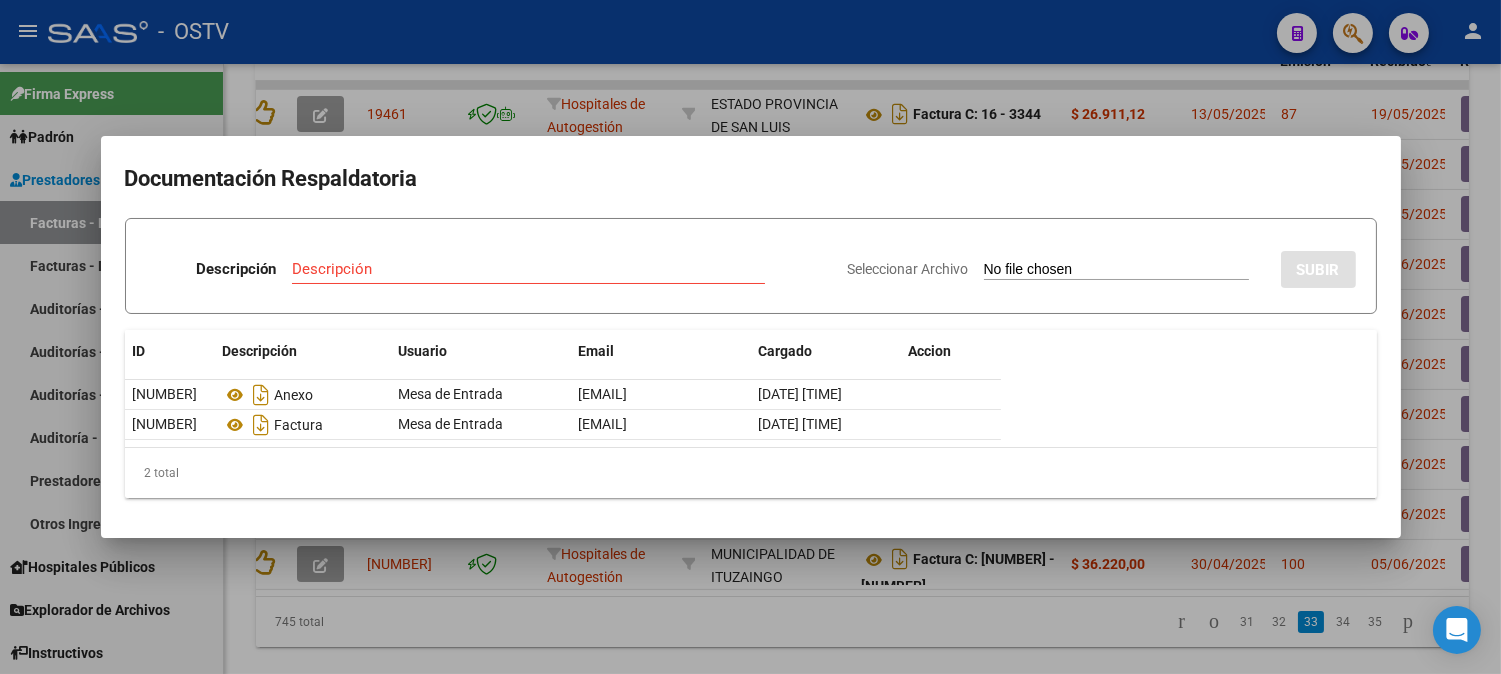 click at bounding box center (750, 337) 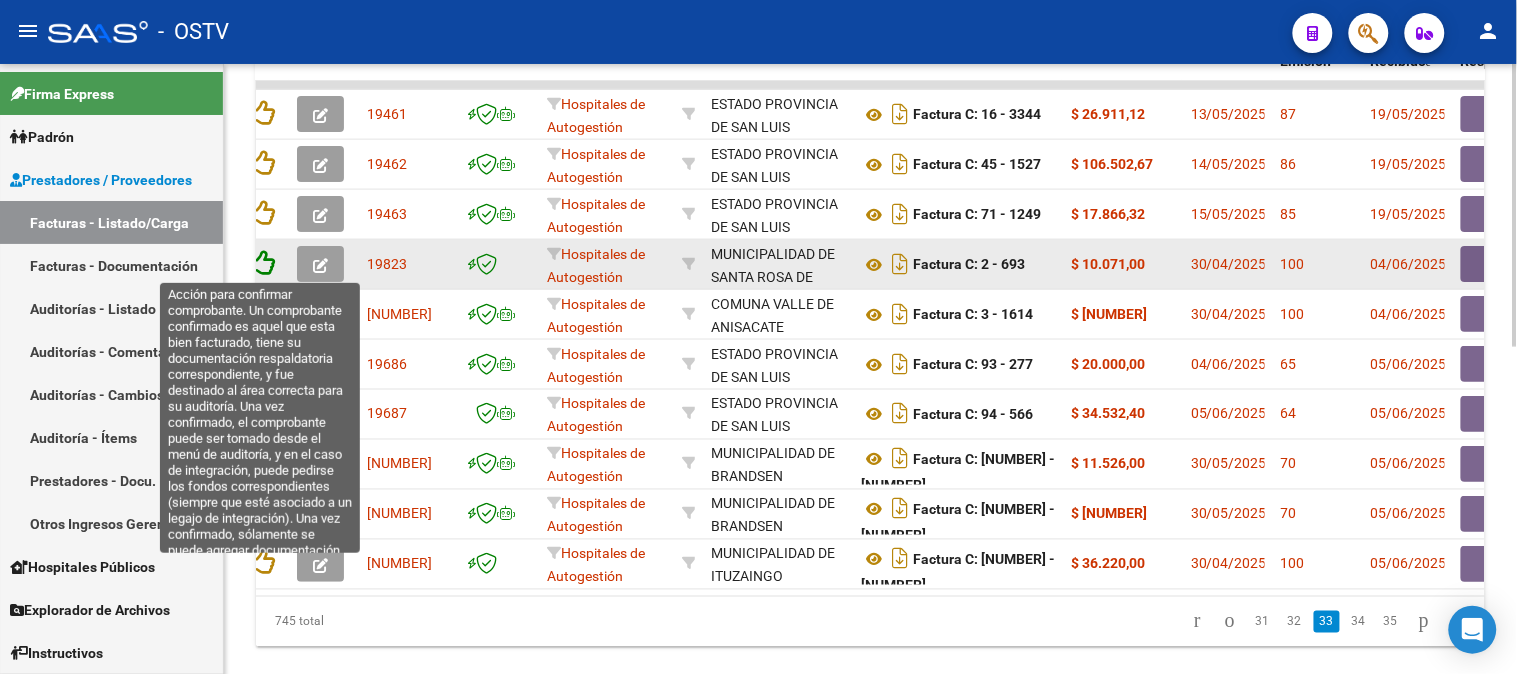 click 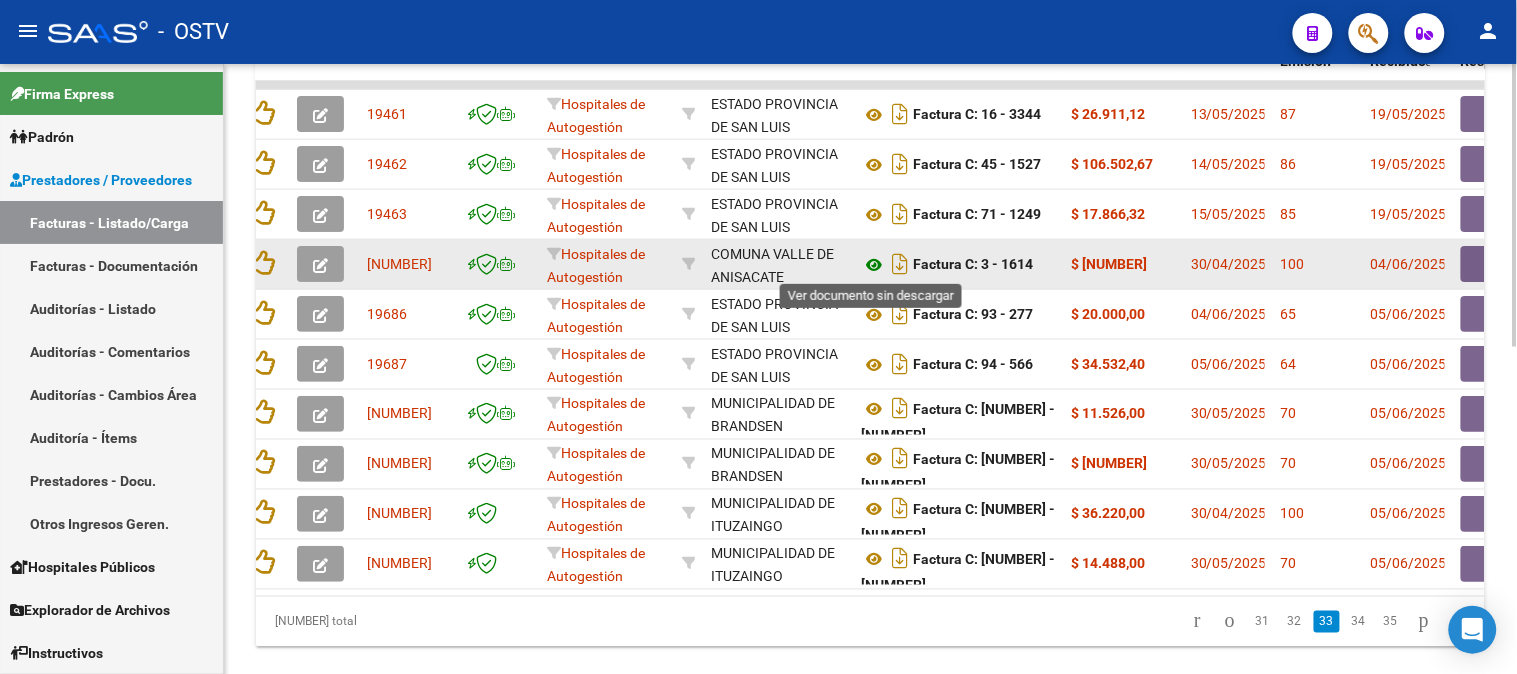 click 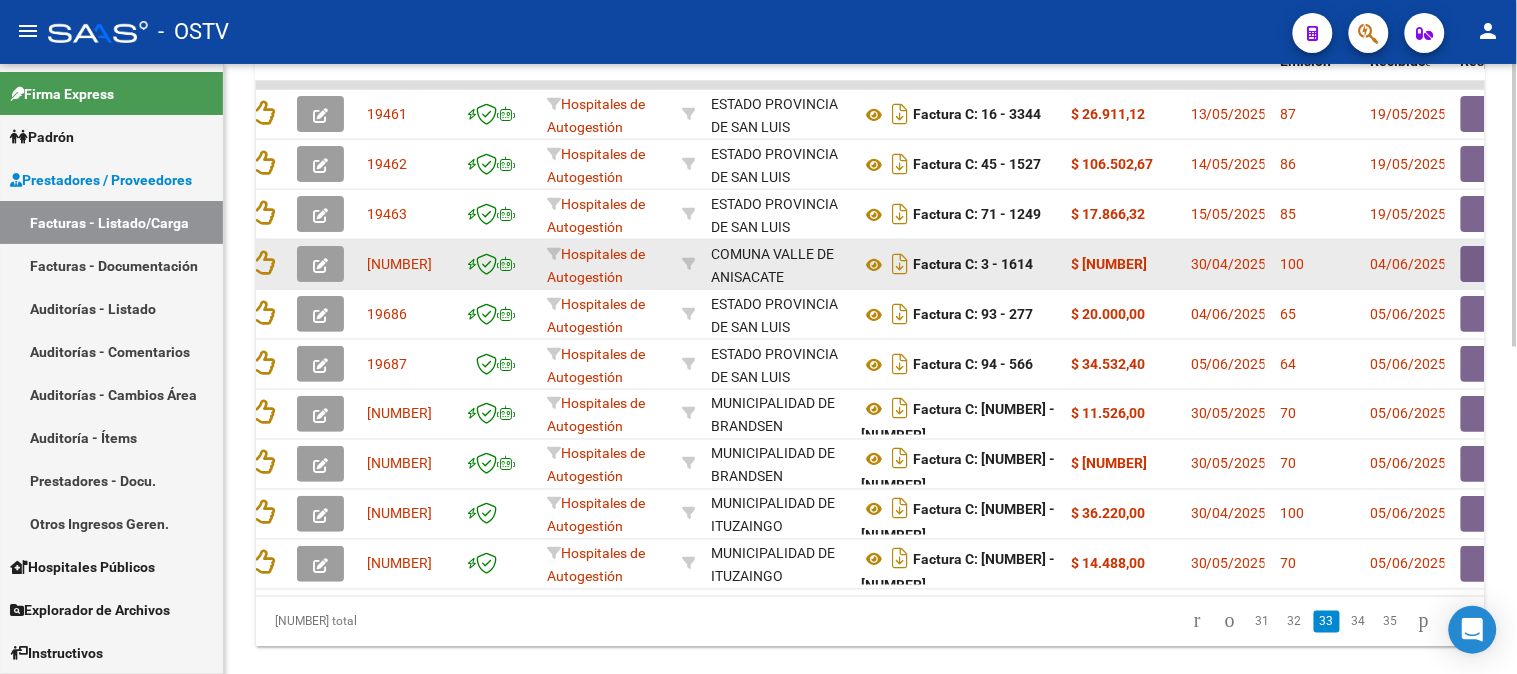 drag, startPoint x: 1064, startPoint y: 262, endPoint x: 1110, endPoint y: 258, distance: 46.173584 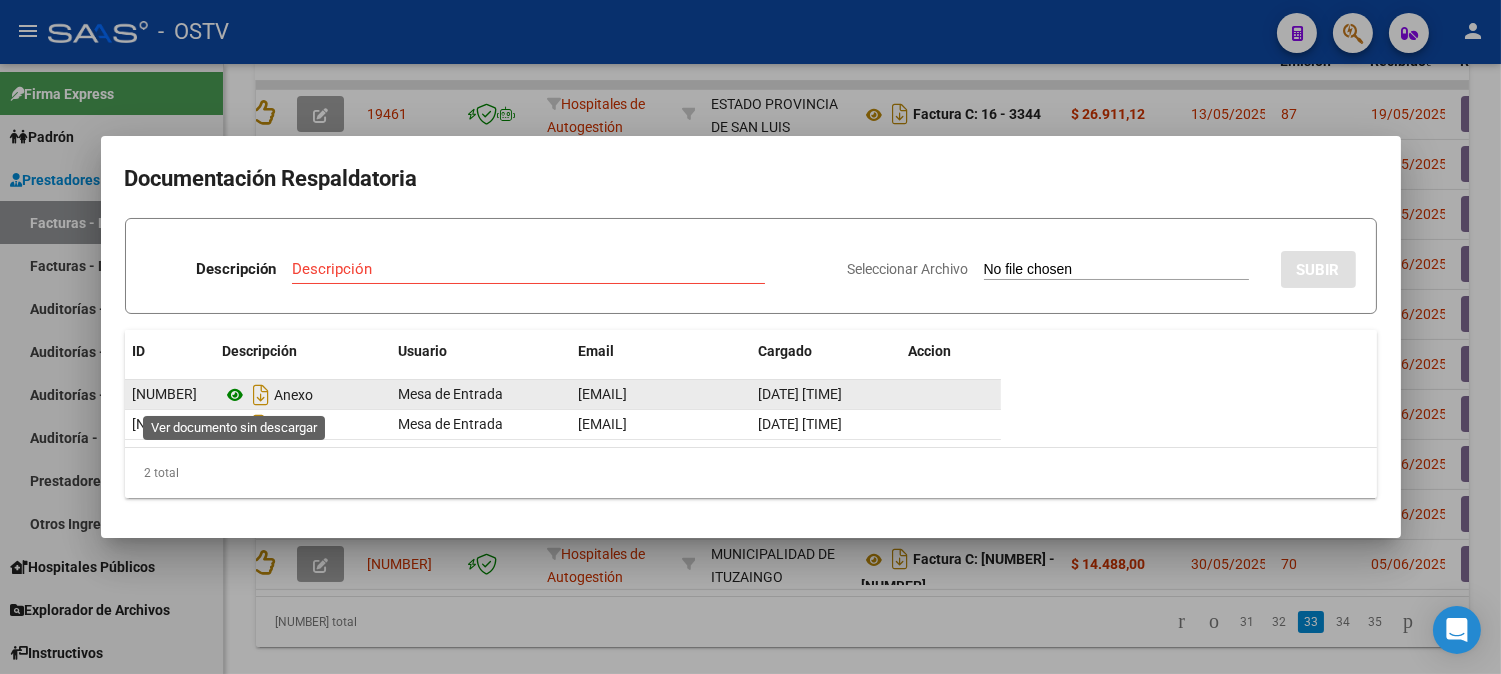 click 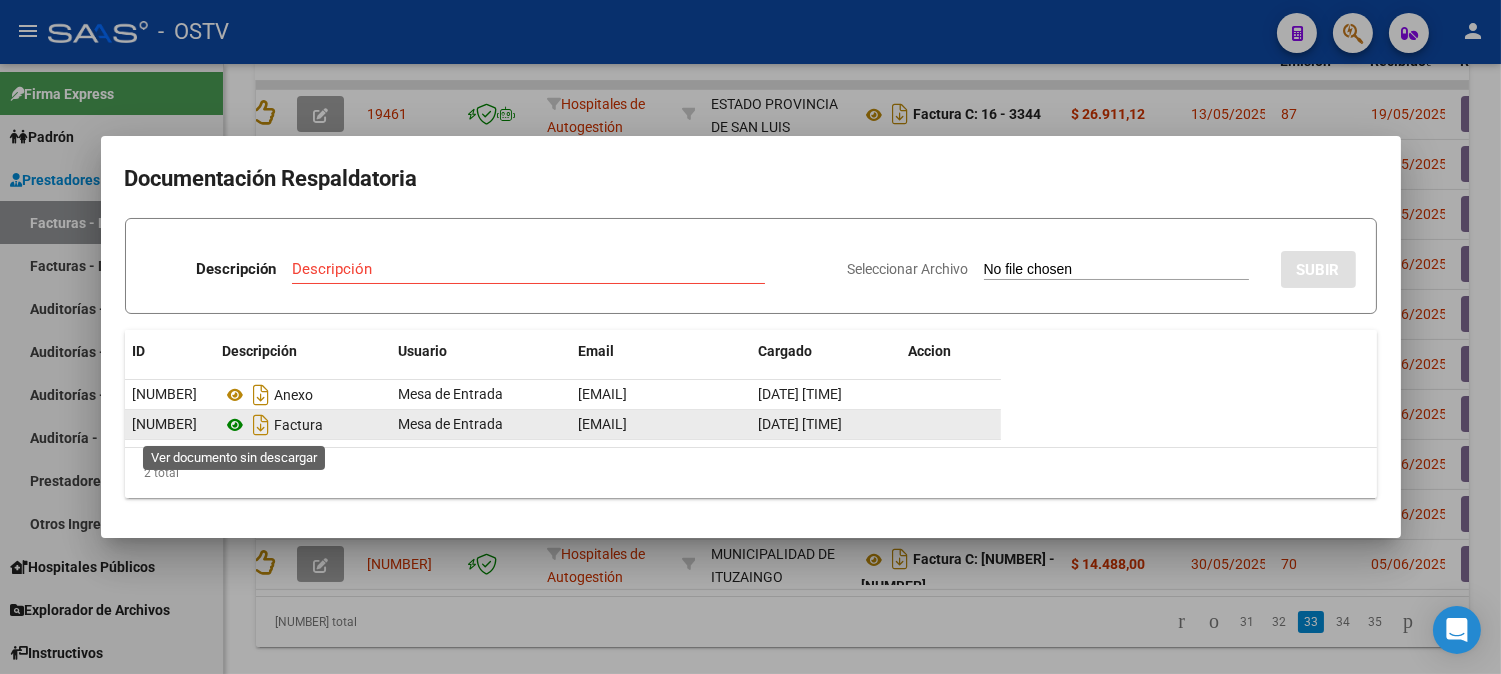 click 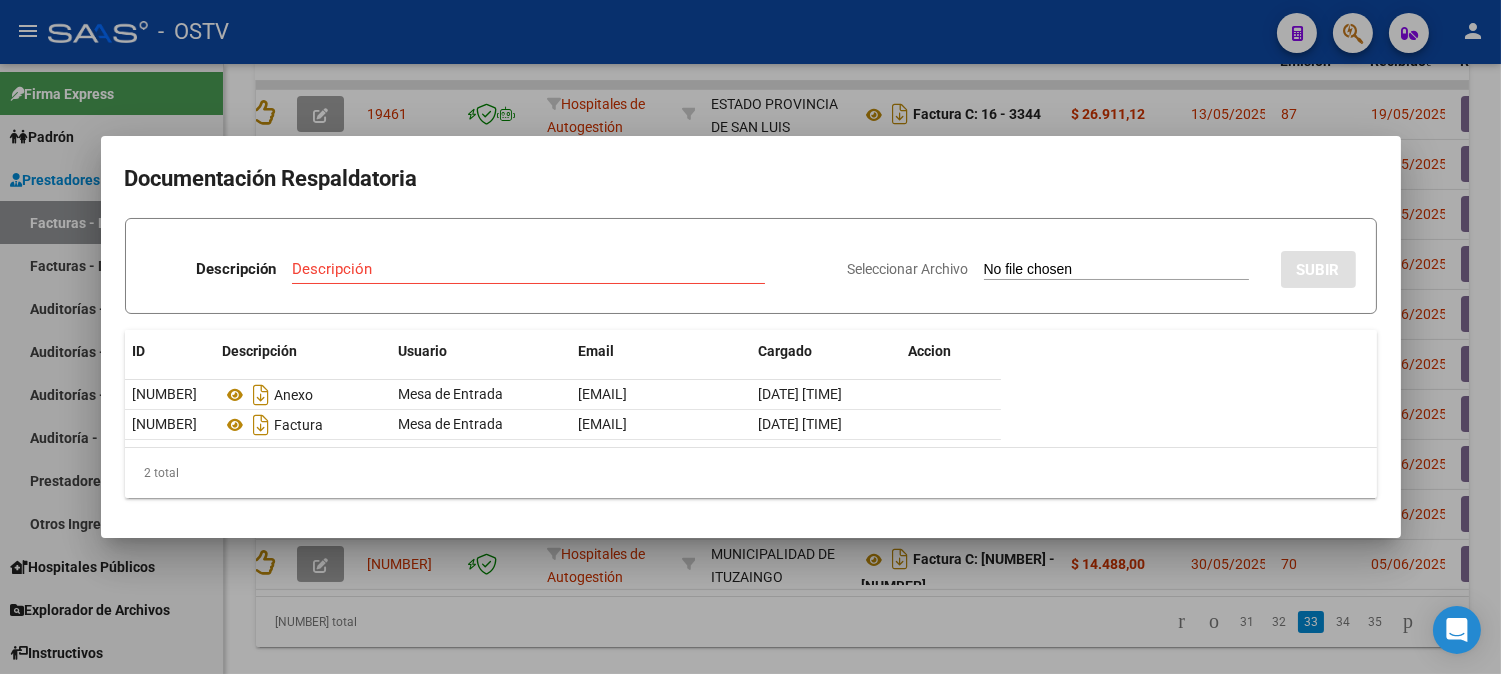 click at bounding box center (750, 337) 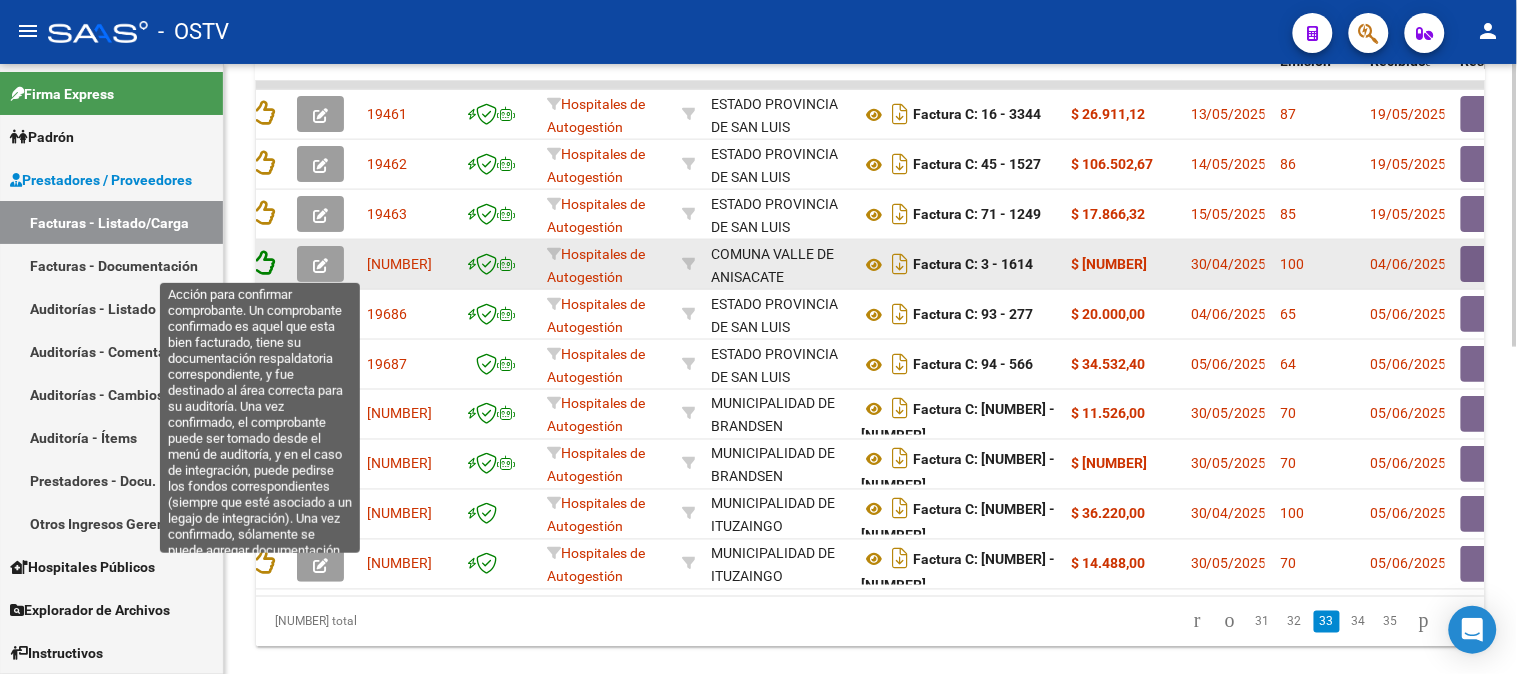 click 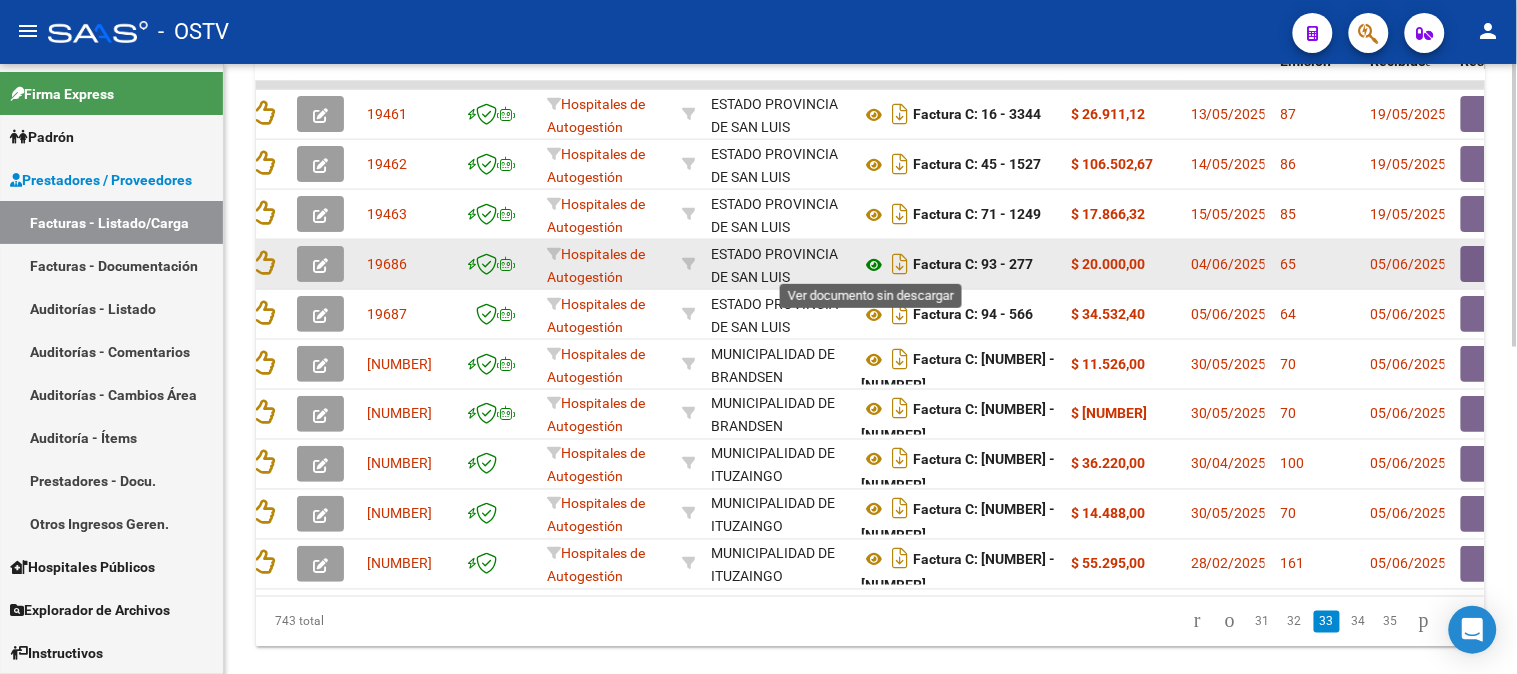 click 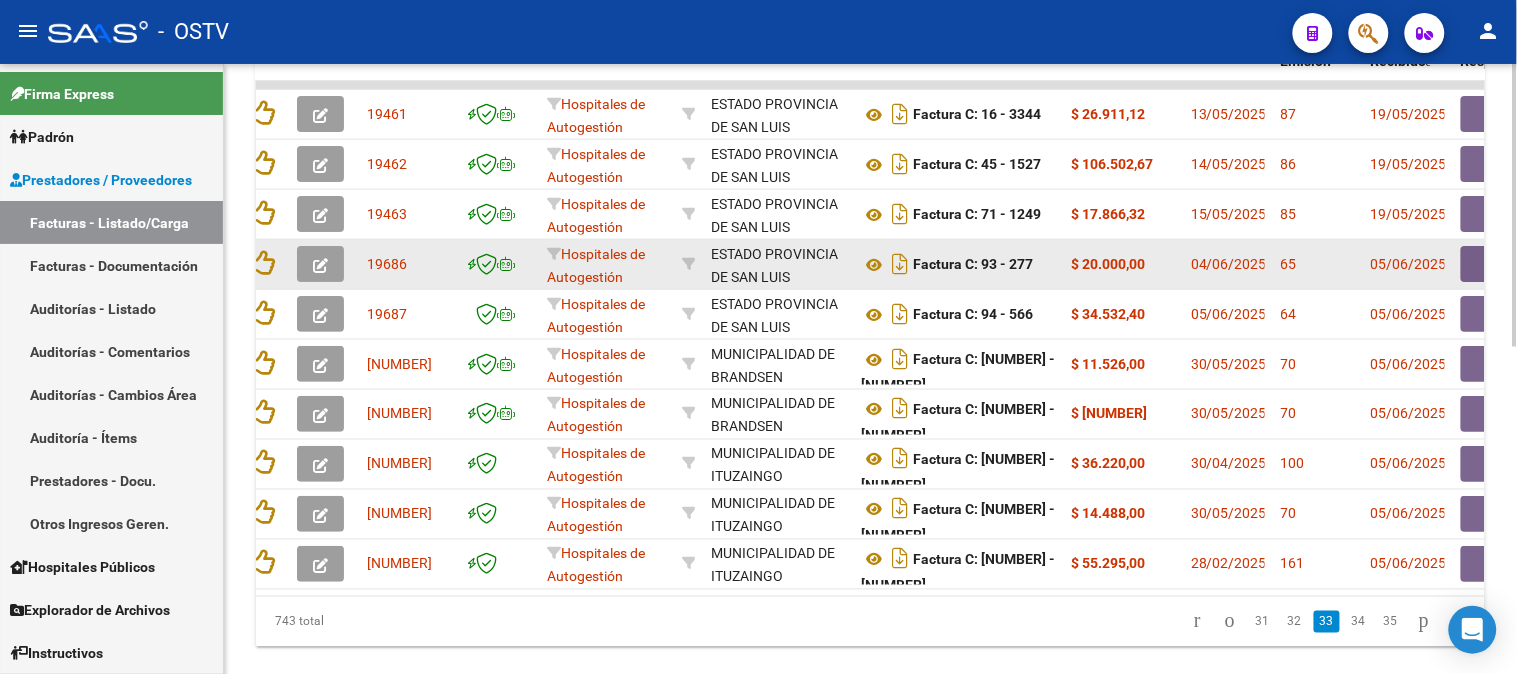 drag, startPoint x: 968, startPoint y: 262, endPoint x: 1070, endPoint y: 257, distance: 102.122475 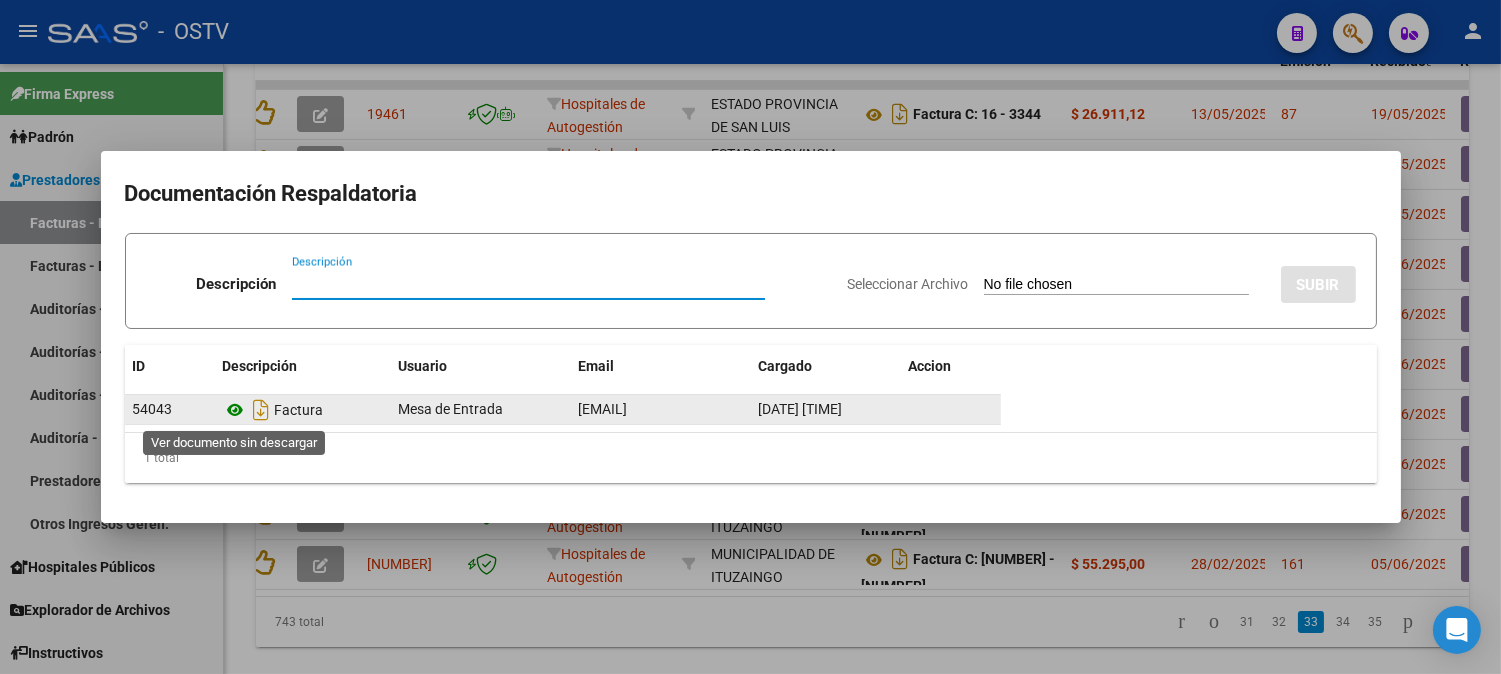 click 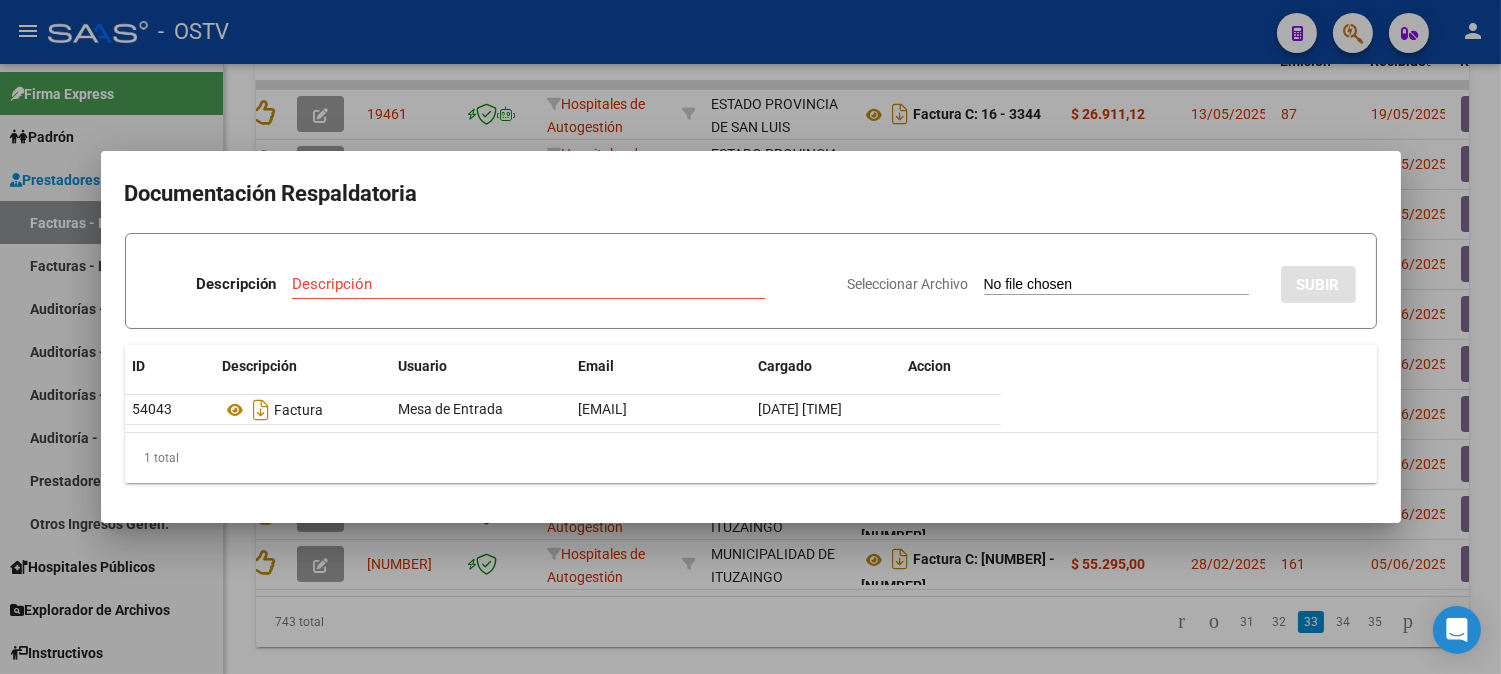 click at bounding box center (750, 337) 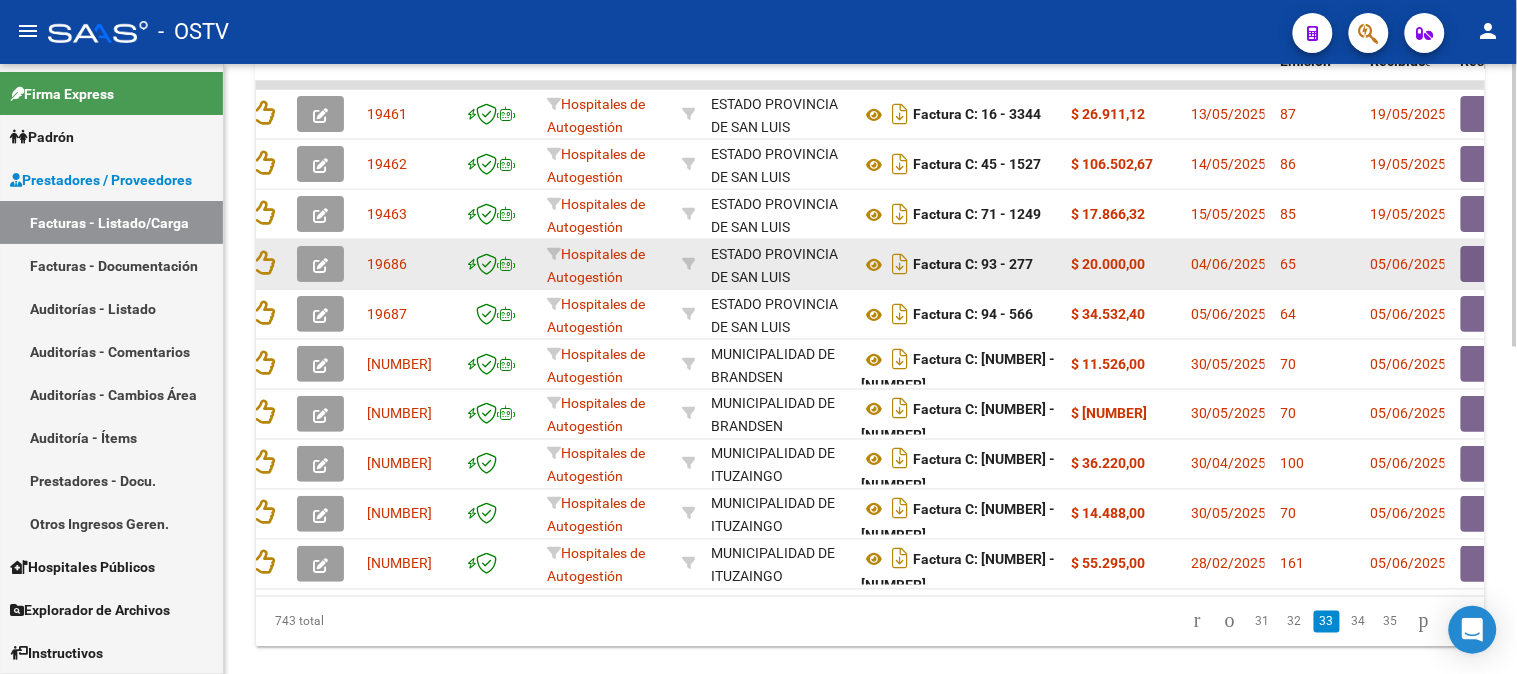 drag, startPoint x: 1031, startPoint y: 258, endPoint x: 975, endPoint y: 252, distance: 56.32051 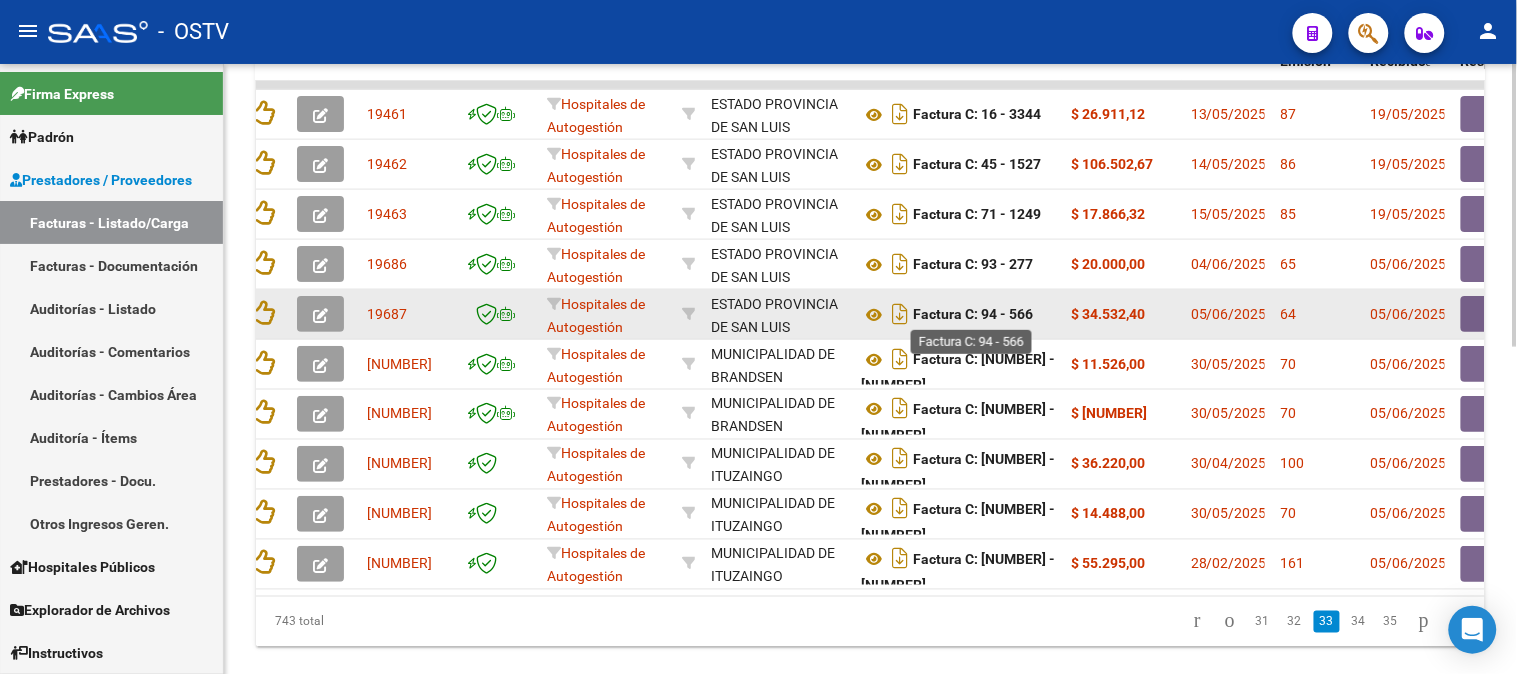 drag, startPoint x: 952, startPoint y: 313, endPoint x: 986, endPoint y: 313, distance: 34 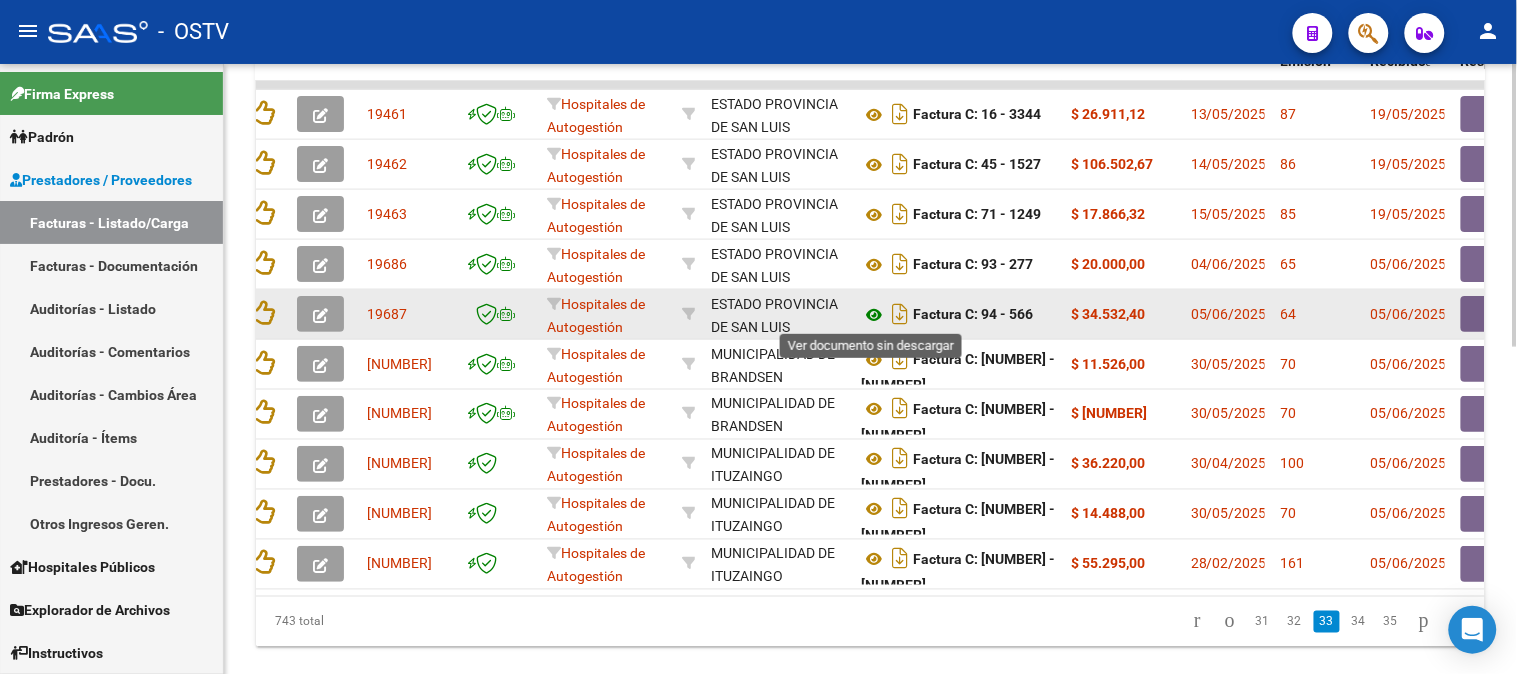 click 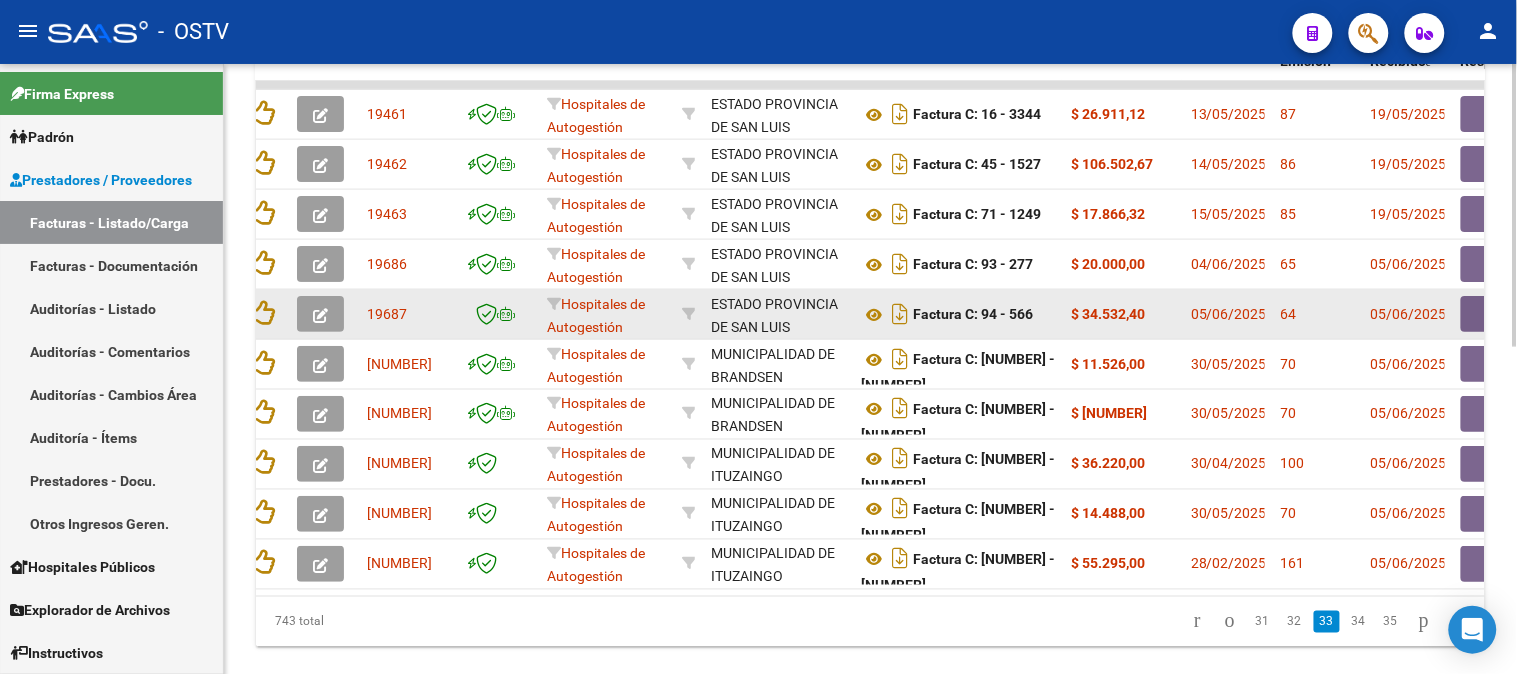 click 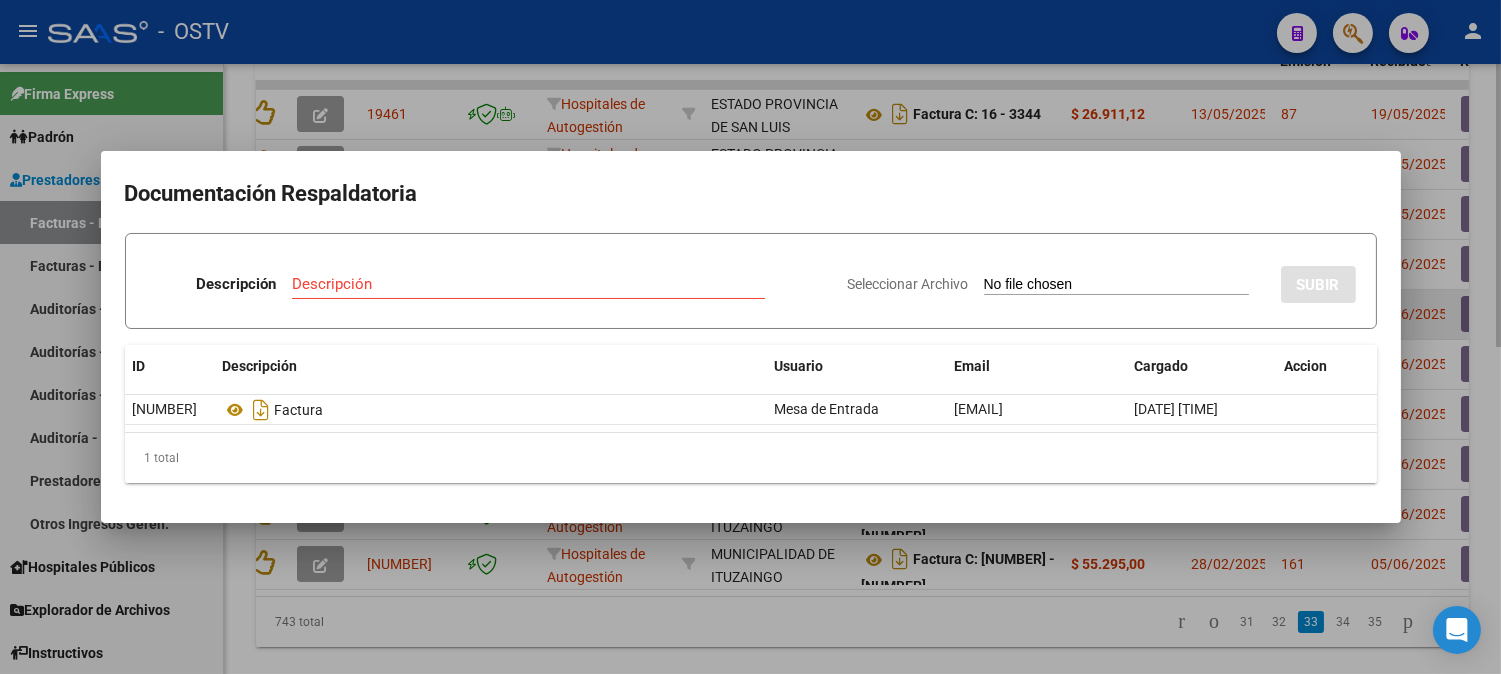 click at bounding box center (750, 337) 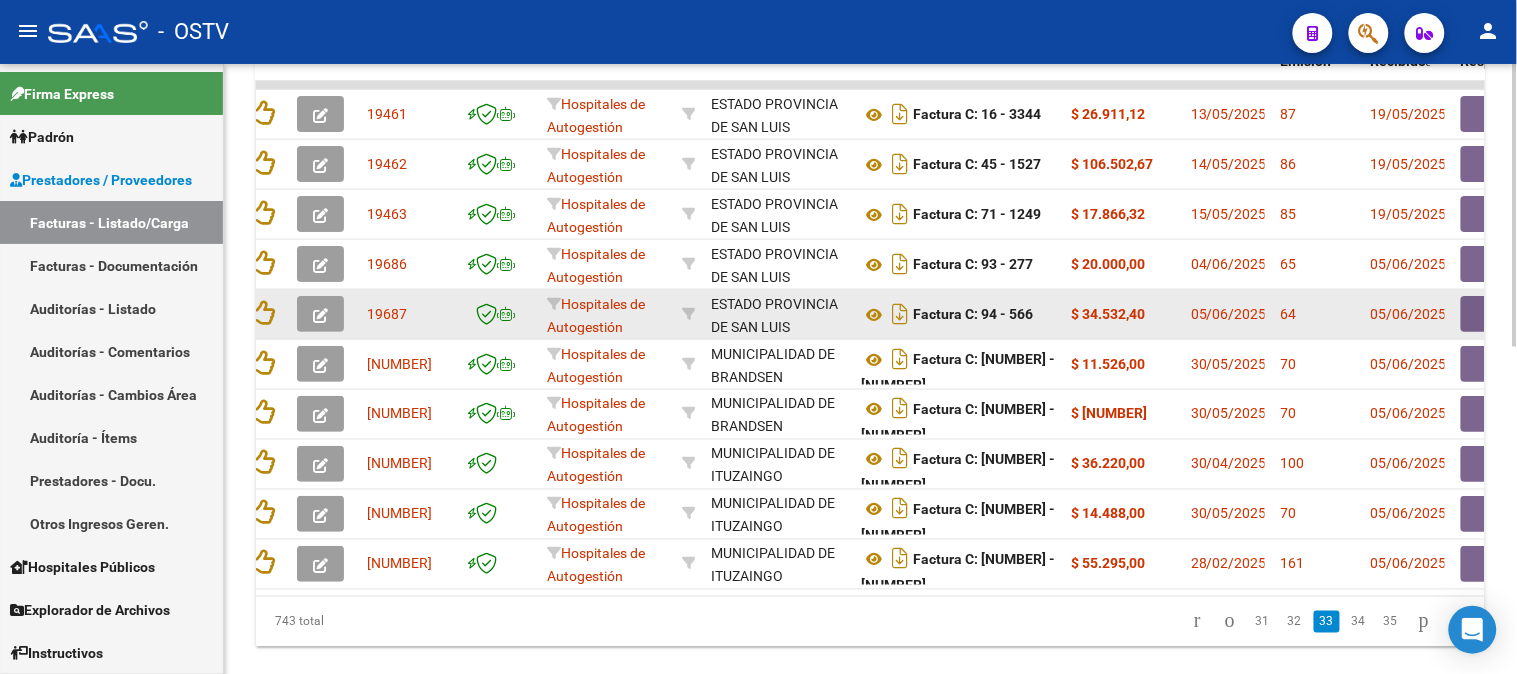 drag, startPoint x: 1064, startPoint y: 314, endPoint x: 1201, endPoint y: 334, distance: 138.45216 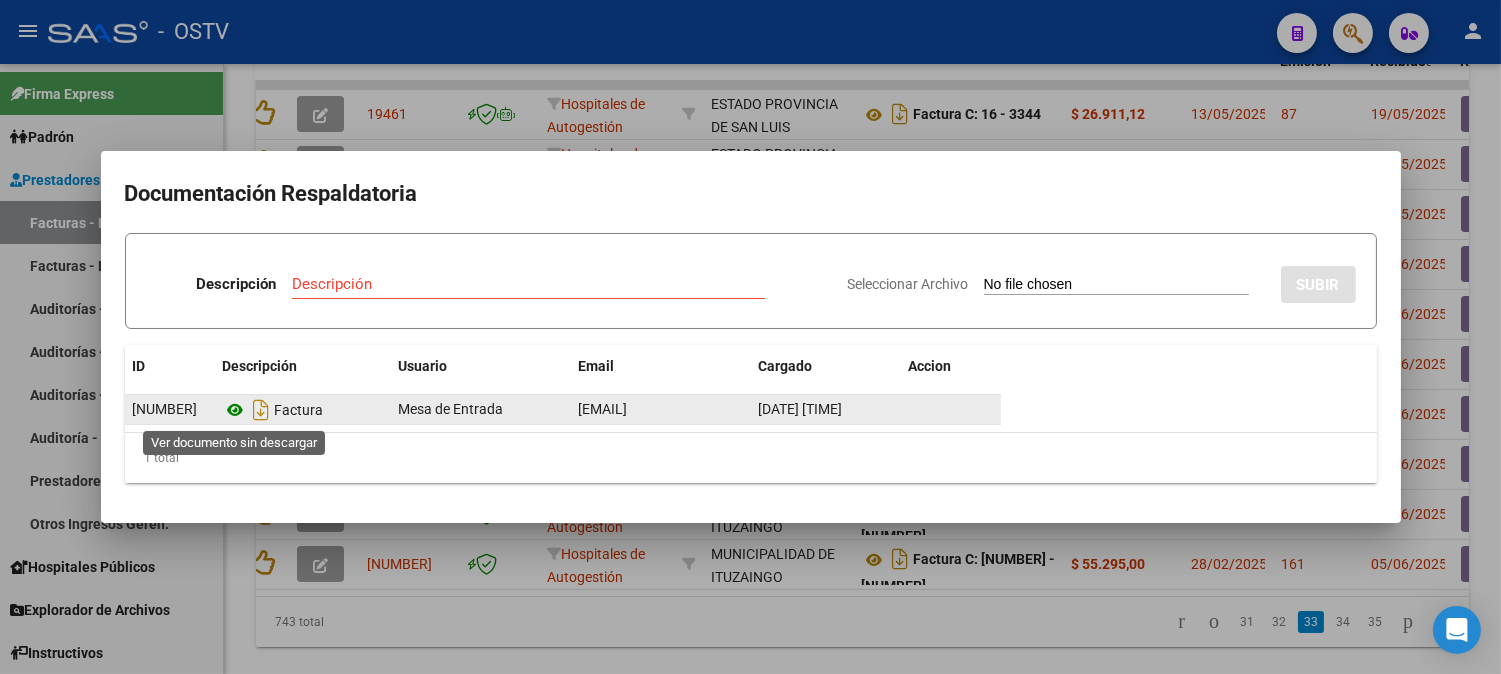 click 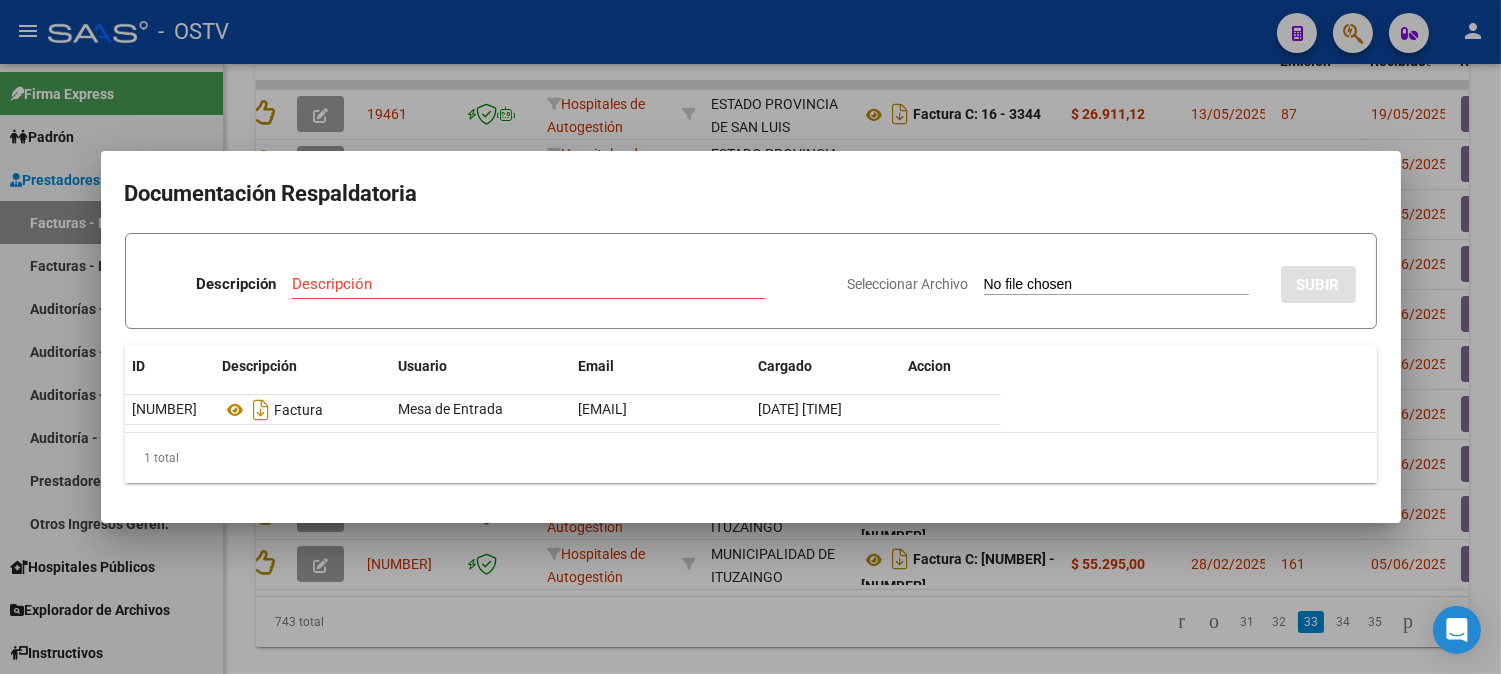 click at bounding box center (750, 337) 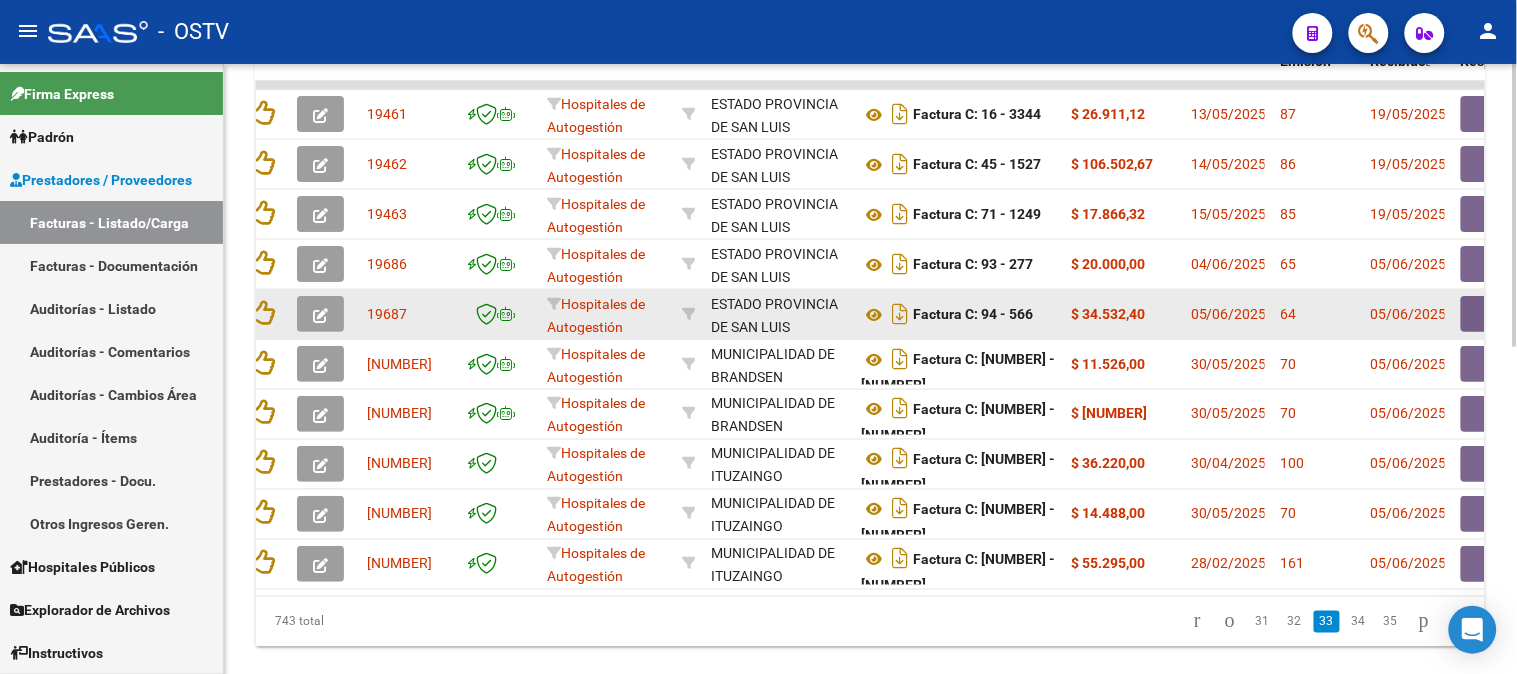 drag, startPoint x: 981, startPoint y: 313, endPoint x: 1101, endPoint y: 330, distance: 121.19818 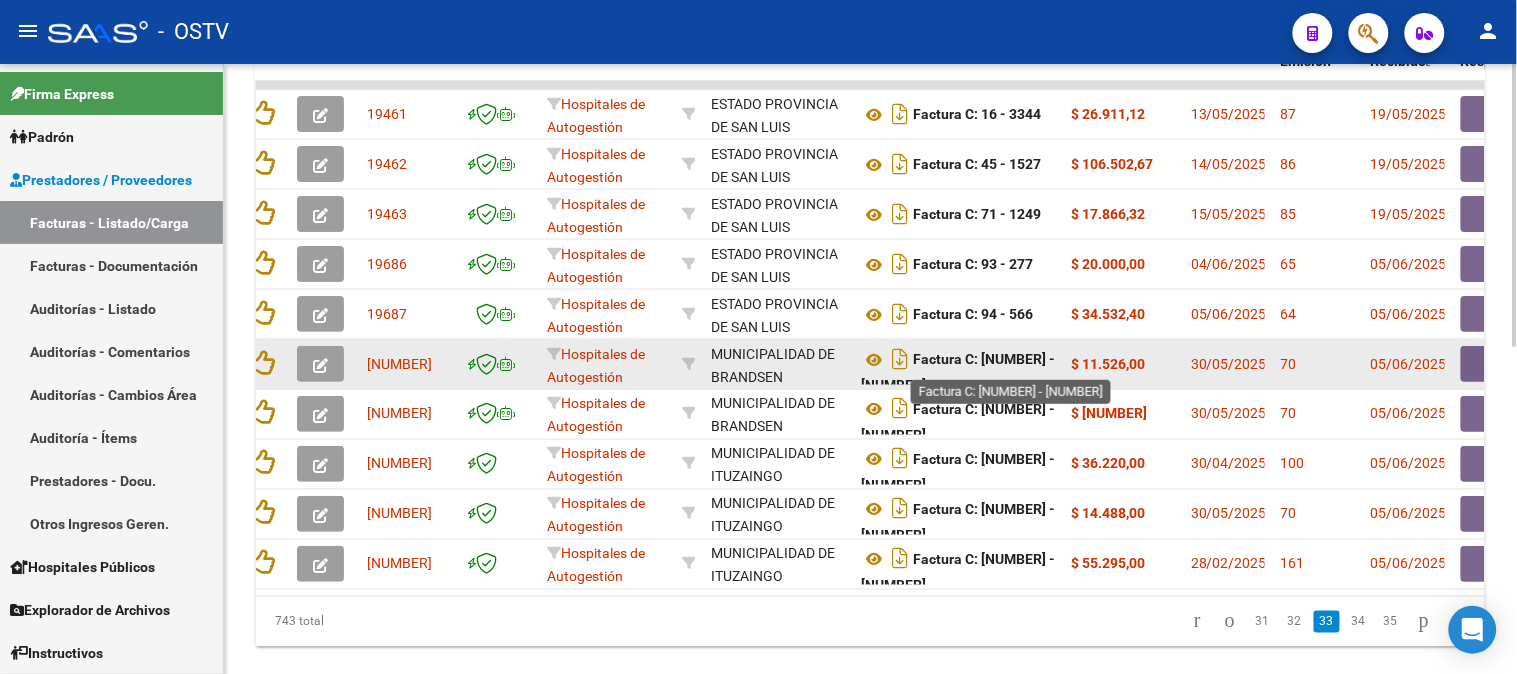 click on "Factura C: [NUMBER] - [NUMBER]" 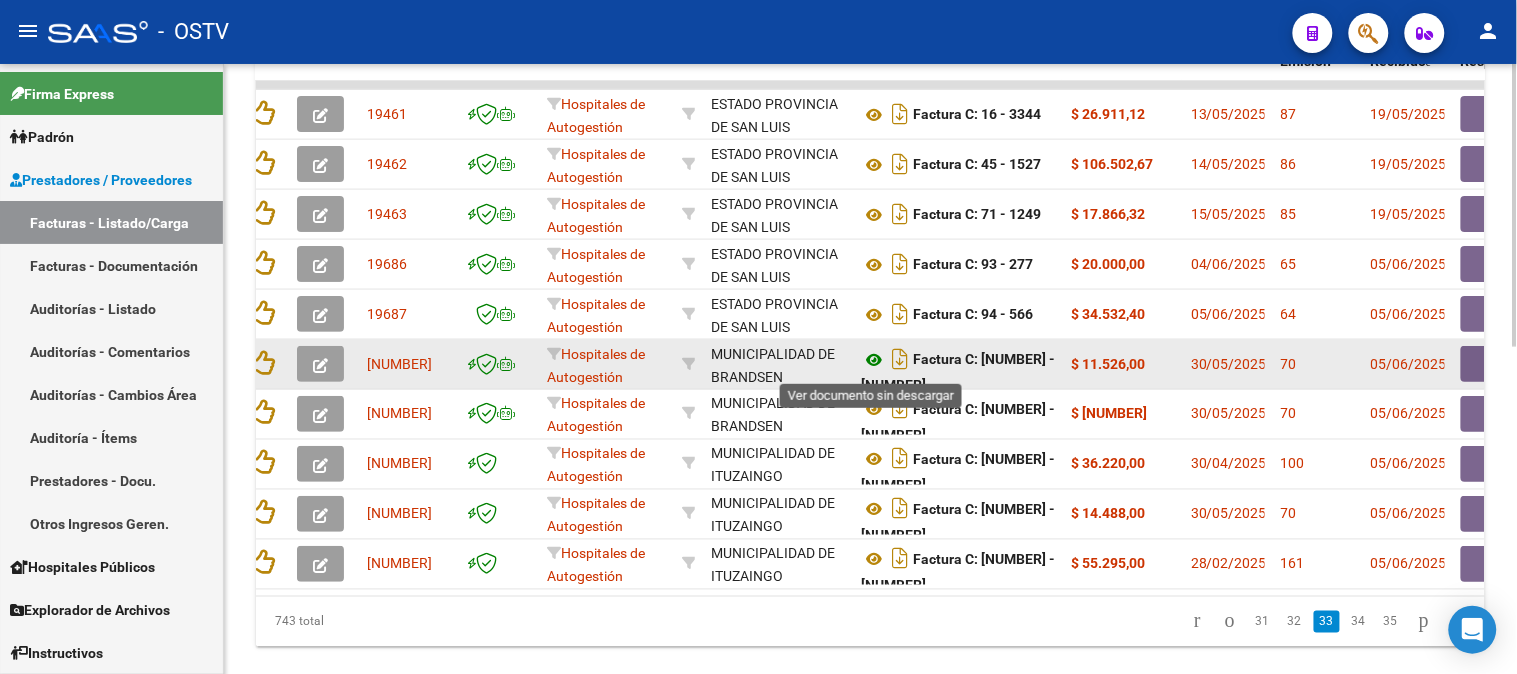 click 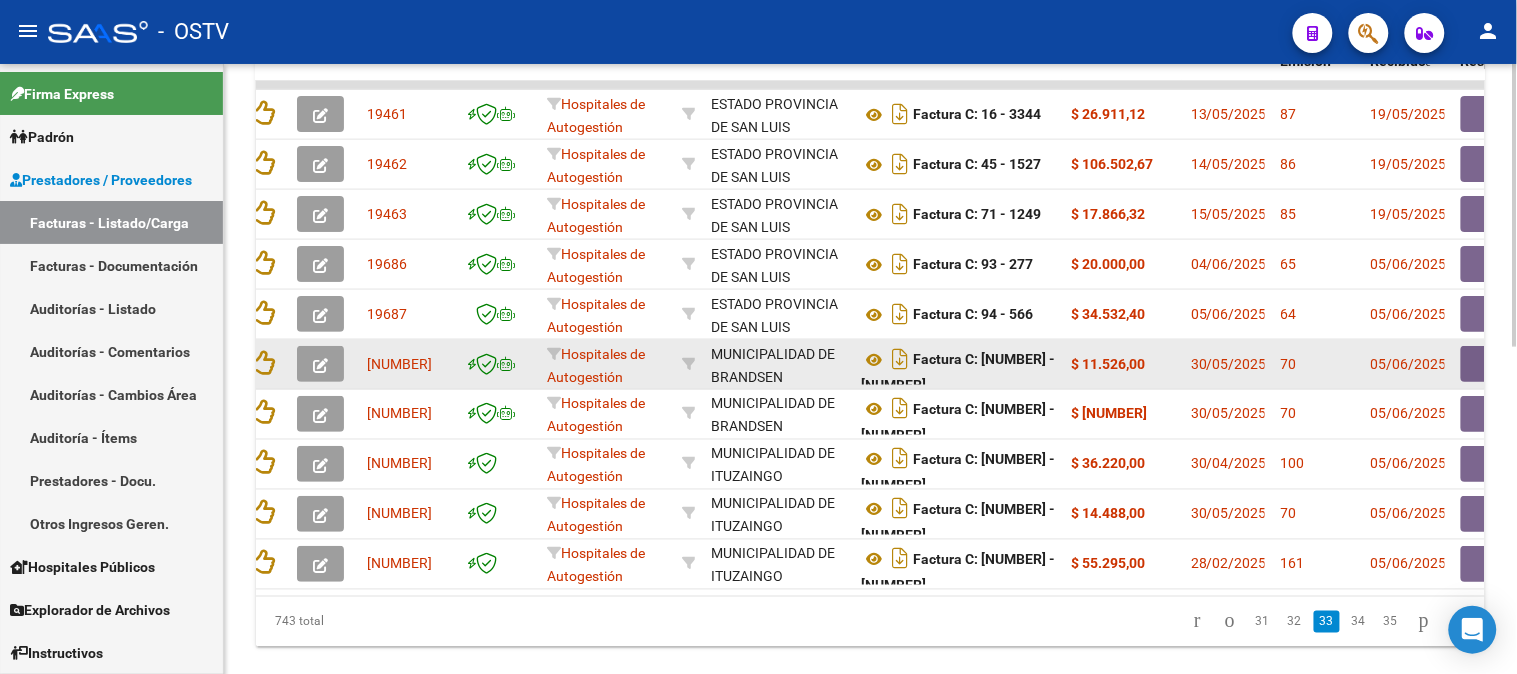 click 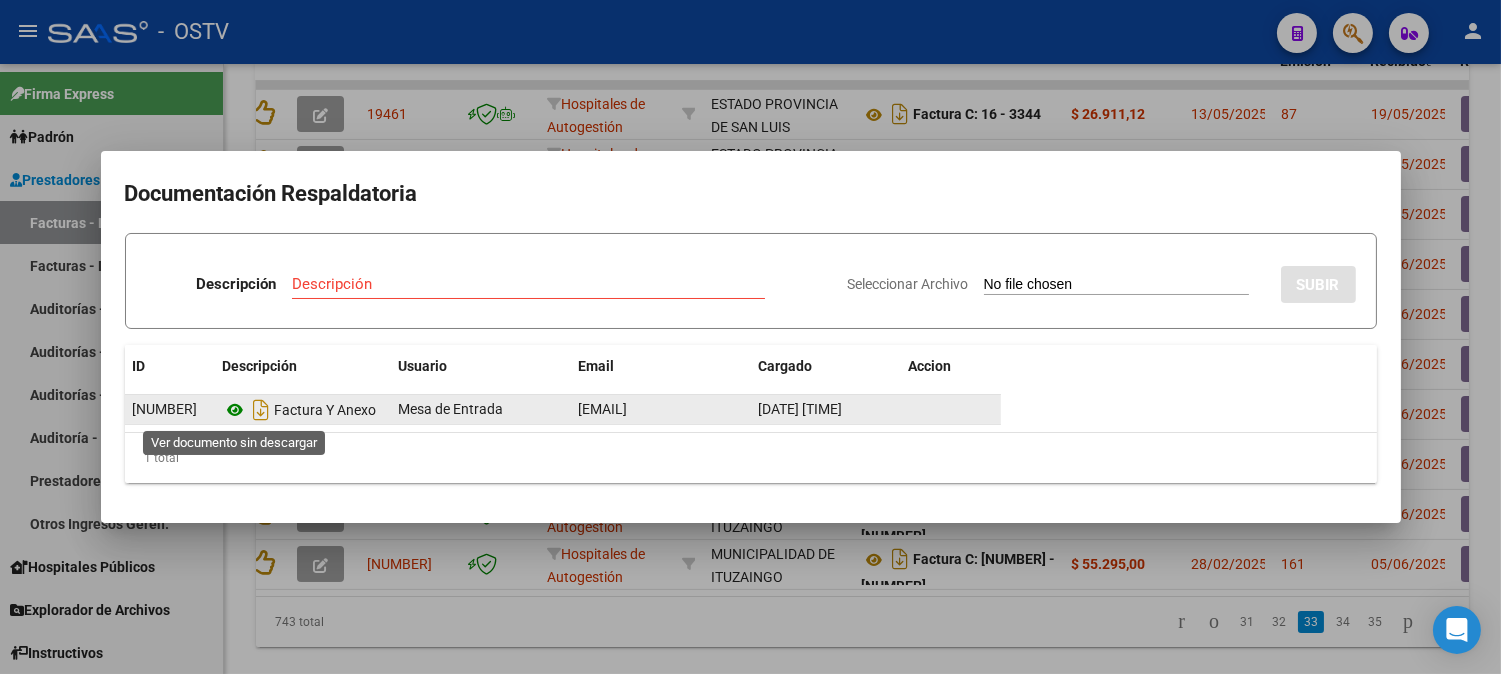 click 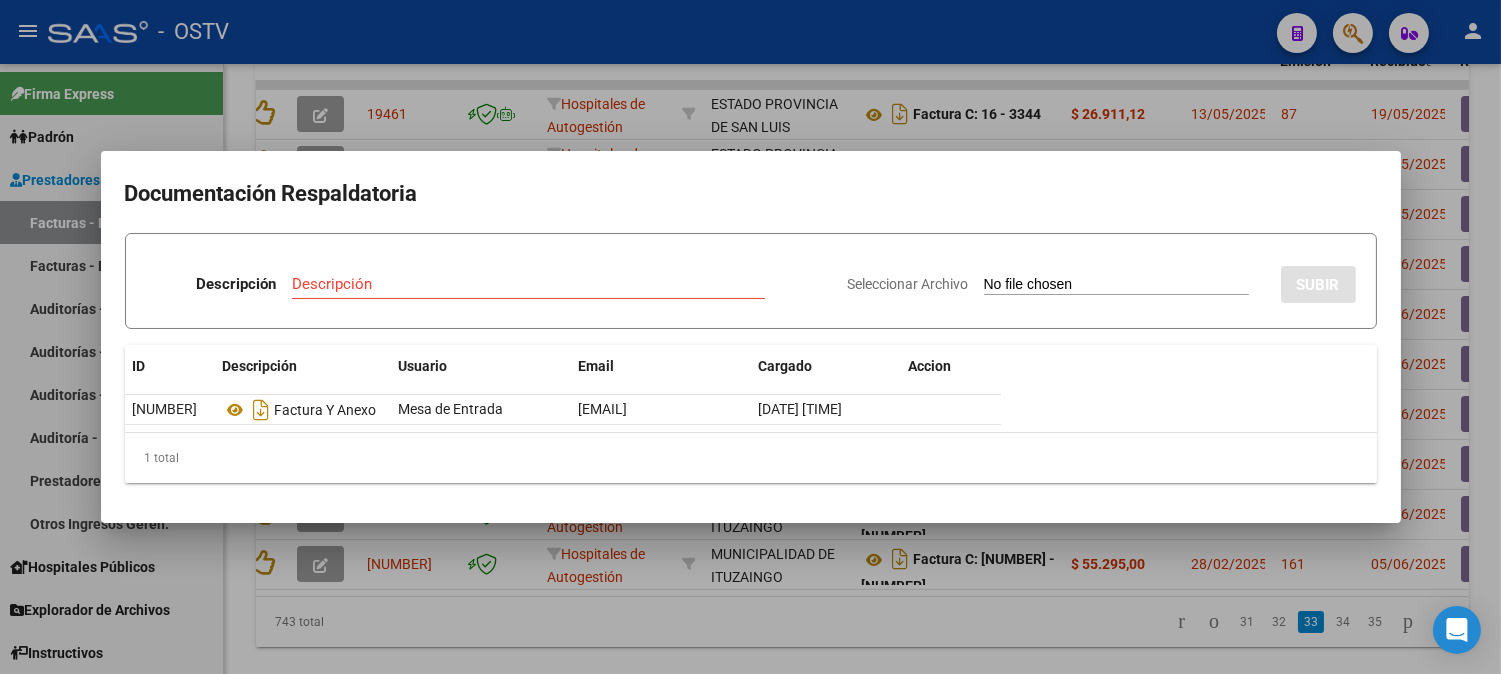 click at bounding box center (750, 337) 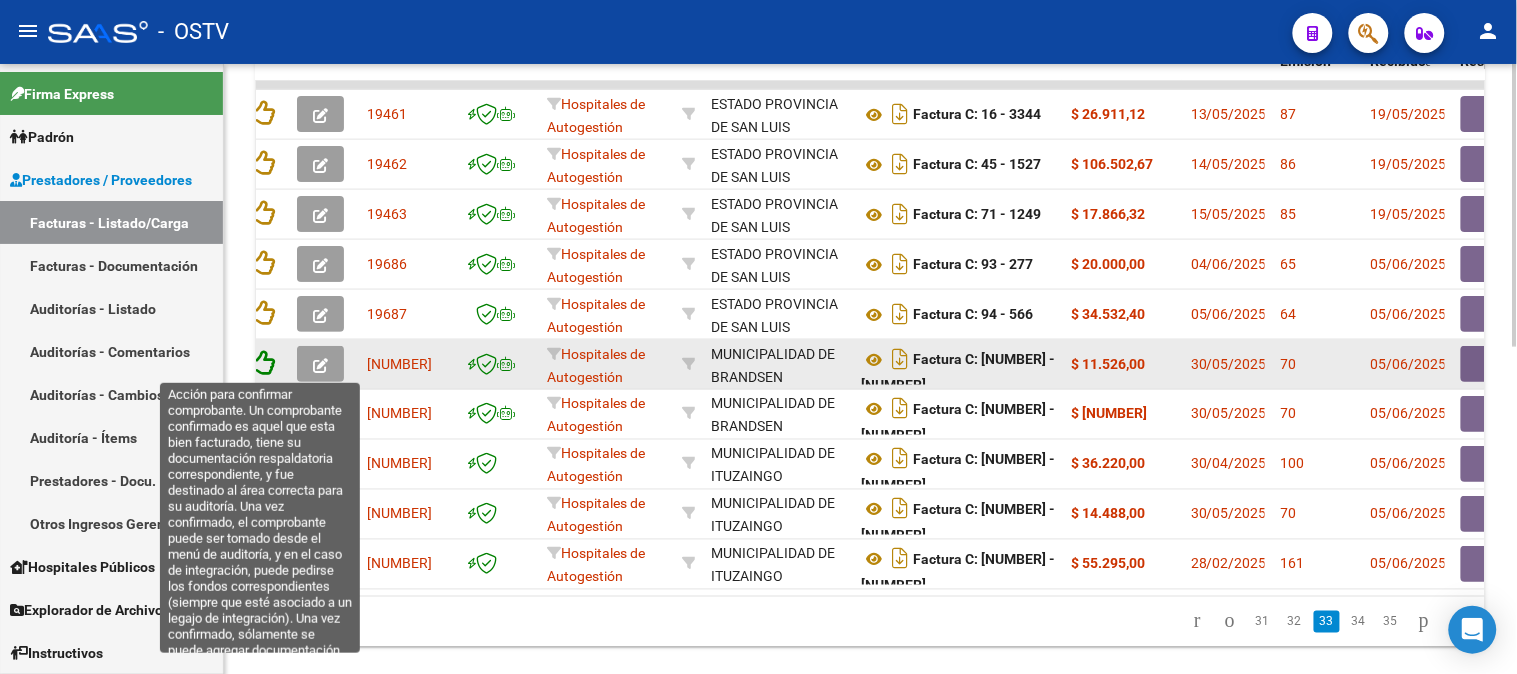 click 